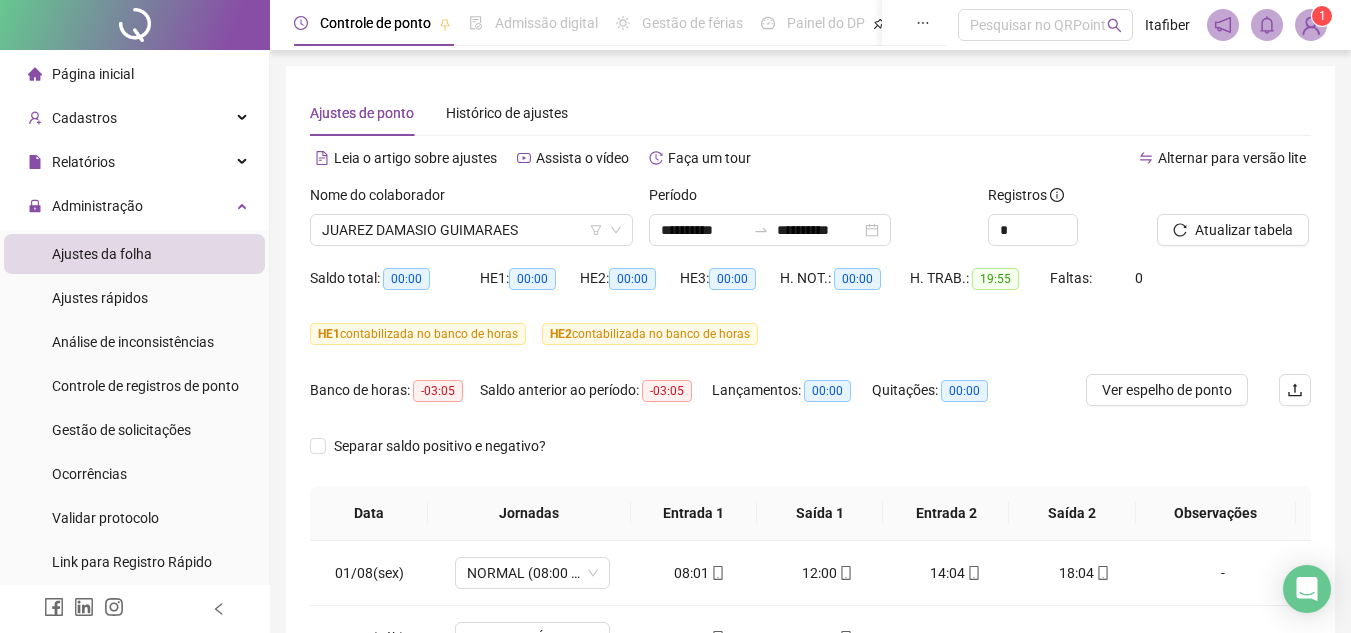scroll, scrollTop: 0, scrollLeft: 0, axis: both 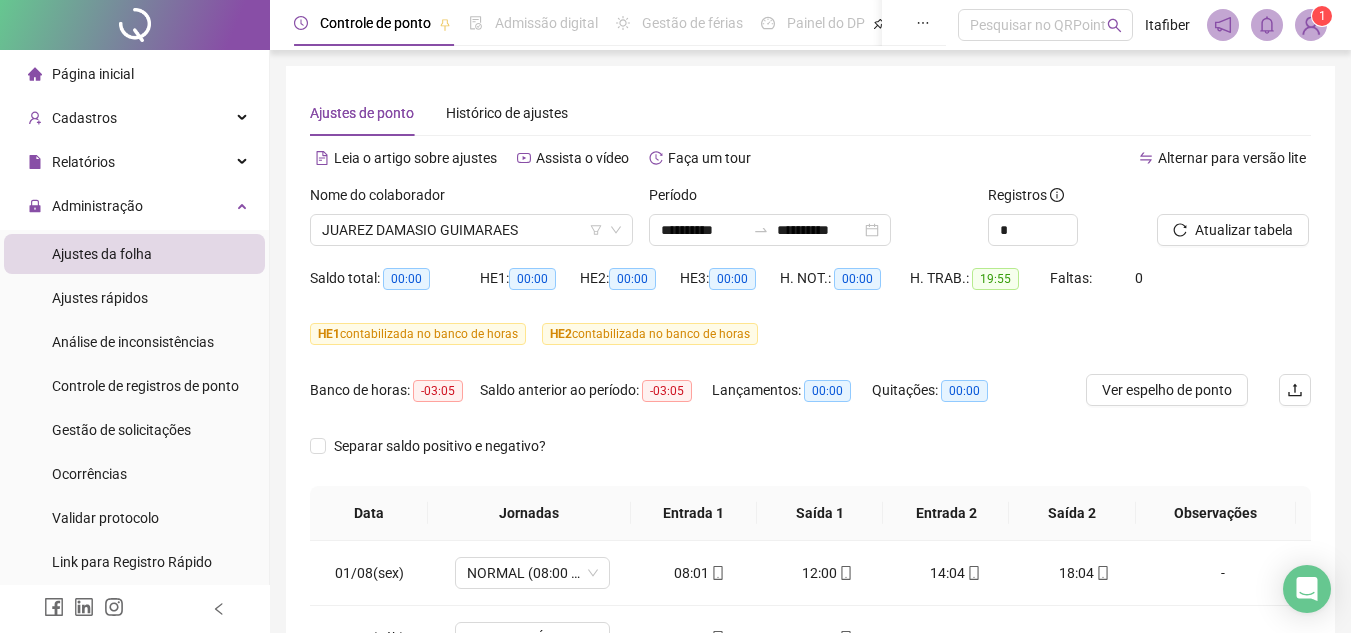 click on "Nome do colaborador [FIRST] [LAST]" at bounding box center (471, 223) 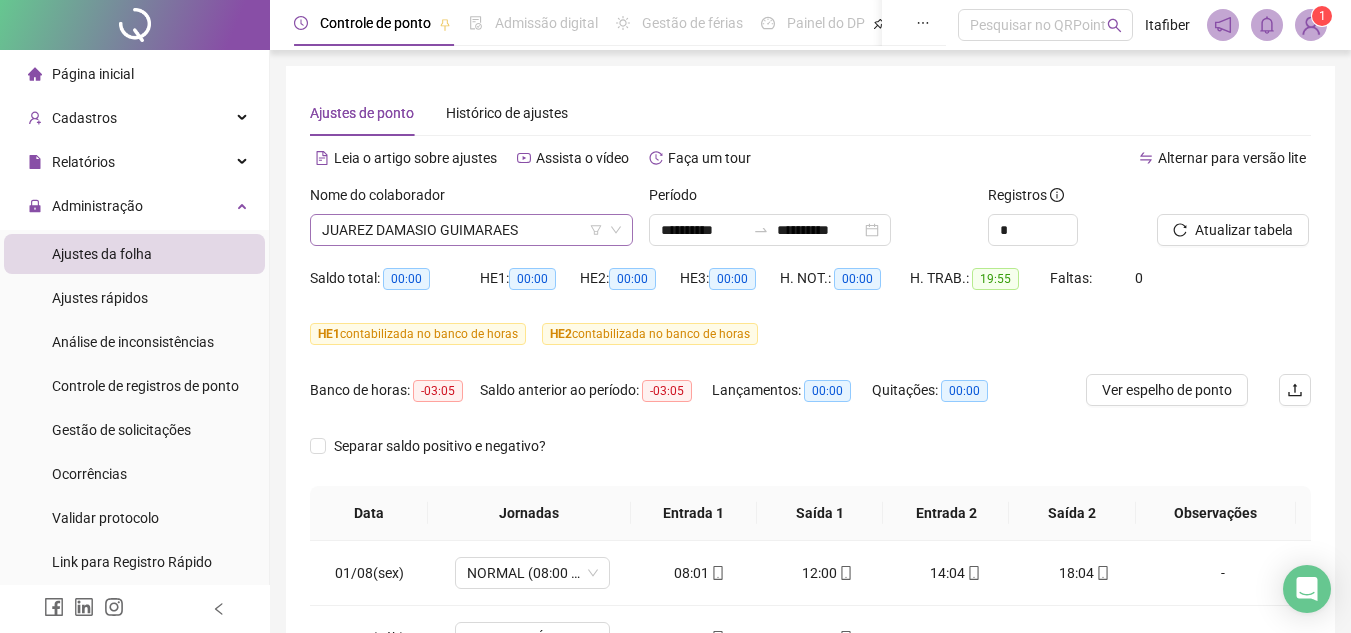 click on "JUAREZ DAMASIO GUIMARAES" at bounding box center [471, 230] 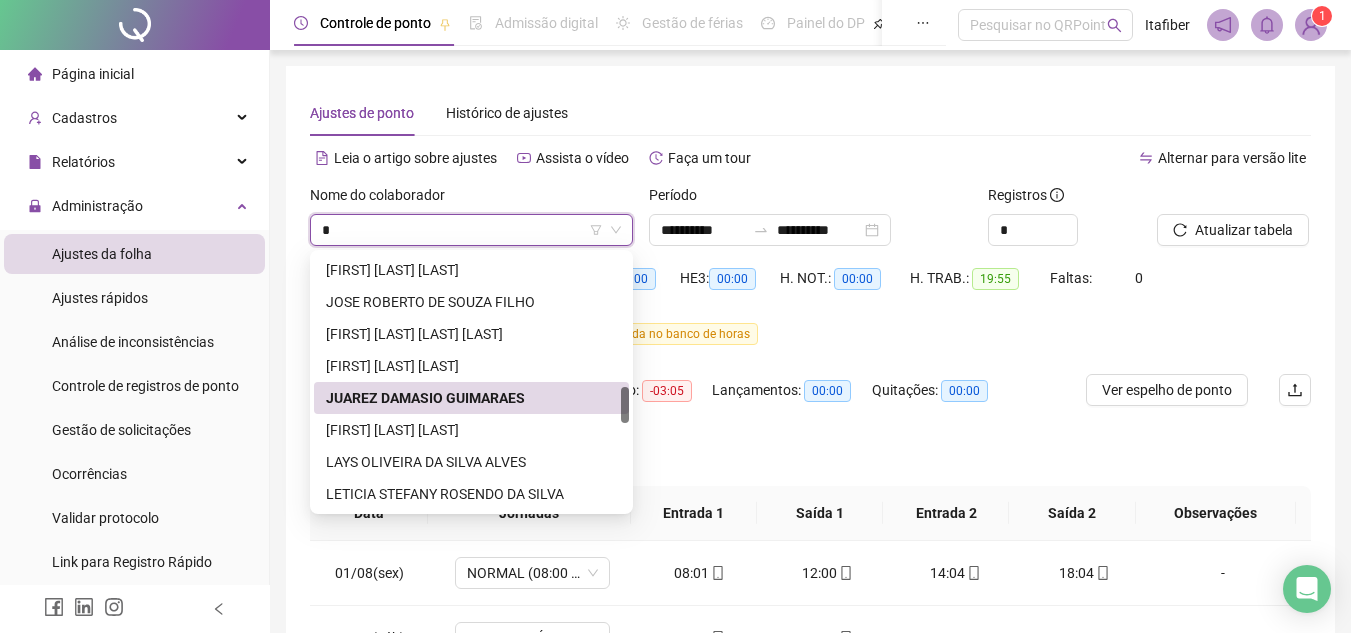 type on "**" 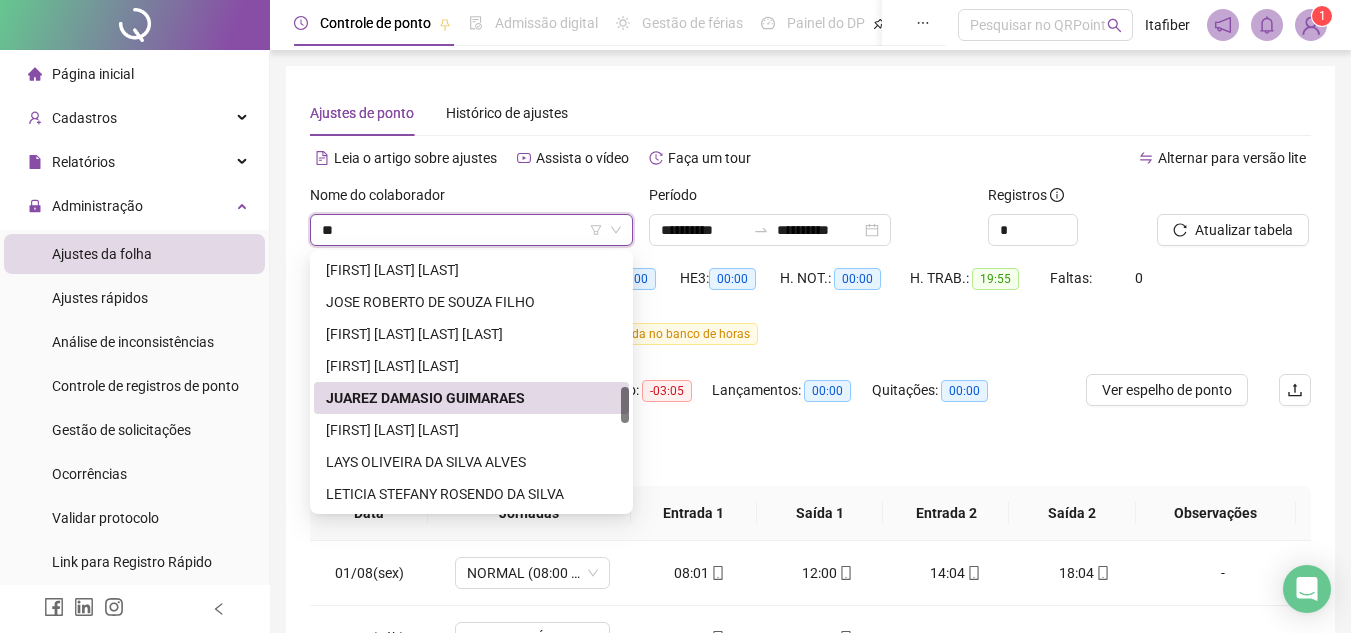 scroll, scrollTop: 0, scrollLeft: 0, axis: both 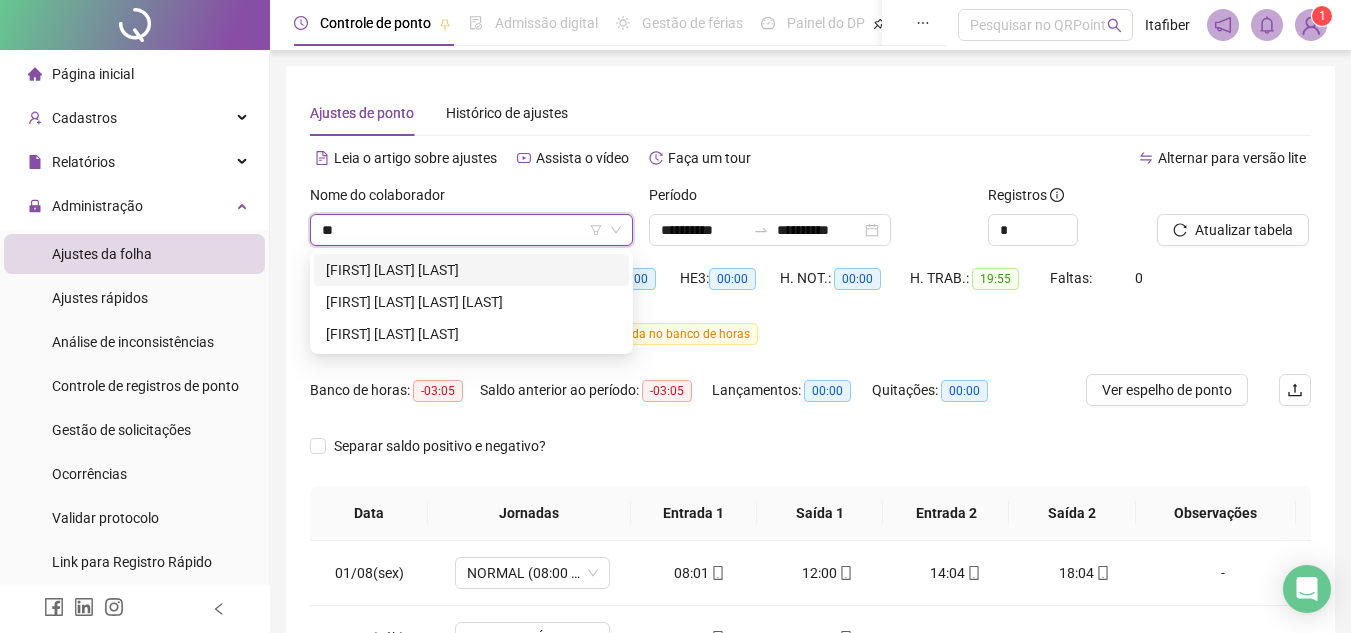drag, startPoint x: 388, startPoint y: 260, endPoint x: 406, endPoint y: 257, distance: 18.248287 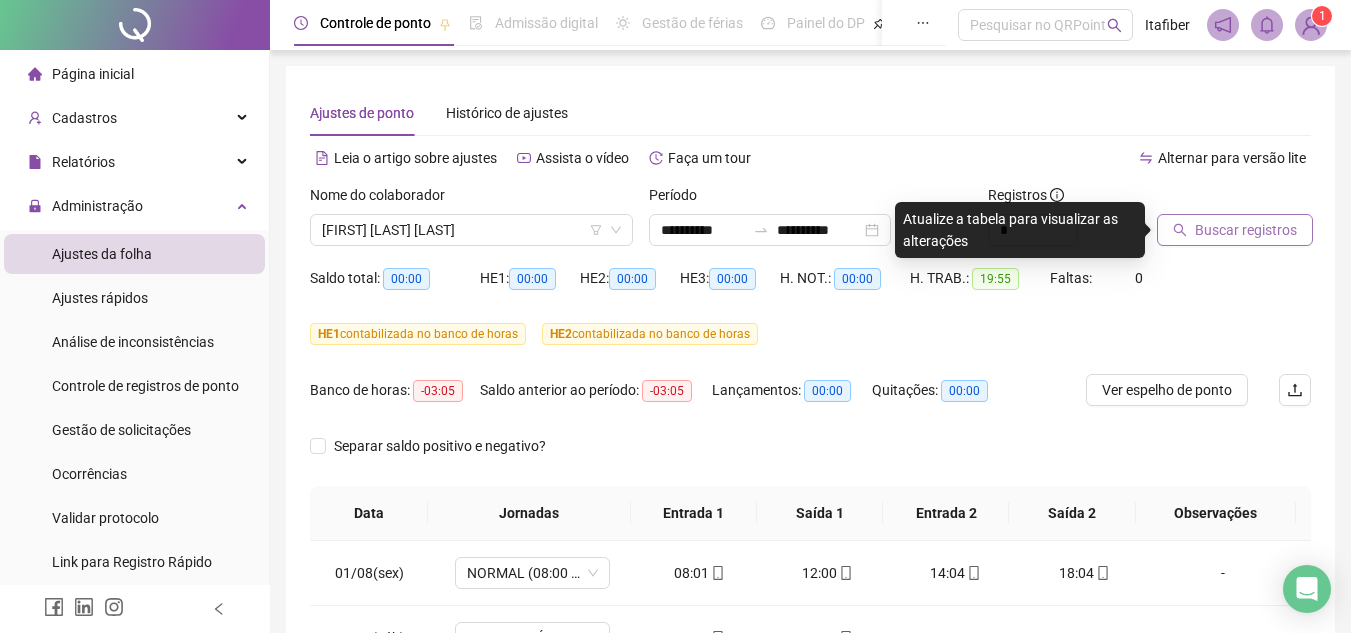 click on "Buscar registros" at bounding box center [1235, 230] 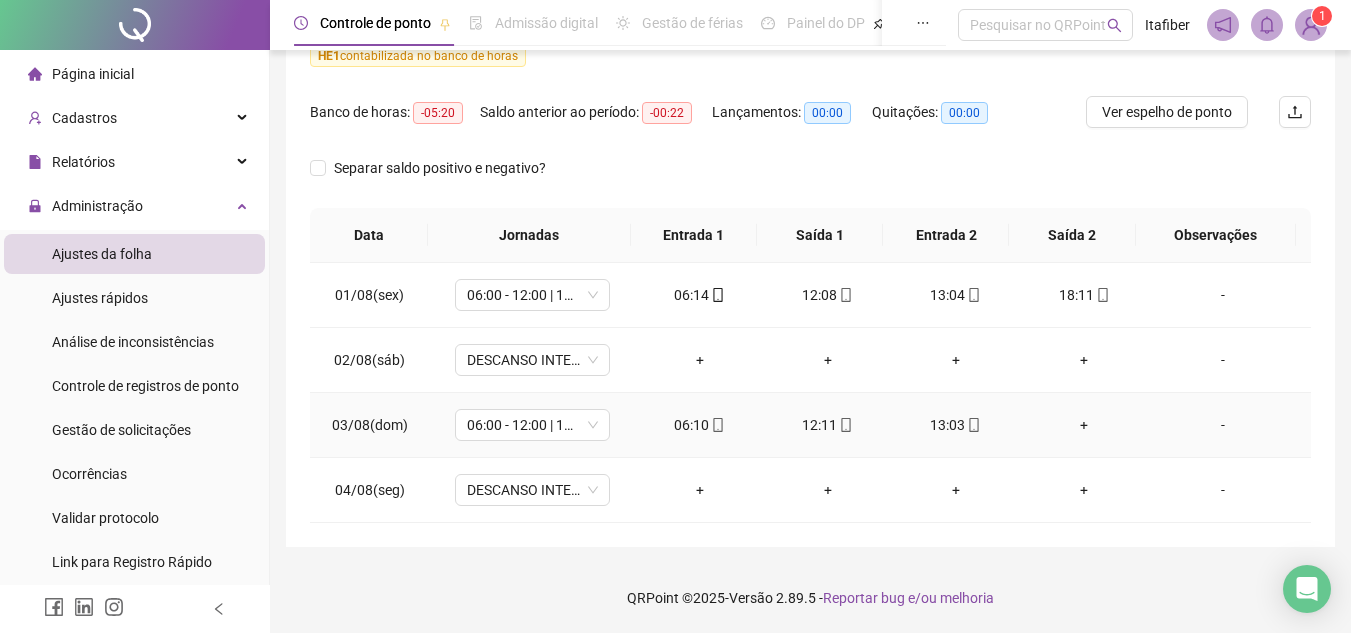 scroll, scrollTop: 0, scrollLeft: 0, axis: both 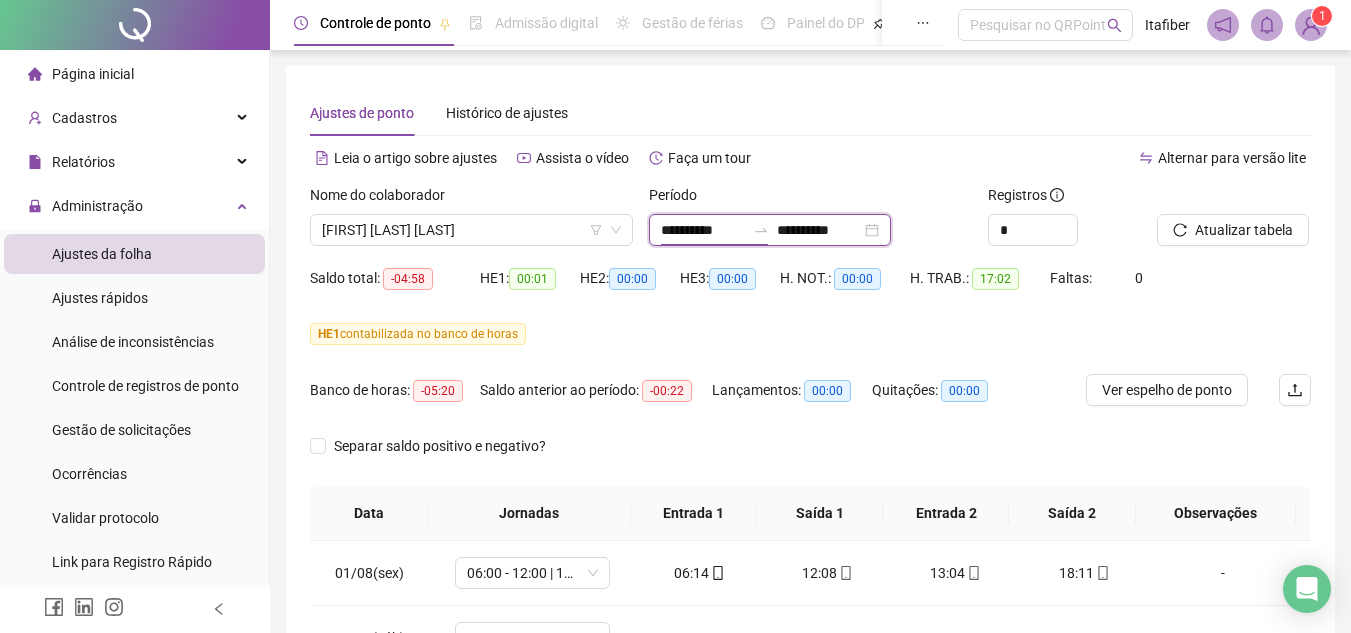 click on "**********" at bounding box center [703, 230] 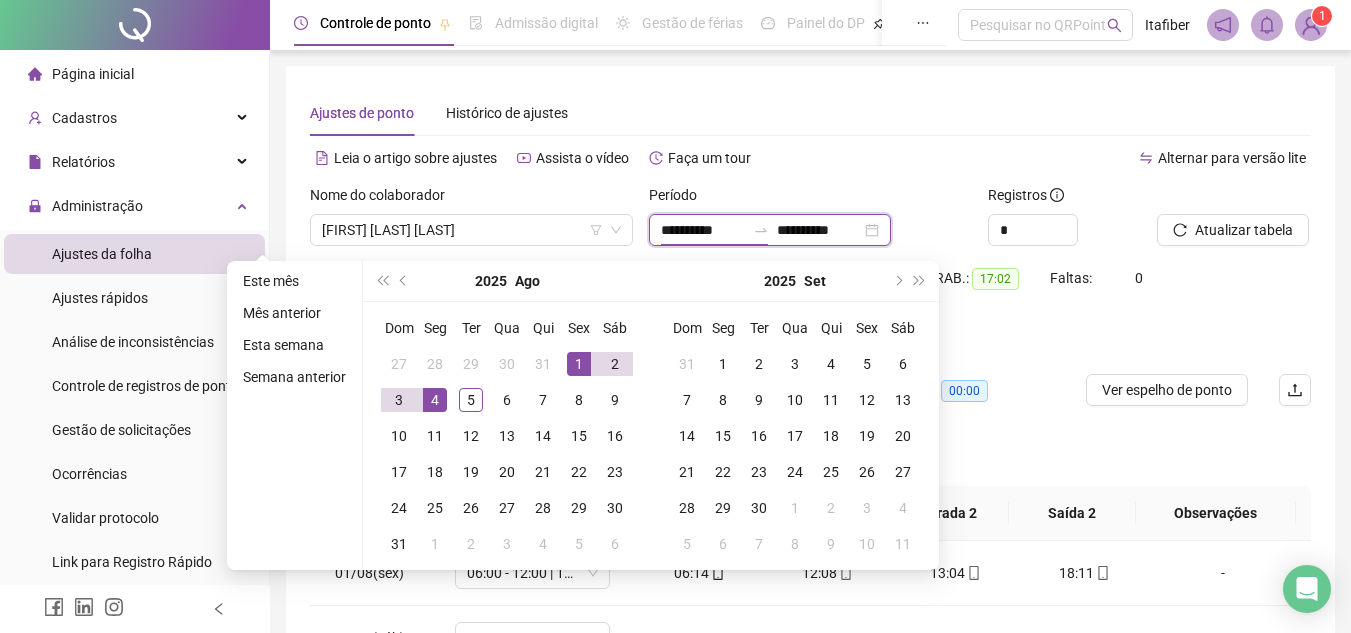 type on "**********" 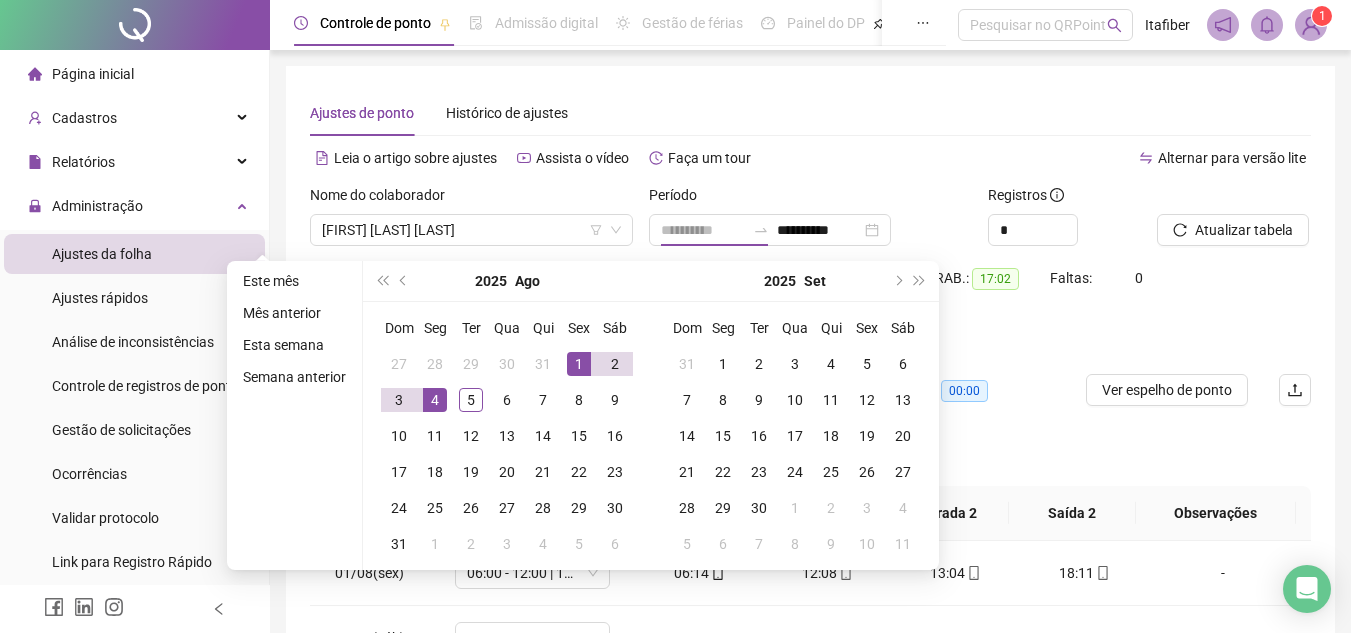 click on "1" at bounding box center (579, 364) 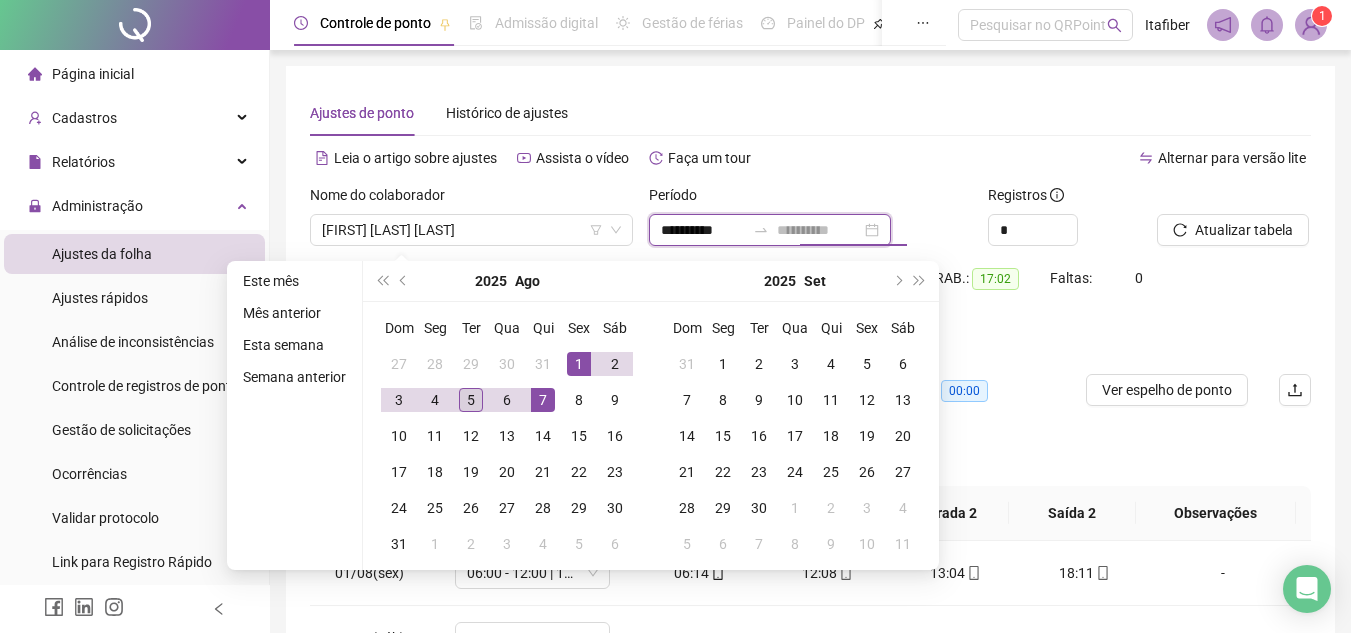 type on "**********" 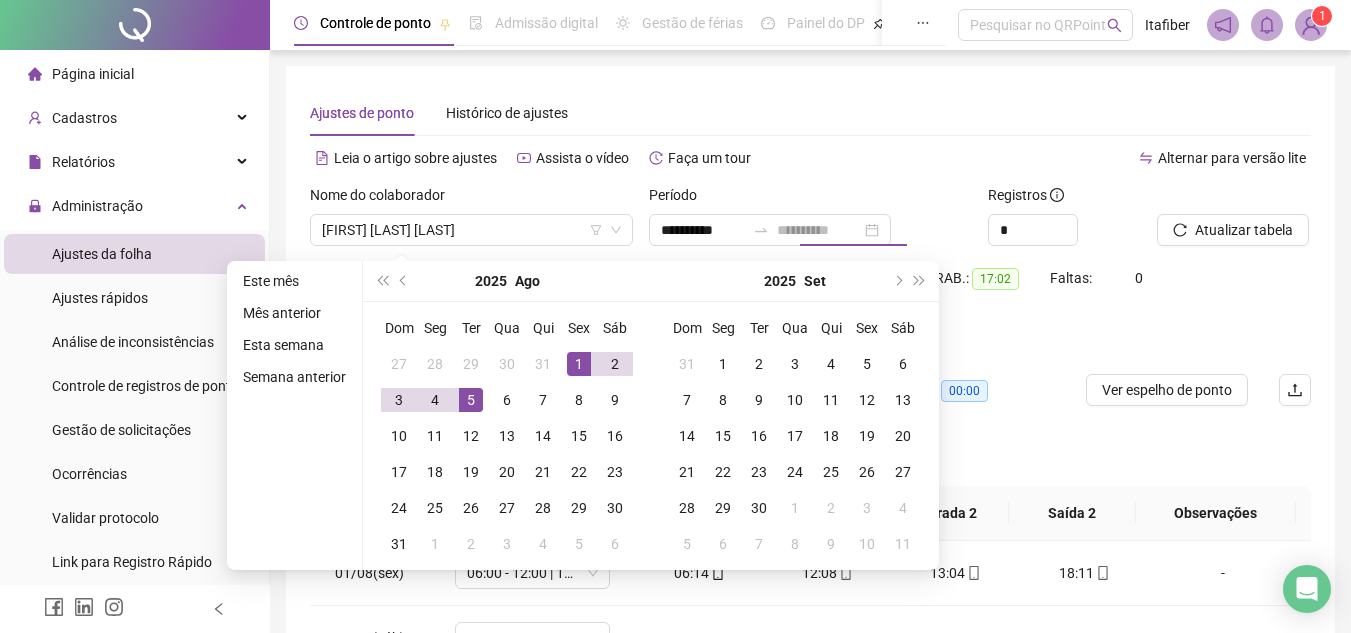 click on "5" at bounding box center (471, 400) 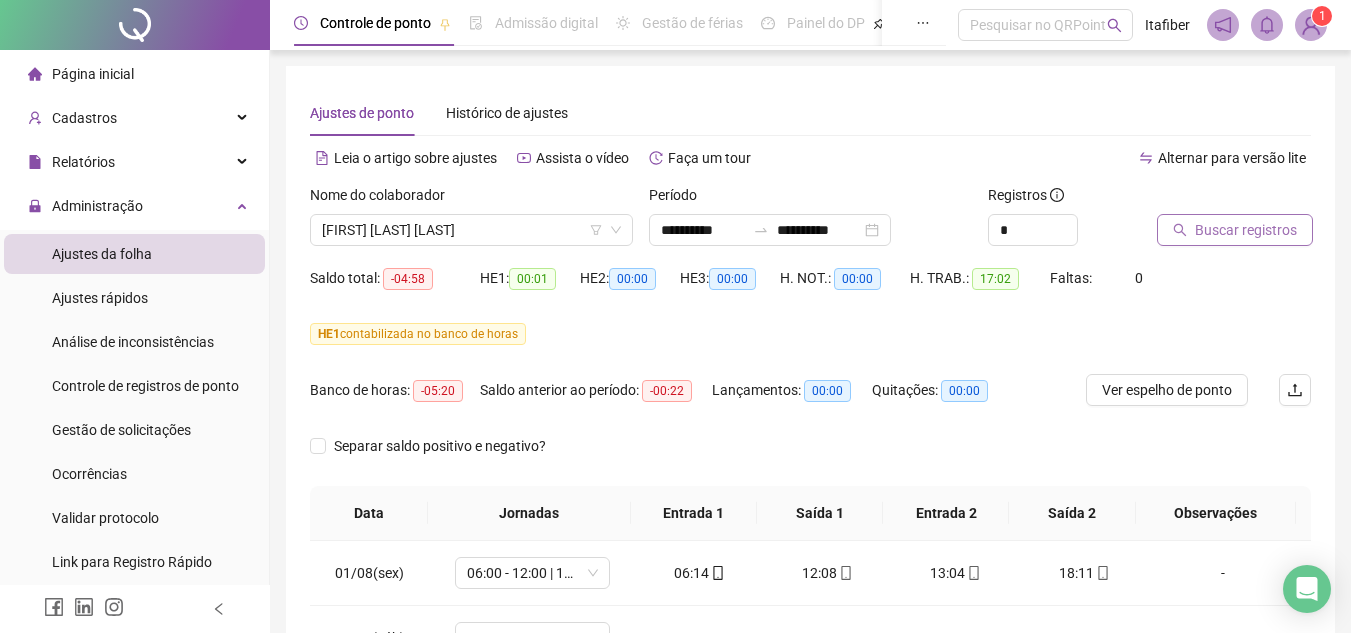 click on "Buscar registros" at bounding box center (1246, 230) 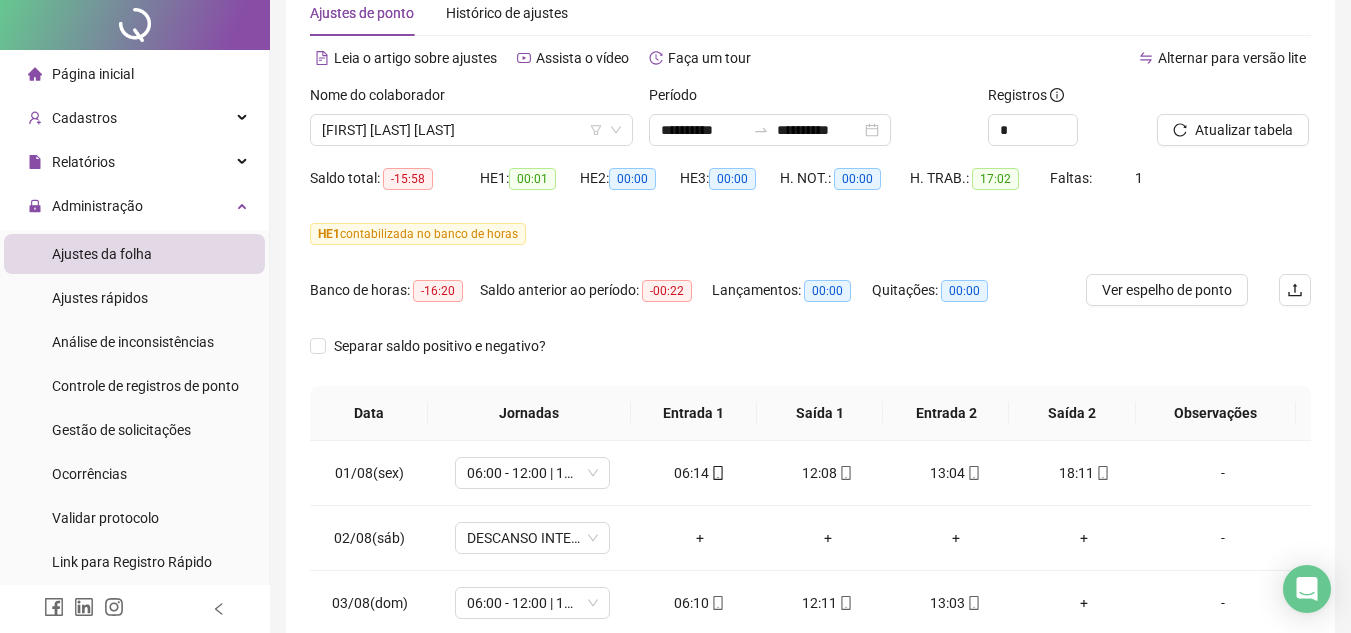 scroll, scrollTop: 343, scrollLeft: 0, axis: vertical 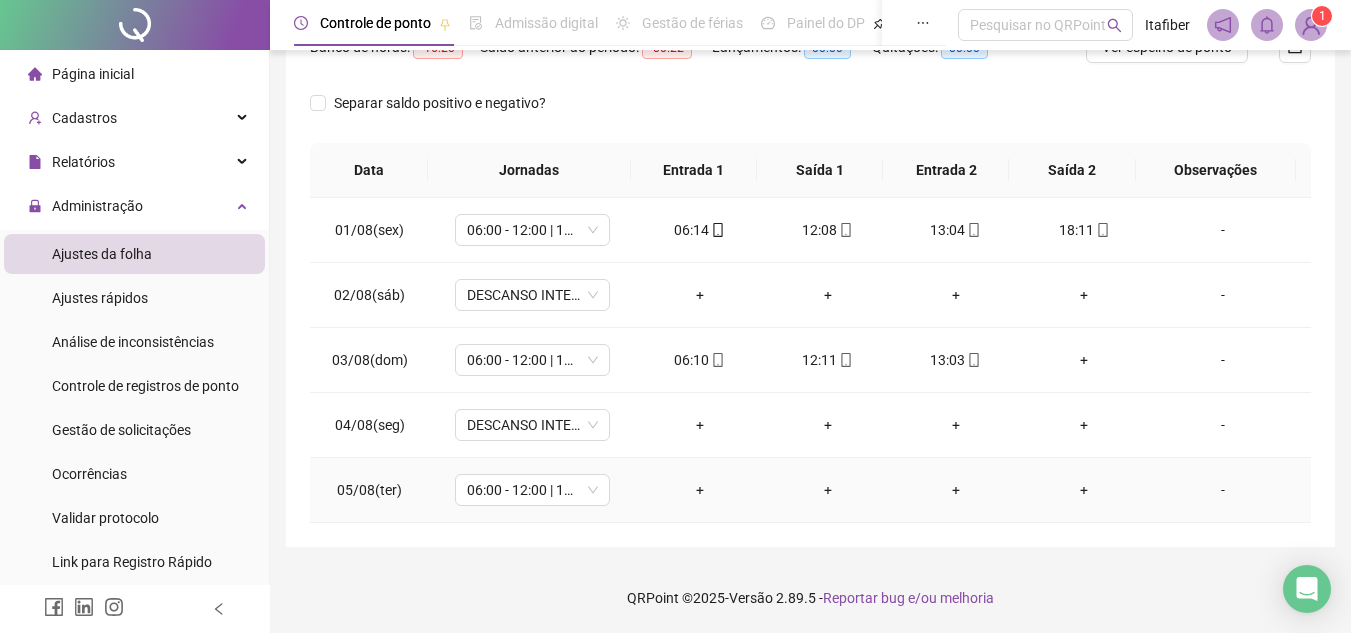 click on "+" at bounding box center [700, 490] 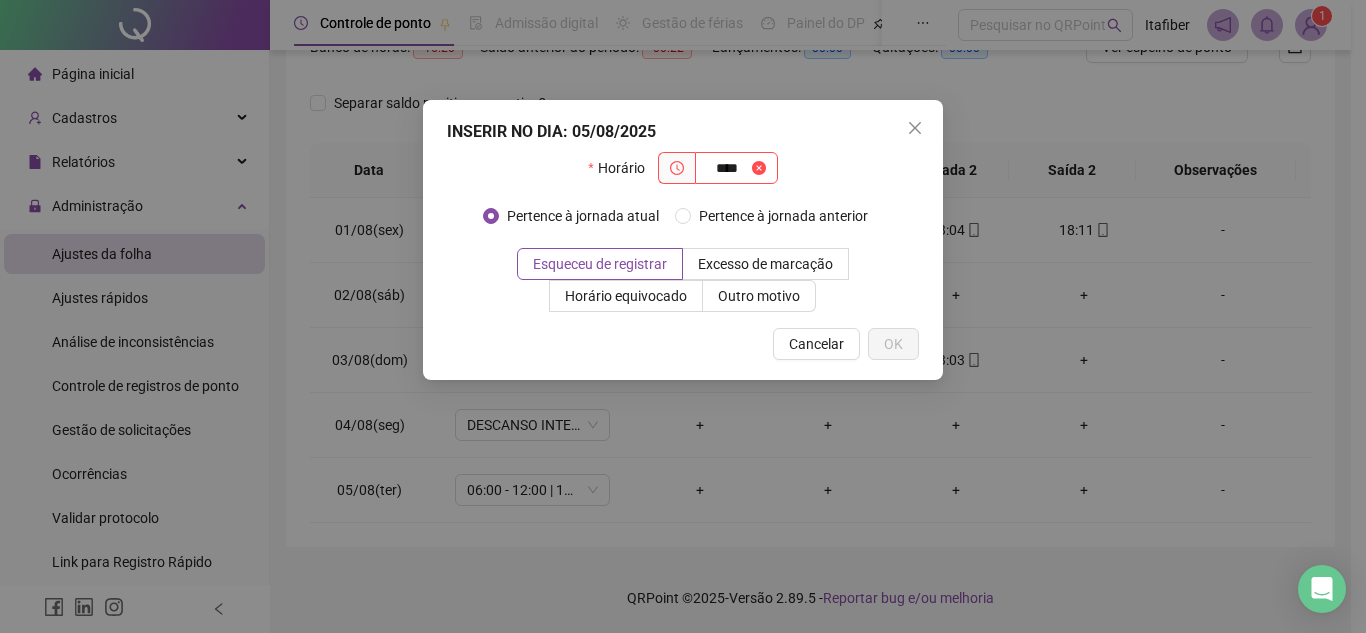 type on "****" 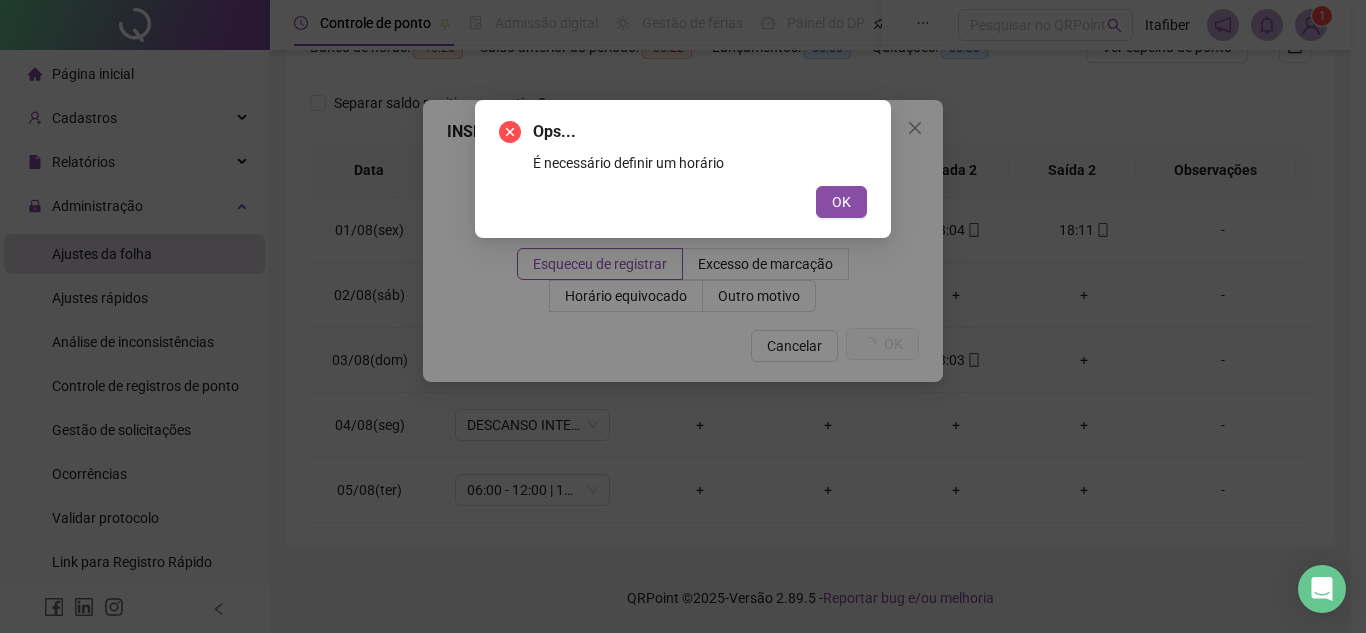 type 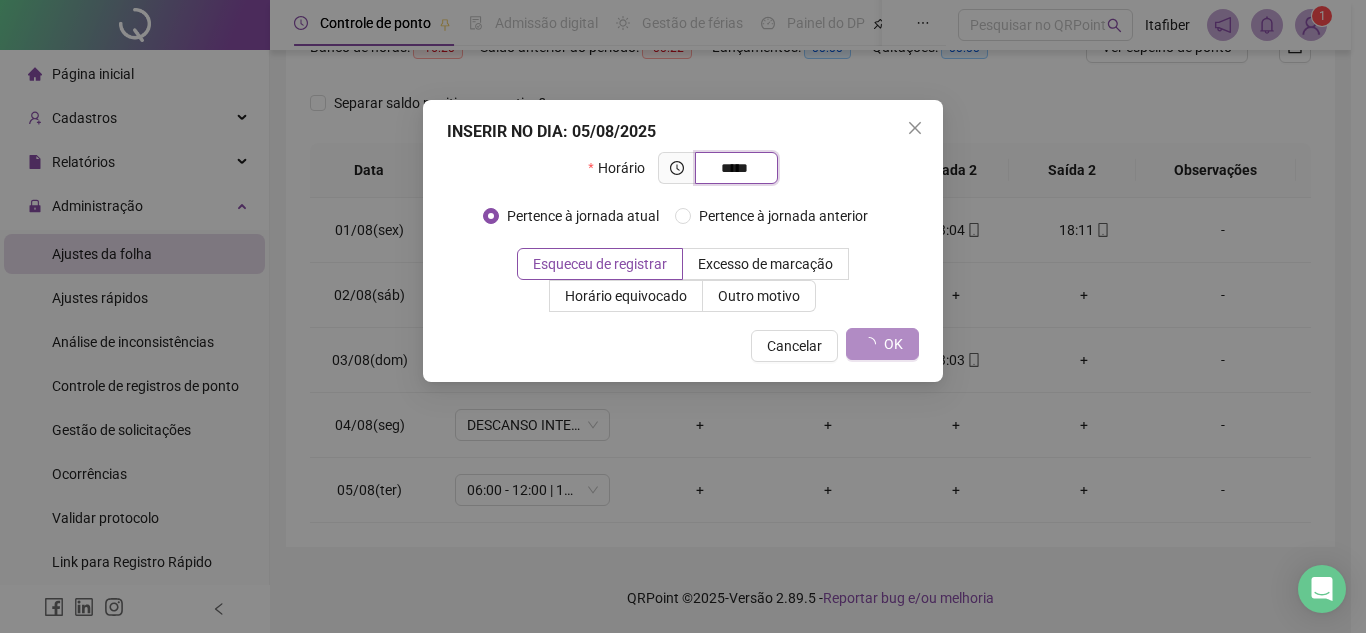 type on "*****" 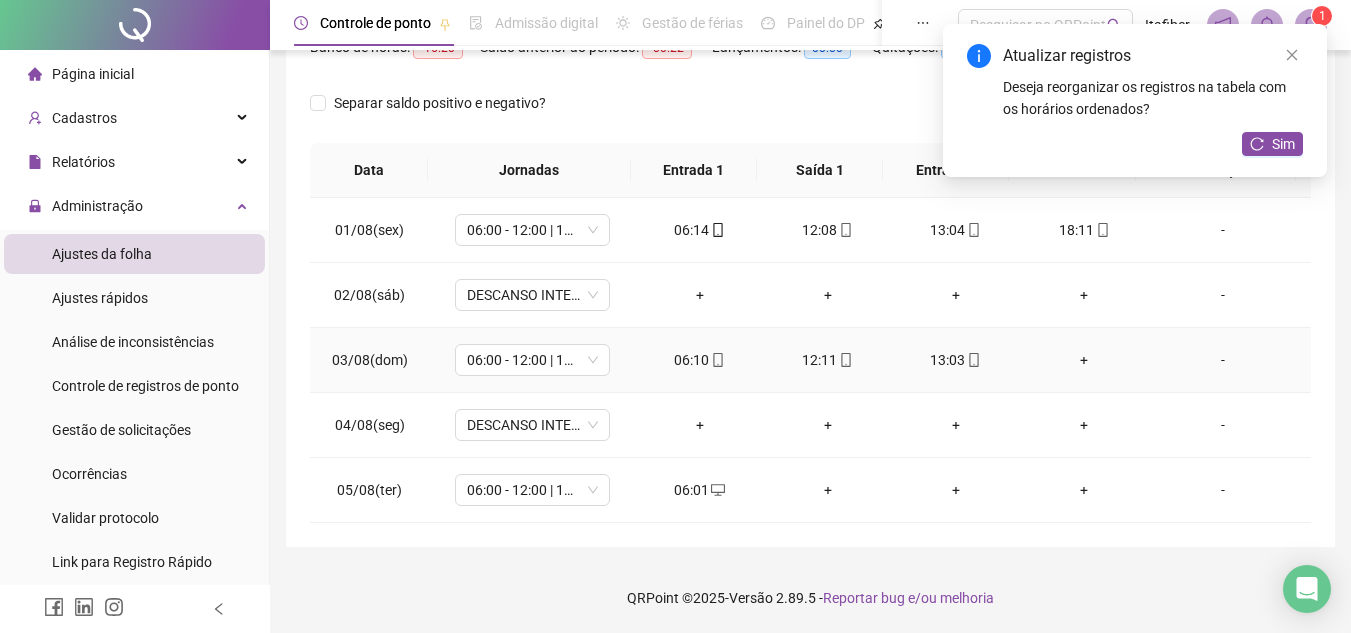 click on "+" at bounding box center (1084, 360) 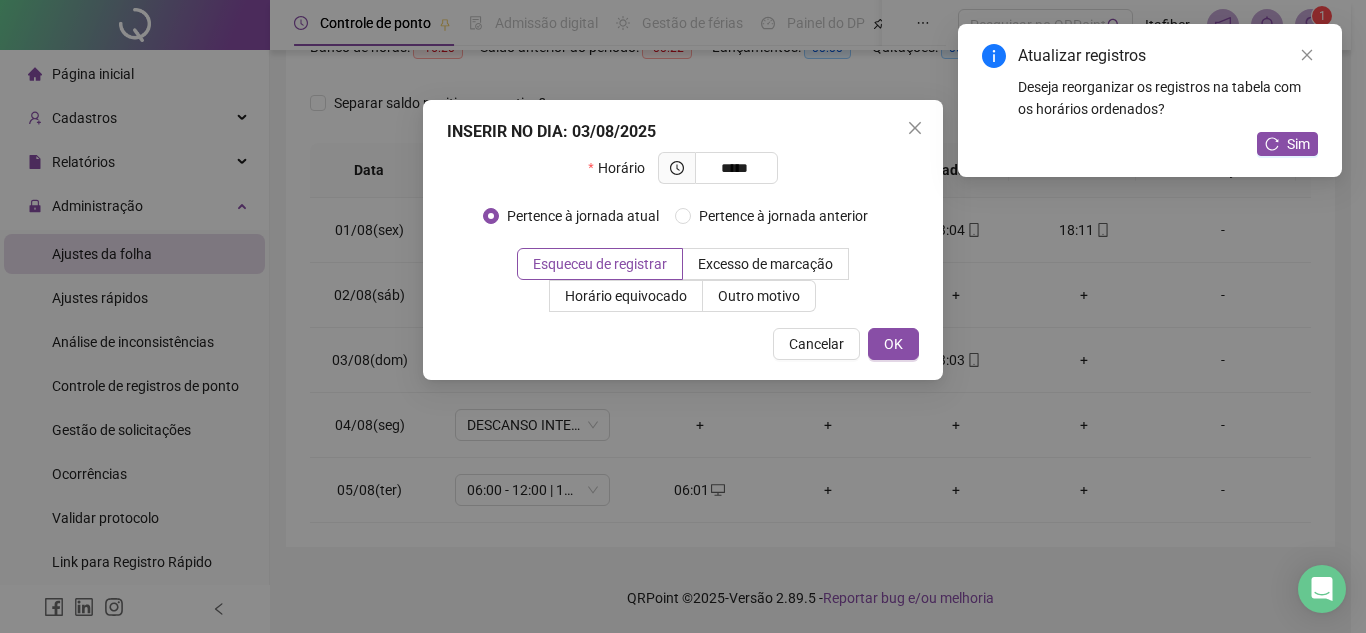 type on "*****" 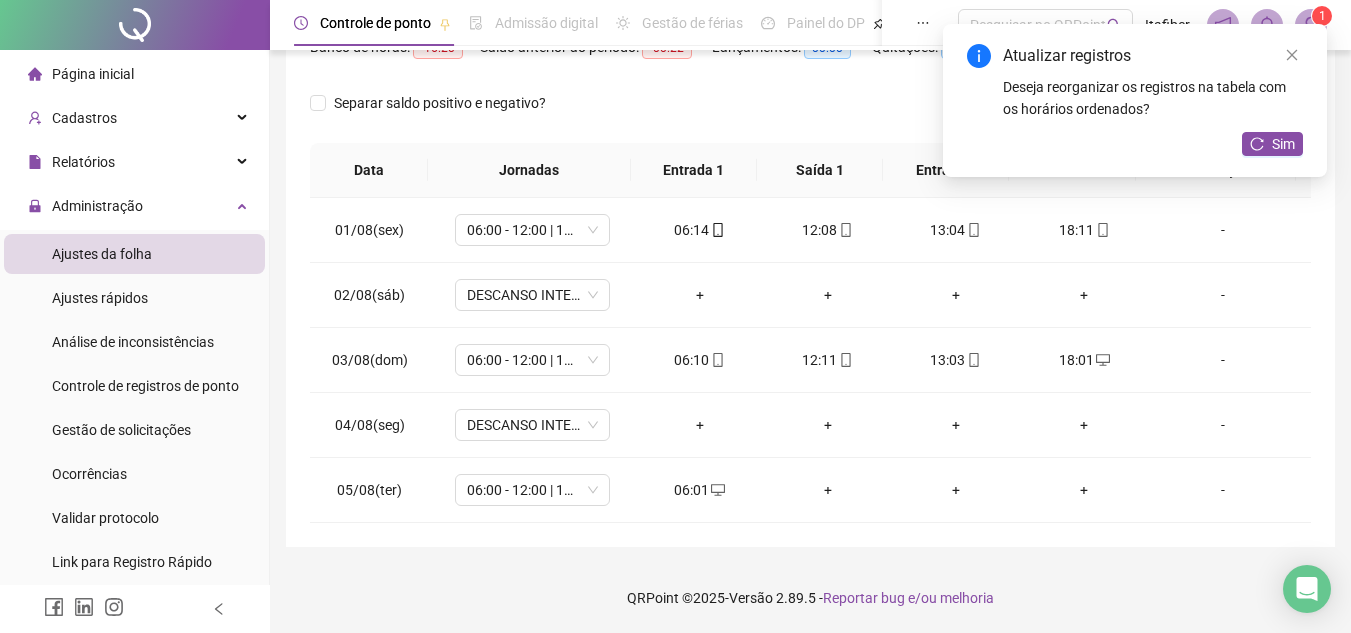 click on "Atualizar registros Deseja reorganizar os registros na tabela com os horários ordenados? Sim" at bounding box center [1135, 100] 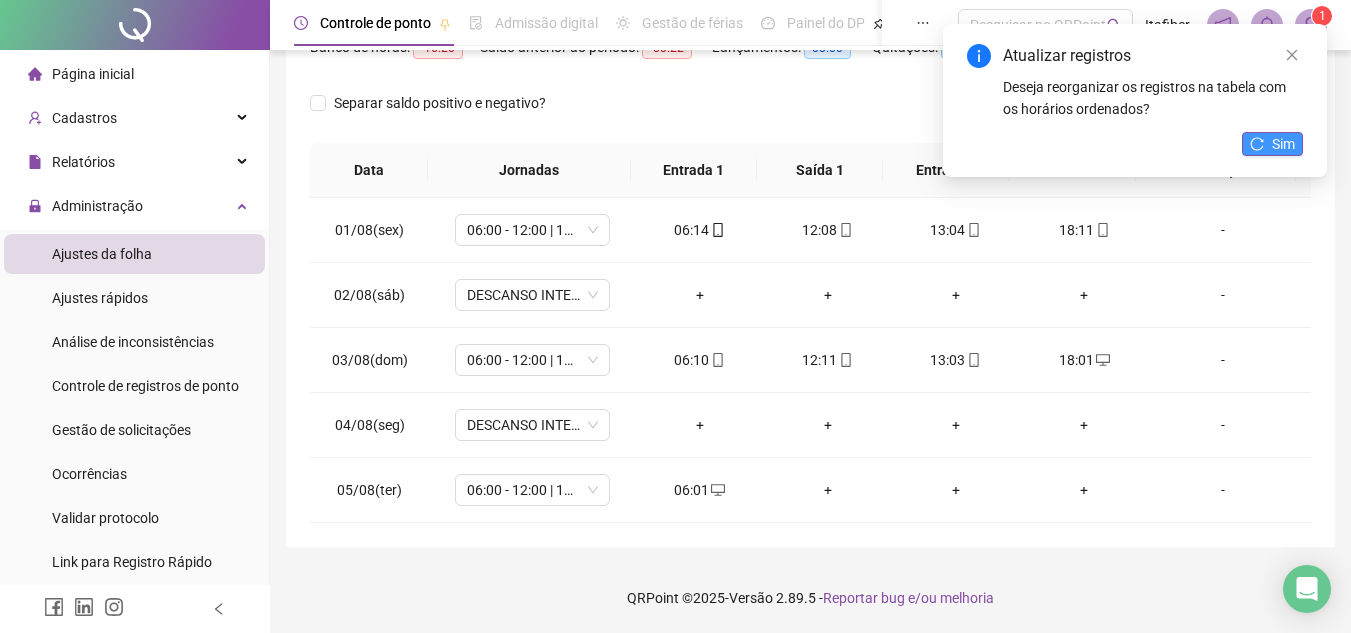 click on "Sim" at bounding box center (1283, 144) 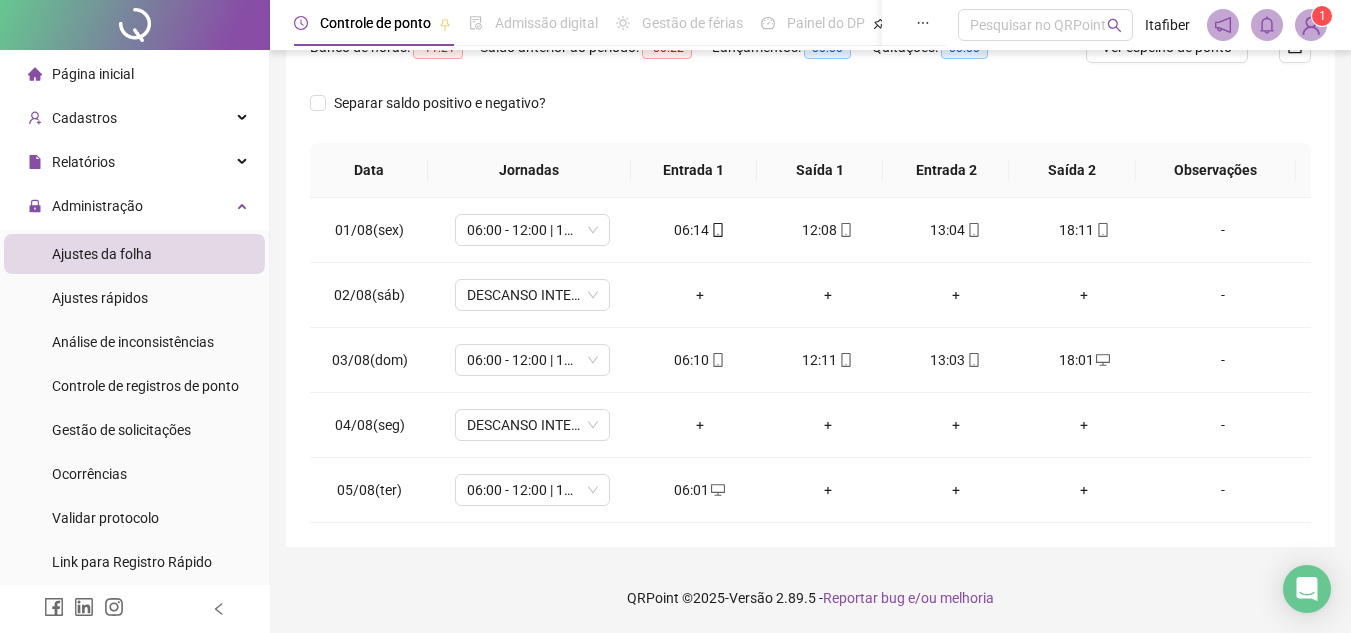 scroll, scrollTop: 0, scrollLeft: 0, axis: both 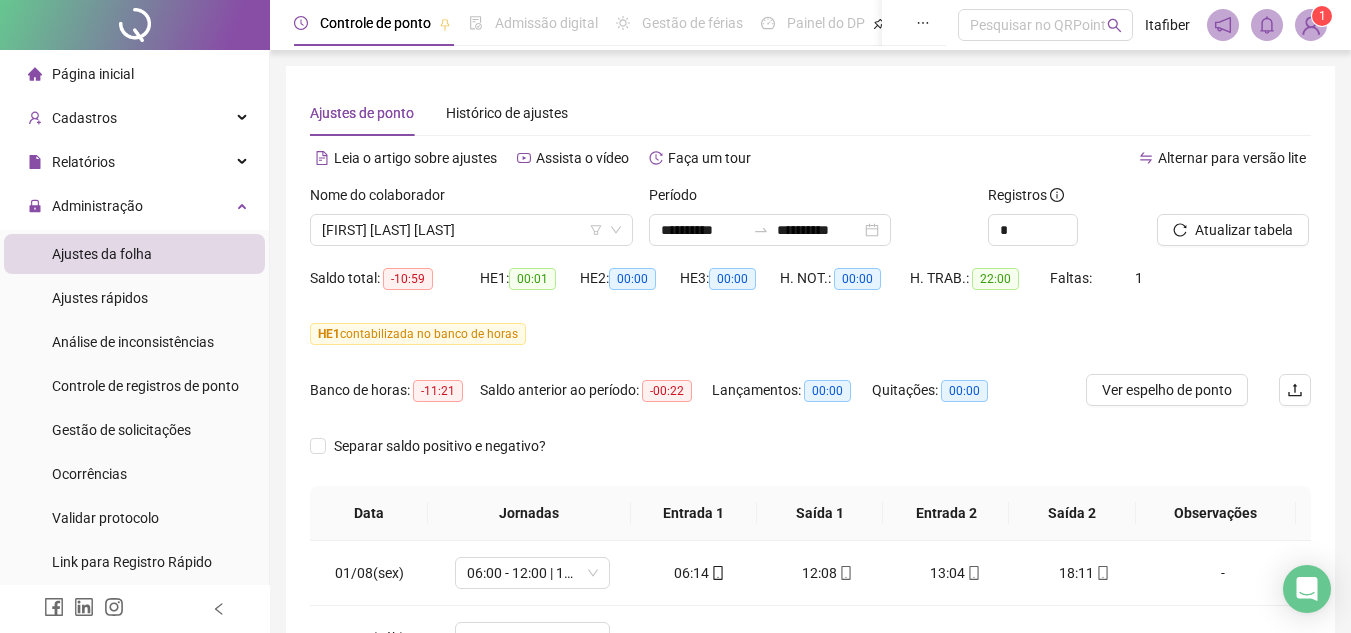 click 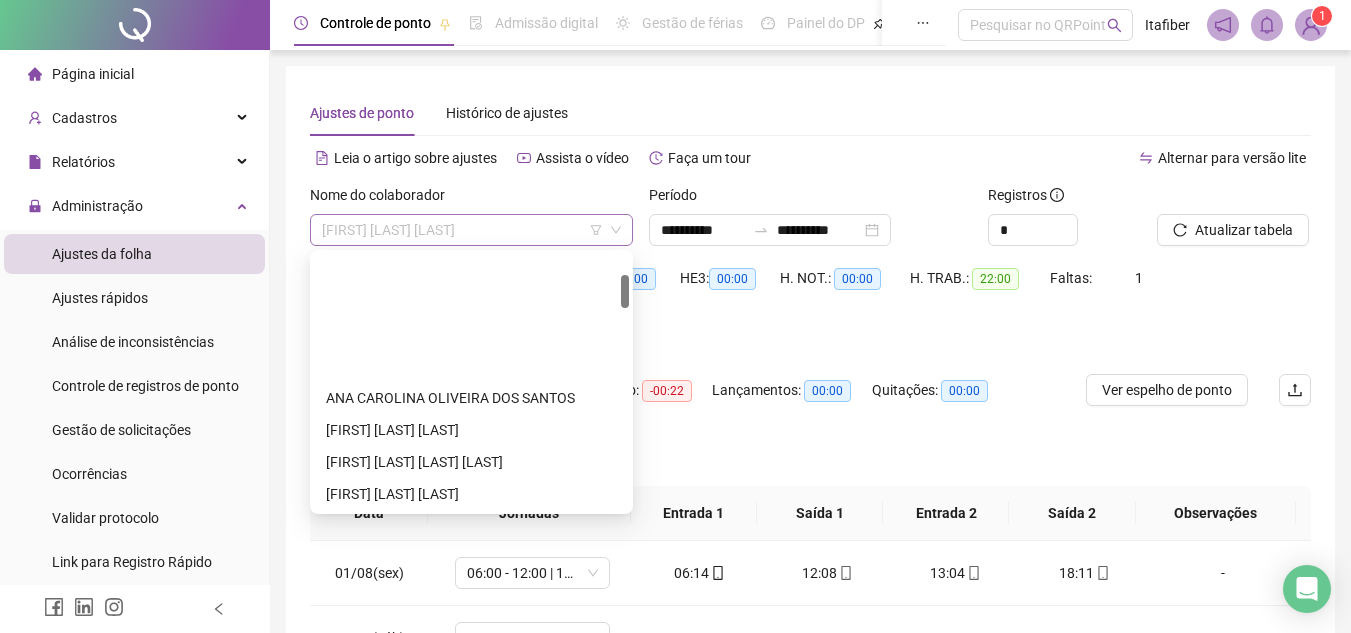 click on "[FIRST] [LAST] [LAST]" at bounding box center [471, 230] 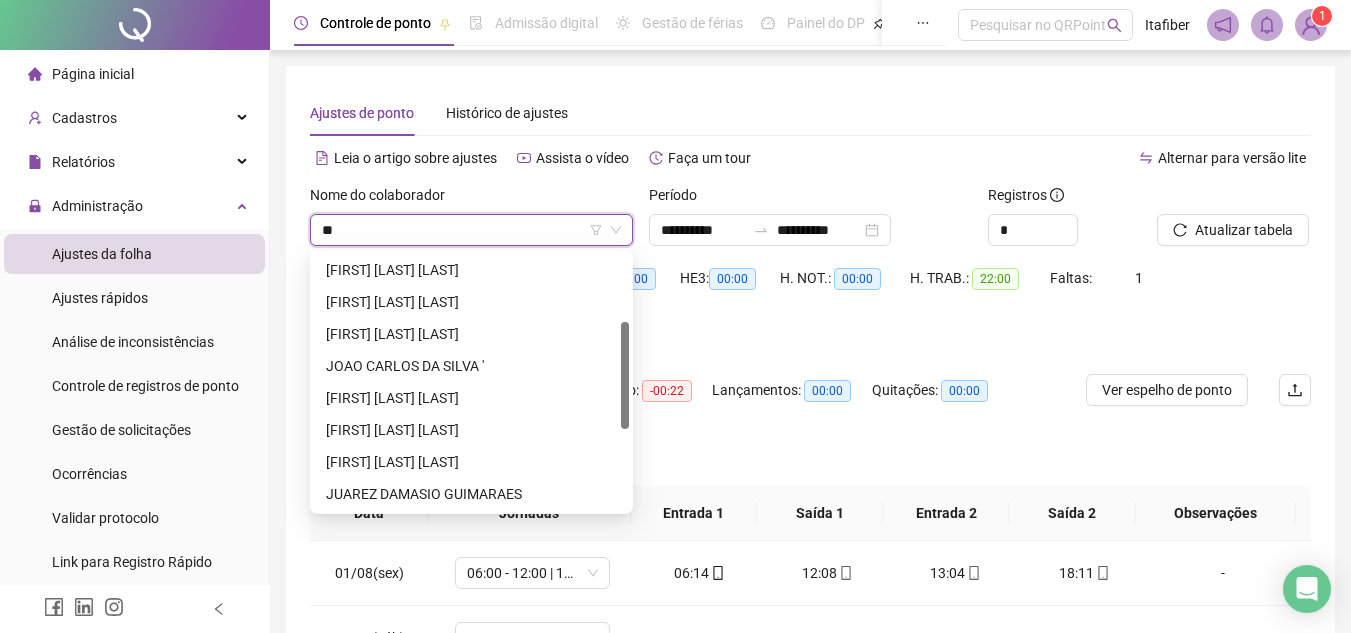 type on "***" 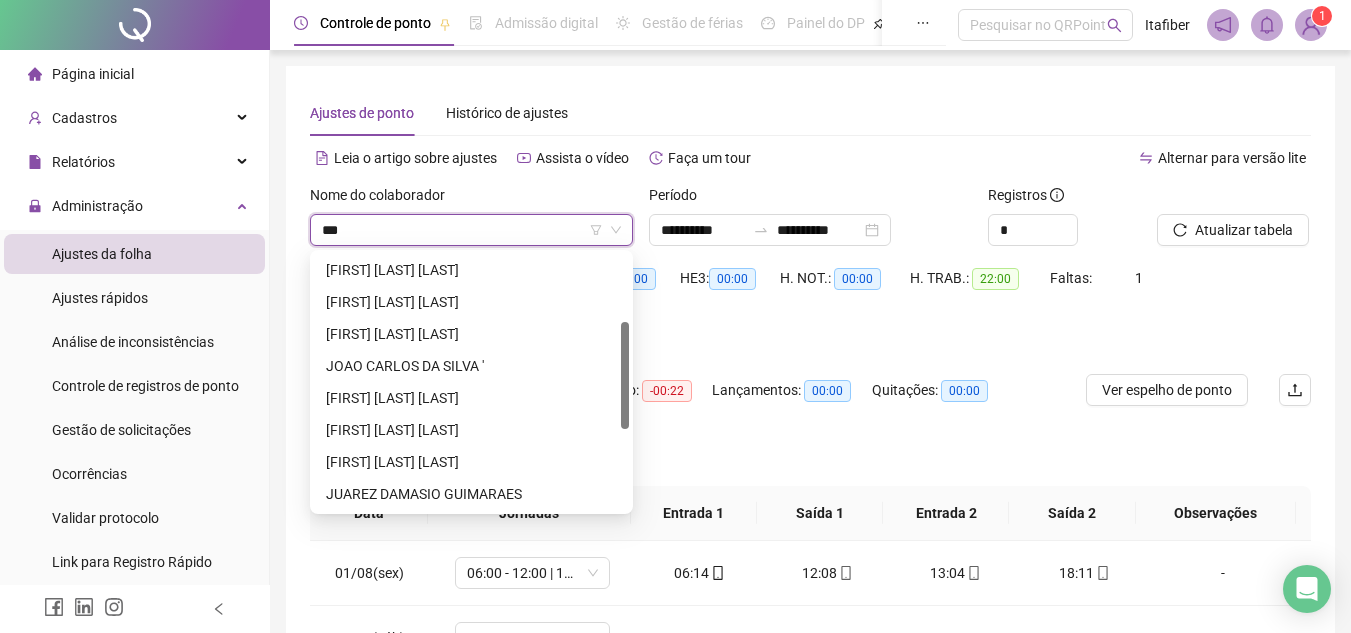 scroll, scrollTop: 0, scrollLeft: 0, axis: both 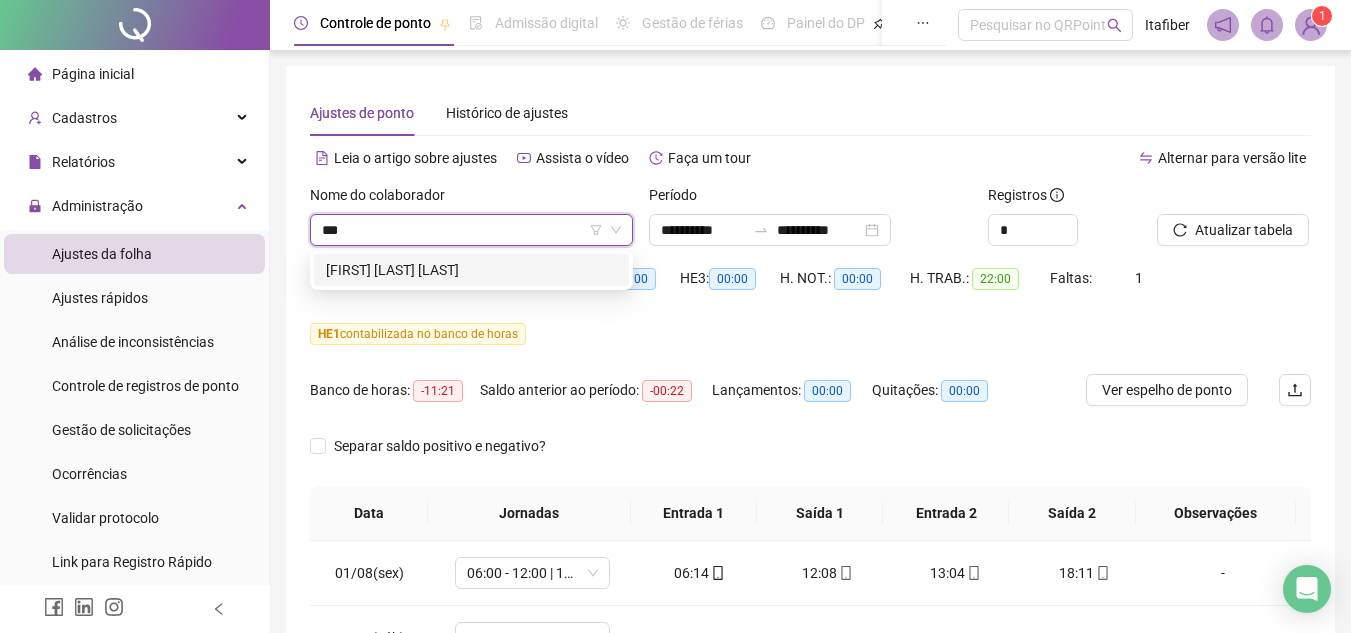 click on "[FIRST] [LAST] [LAST]" at bounding box center (471, 270) 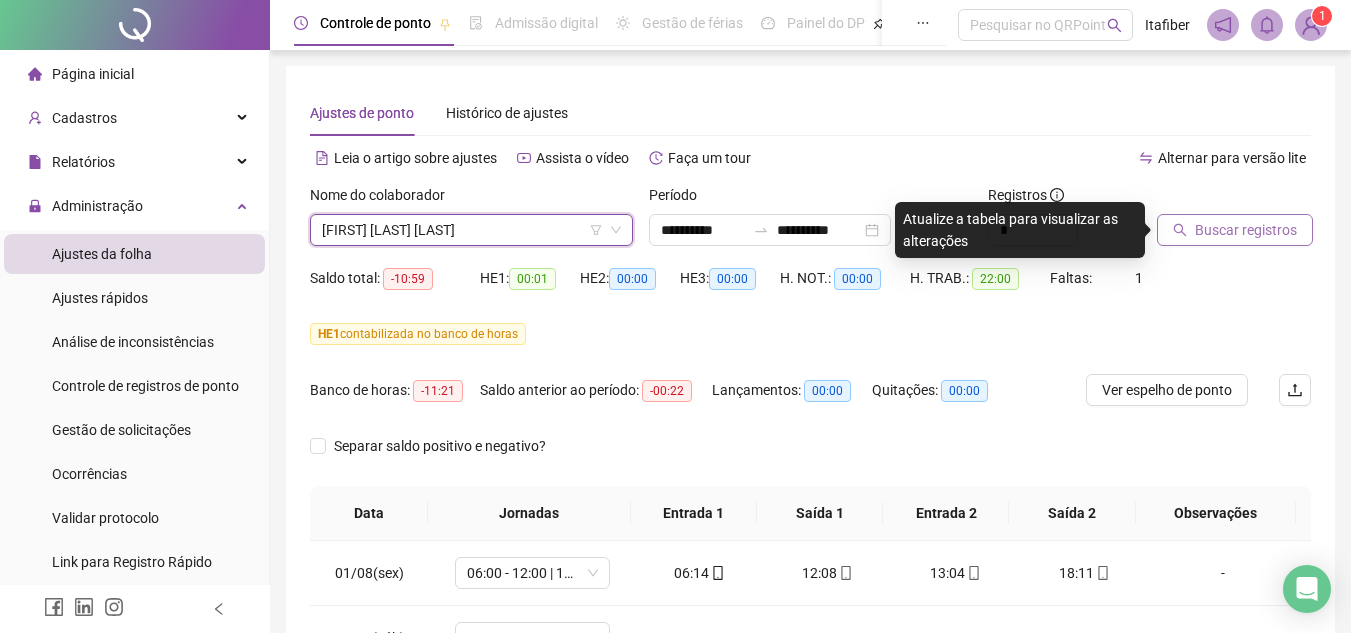 click on "Buscar registros" at bounding box center (1235, 230) 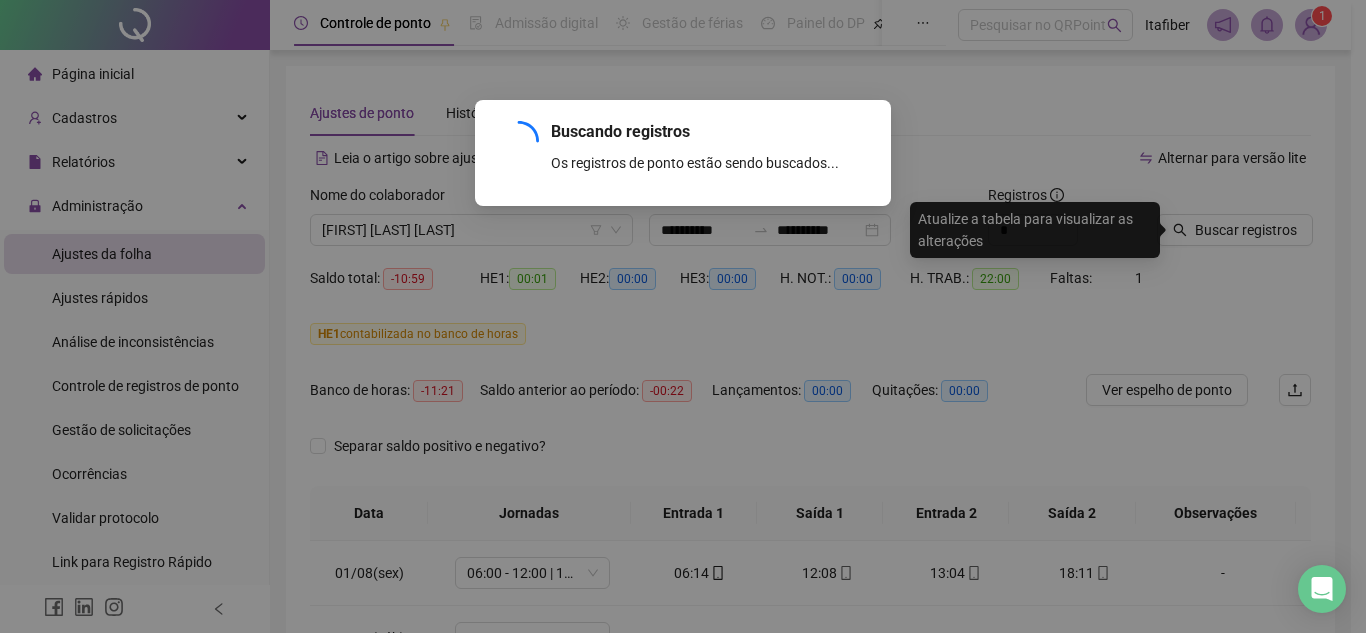 click on "Buscando registros Os registros de ponto estão sendo buscados... OK" at bounding box center (683, 316) 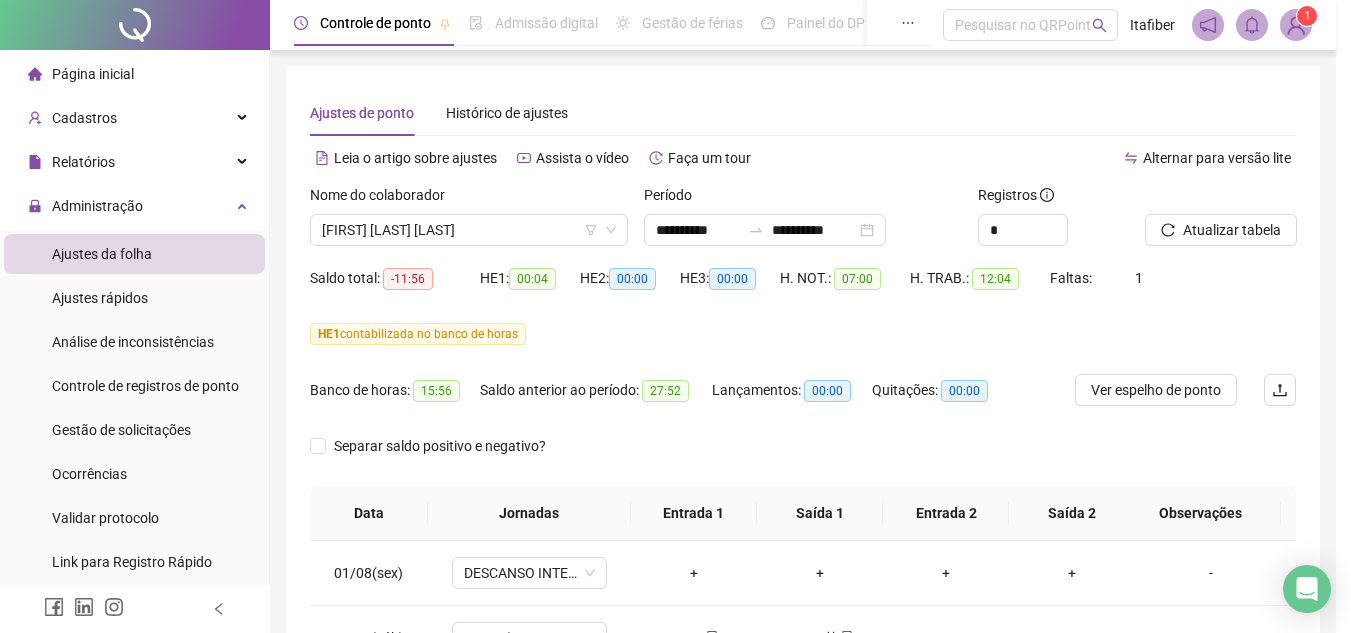 scroll, scrollTop: 343, scrollLeft: 0, axis: vertical 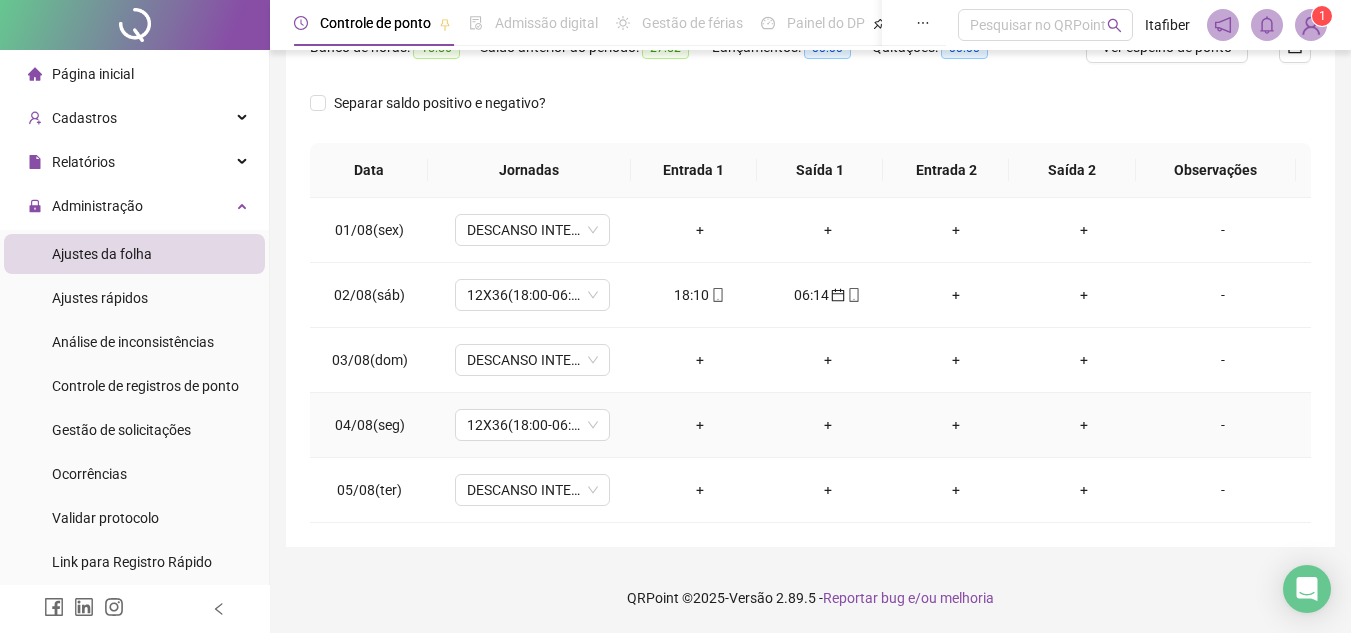 click on "-" at bounding box center (1223, 425) 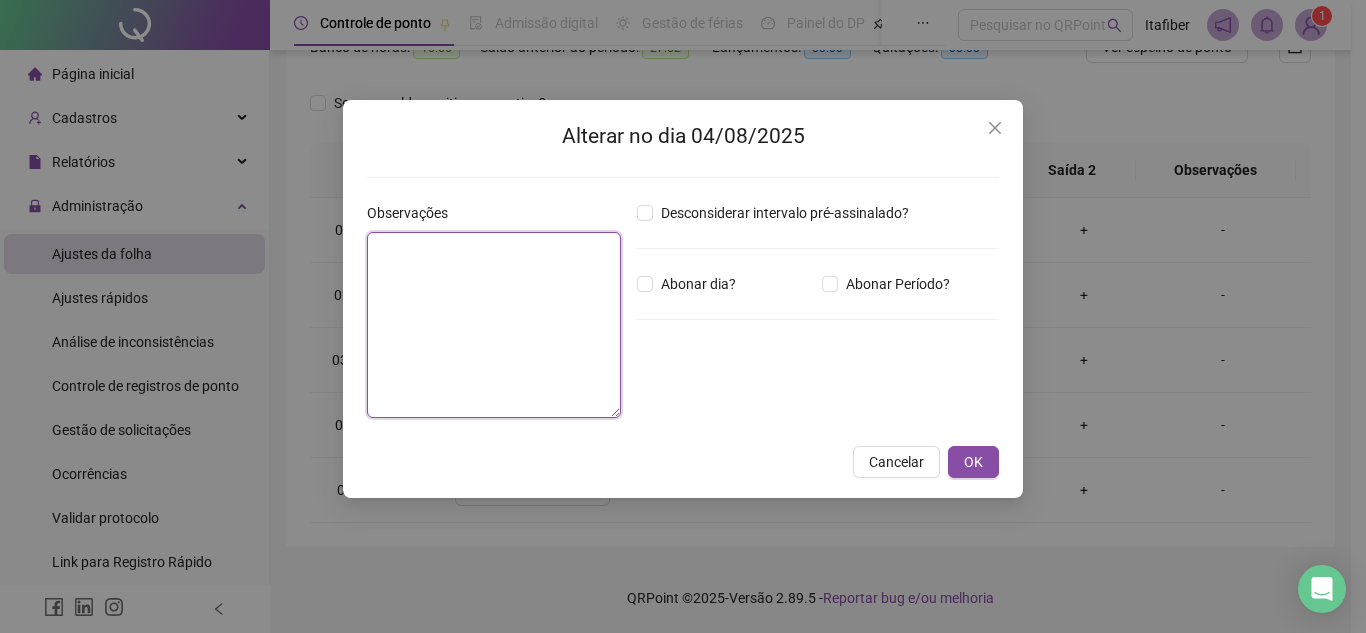 click at bounding box center (494, 325) 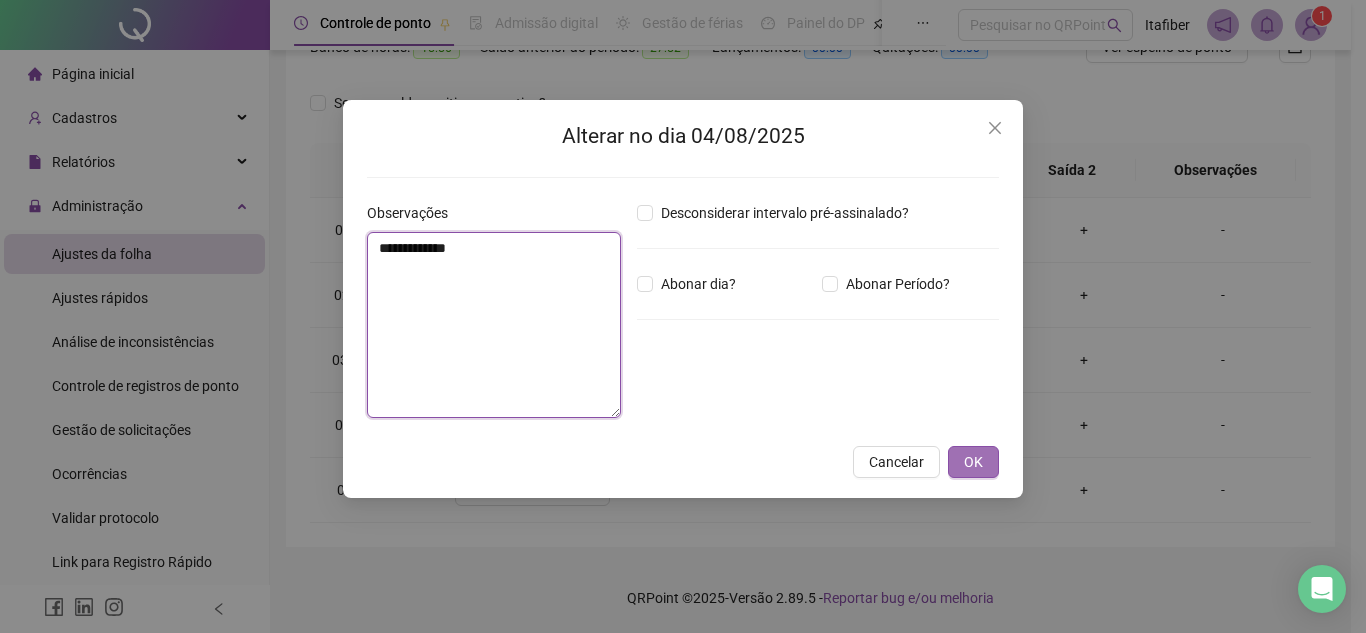 type on "**********" 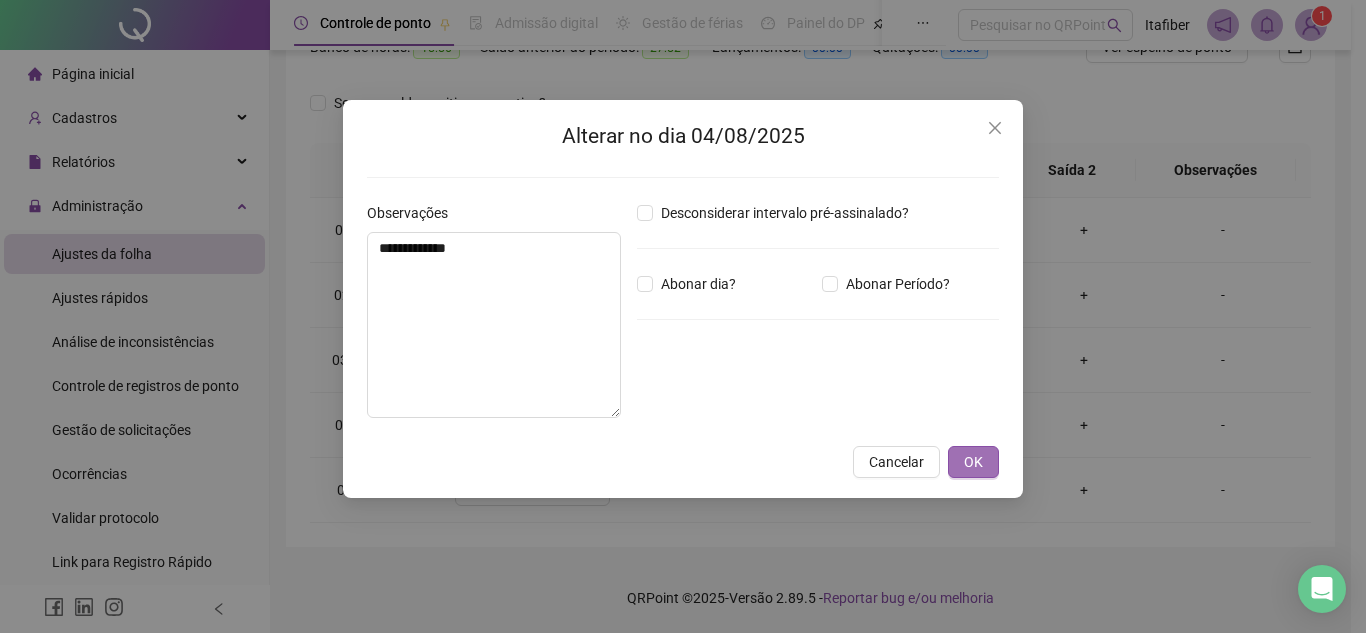 click on "OK" at bounding box center [973, 462] 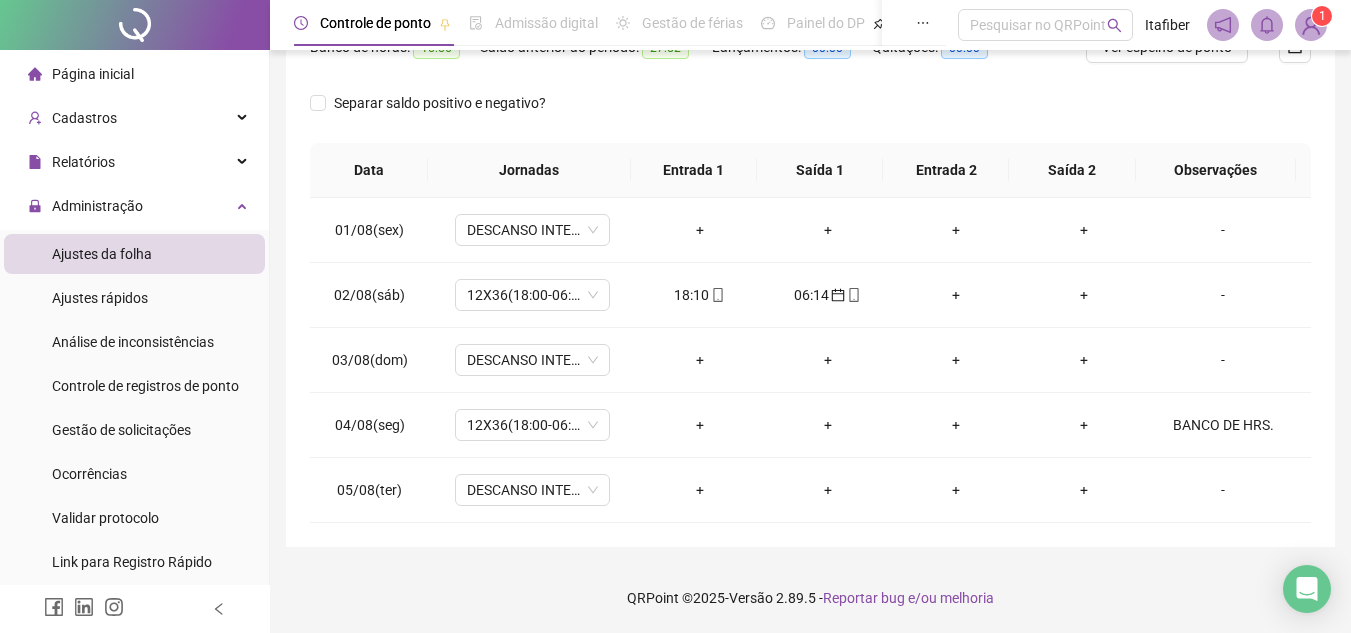 scroll, scrollTop: 0, scrollLeft: 0, axis: both 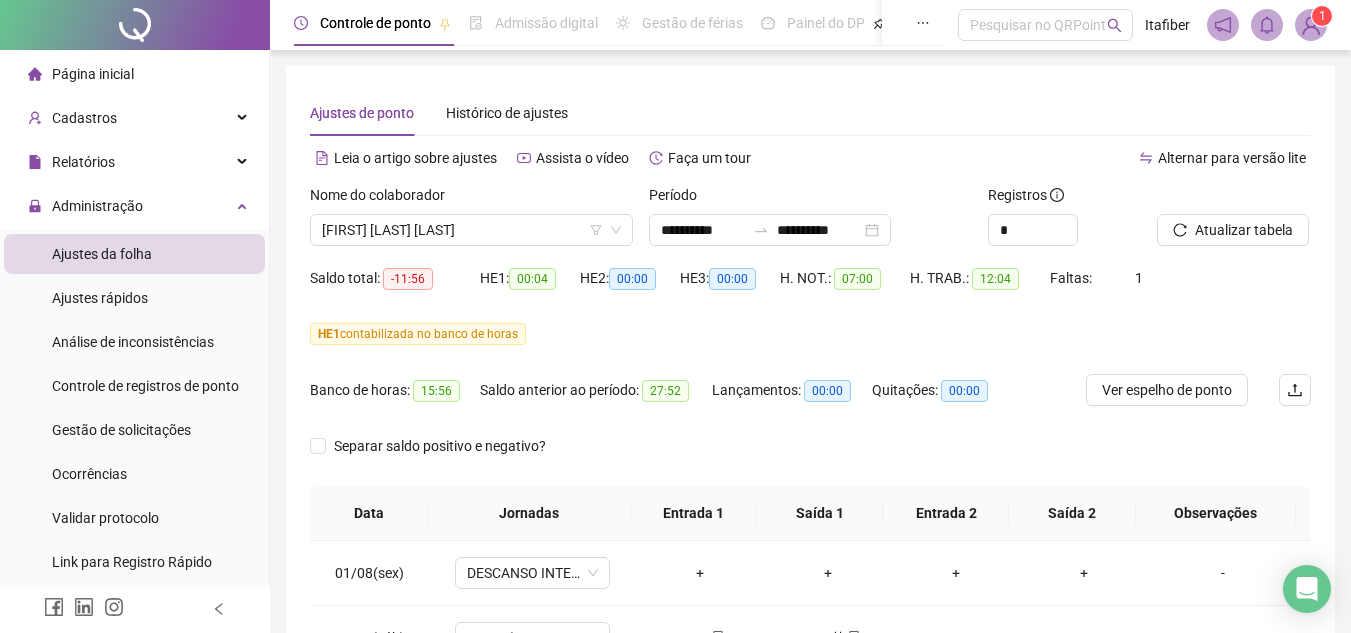 click at bounding box center [1209, 199] 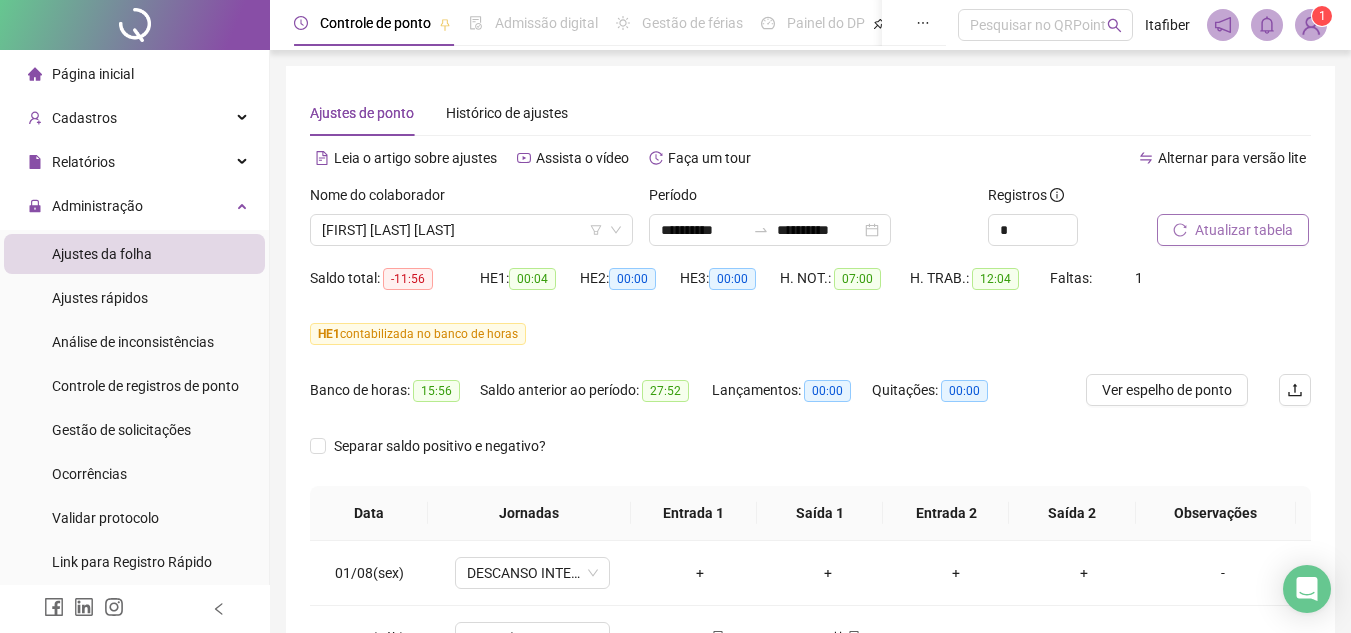 click on "Atualizar tabela" at bounding box center [1244, 230] 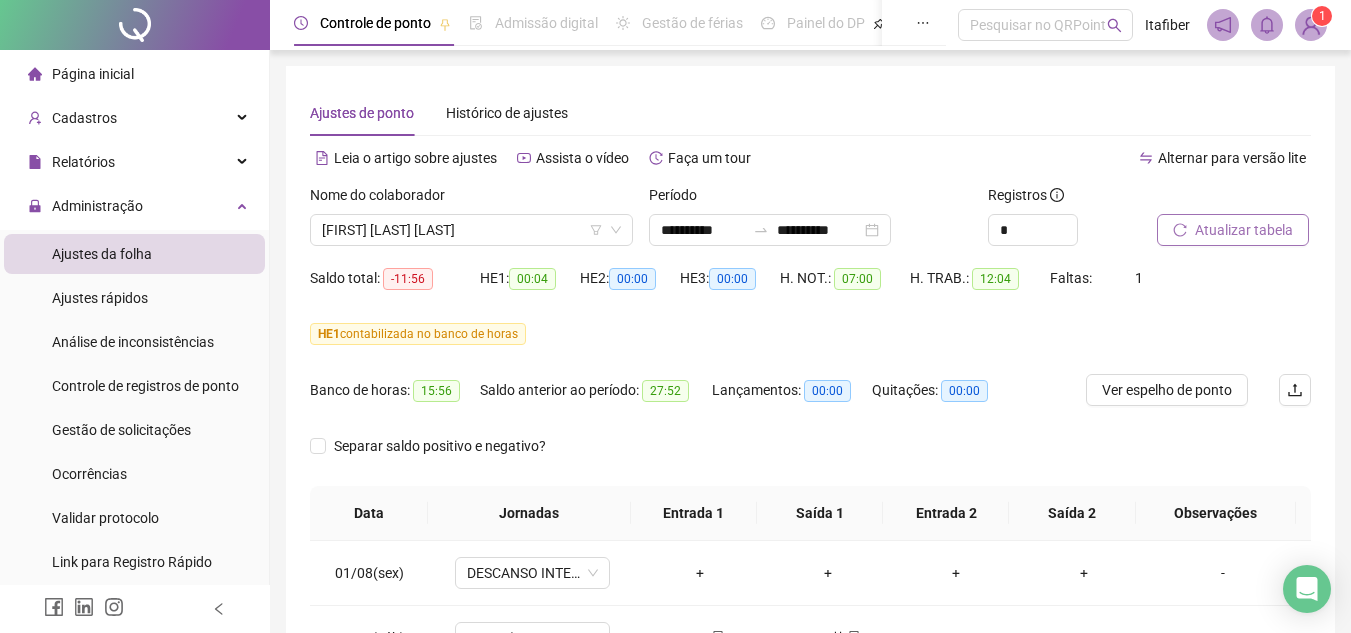 type 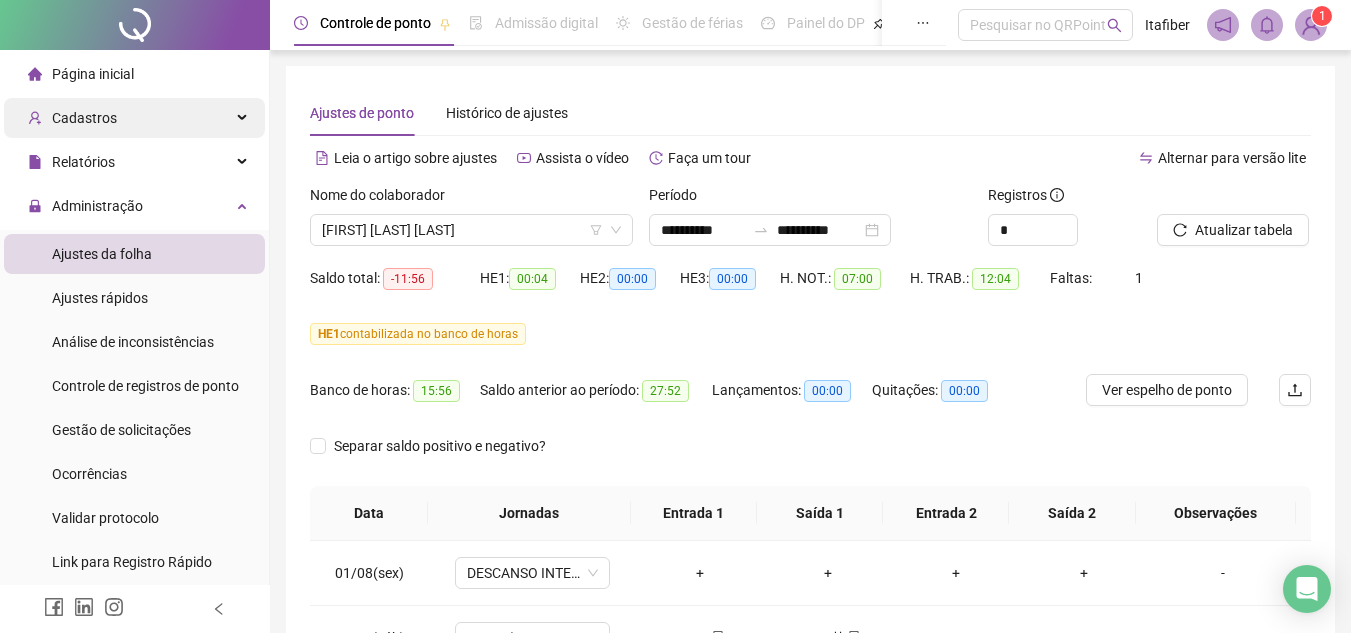 click on "Cadastros" at bounding box center [134, 118] 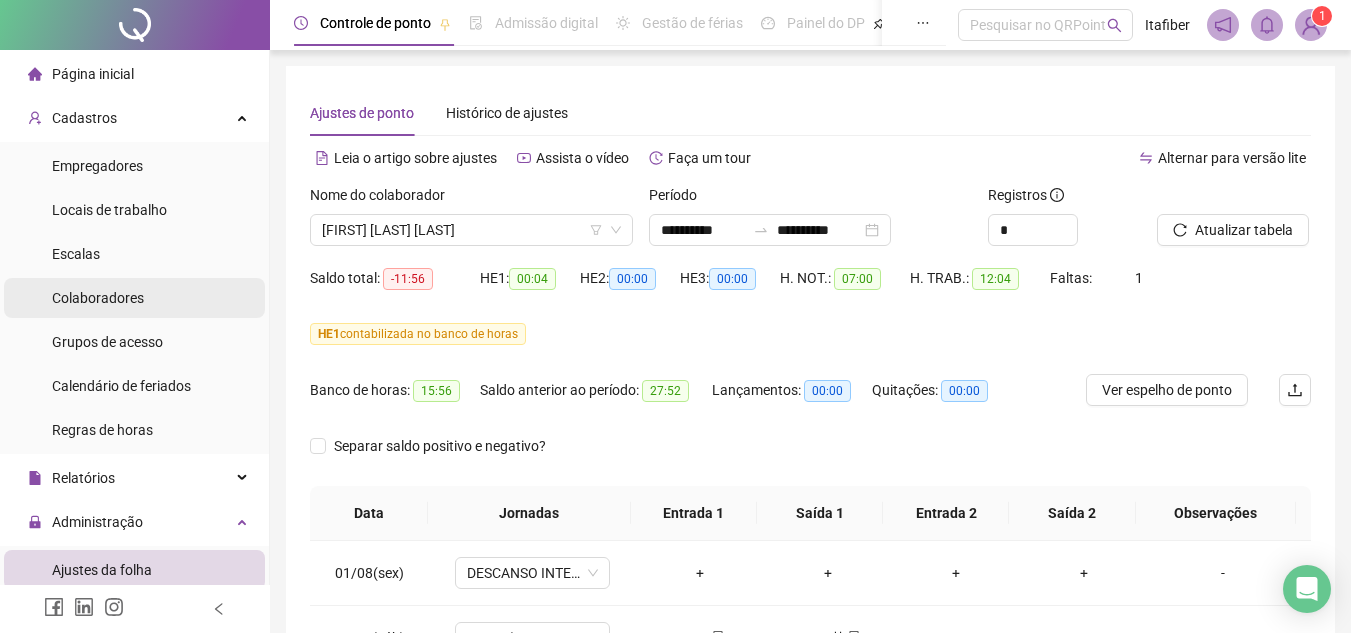 click on "Colaboradores" at bounding box center [134, 298] 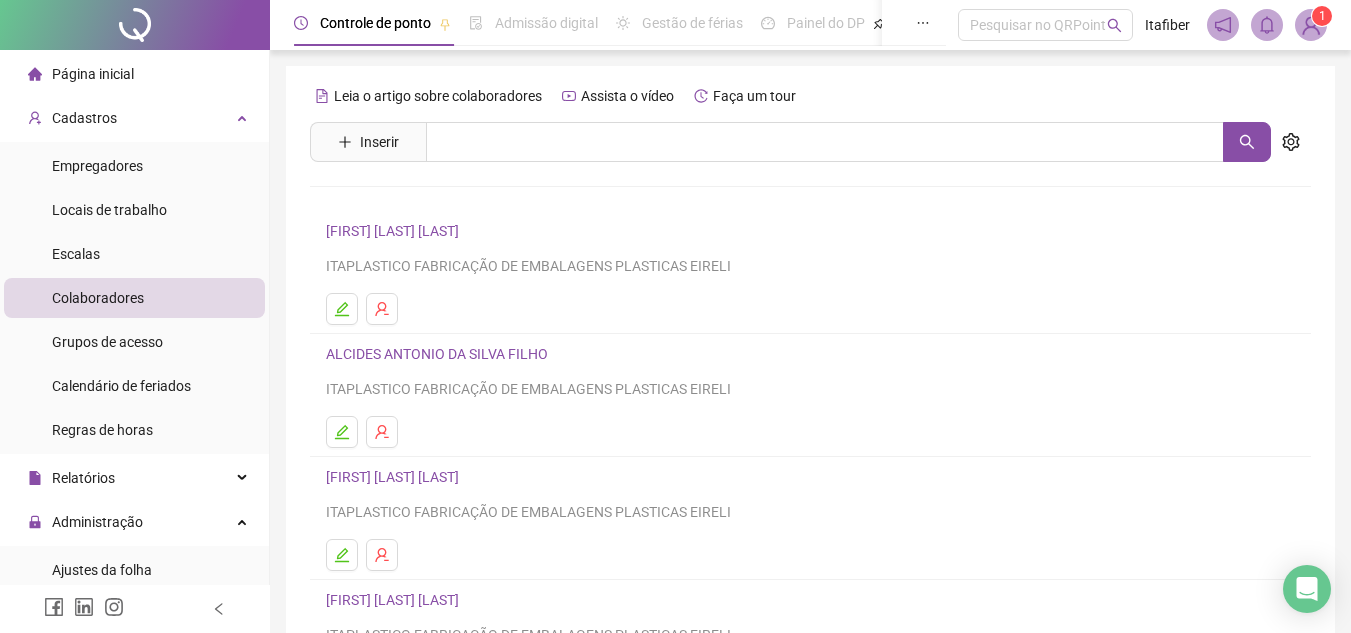 click on "[FIRST] [LAST] [LAST]" at bounding box center [395, 477] 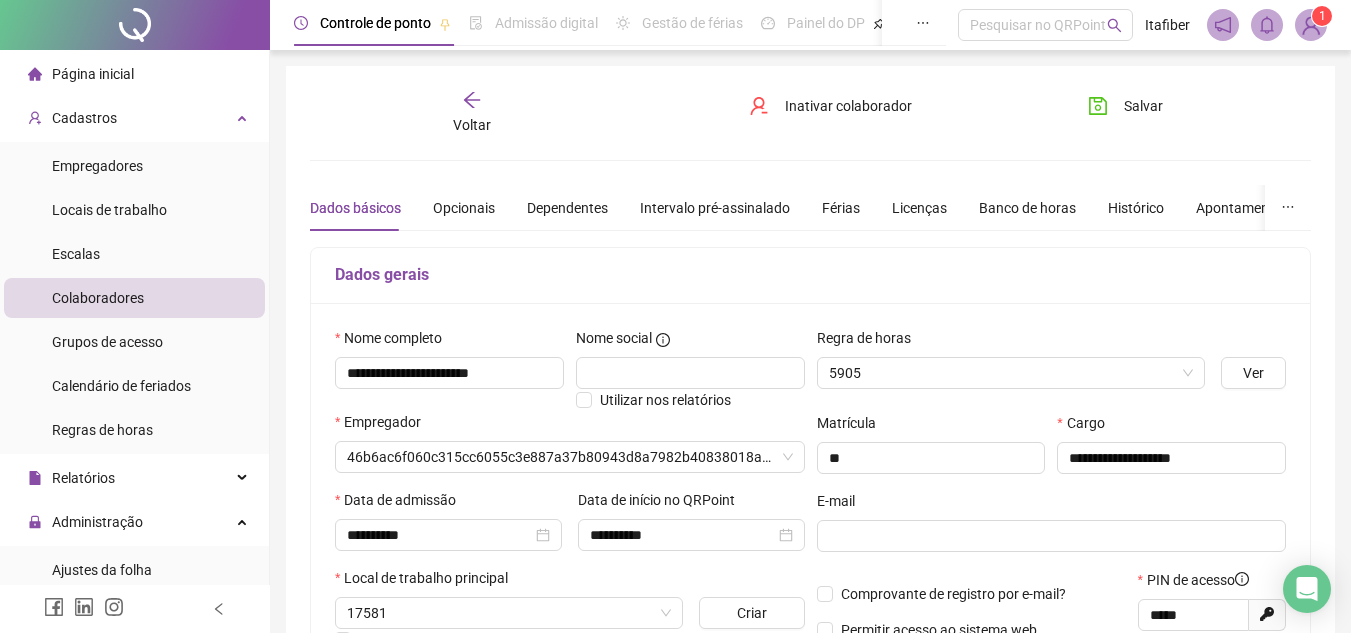 type on "**********" 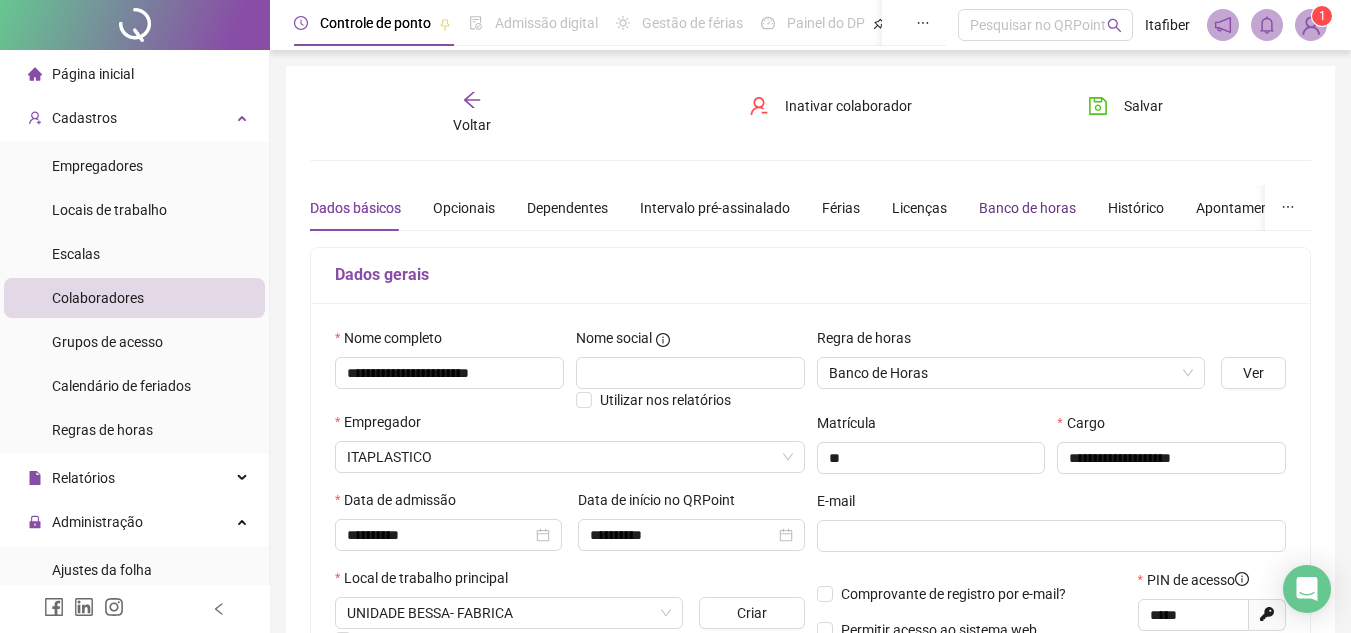 click on "Banco de horas" at bounding box center (1027, 208) 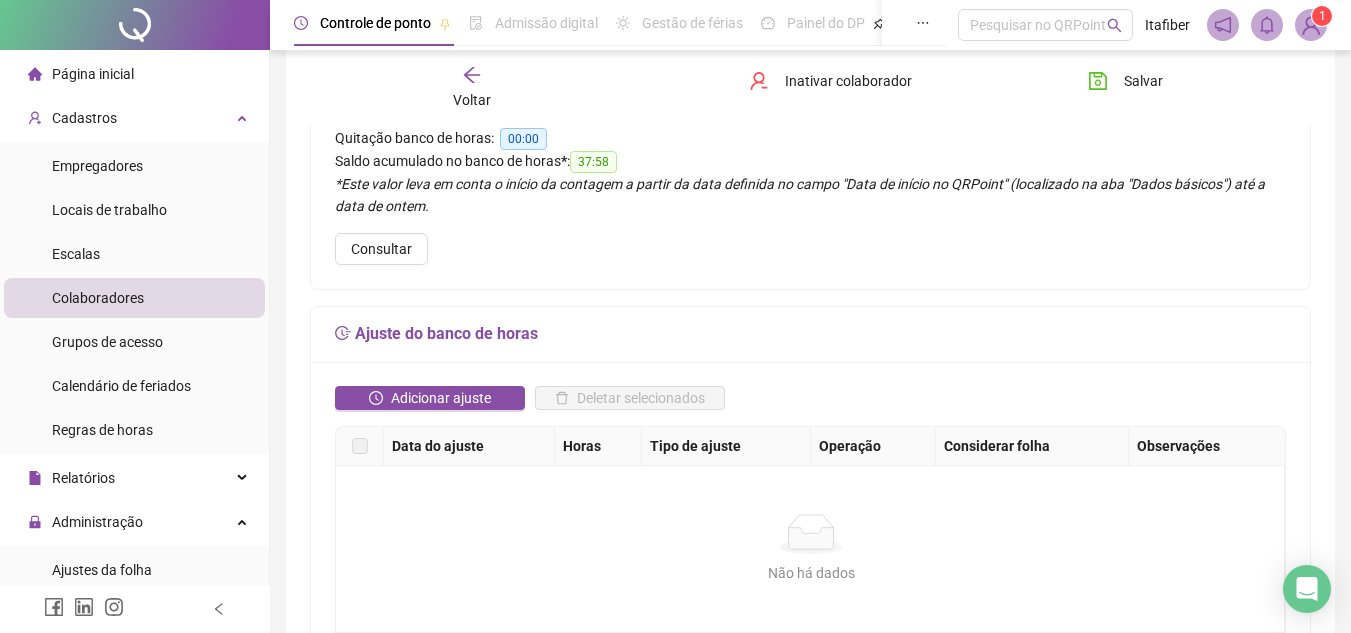 scroll, scrollTop: 300, scrollLeft: 0, axis: vertical 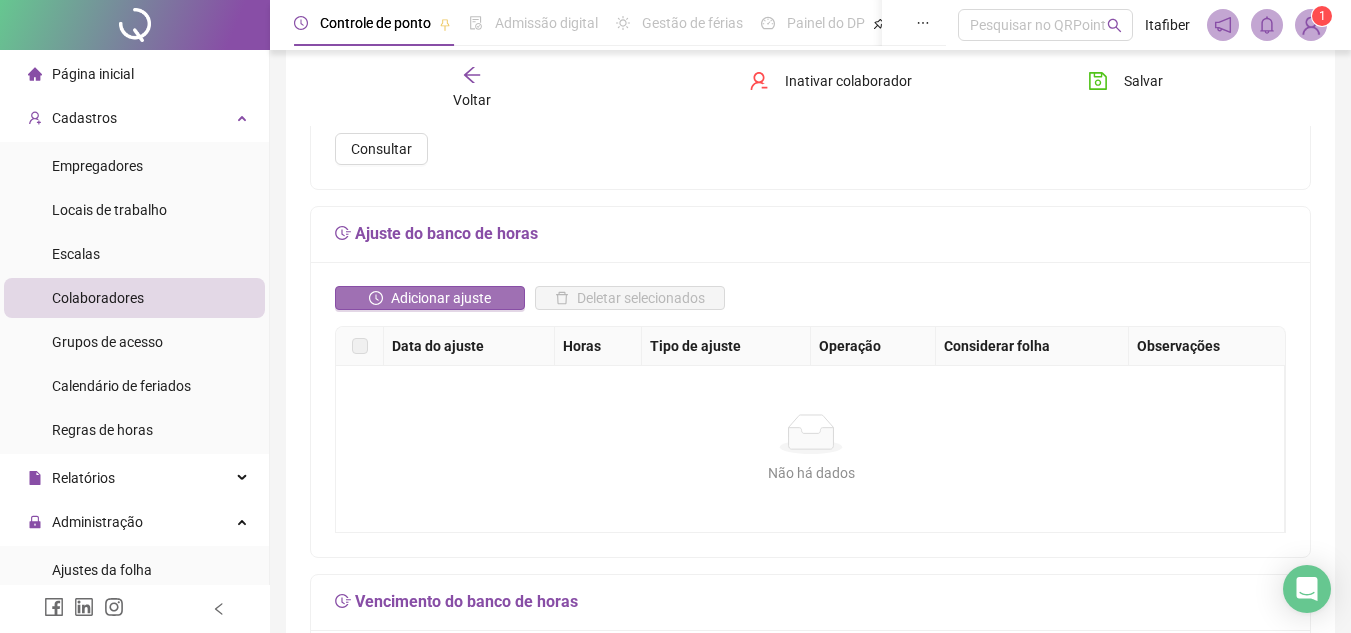 click on "Adicionar ajuste" at bounding box center (441, 298) 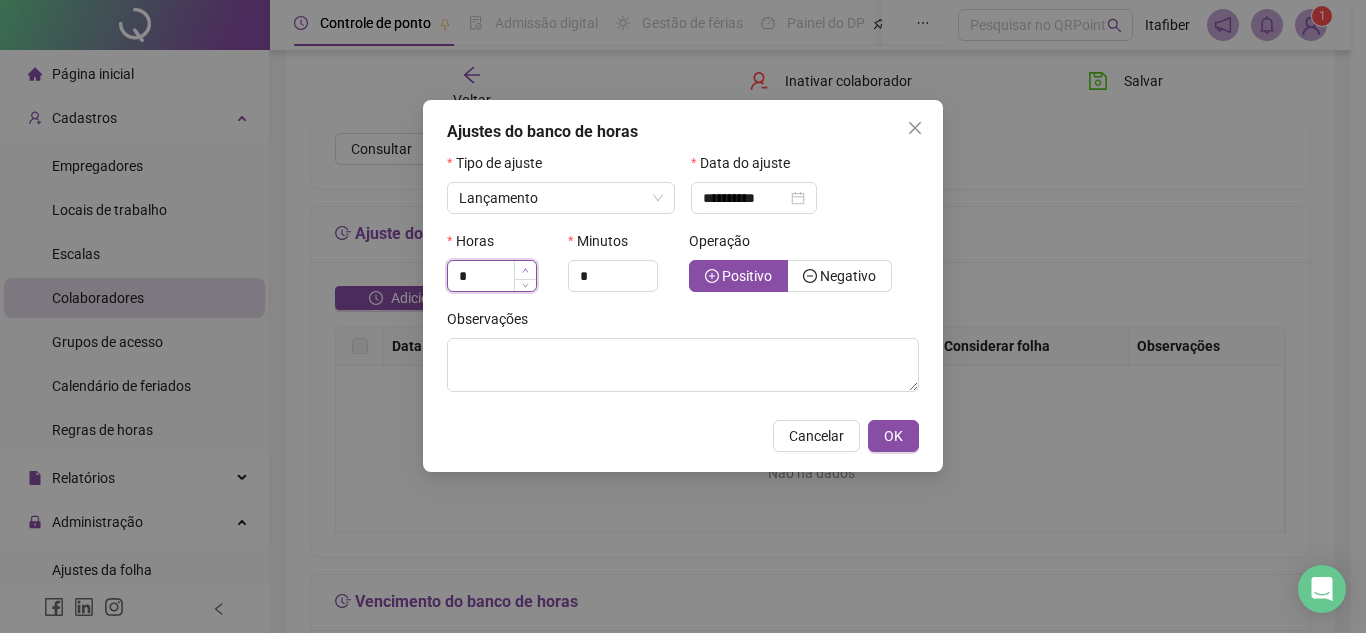 click at bounding box center [525, 270] 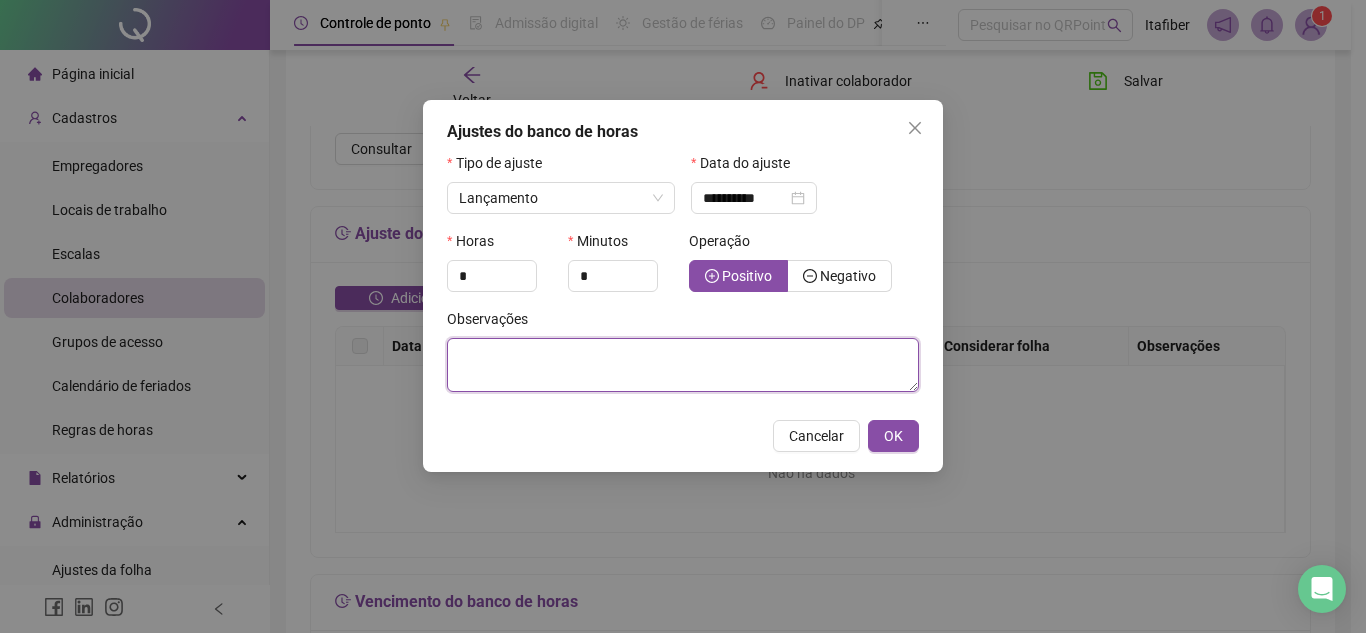 click at bounding box center [683, 365] 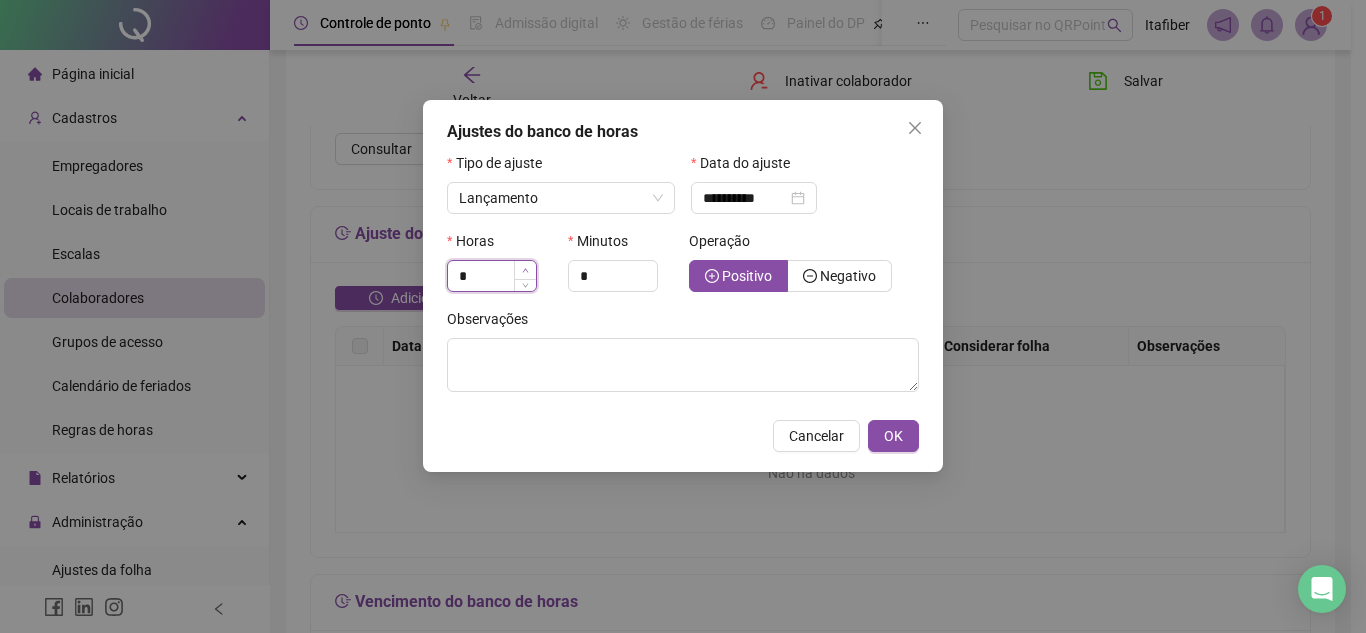 click 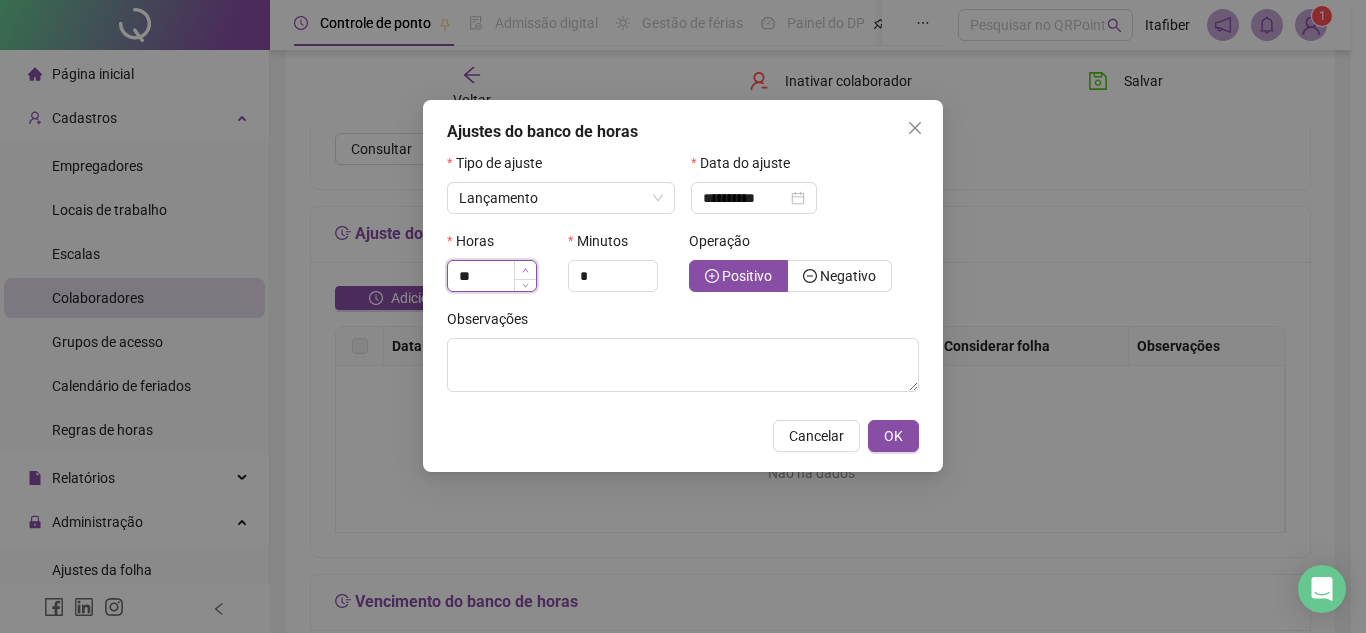 click 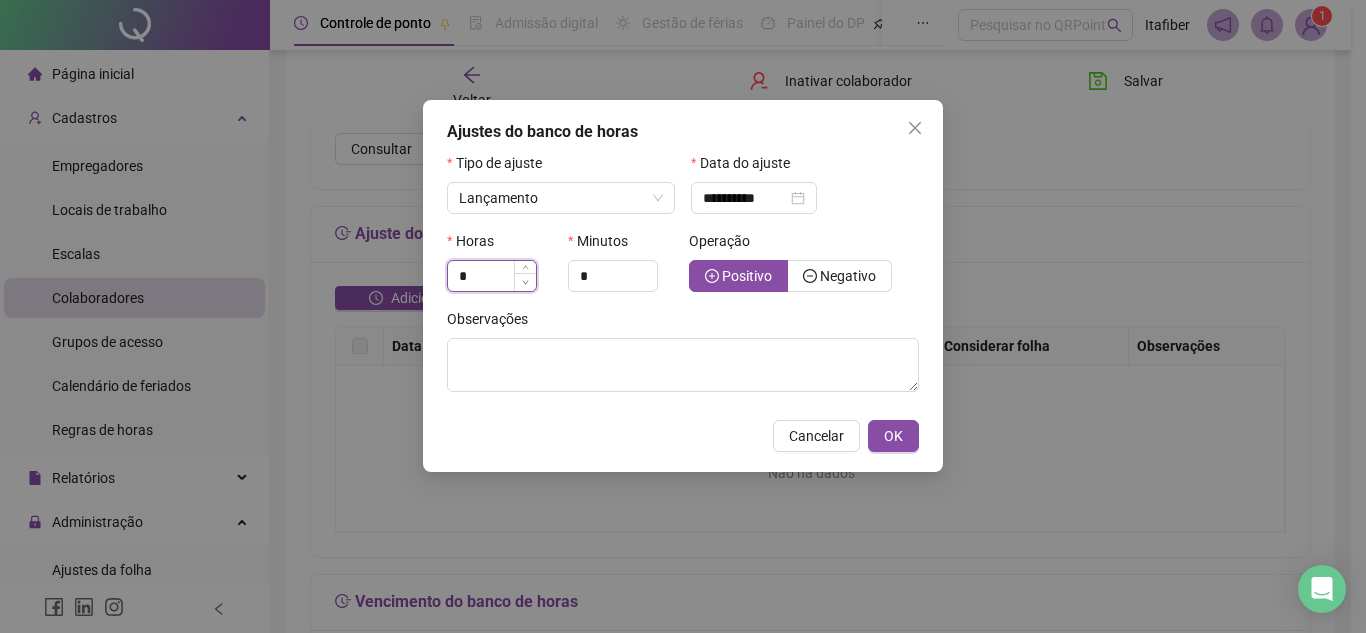 click 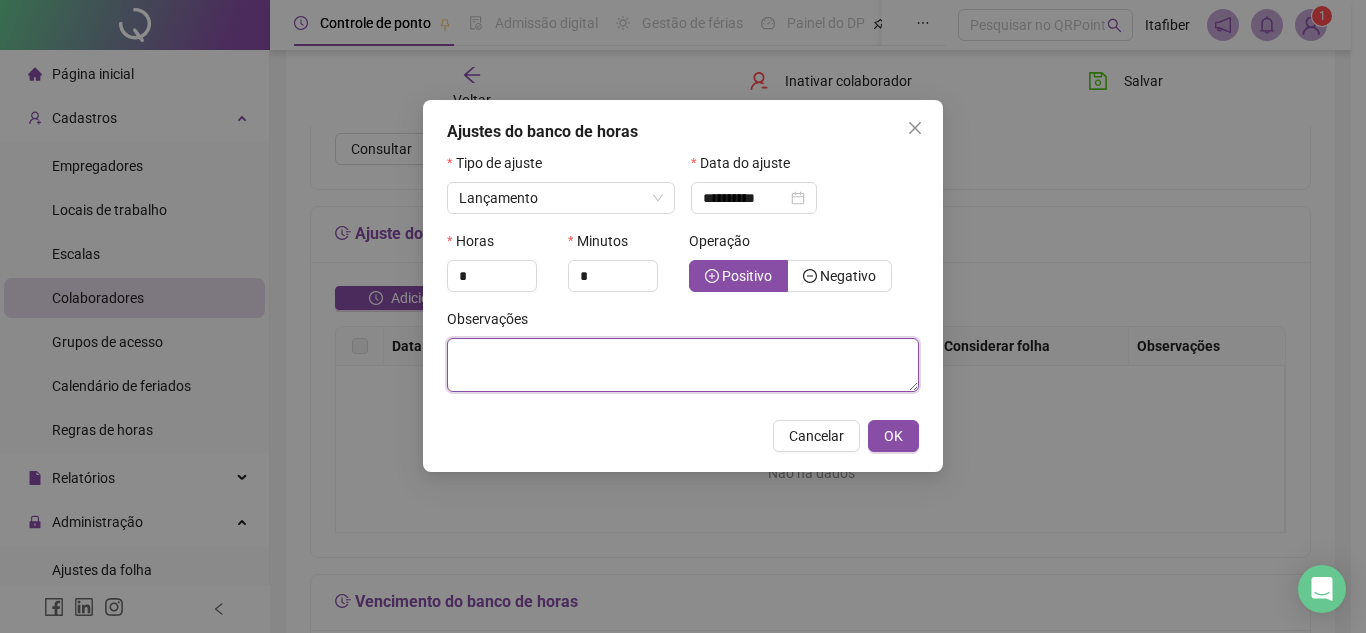 click at bounding box center (683, 365) 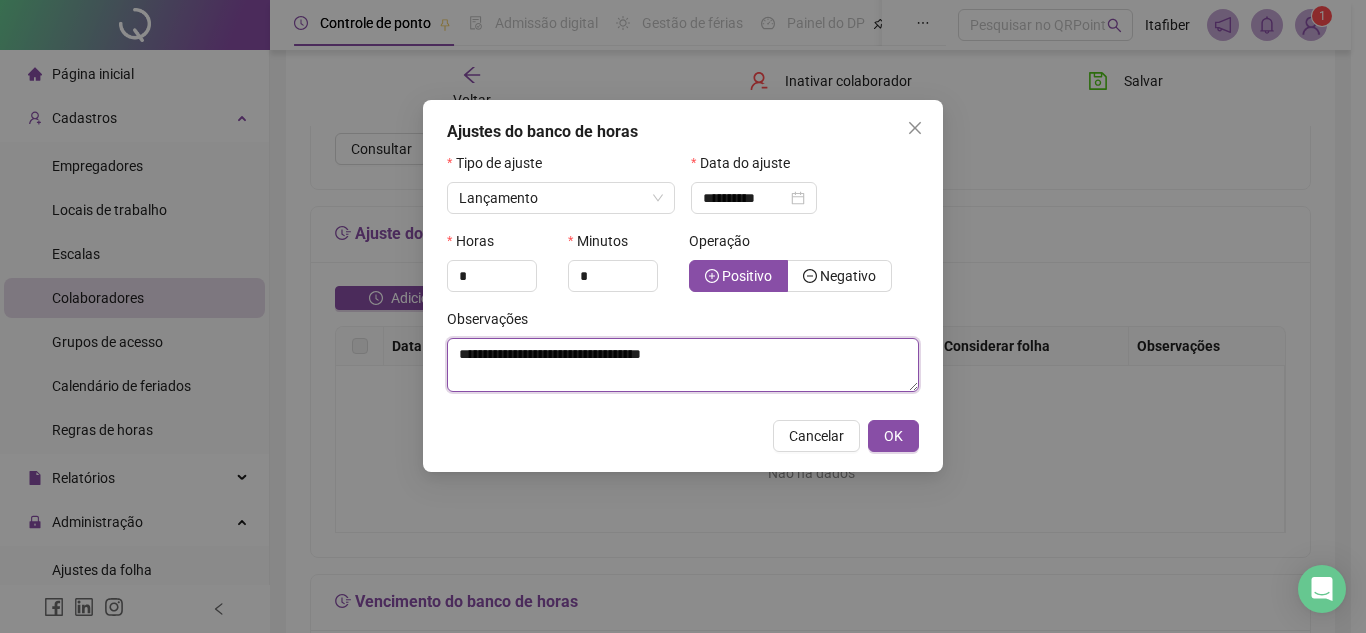 click on "**********" at bounding box center [683, 365] 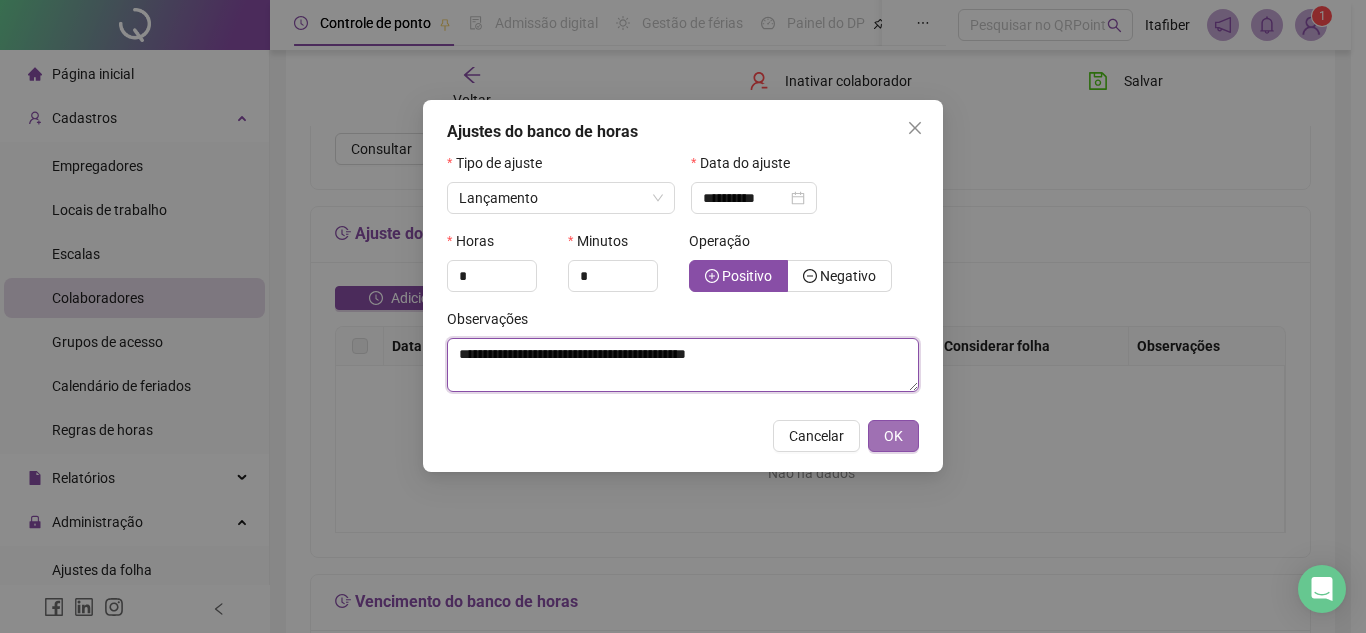 type on "**********" 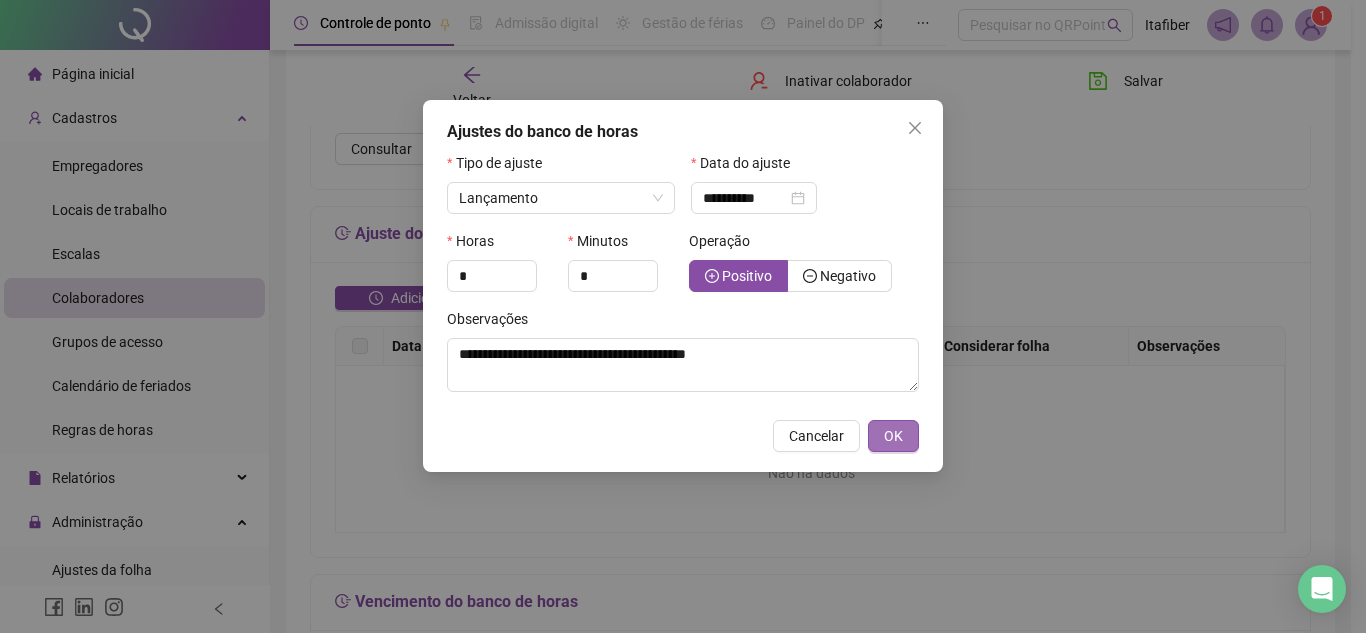 click on "OK" at bounding box center [893, 436] 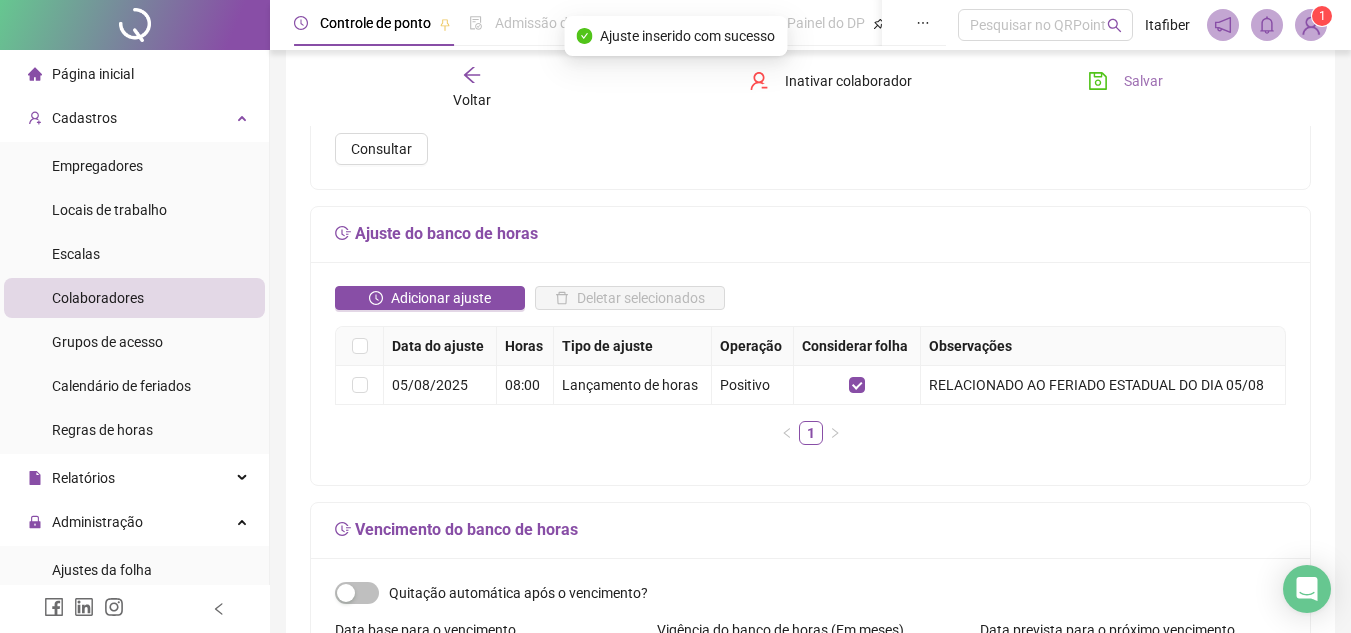 click on "Salvar" at bounding box center [1143, 81] 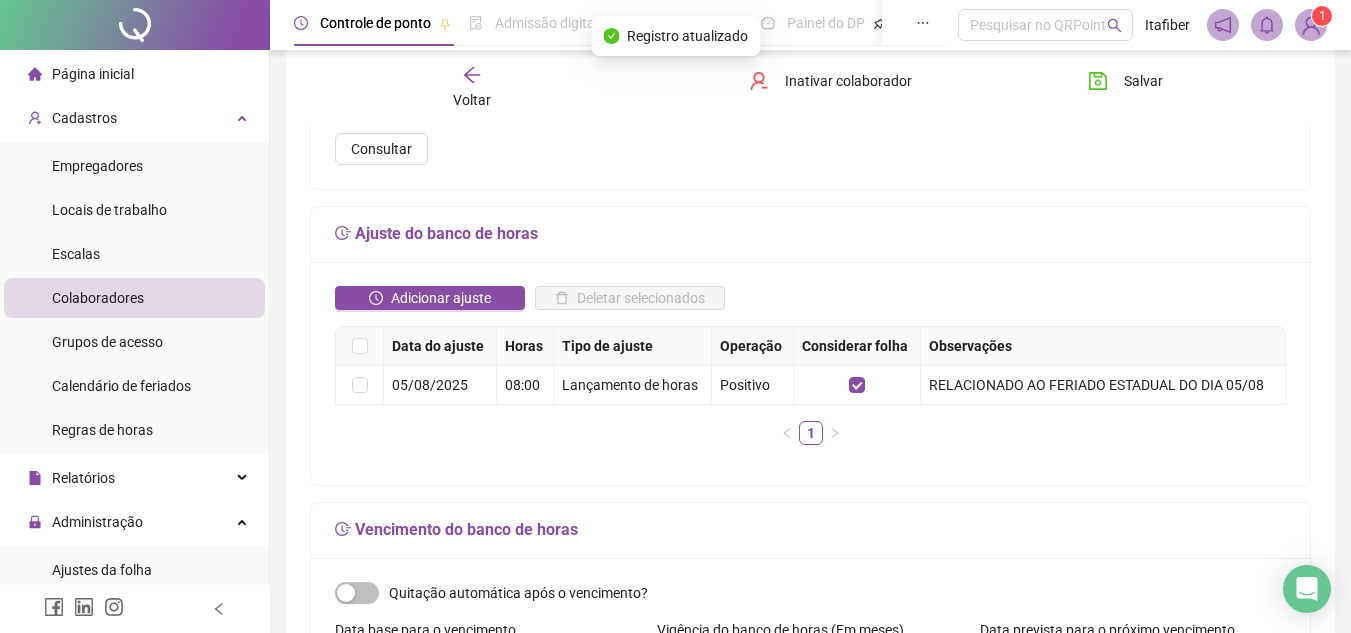 click on "Voltar" at bounding box center [472, 100] 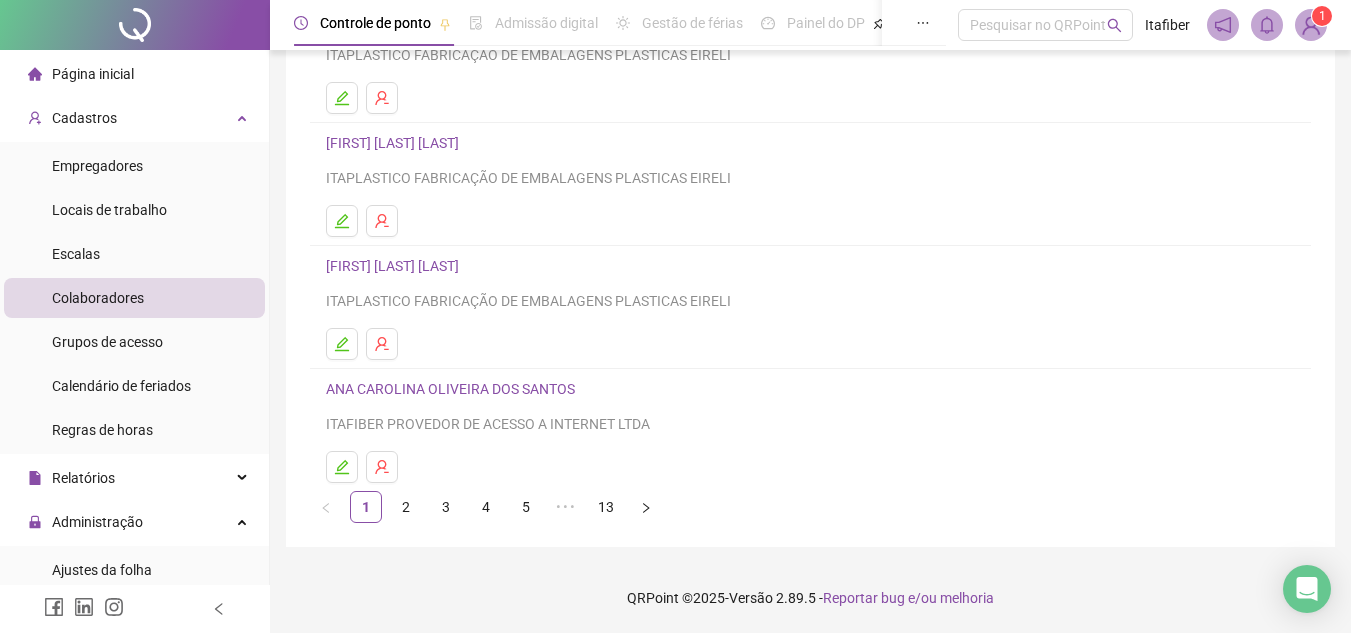 scroll, scrollTop: 0, scrollLeft: 0, axis: both 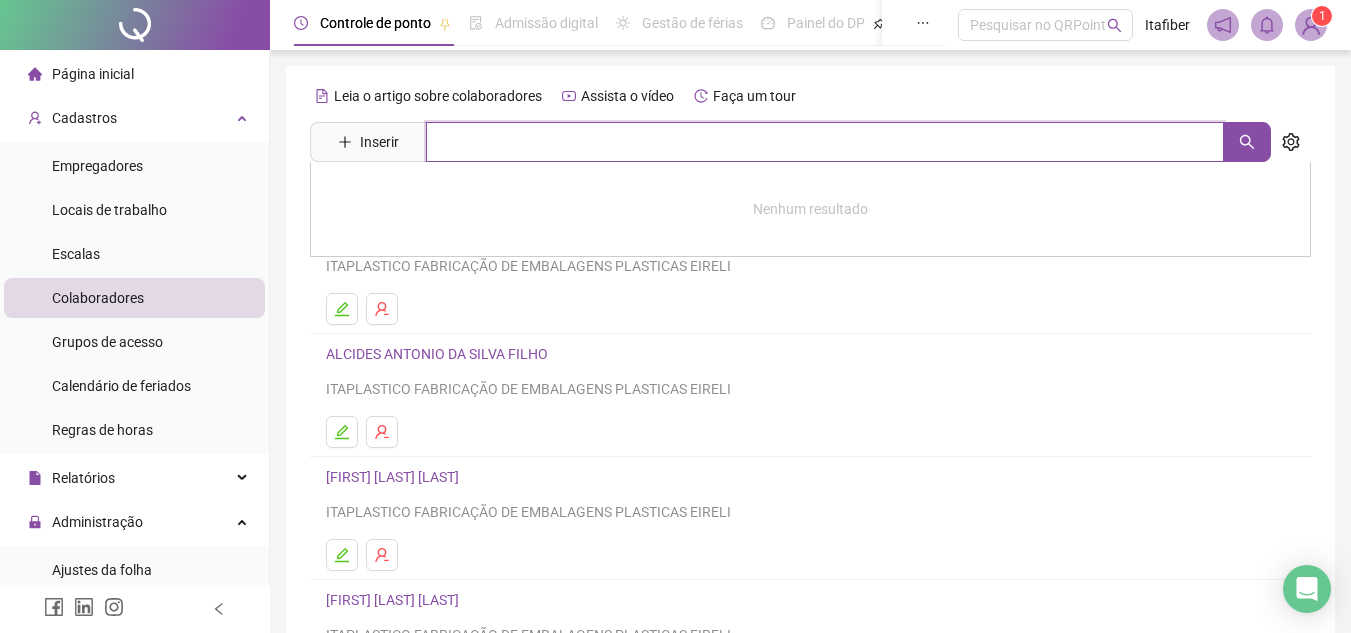 click at bounding box center [825, 142] 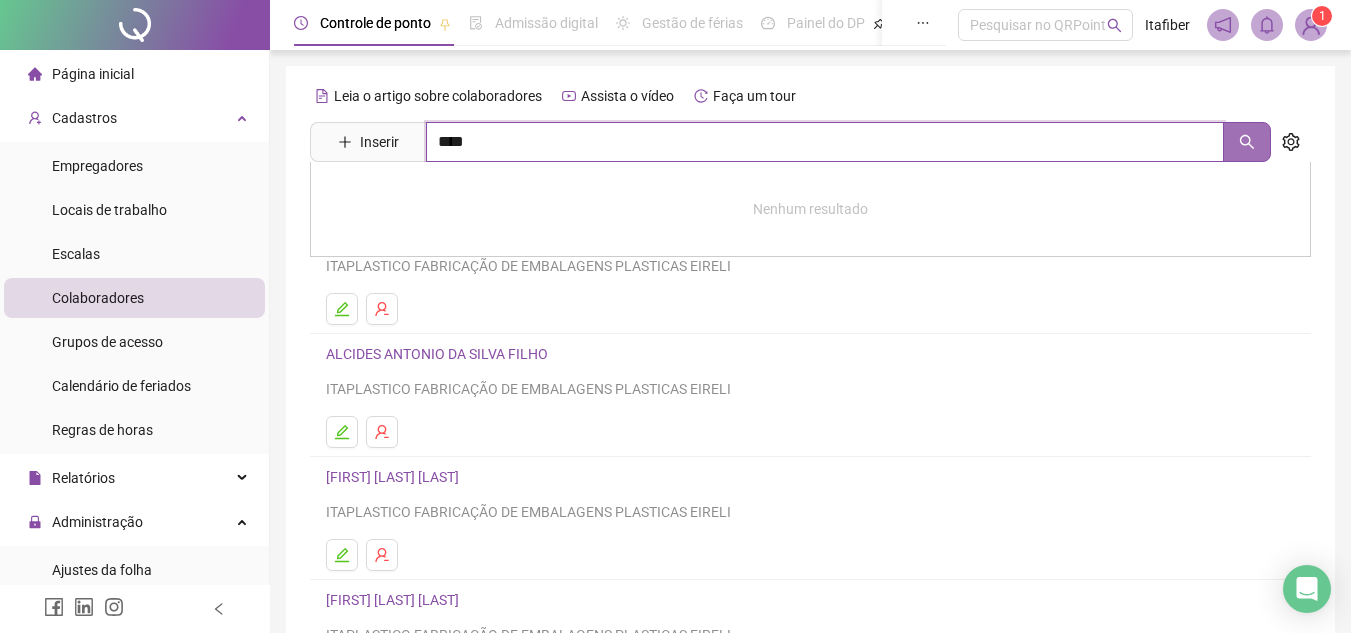 click 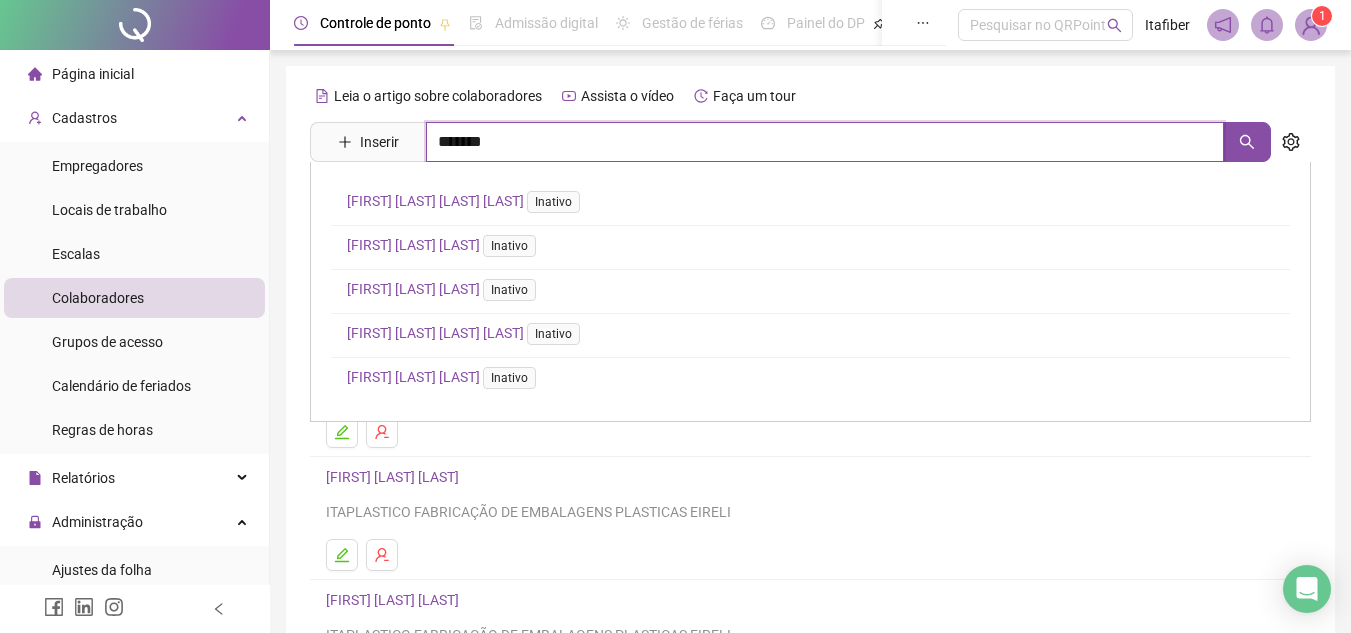type on "*******" 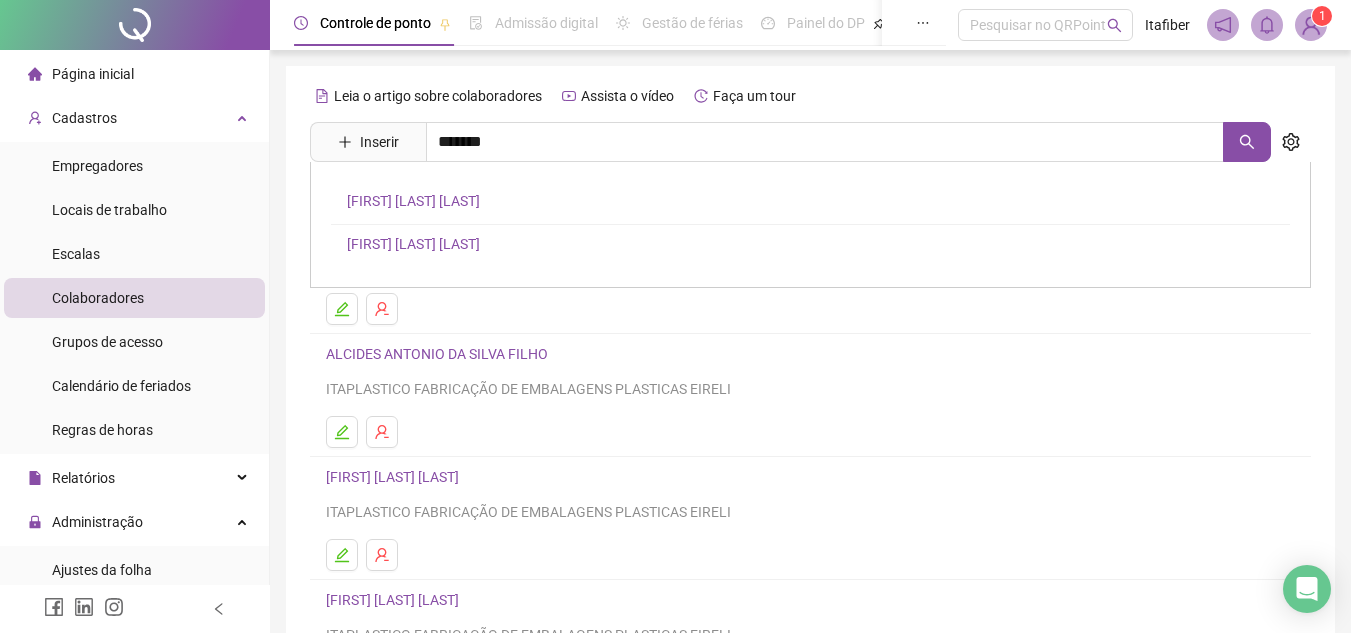 click on "[FIRST] [LAST] [LAST]" at bounding box center [413, 201] 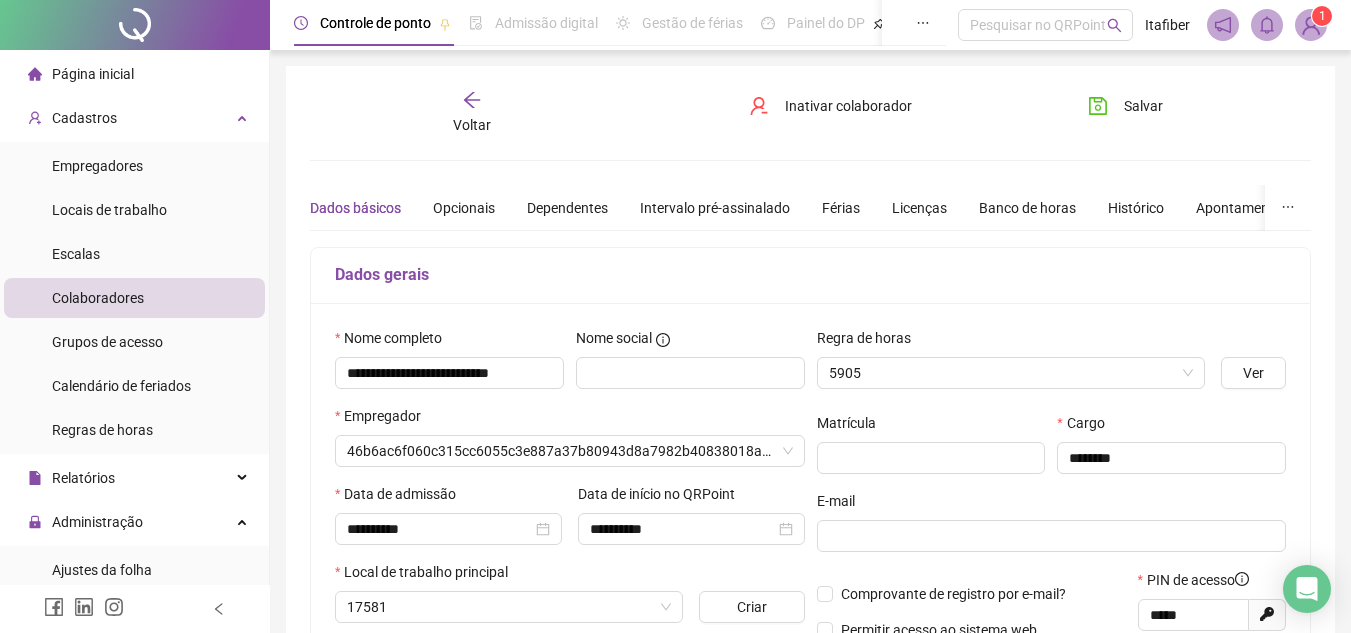 type on "**********" 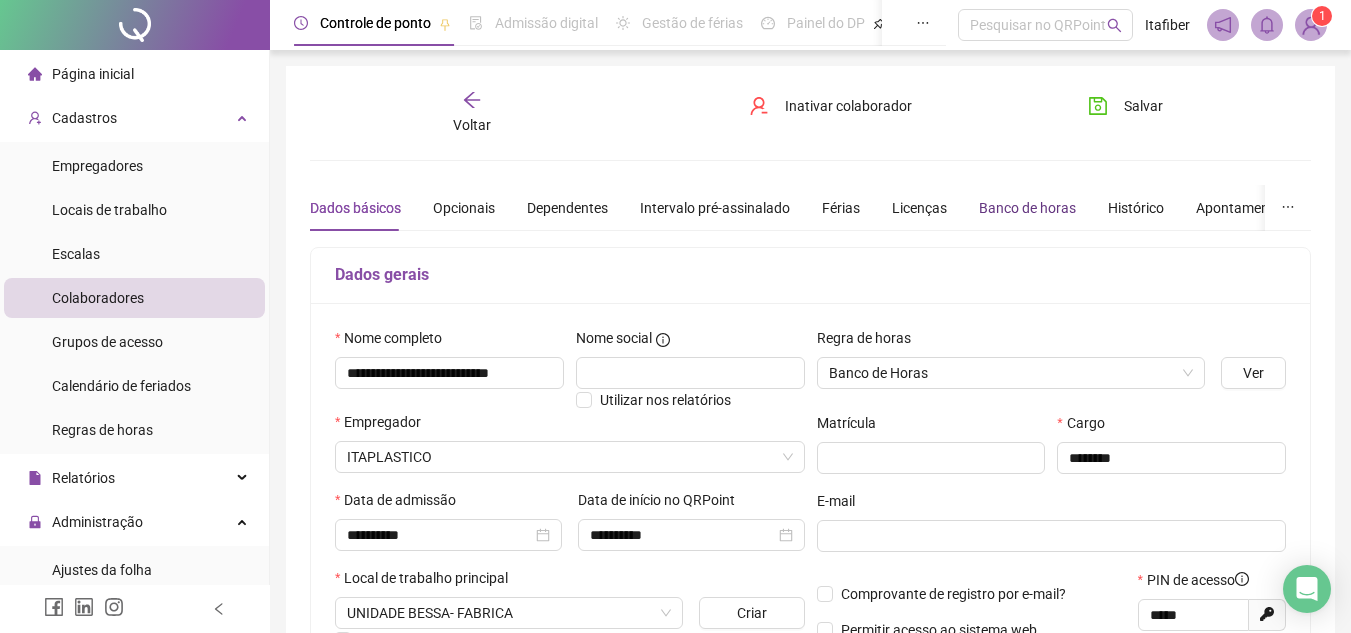 click on "Banco de horas" at bounding box center (1027, 208) 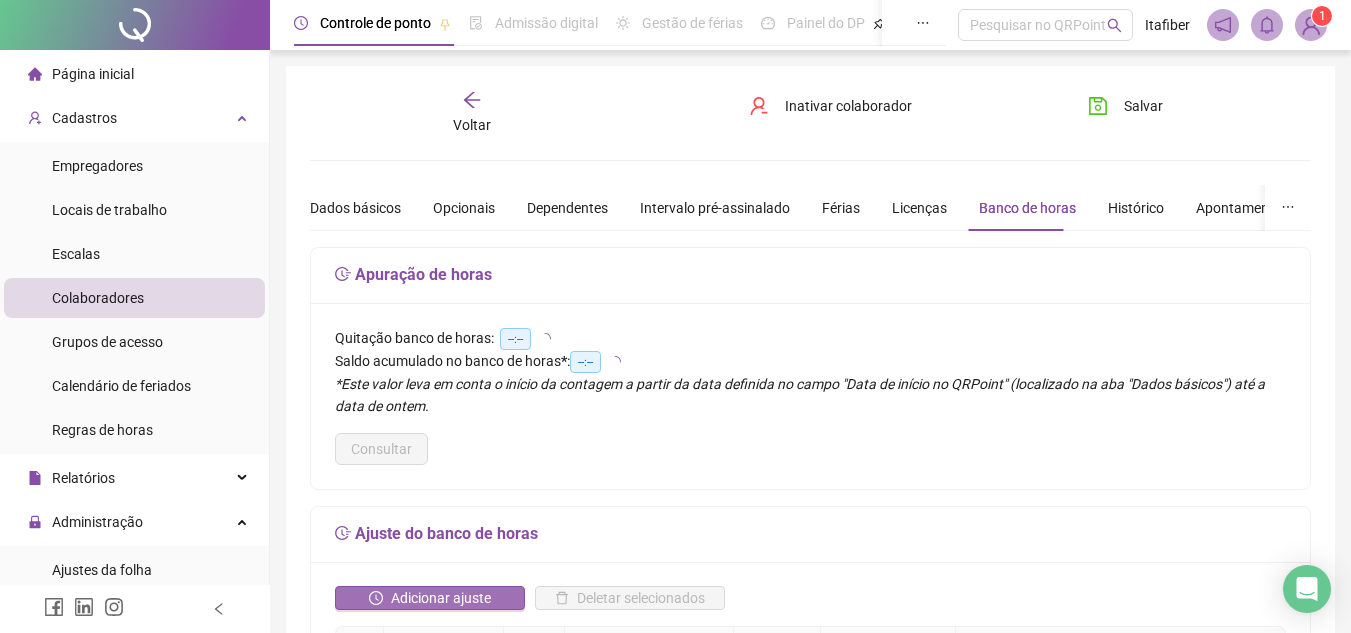 scroll, scrollTop: 200, scrollLeft: 0, axis: vertical 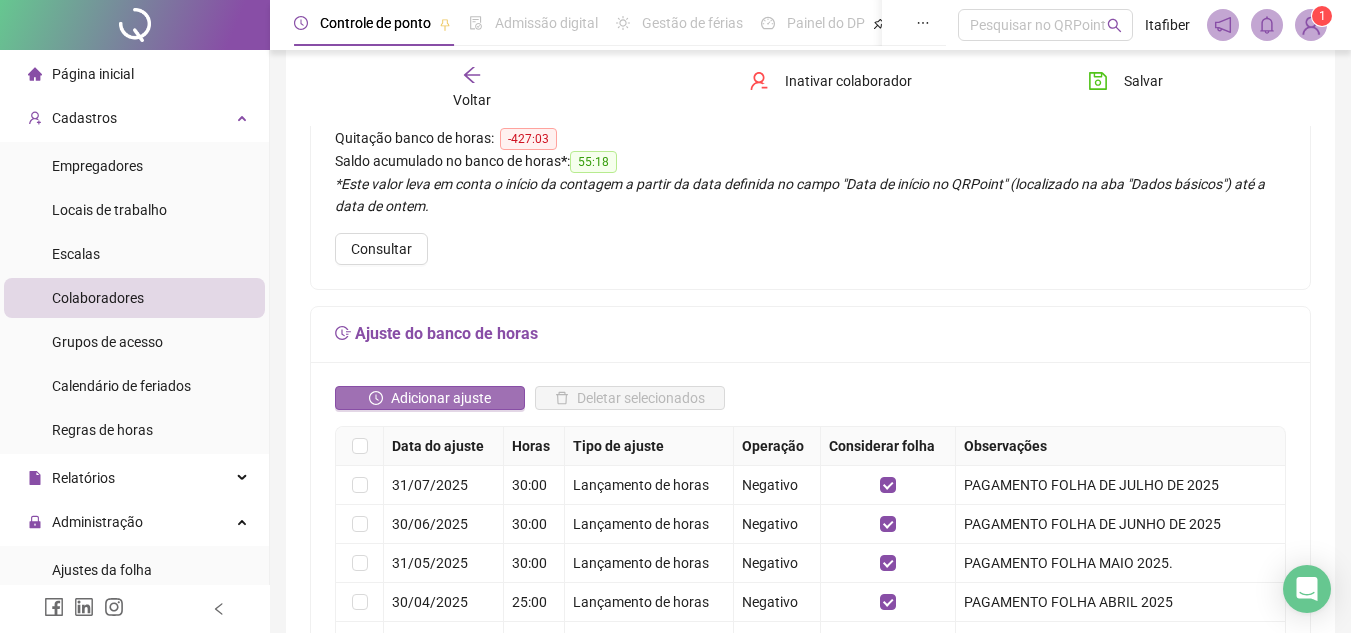 click on "Adicionar ajuste" at bounding box center (441, 398) 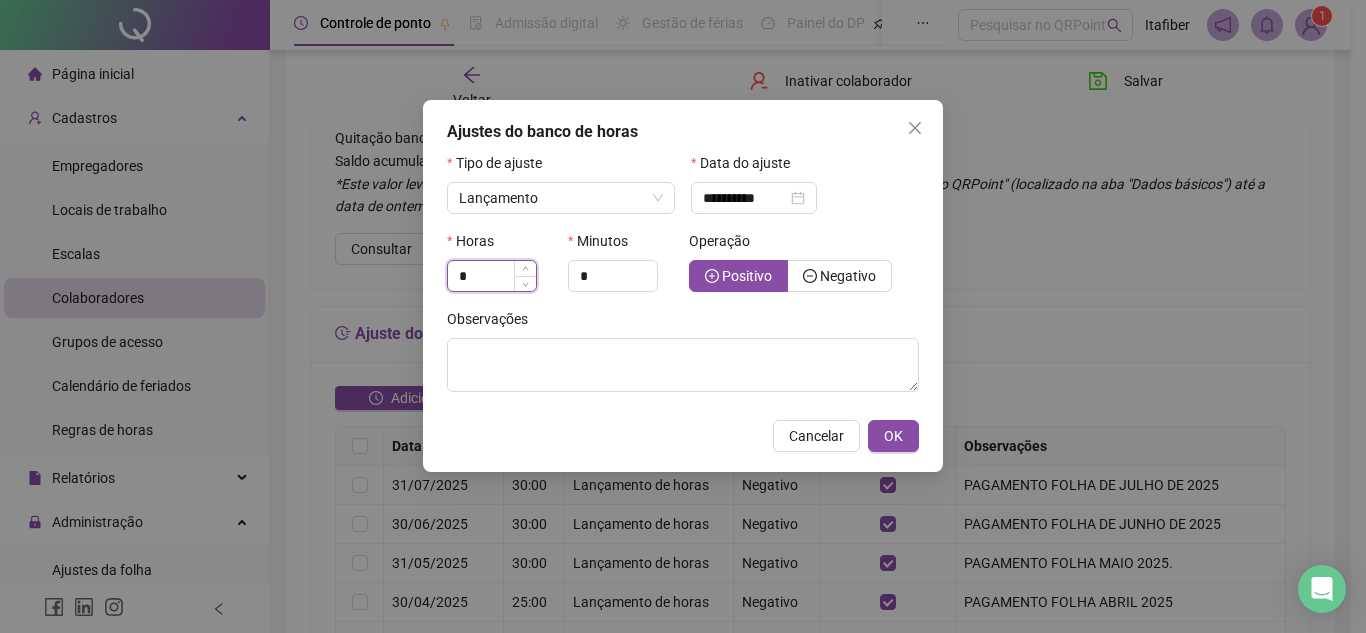 click on "*" at bounding box center (492, 276) 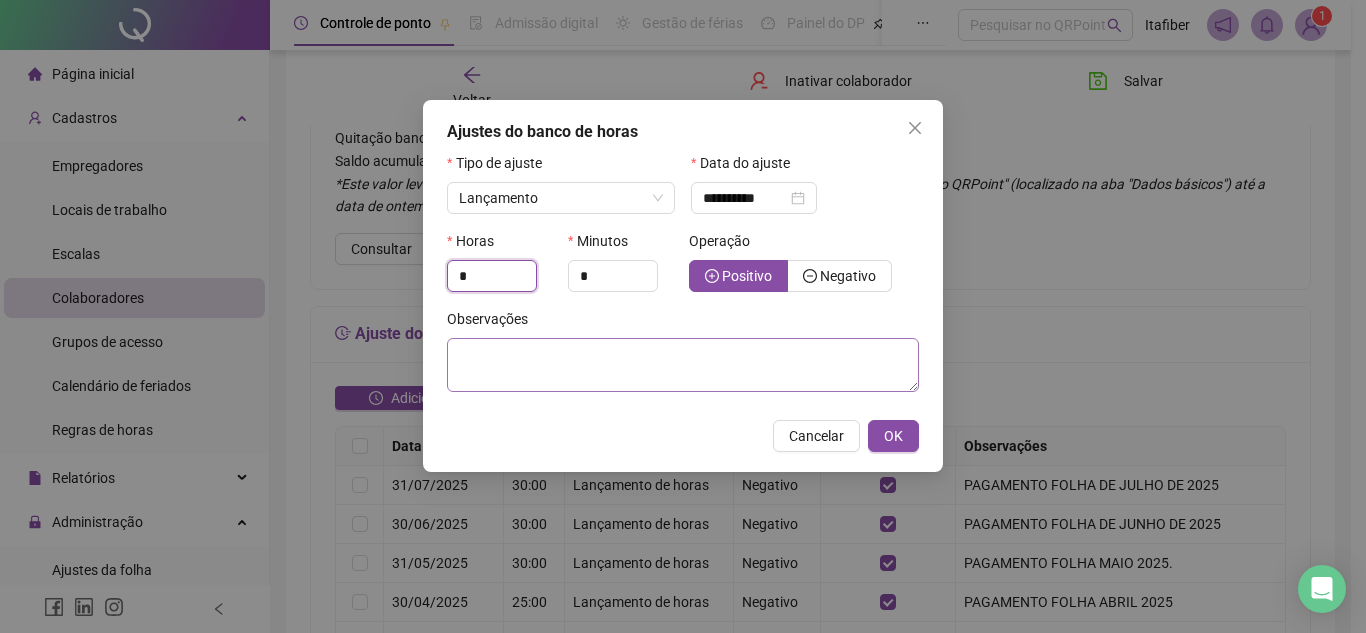 type on "*" 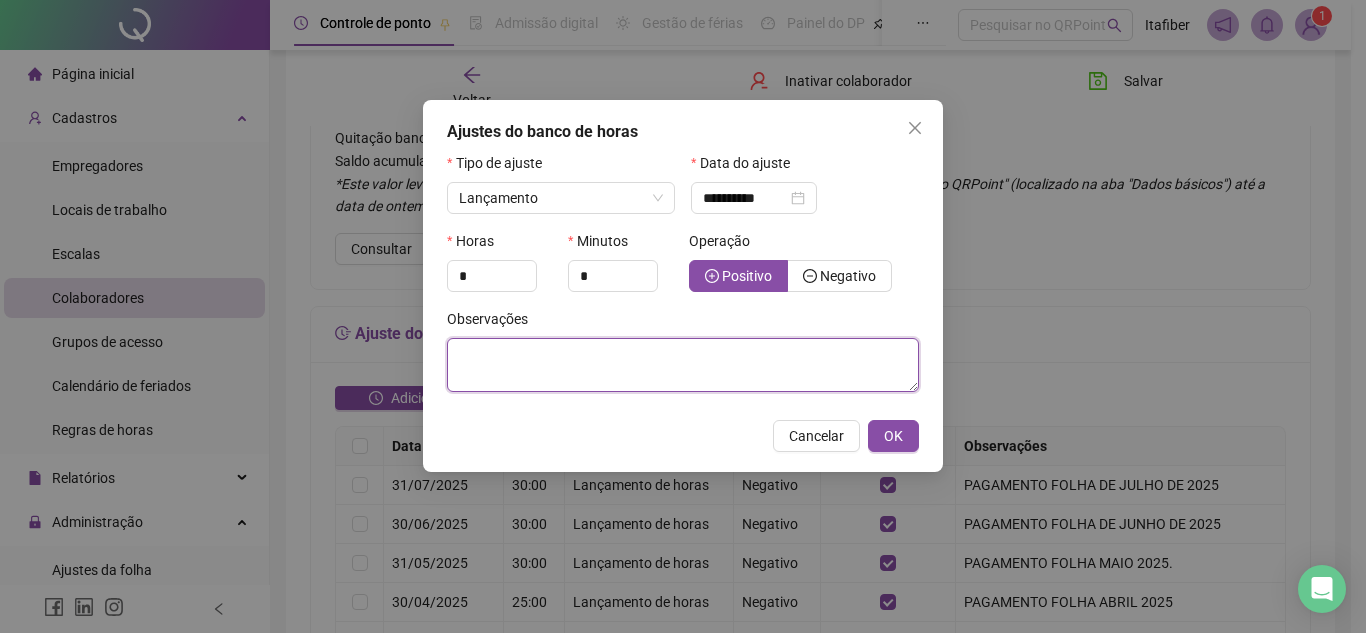 click at bounding box center (683, 365) 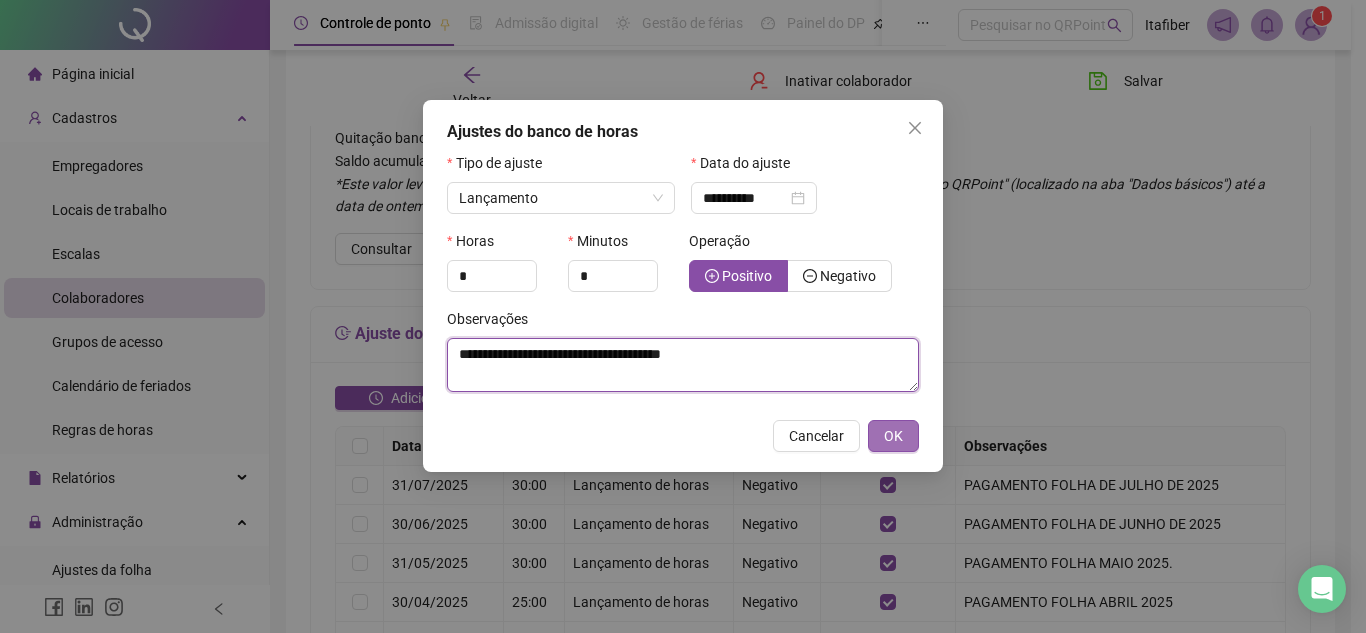 type on "**********" 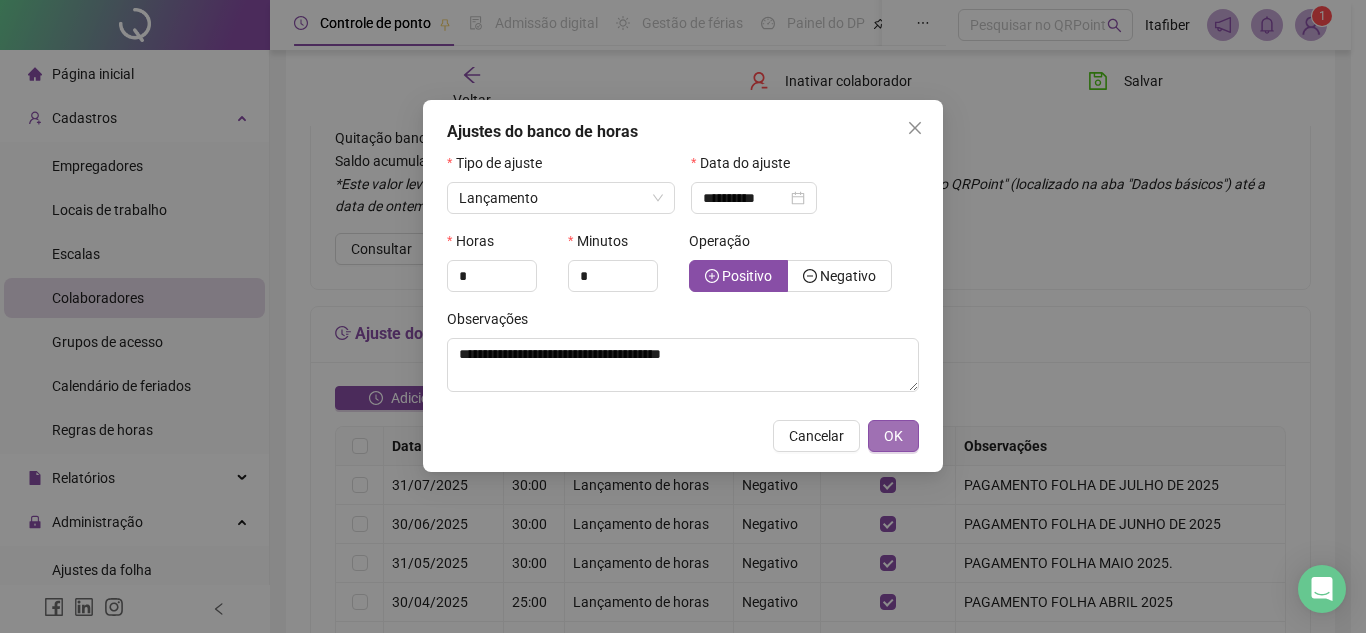 click on "OK" at bounding box center (893, 436) 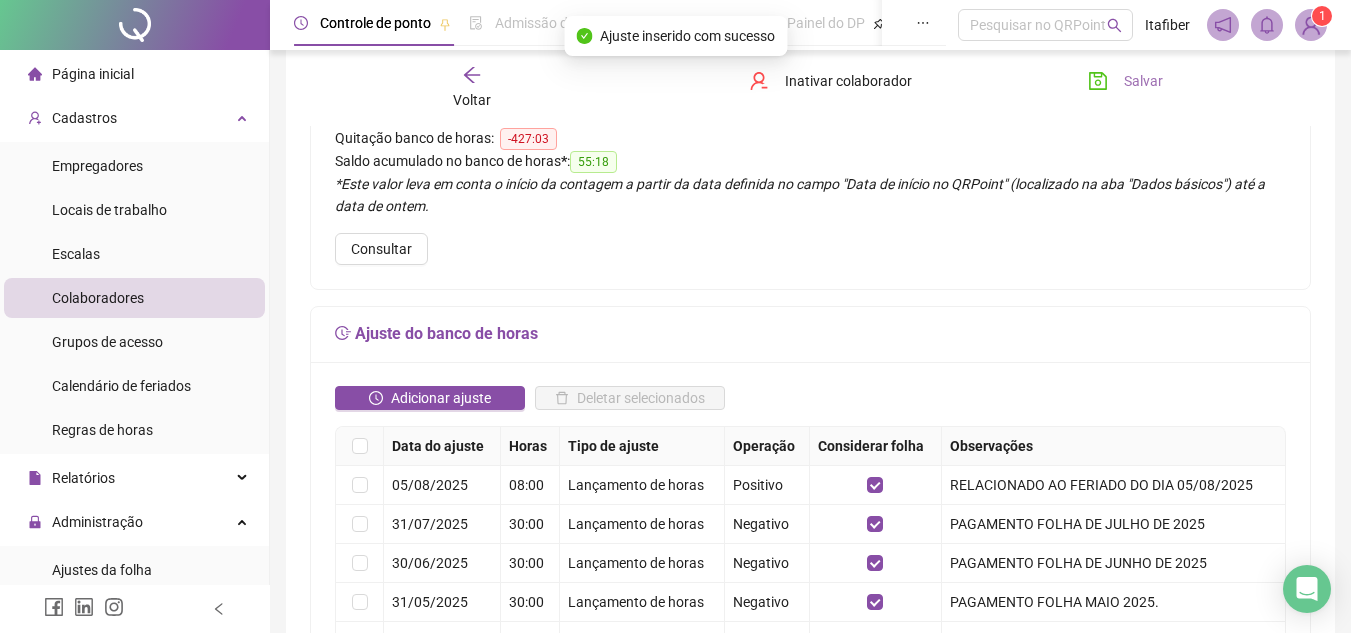 click 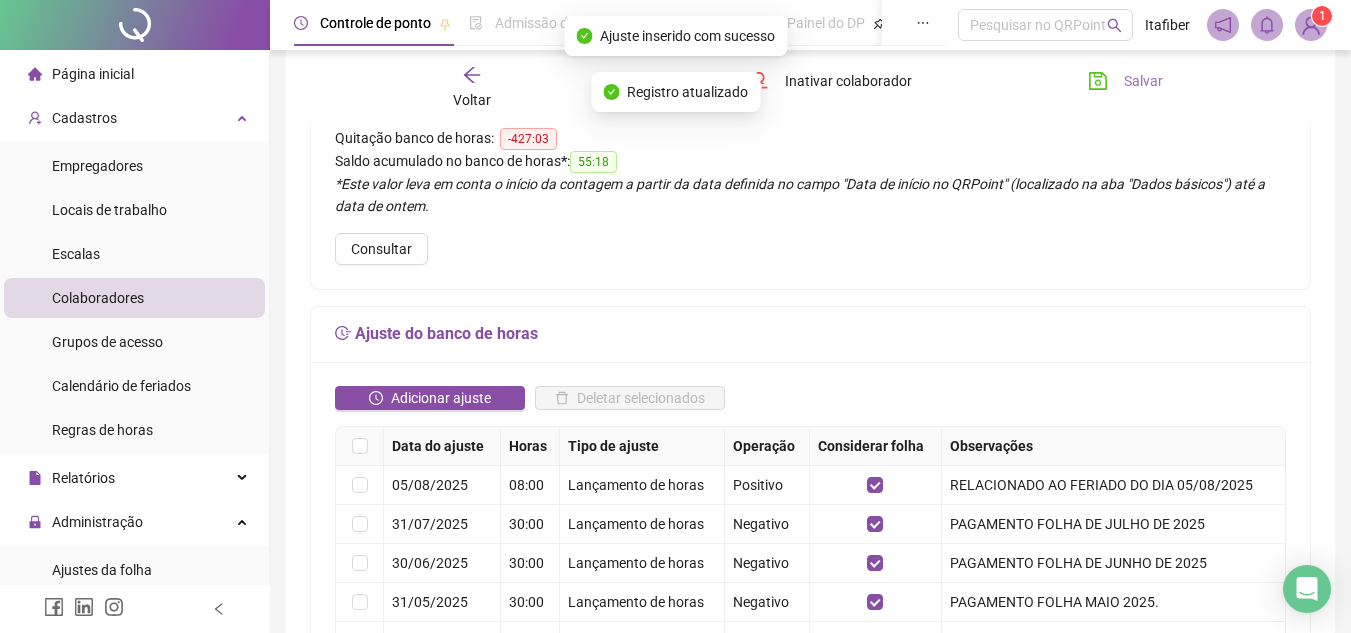 click on "Voltar" at bounding box center (472, 88) 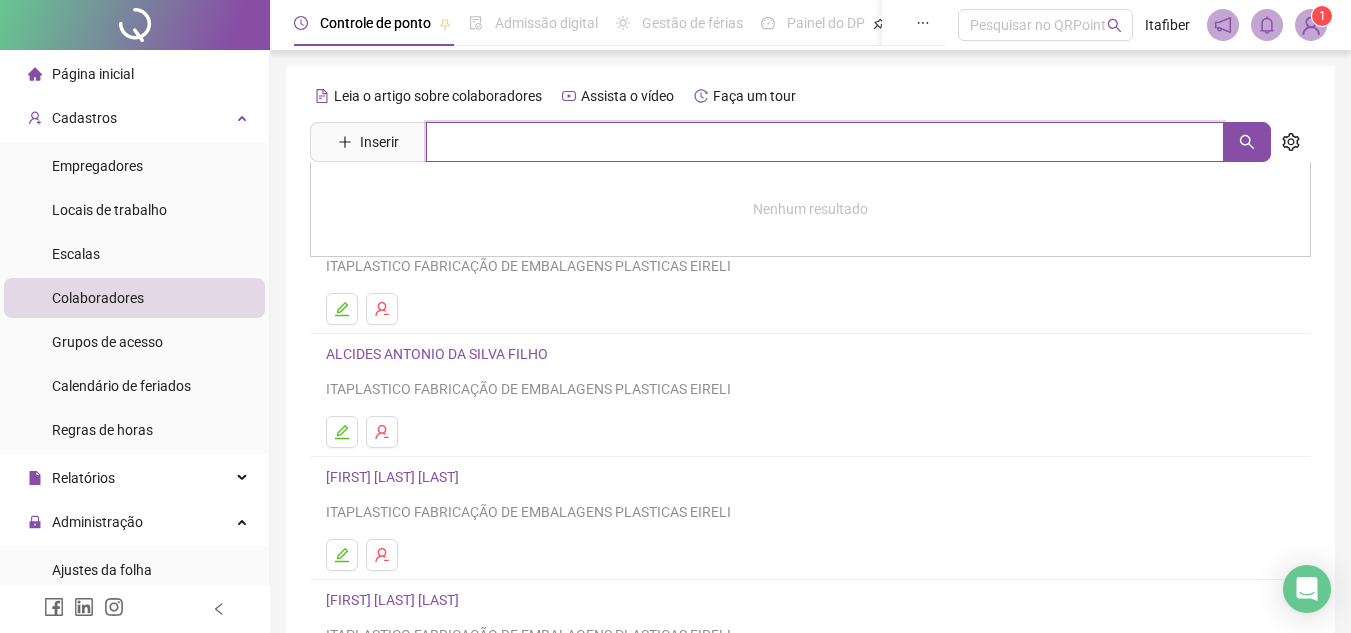 click at bounding box center [825, 142] 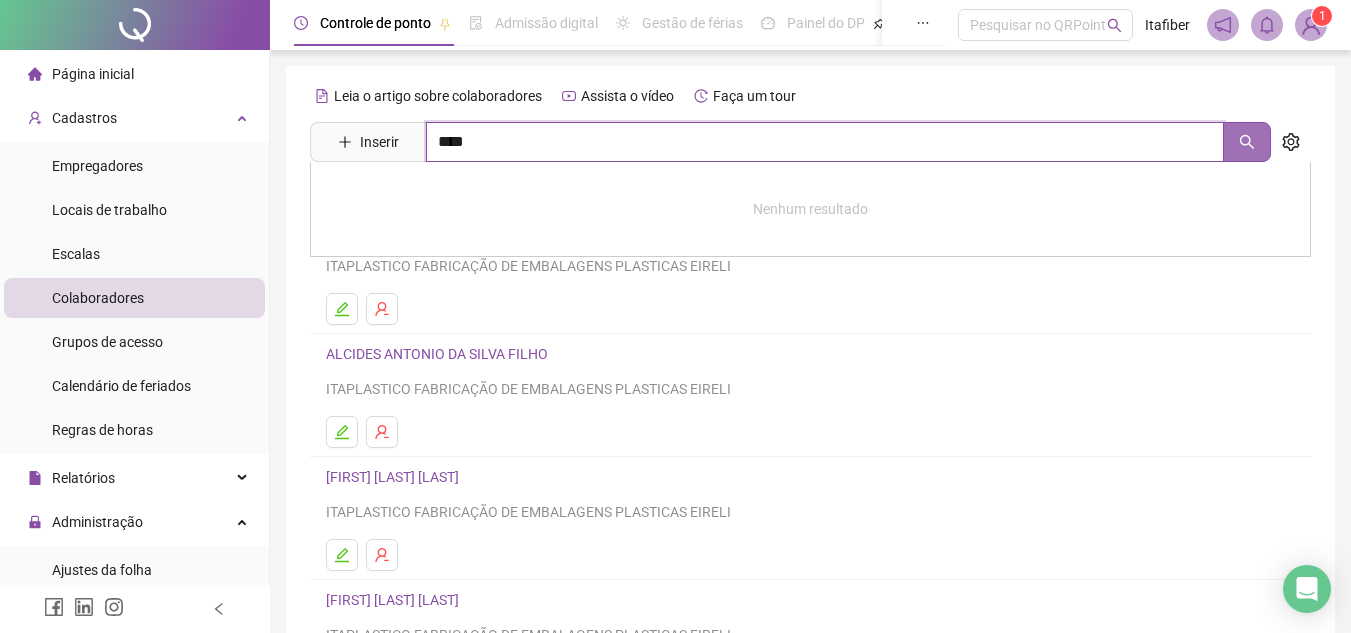 click at bounding box center (1247, 142) 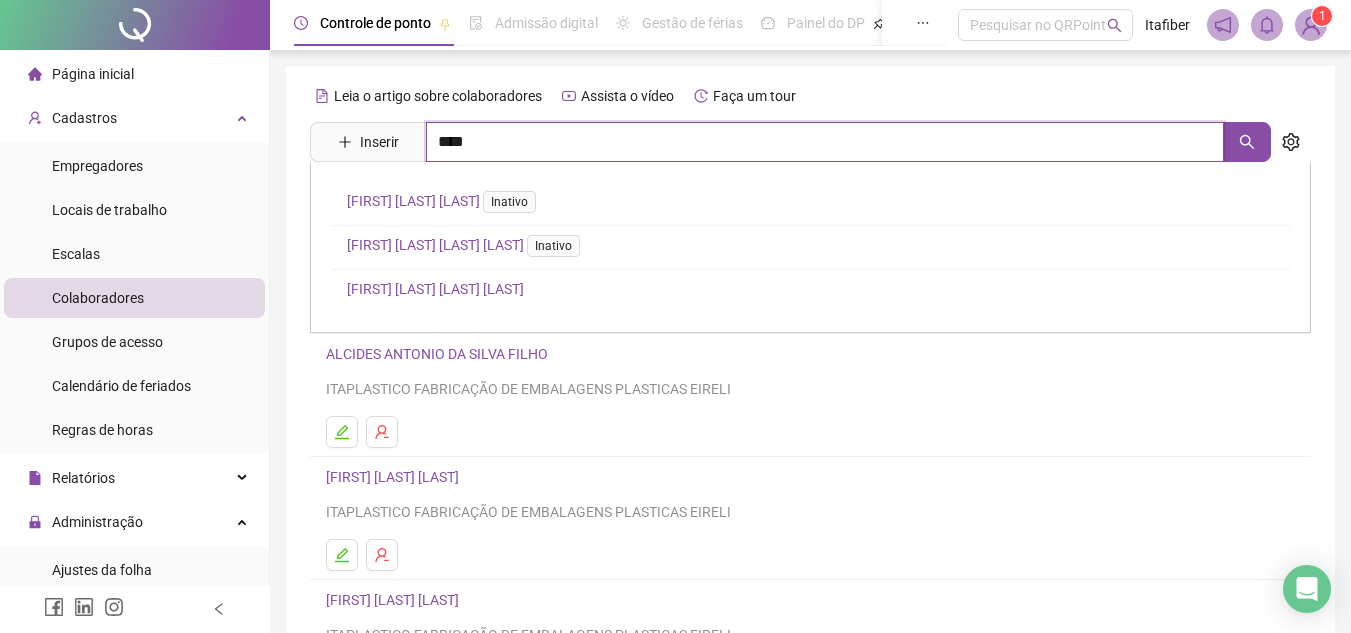 type on "****" 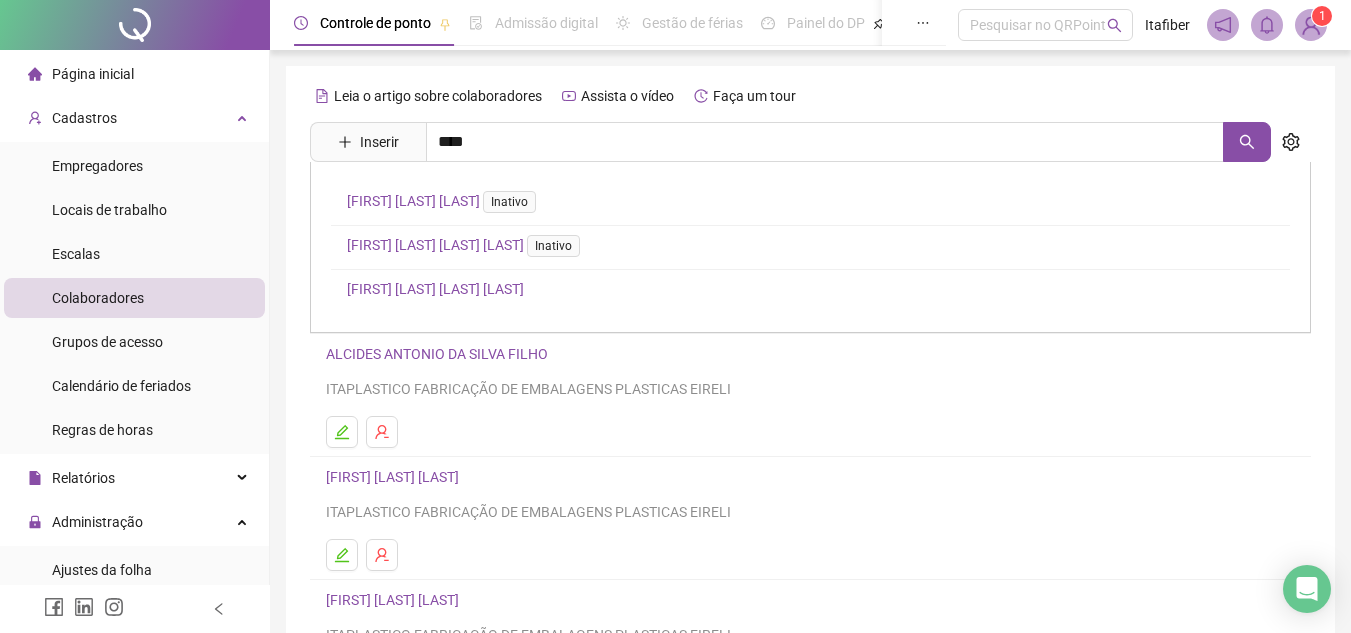 click on "Leia o artigo sobre colaboradores Assista o vídeo Faça um tour Inserir **** DUILIANO ISRAEL PEDRO   Inativo PEDRO VICTOR MEDEIROS ARAUJO COSTA   Inativo PEDRO VICTOR MEDEIROS ARAUJO COSTA   ALBERT BELO DA SILVA     ITAPLASTICO FABRICAÇÃO DE EMBALAGENS PLASTICAS EIRELI ALCIDES ANTONIO DA SILVA FILHO    ITAPLASTICO FABRICAÇÃO DE EMBALAGENS PLASTICAS EIRELI ALDILAN DA SILVA SANTANA    ITAPLASTICO FABRICAÇÃO DE EMBALAGENS PLASTICAS EIRELI ALEX DA SILVA CANDIDO    ITAPLASTICO FABRICAÇÃO DE EMBALAGENS PLASTICAS EIRELI ANA CAROLINA OLIVEIRA DOS SANTOS    ITAFIBER PROVEDOR DE ACESSO A INTERNET LTDA 1 2 3 4 5 ••• 13" at bounding box center (810, 468) 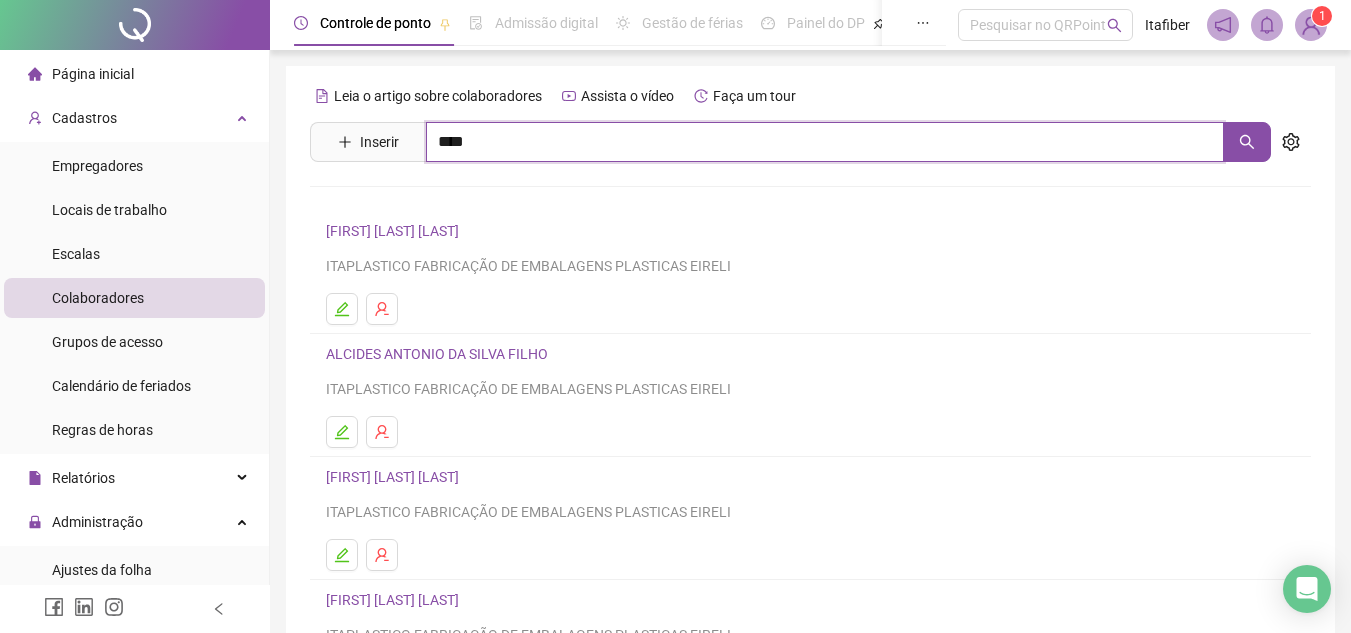 click on "****" at bounding box center (825, 142) 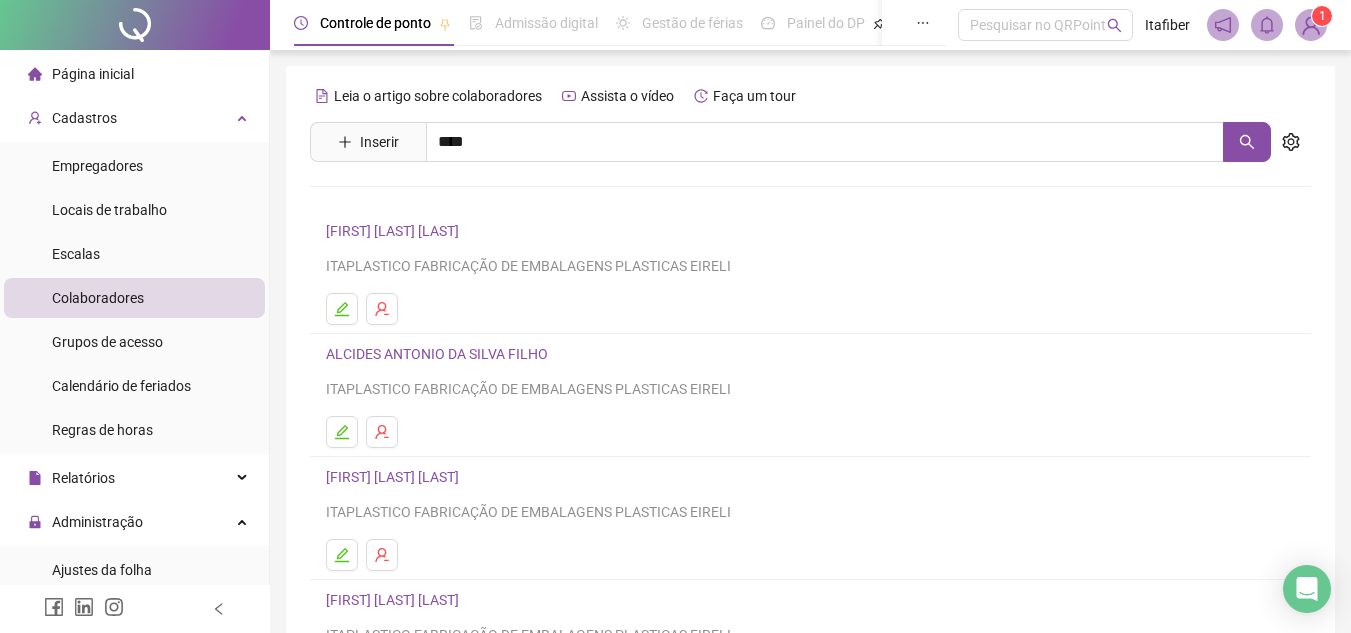 click on "[FIRST] [LAST] [LAST] [LAST]" at bounding box center [435, 289] 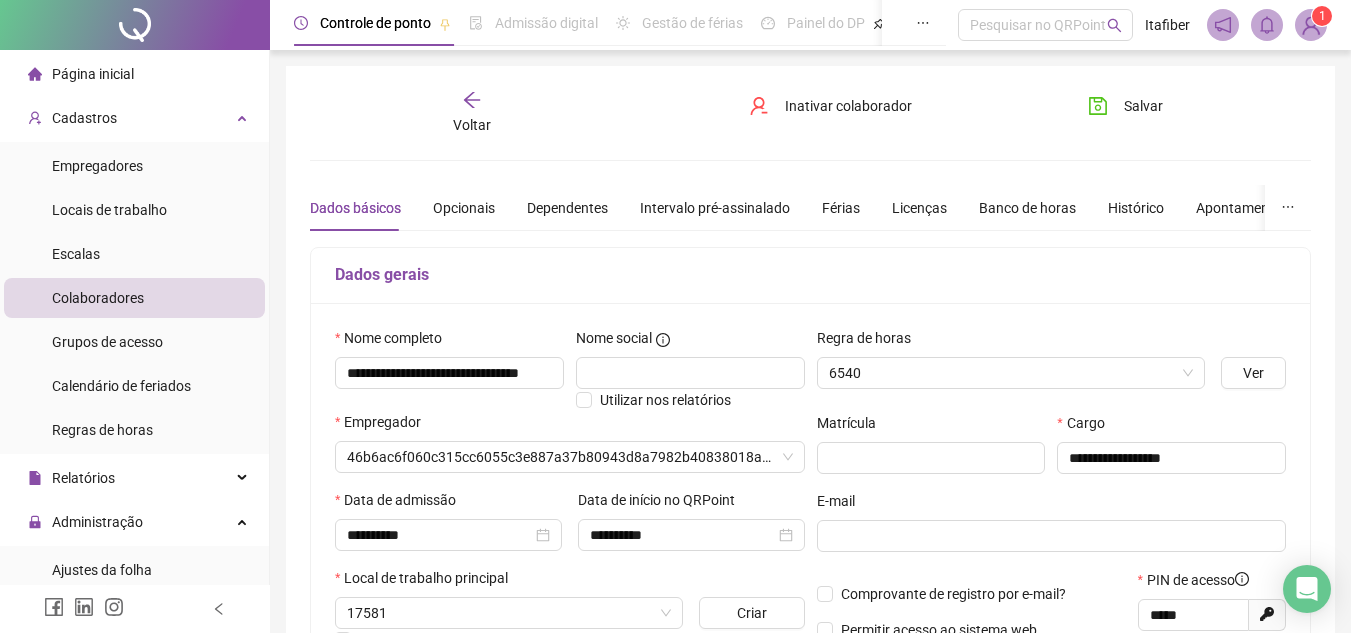 type on "**********" 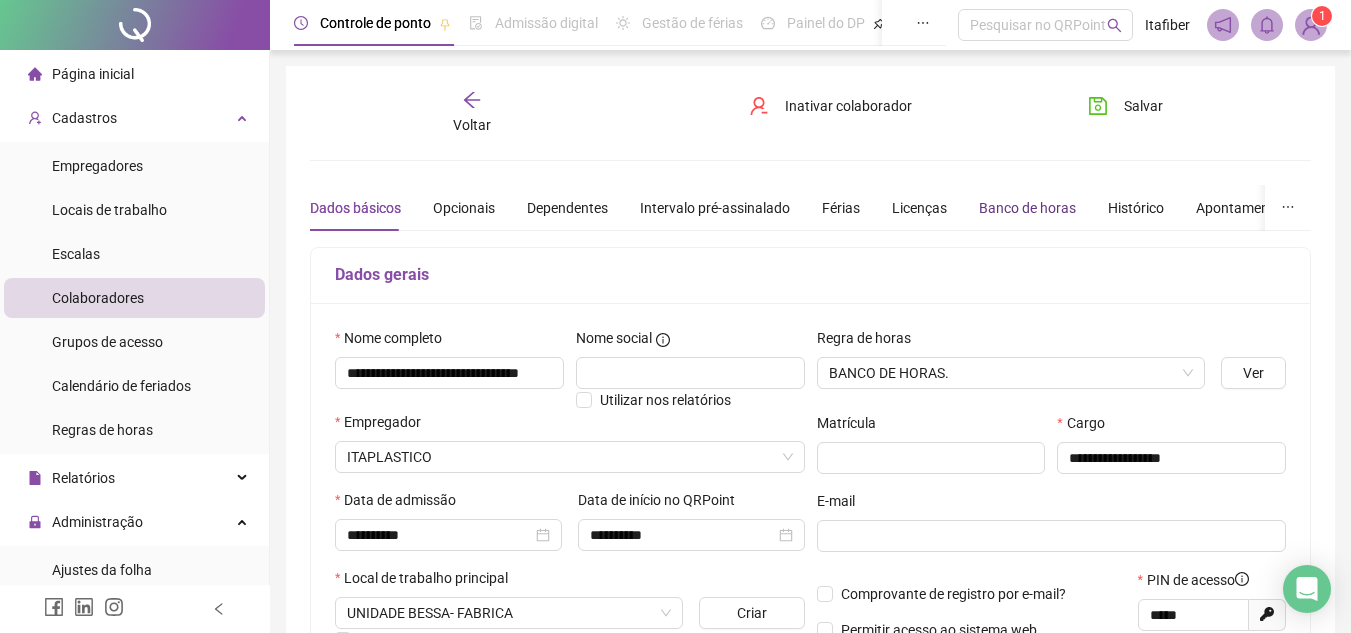 click on "Banco de horas" at bounding box center [1027, 208] 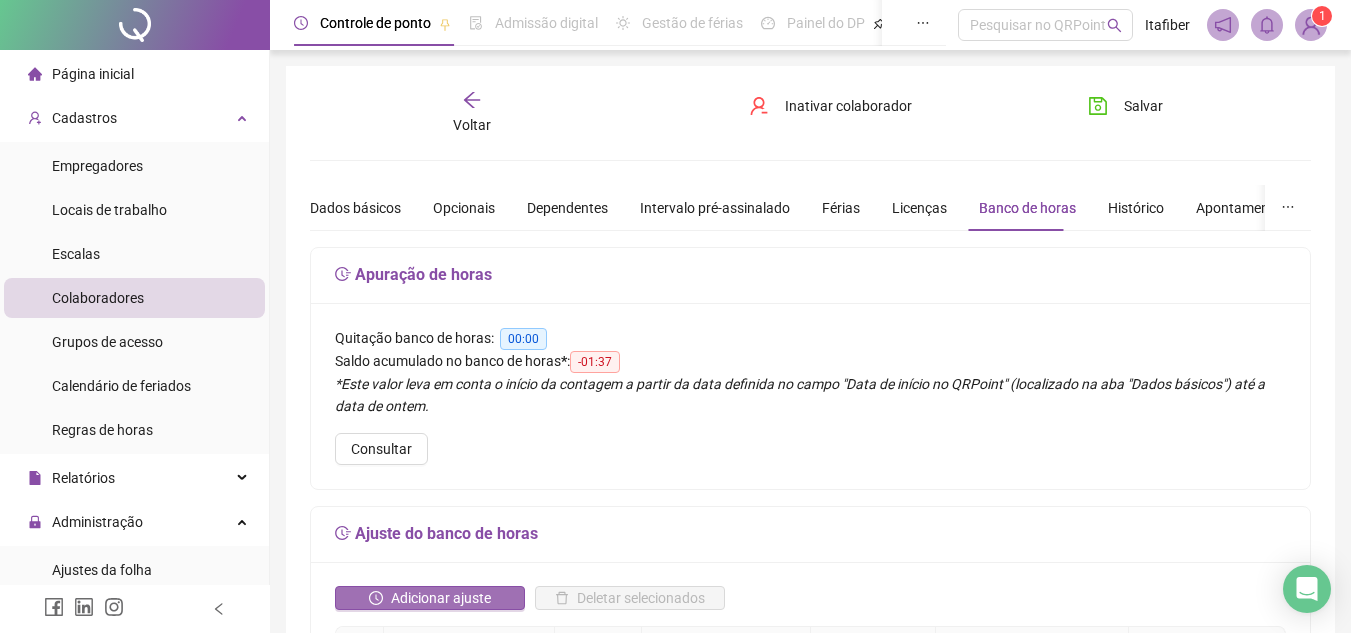 click on "Adicionar ajuste" at bounding box center (441, 598) 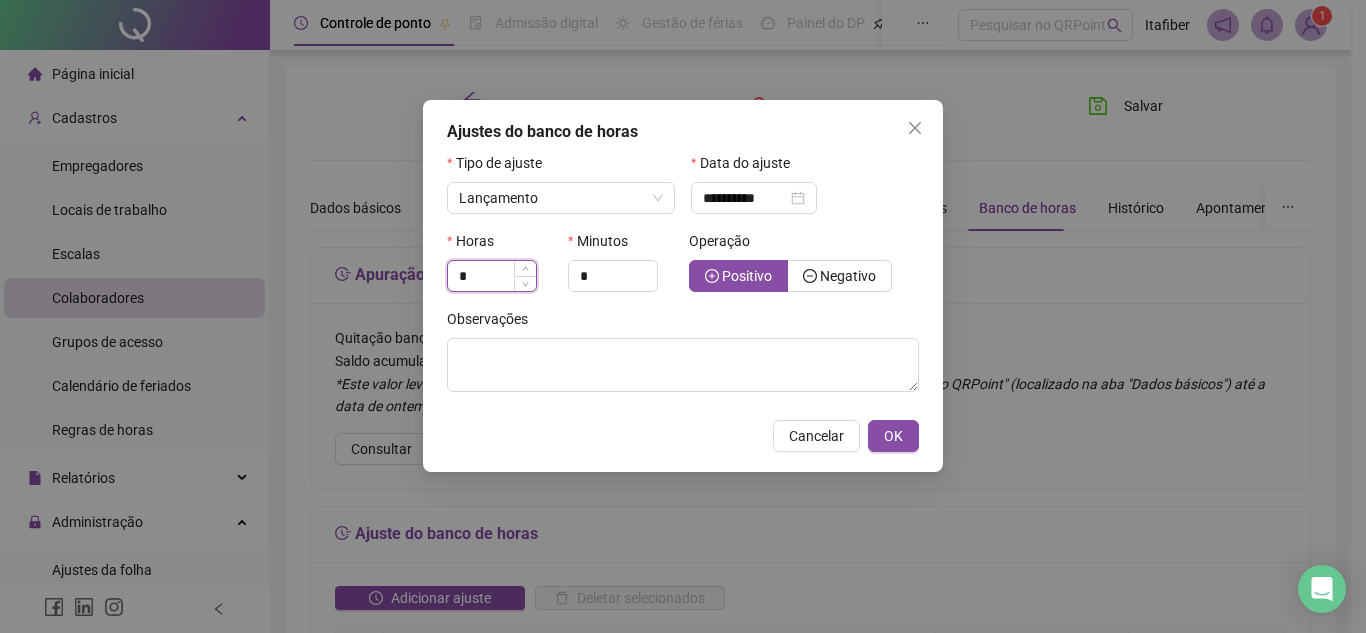 click on "*" at bounding box center (492, 276) 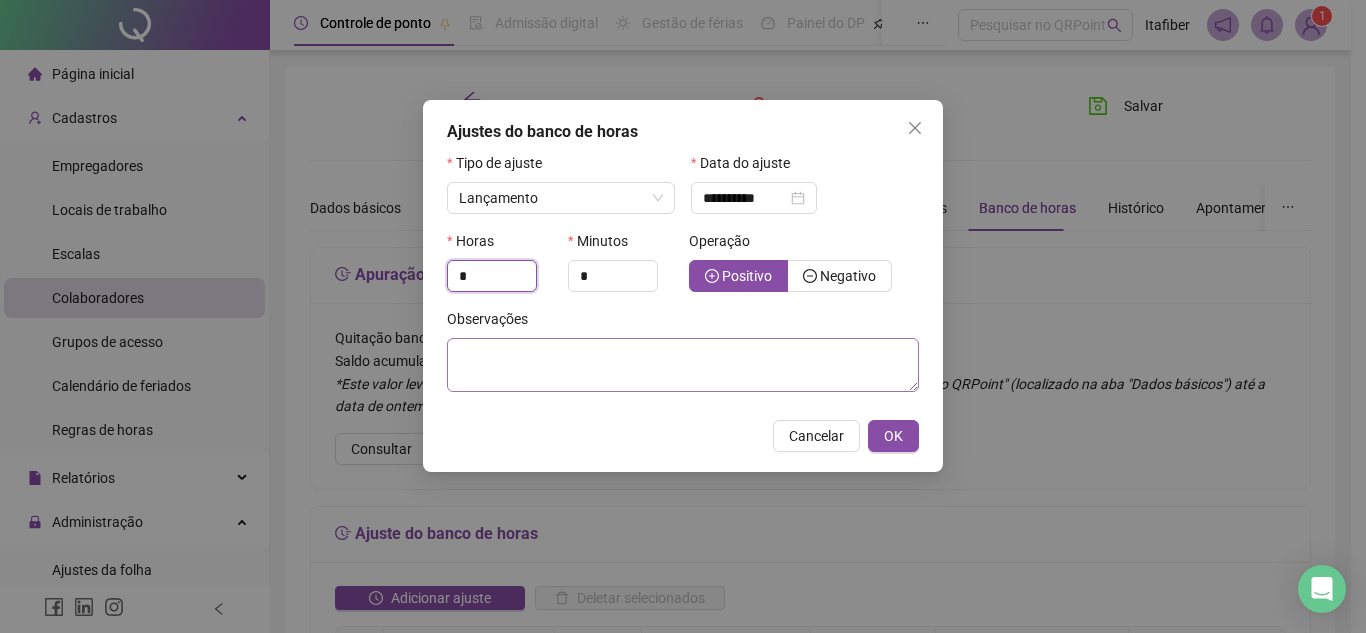 type on "*" 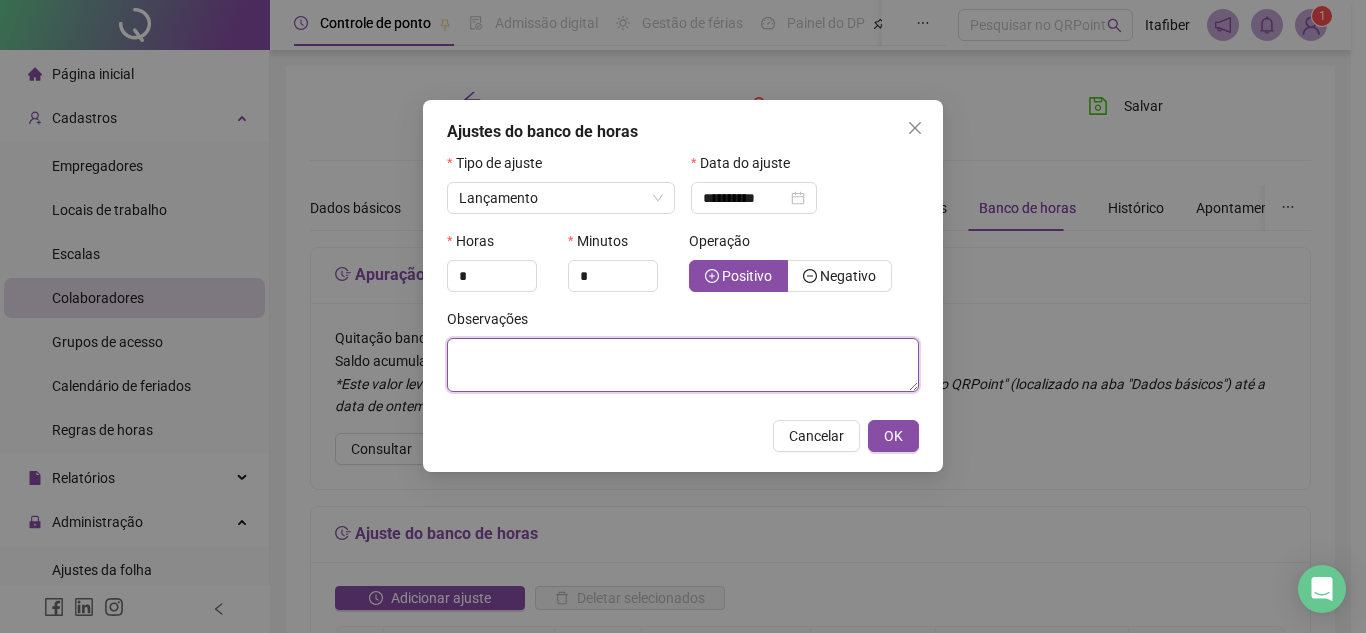 click at bounding box center [683, 365] 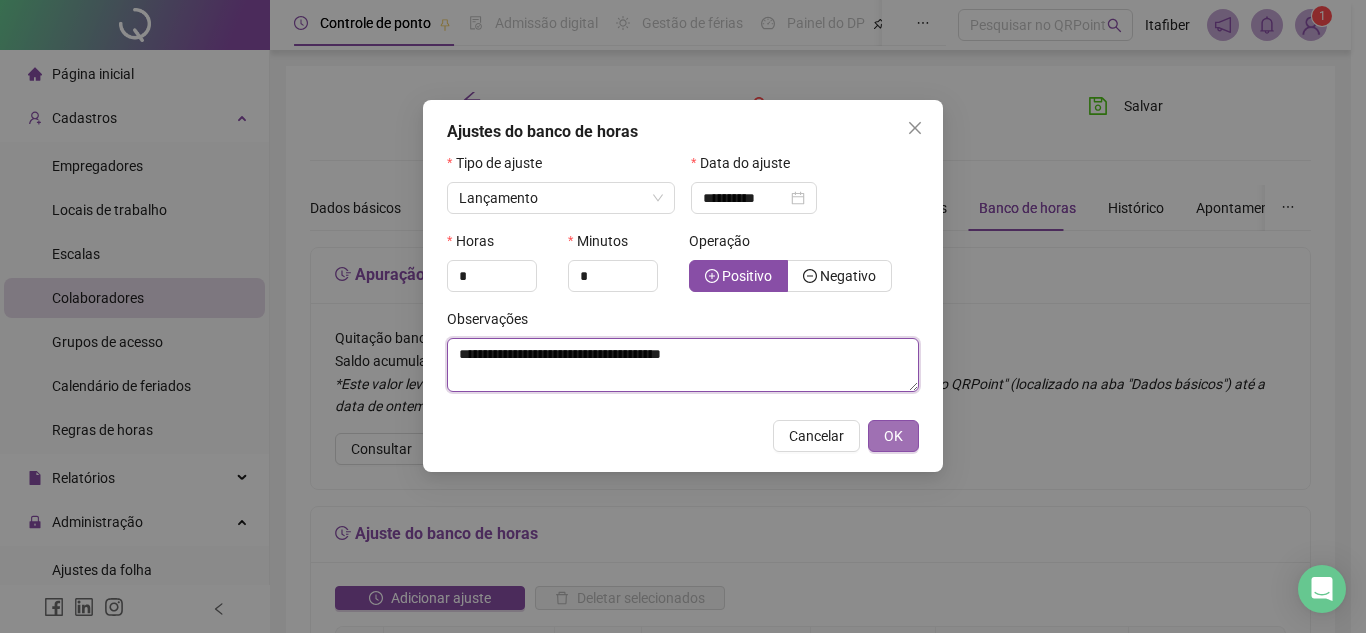 type on "**********" 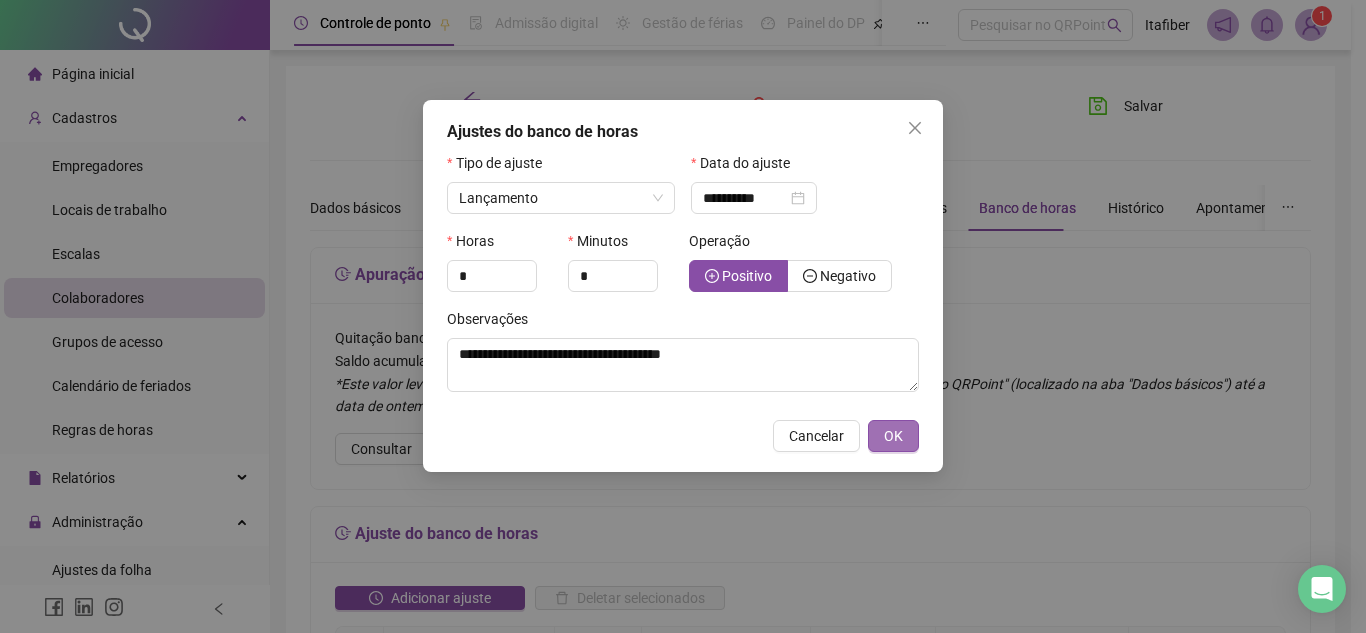 click on "OK" at bounding box center [893, 436] 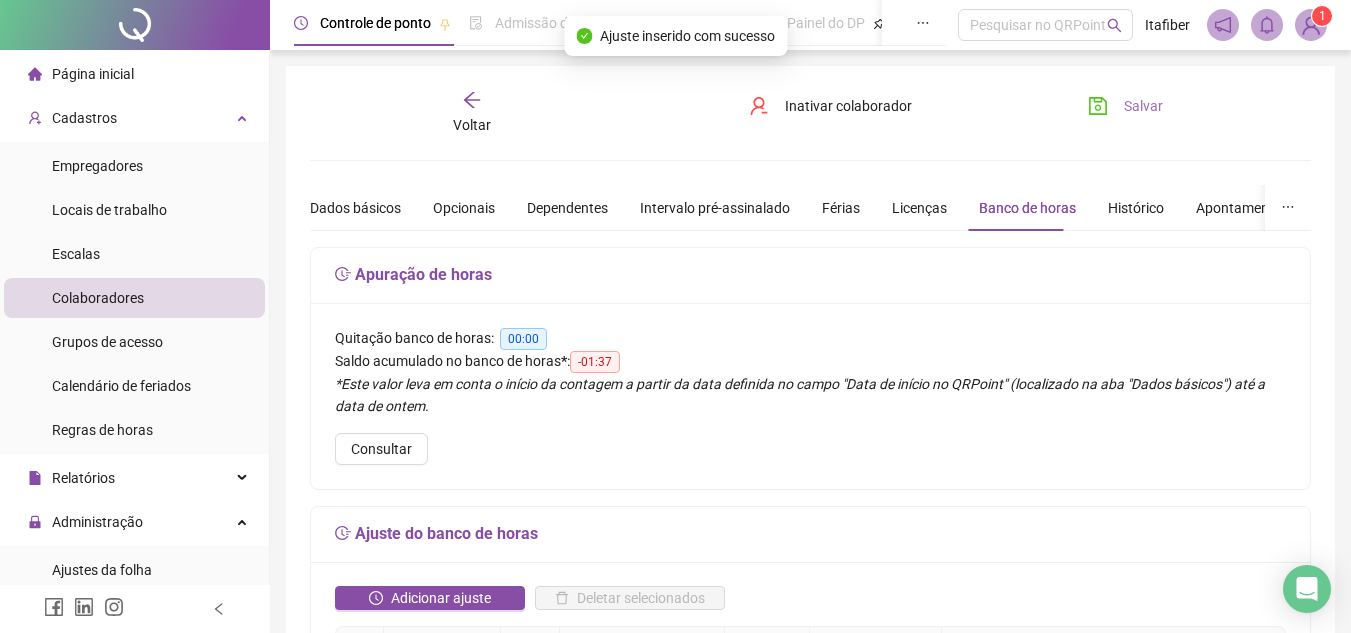 click on "Salvar" at bounding box center [1143, 106] 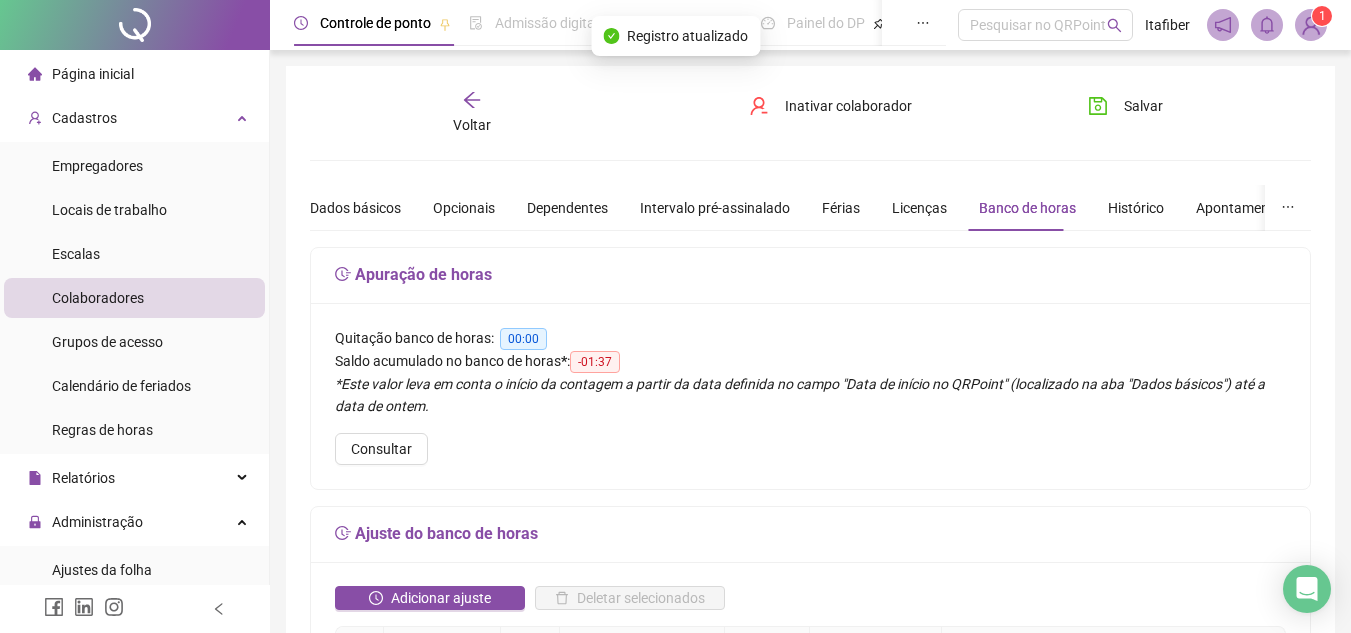 click on "Voltar" at bounding box center [472, 125] 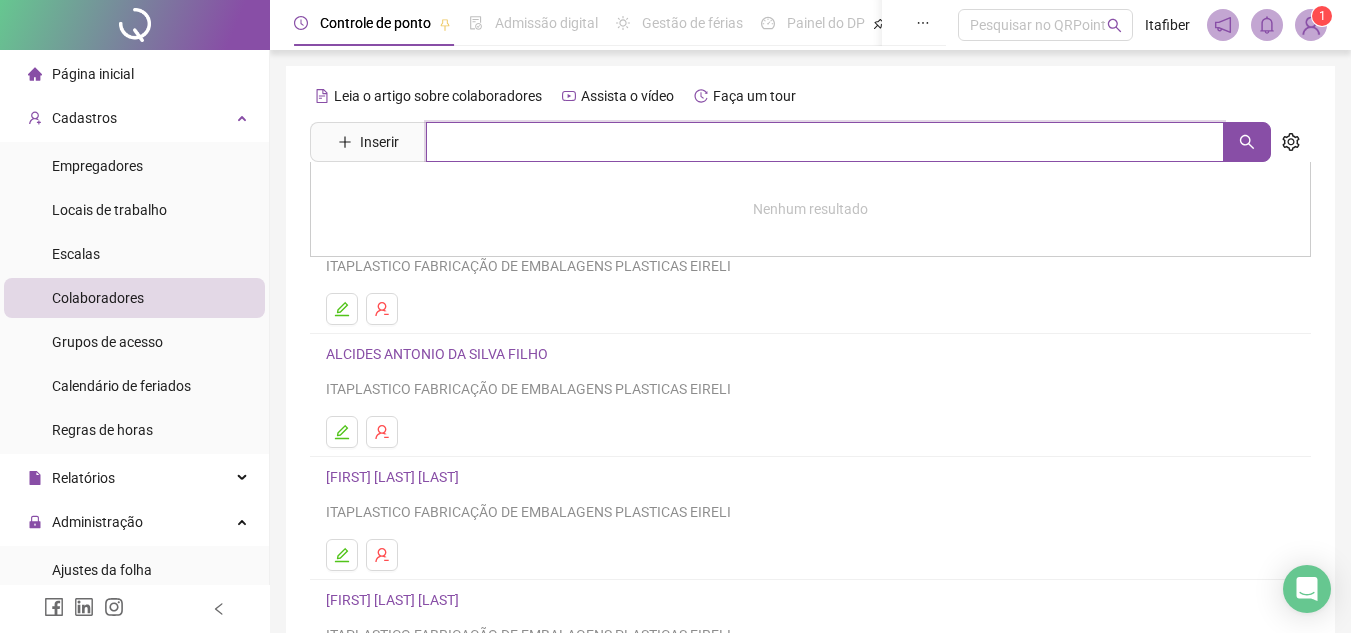 click at bounding box center [825, 142] 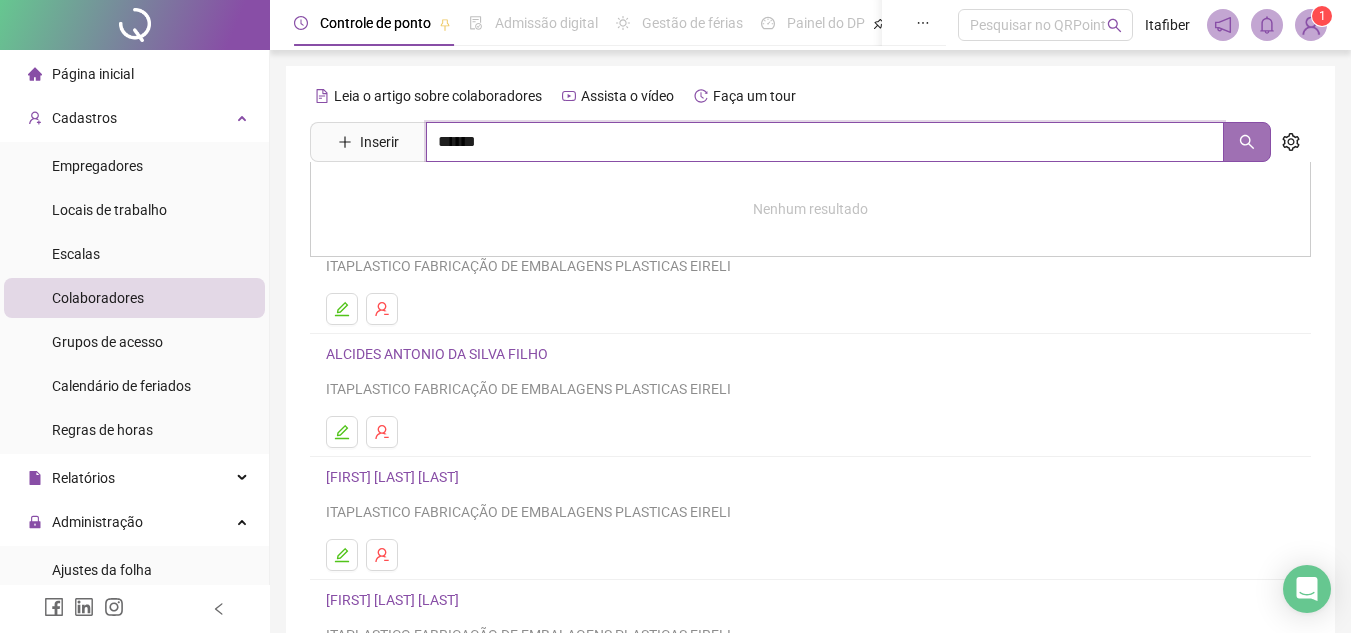 click at bounding box center (1247, 142) 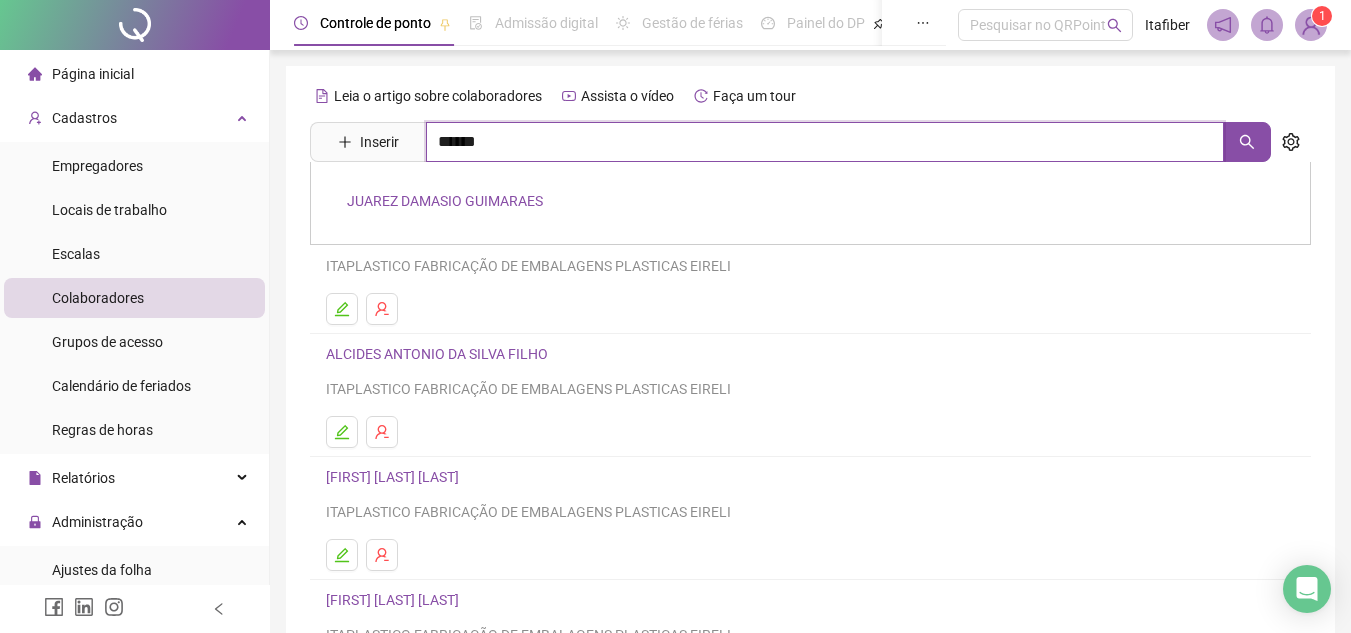 type on "******" 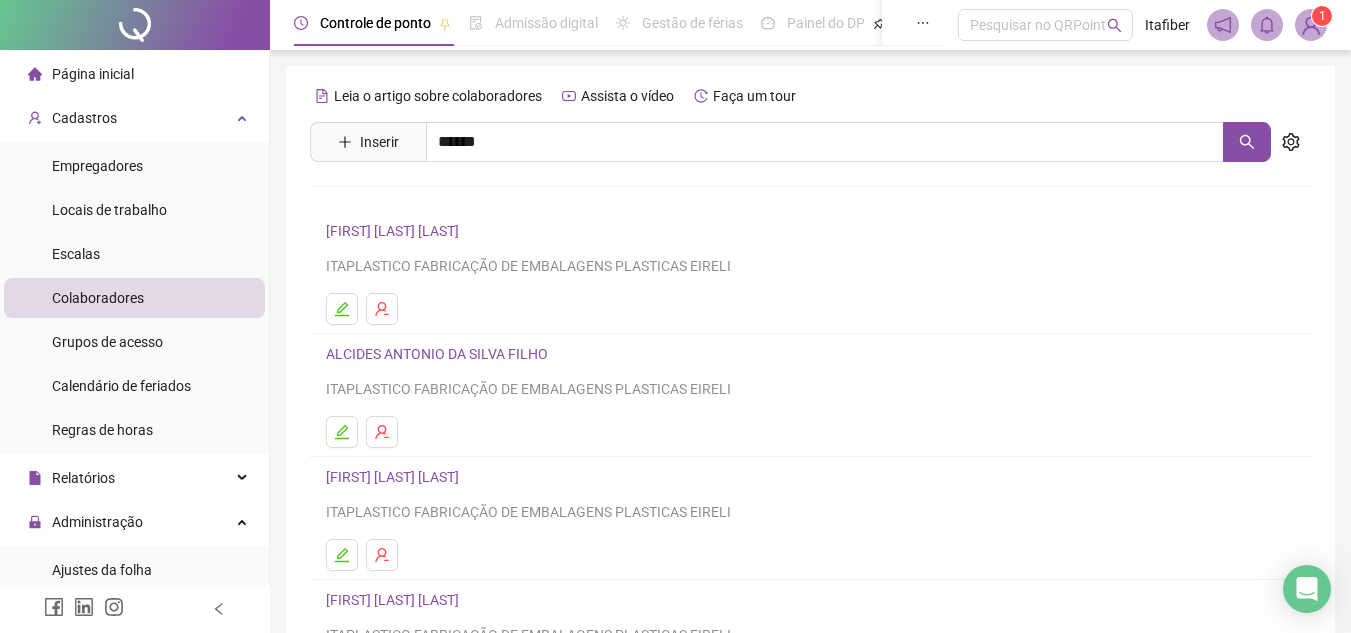 click on "JUAREZ DAMASIO GUIMARAES" at bounding box center (810, 203) 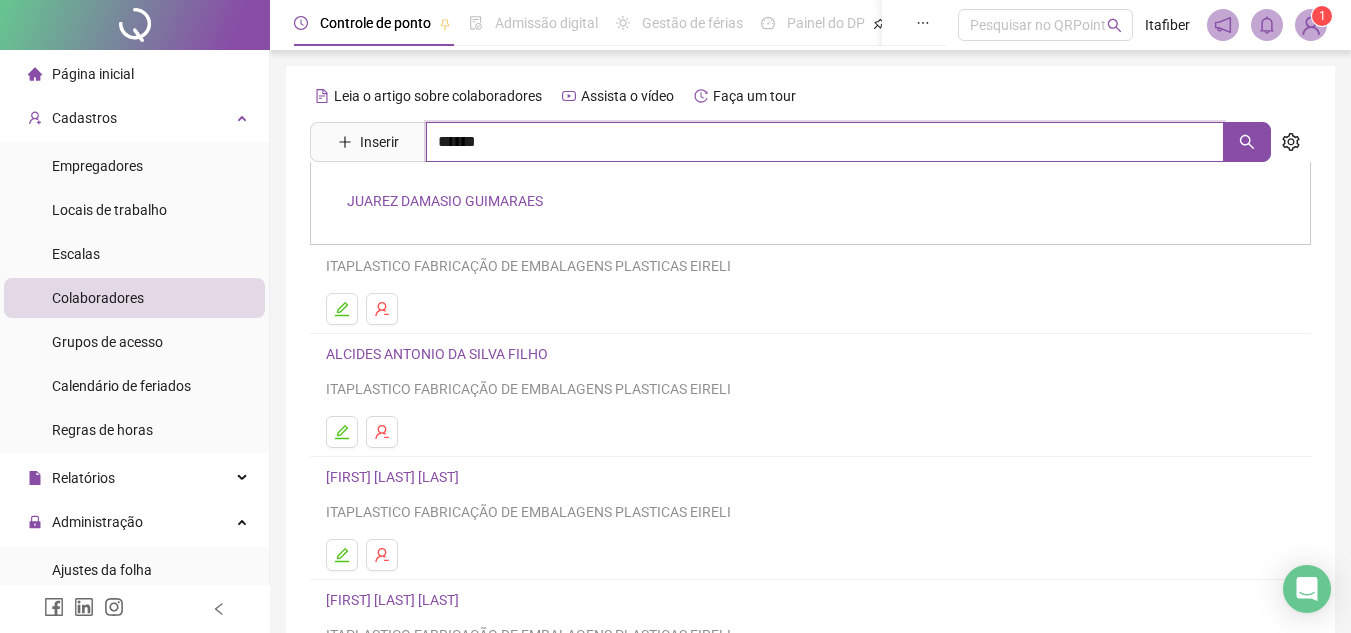 click on "******" at bounding box center (825, 142) 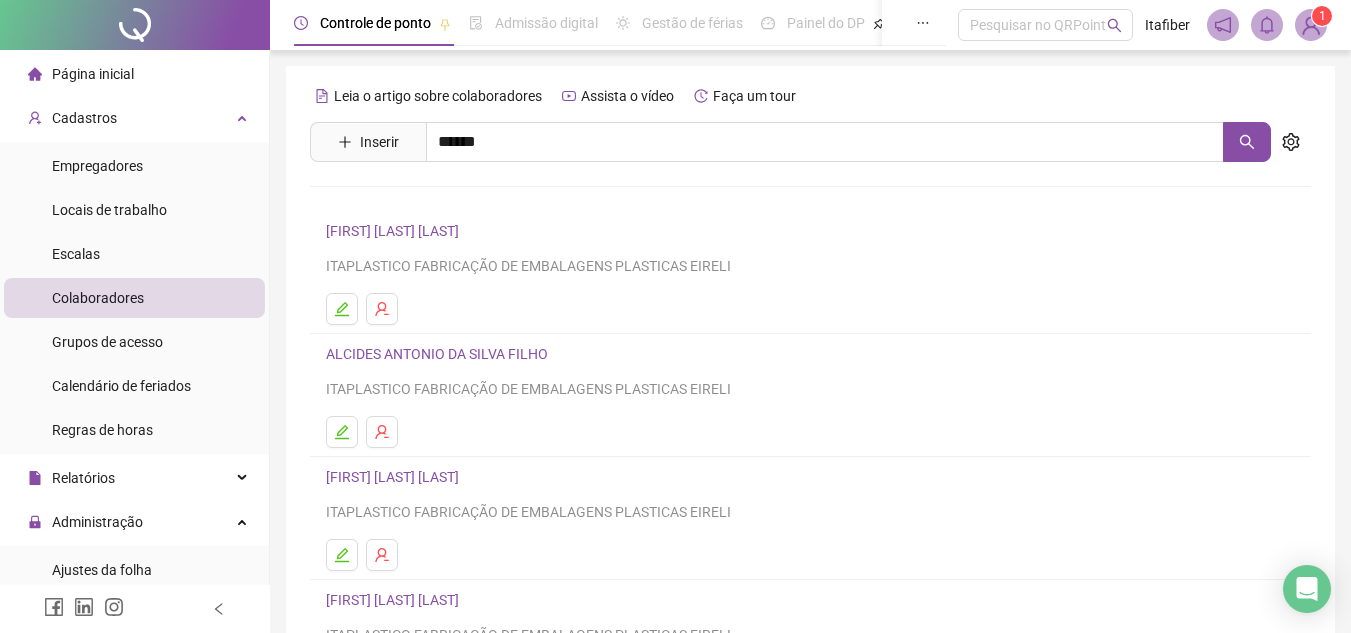 click on "JUAREZ DAMASIO GUIMARAES" at bounding box center [445, 201] 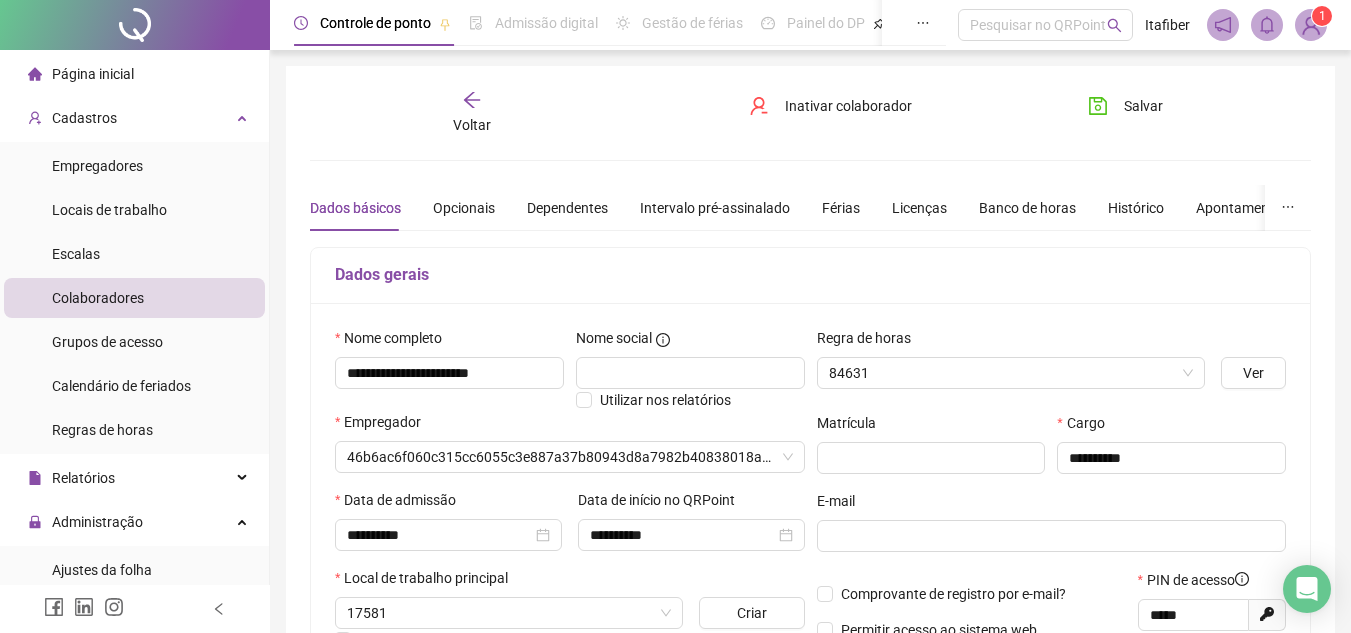 type on "**********" 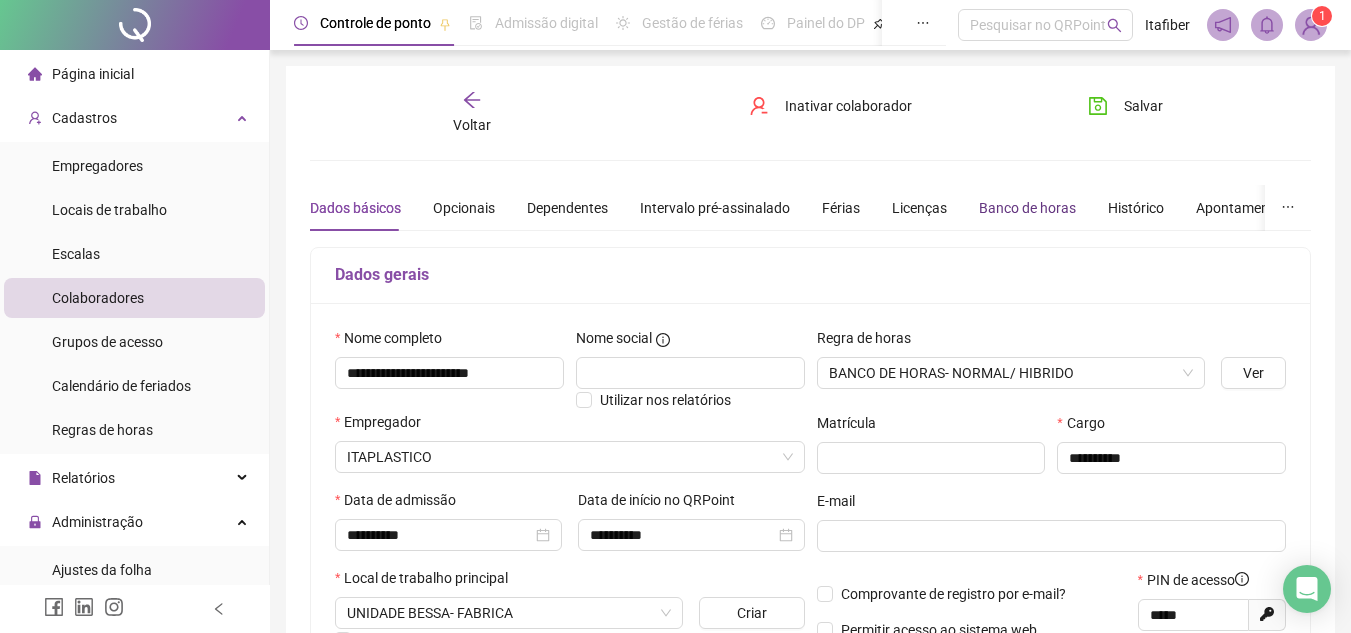 click on "Banco de horas" at bounding box center [1027, 208] 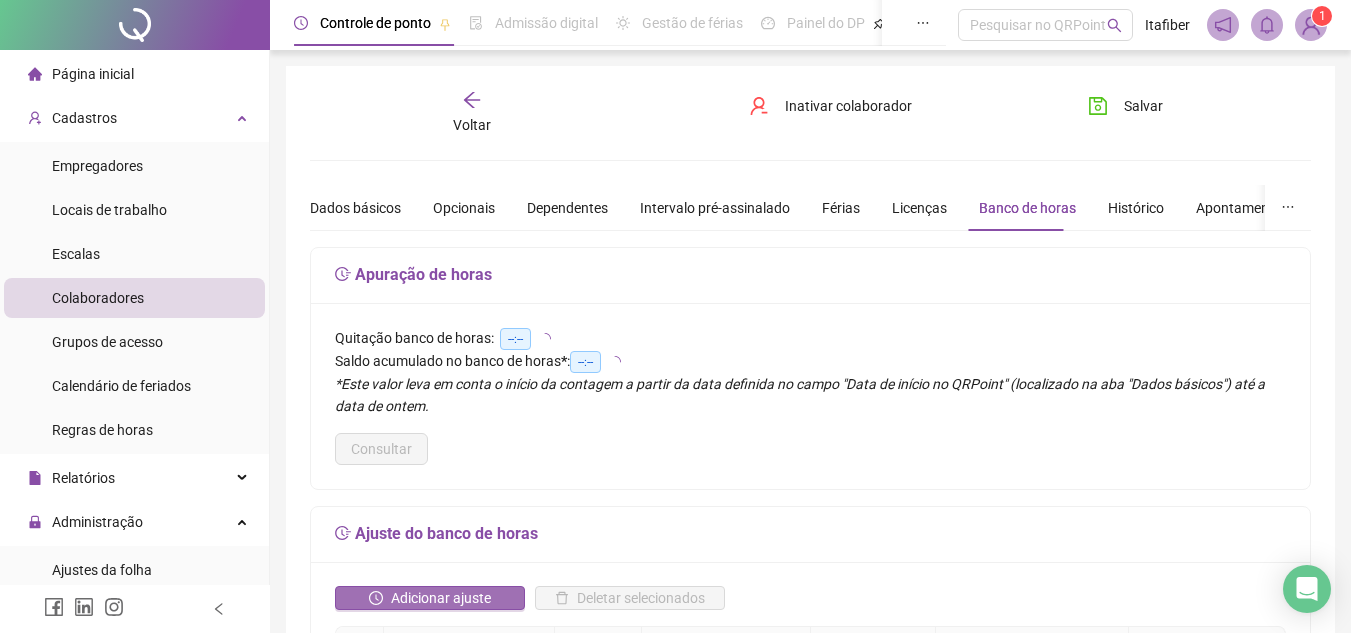 click on "Adicionar ajuste" at bounding box center (441, 598) 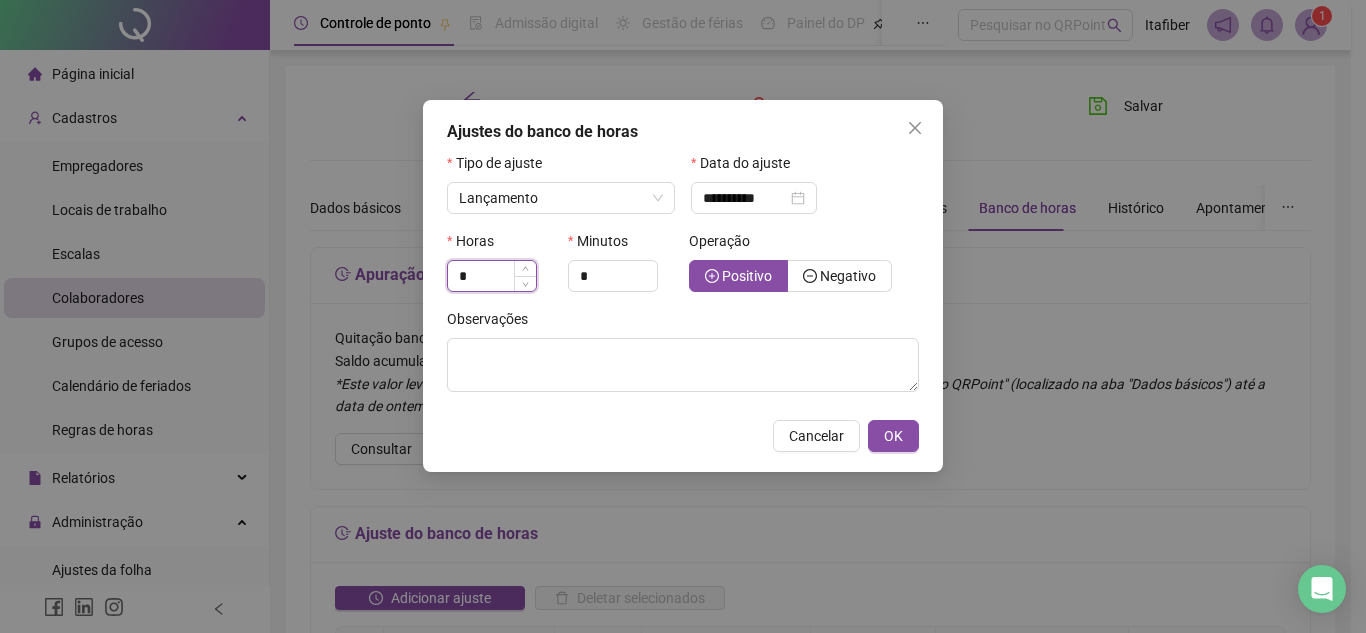 click on "*" at bounding box center [492, 276] 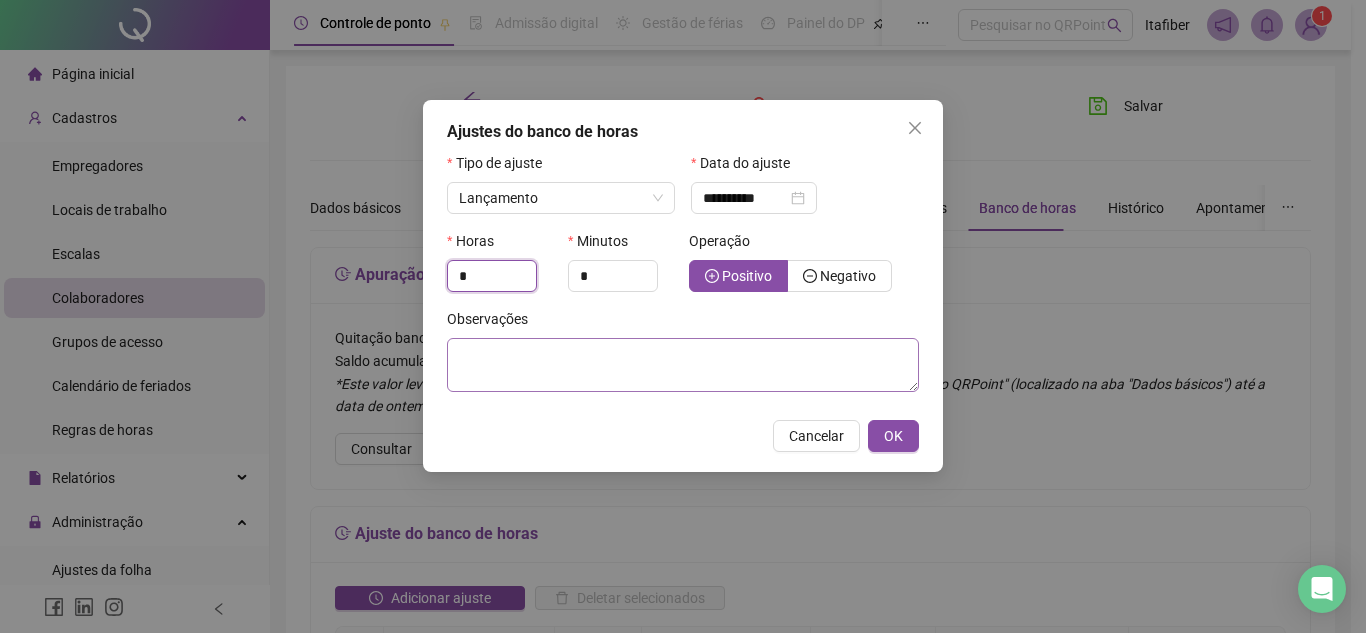 type on "*" 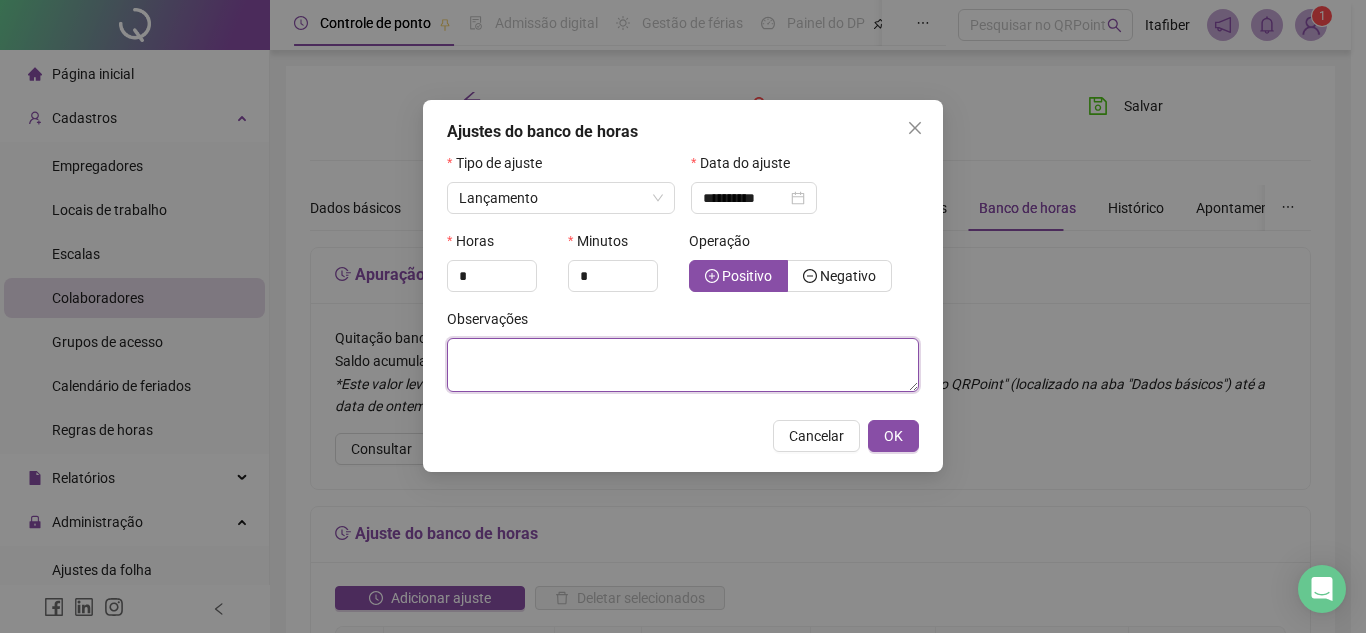 click at bounding box center (683, 365) 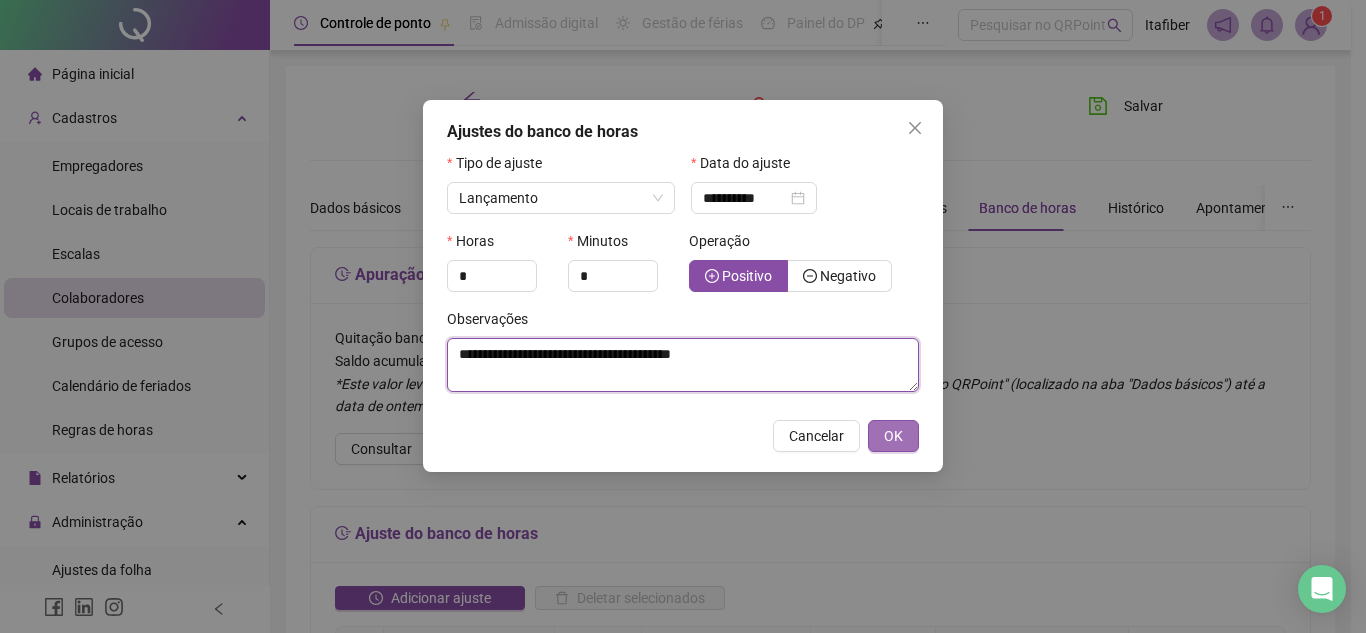 type on "**********" 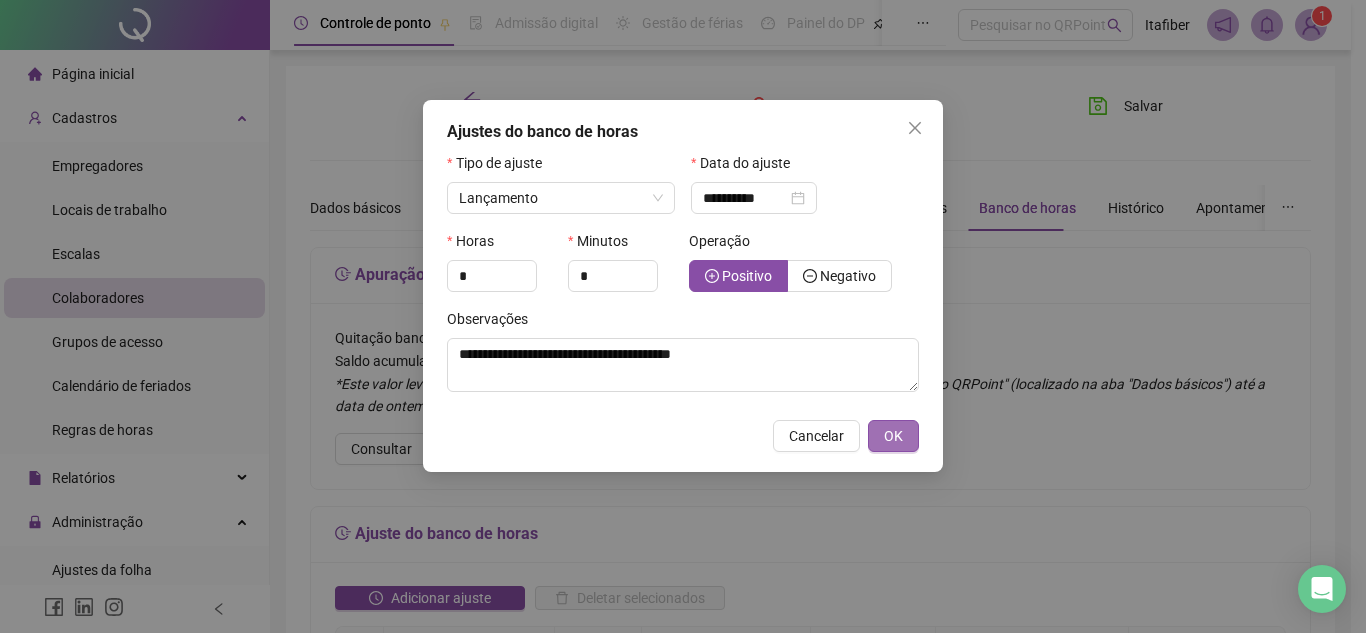 click on "OK" at bounding box center (893, 436) 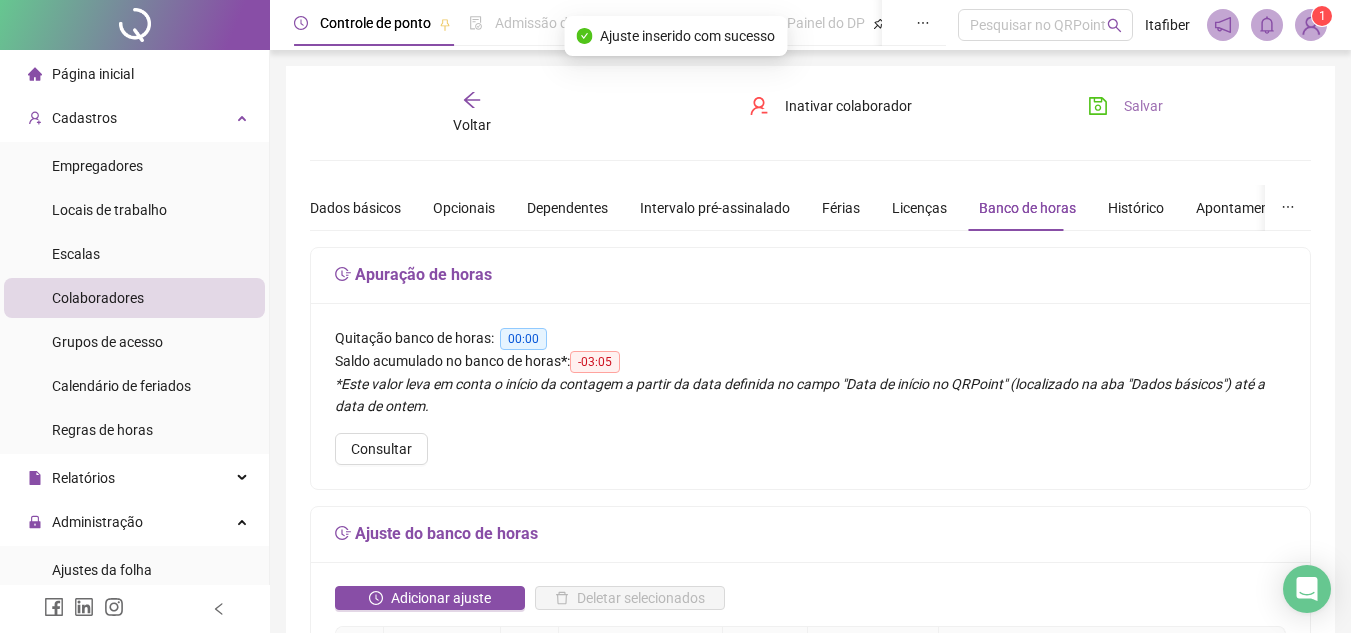 click on "Salvar" at bounding box center (1143, 106) 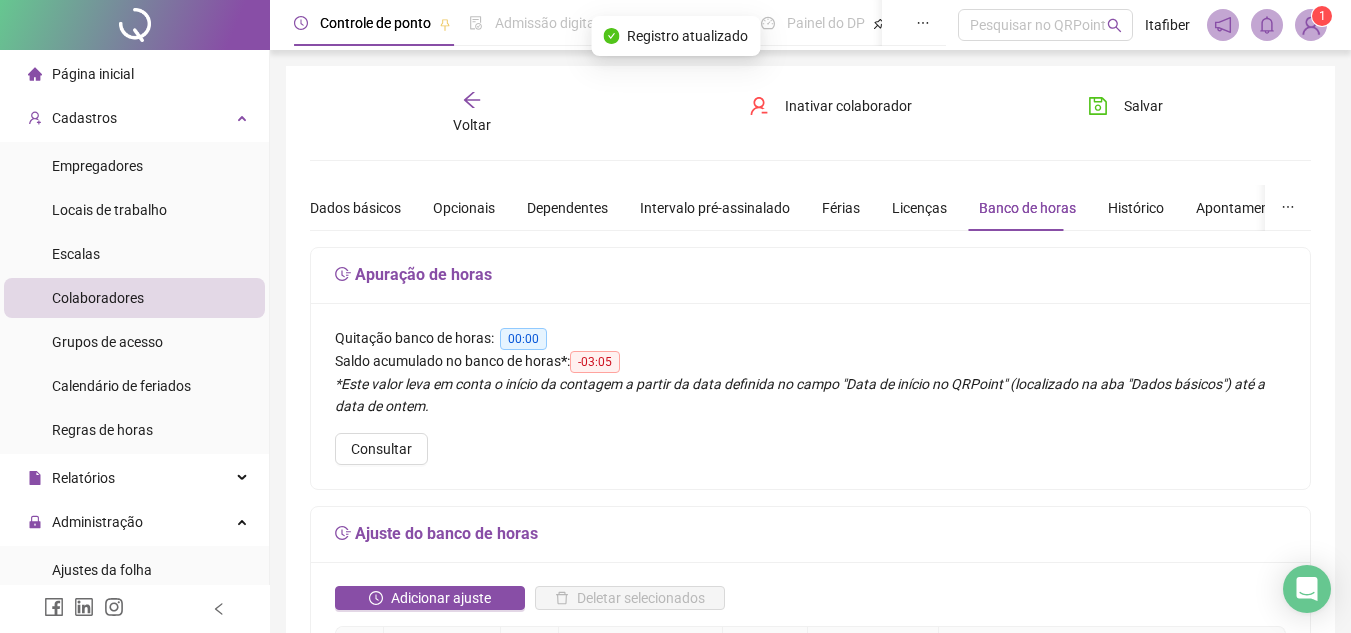 click 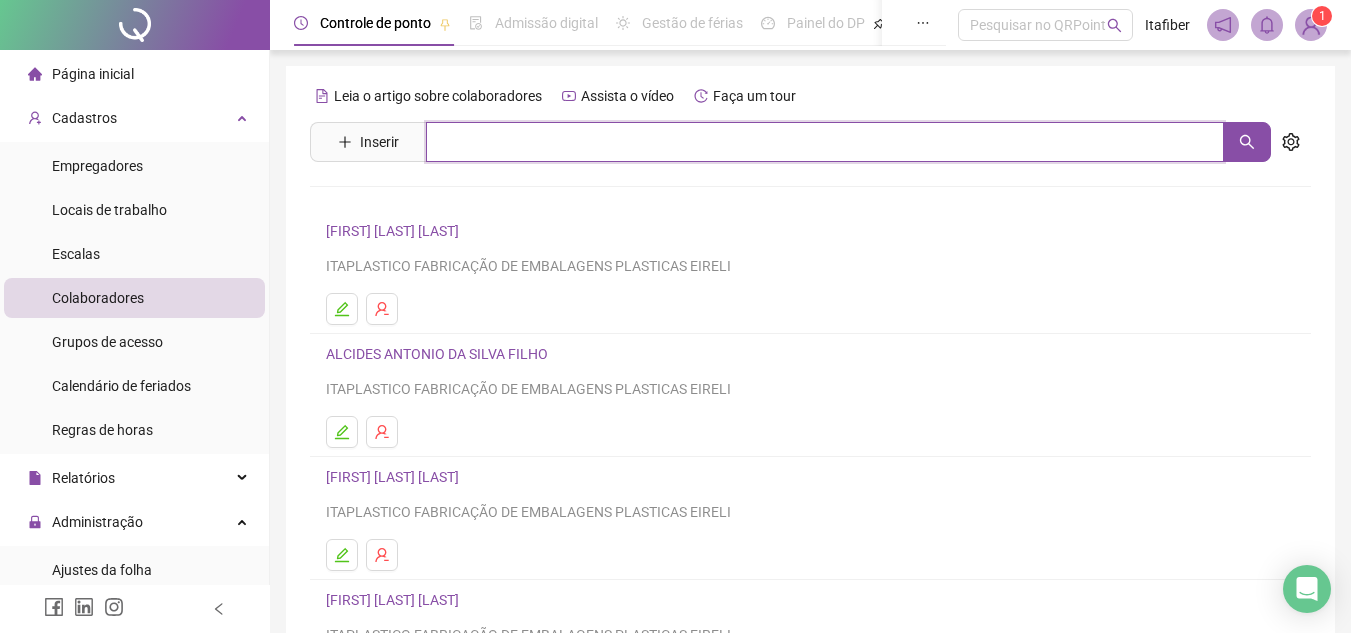 click at bounding box center [825, 142] 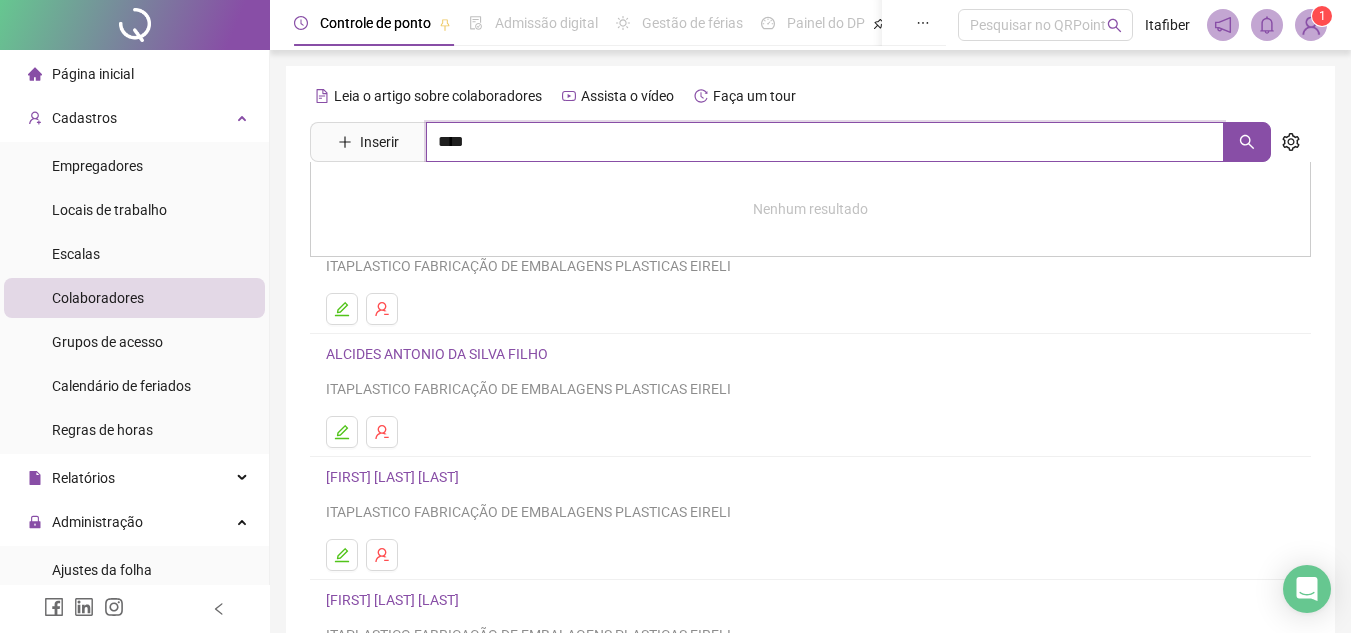 type on "****" 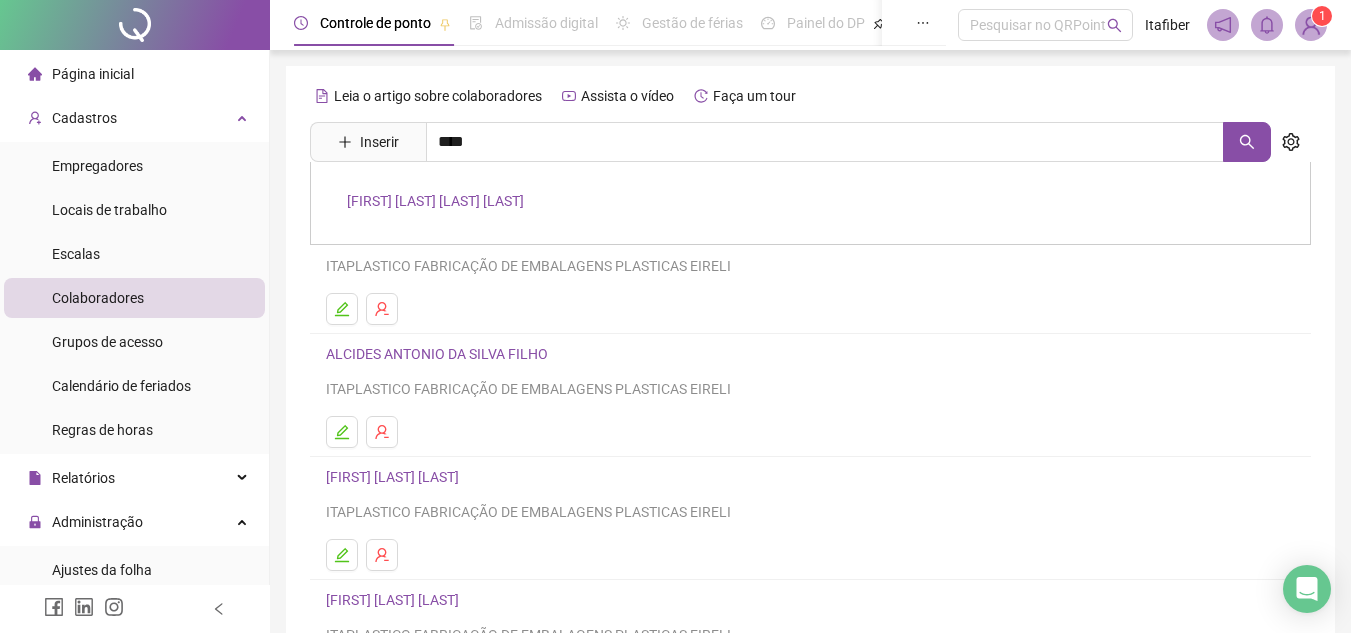 click on "[FIRST] [LAST] [LAST] [LAST]" at bounding box center (435, 201) 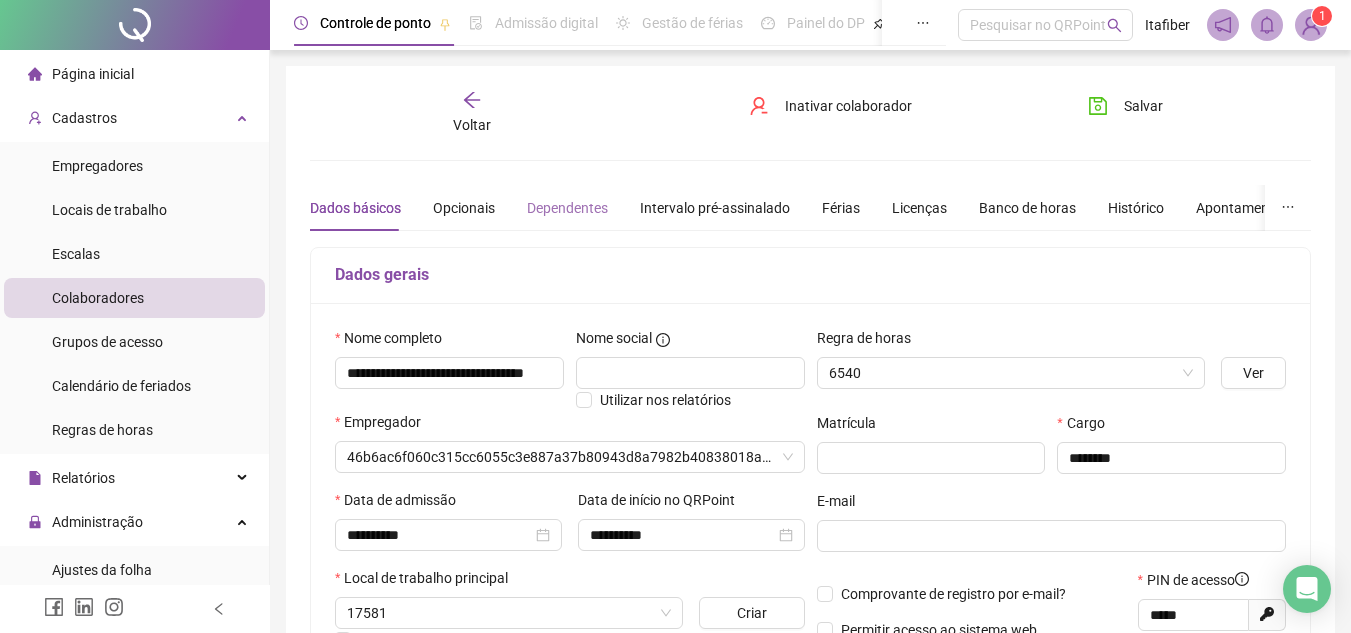 type on "**********" 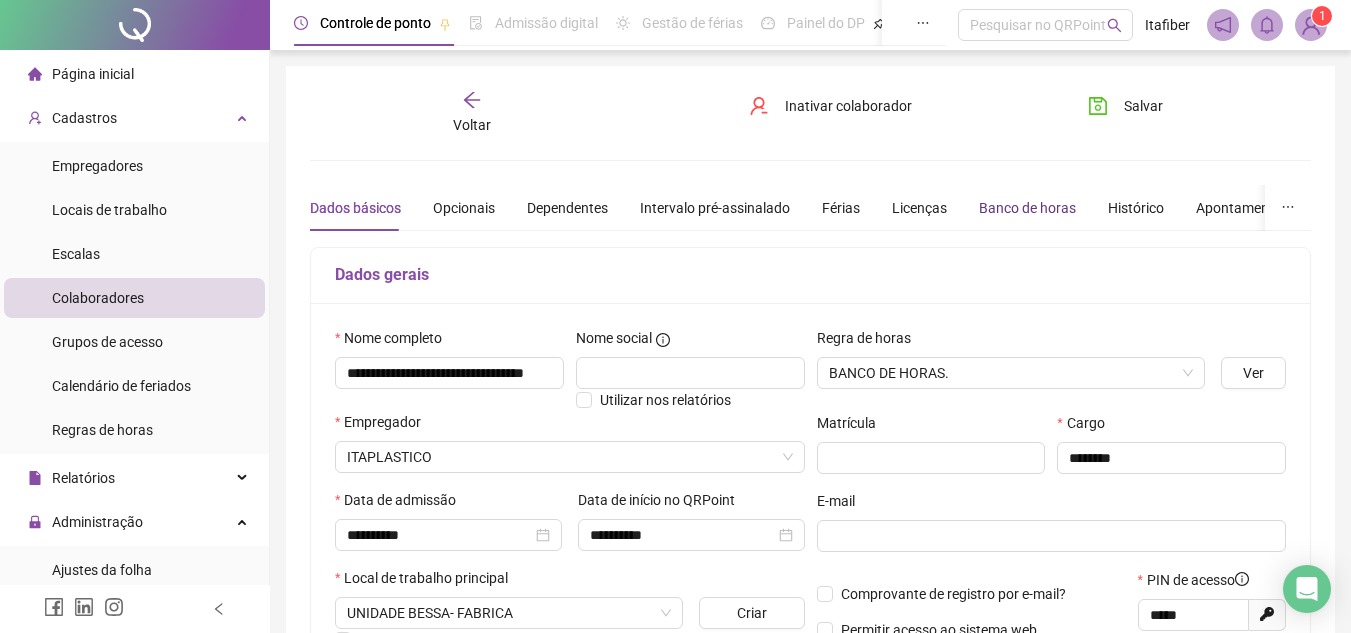 click on "Banco de horas" at bounding box center [1027, 208] 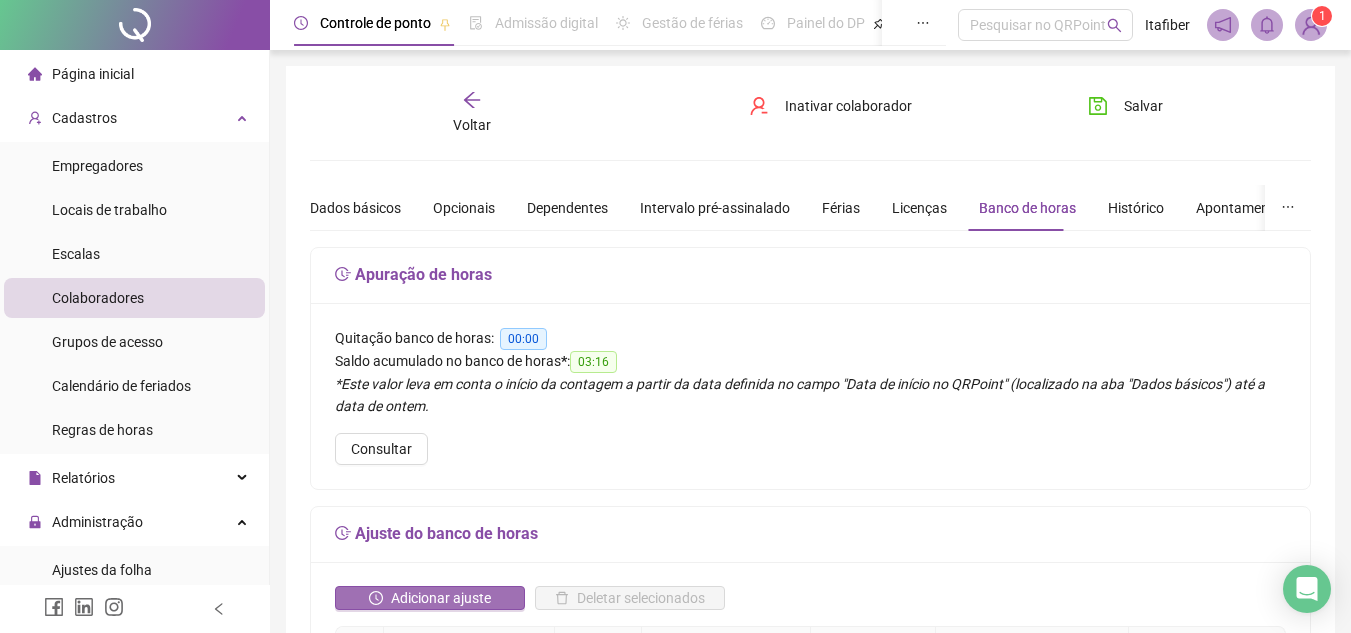 click on "Adicionar ajuste" at bounding box center [430, 598] 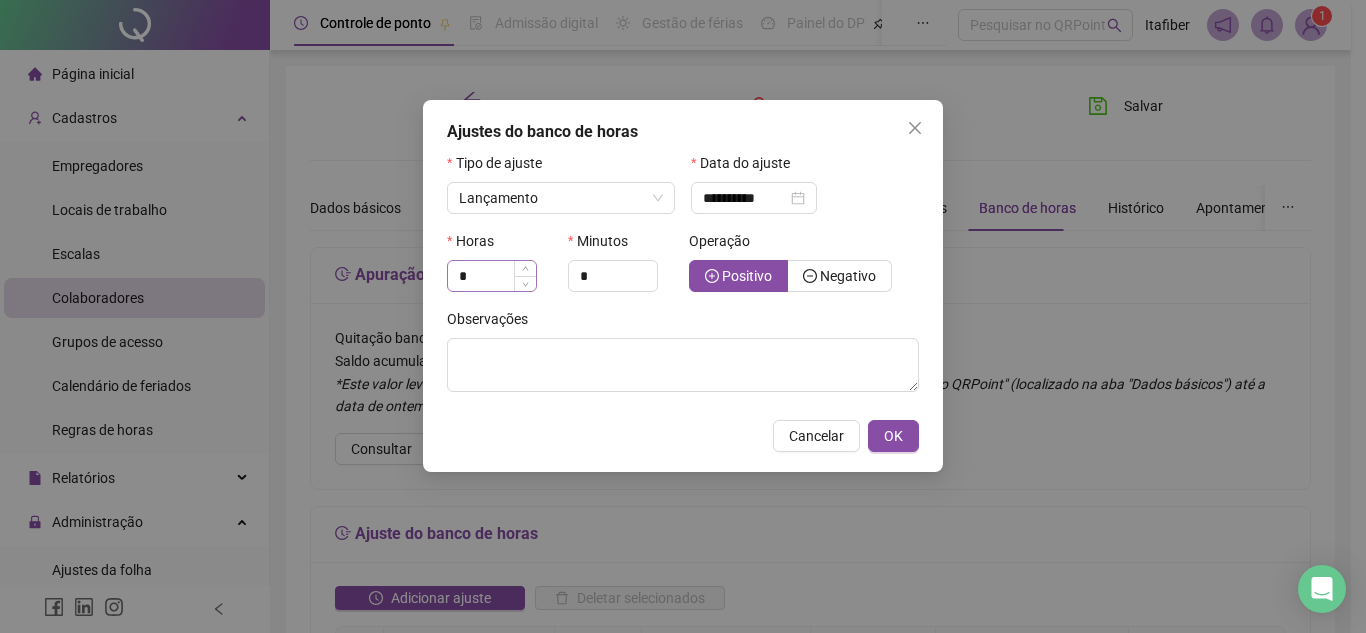 drag, startPoint x: 448, startPoint y: 247, endPoint x: 483, endPoint y: 272, distance: 43.011627 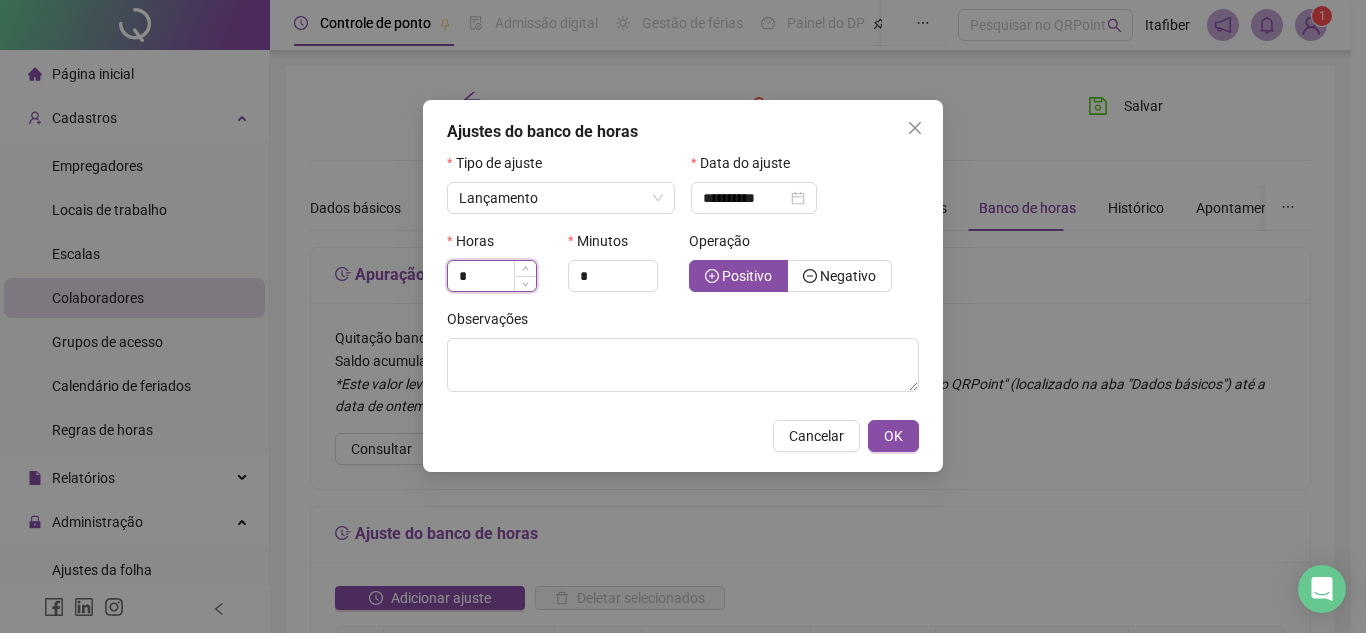 click on "*" at bounding box center [492, 276] 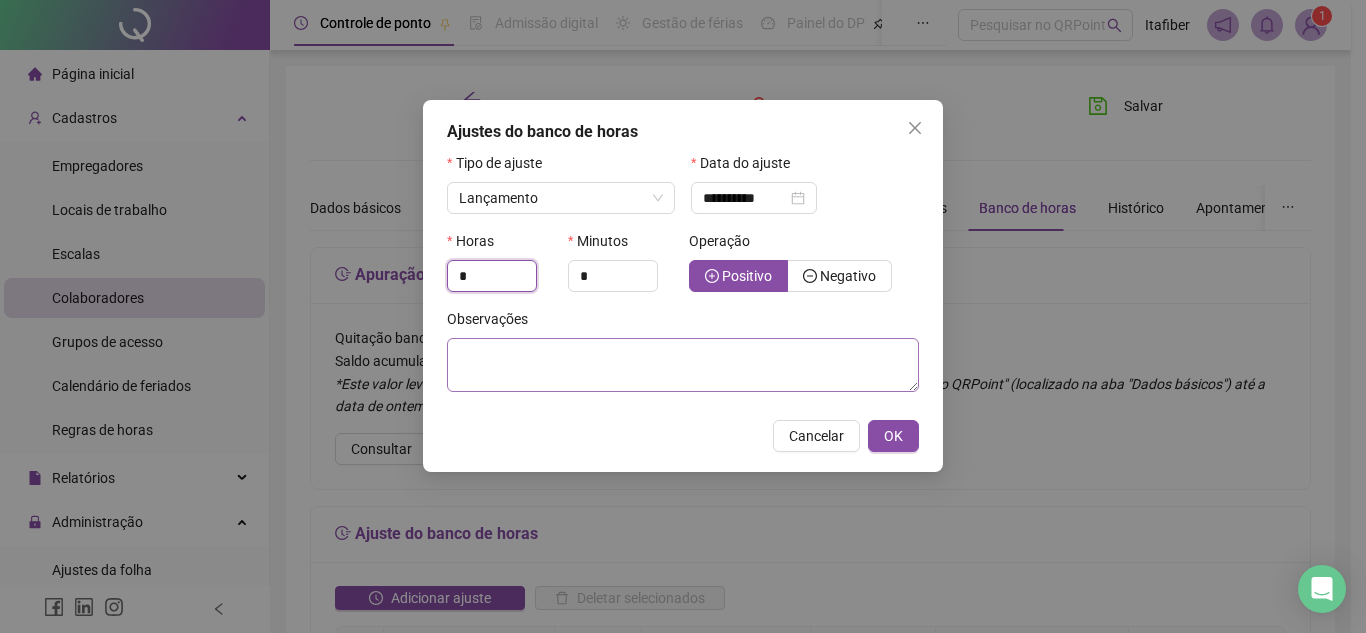 type on "*" 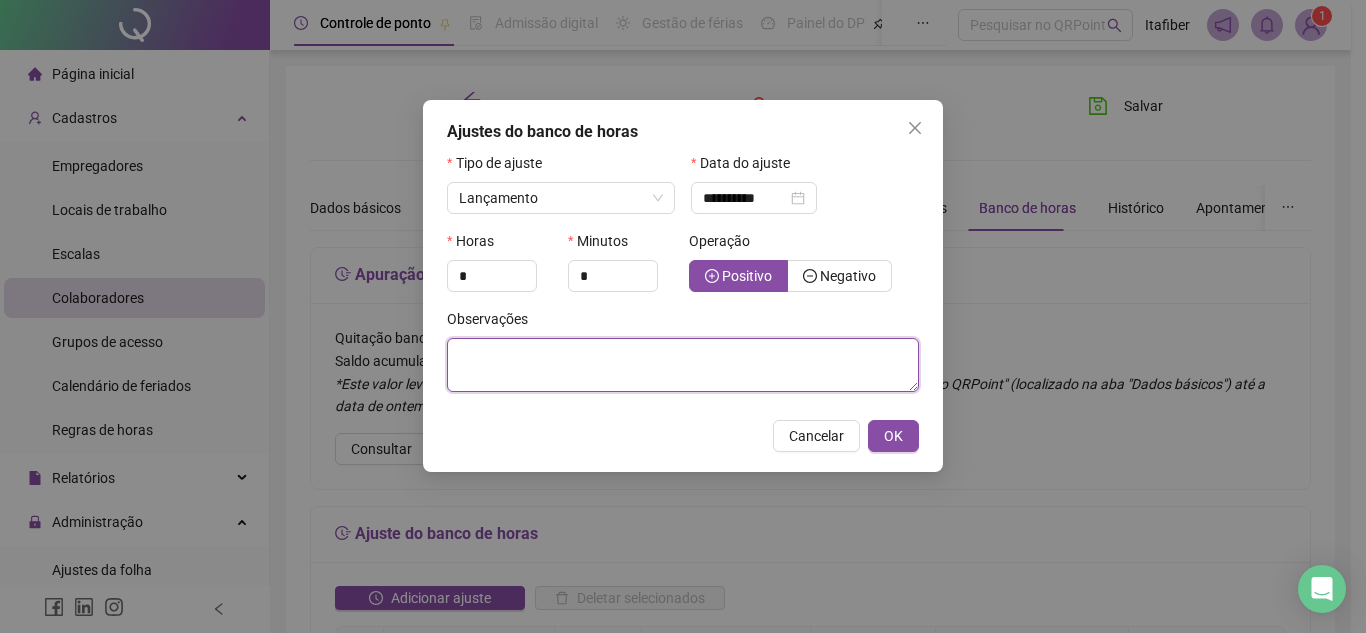 click at bounding box center [683, 365] 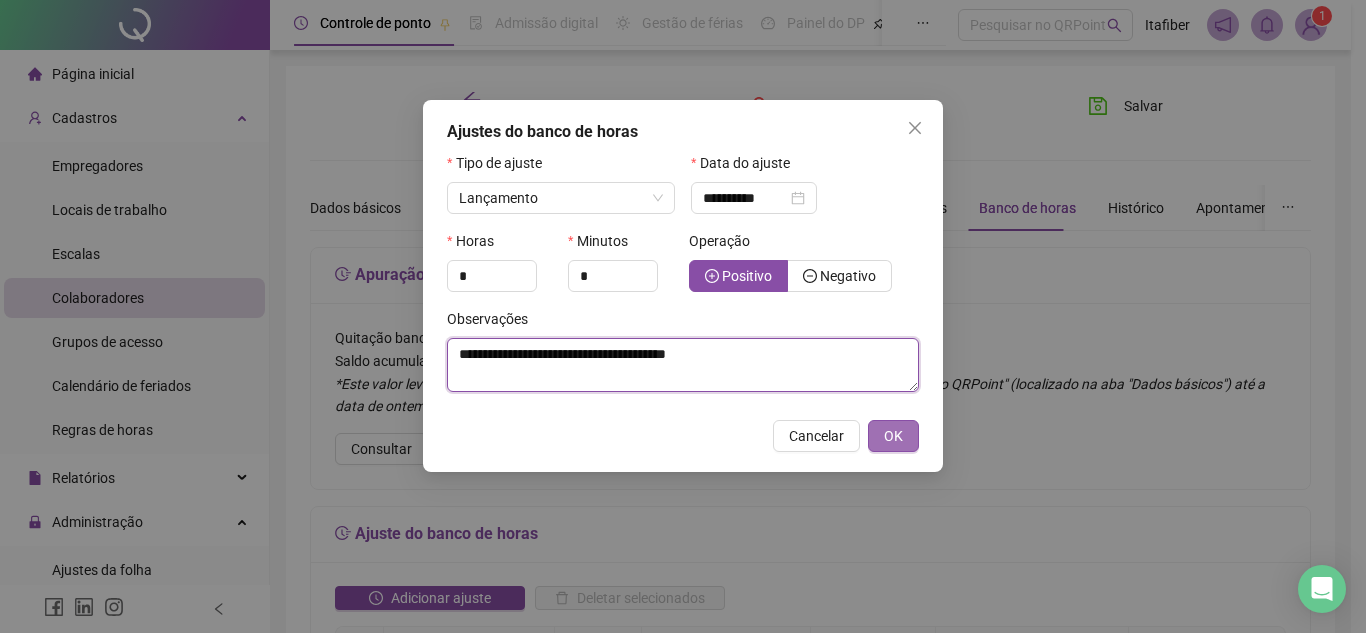 type on "**********" 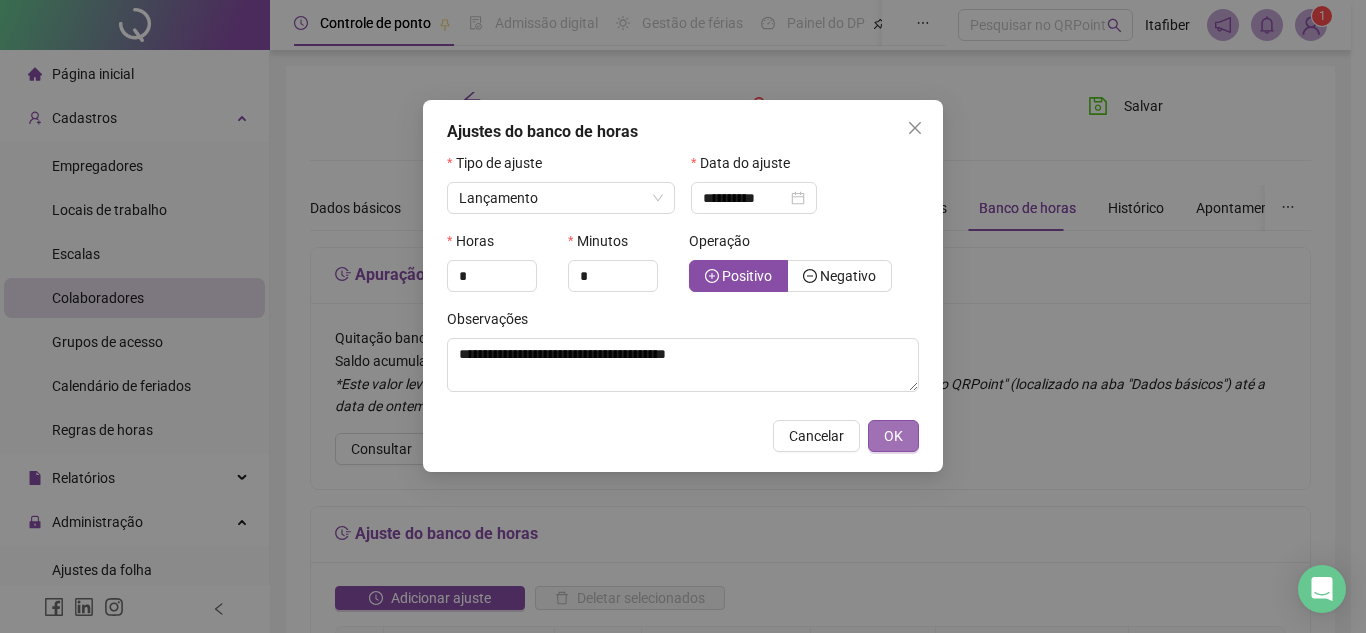 click on "OK" at bounding box center [893, 436] 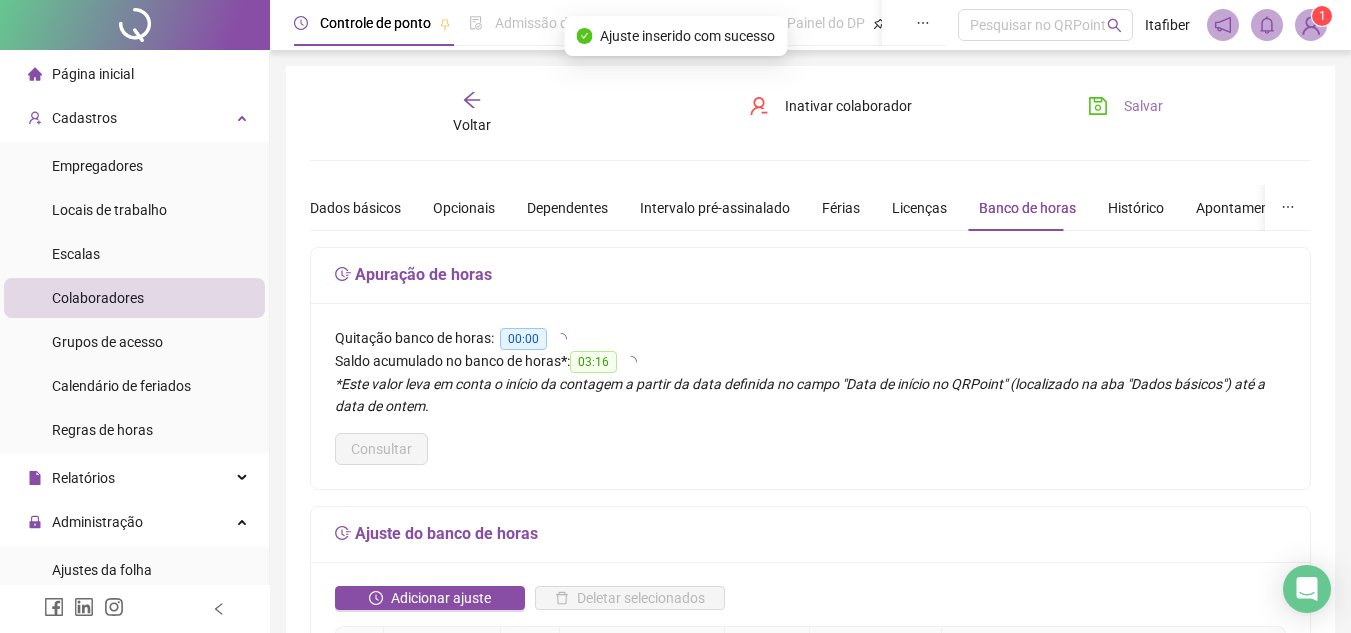 click 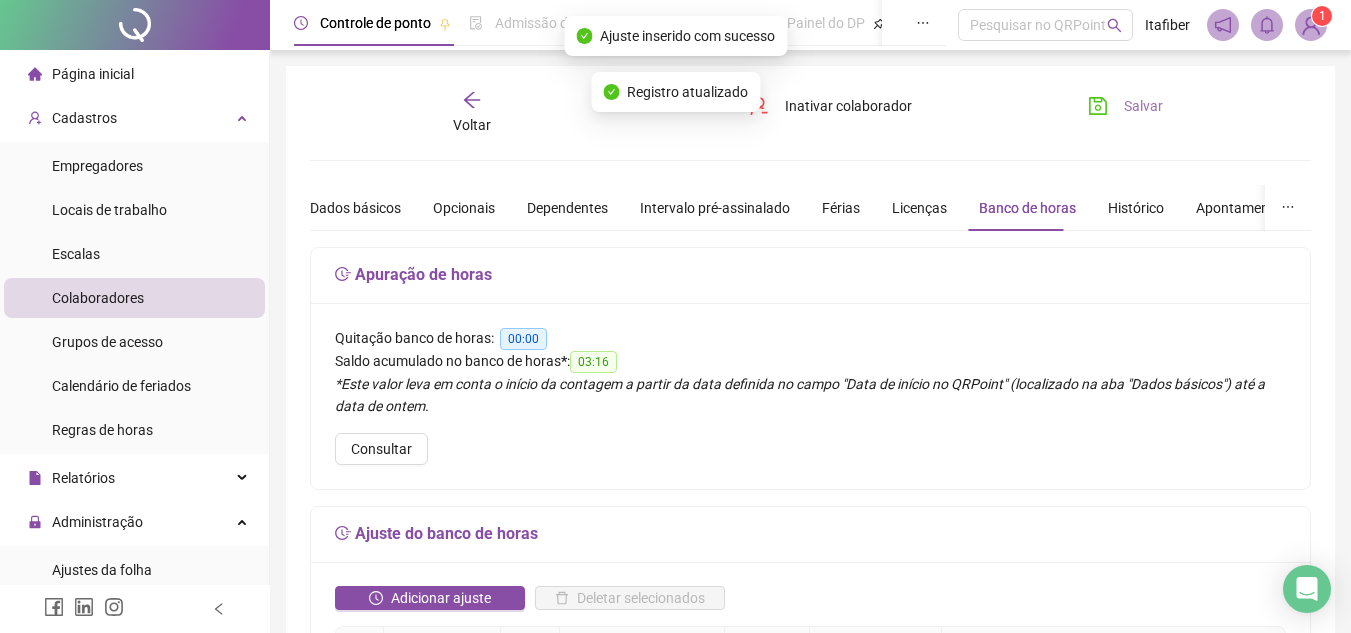 click on "Voltar" at bounding box center (472, 113) 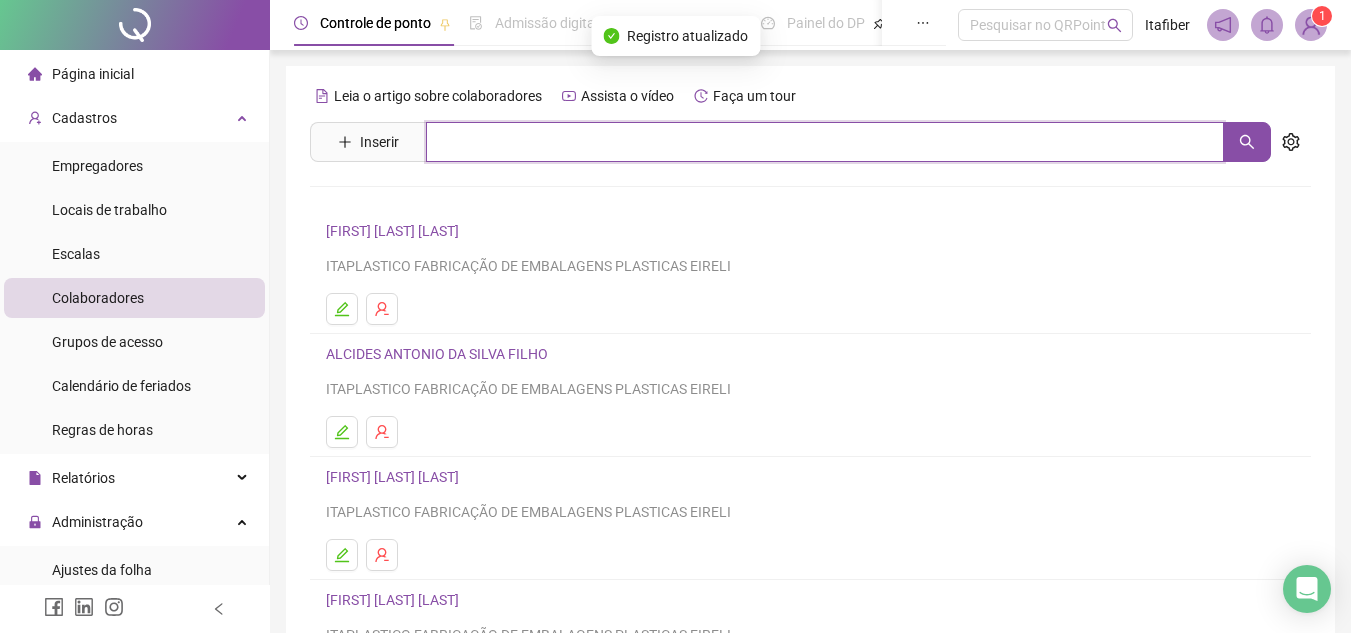 click at bounding box center (825, 142) 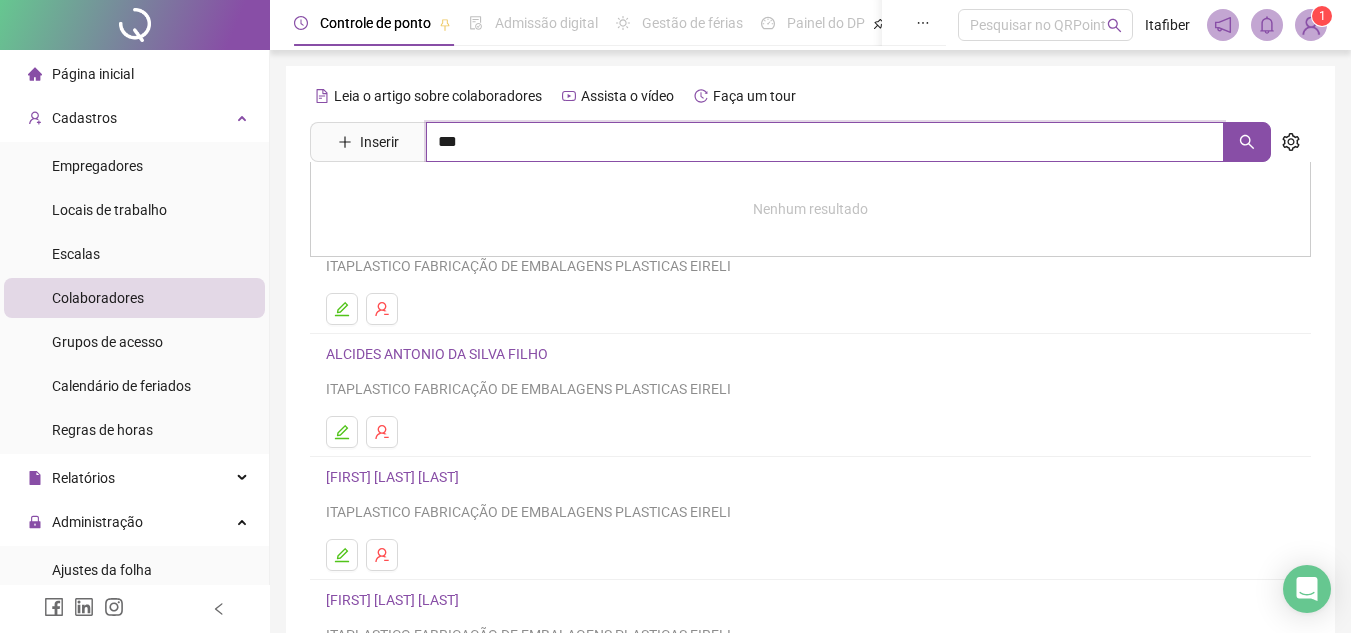 type on "***" 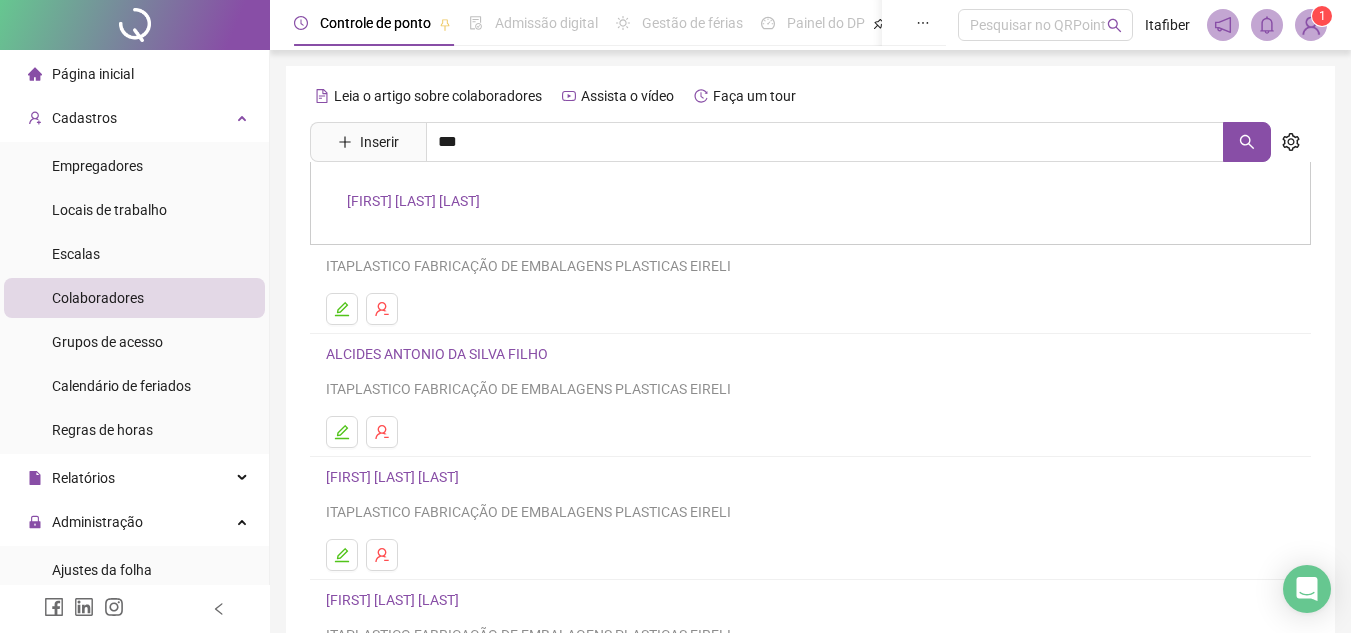 click on "[FIRST] [LAST] [LAST]" at bounding box center [413, 201] 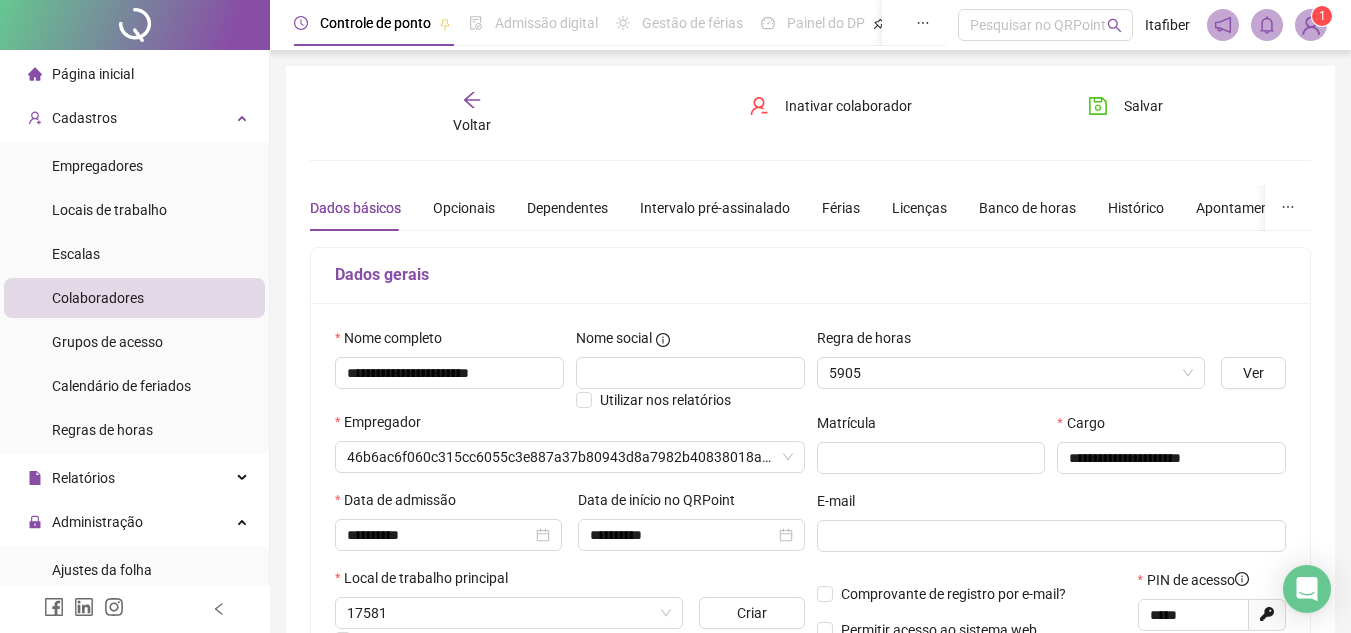 type on "**********" 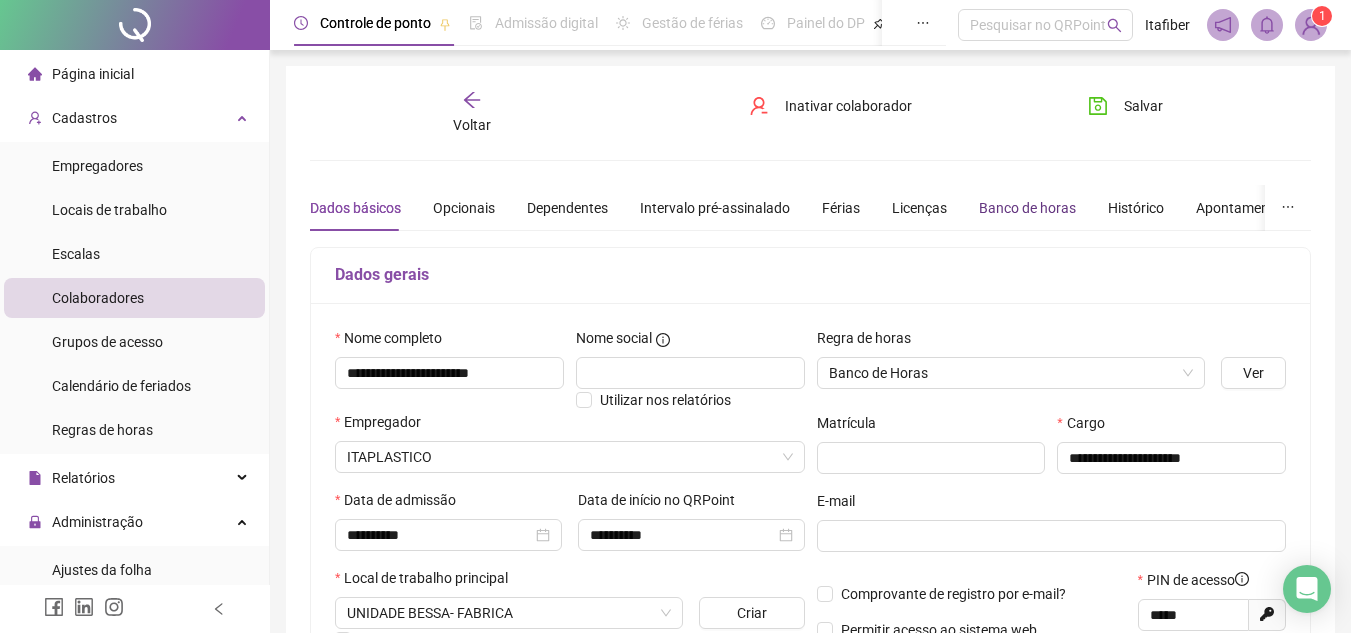 click on "Banco de horas" at bounding box center (1027, 208) 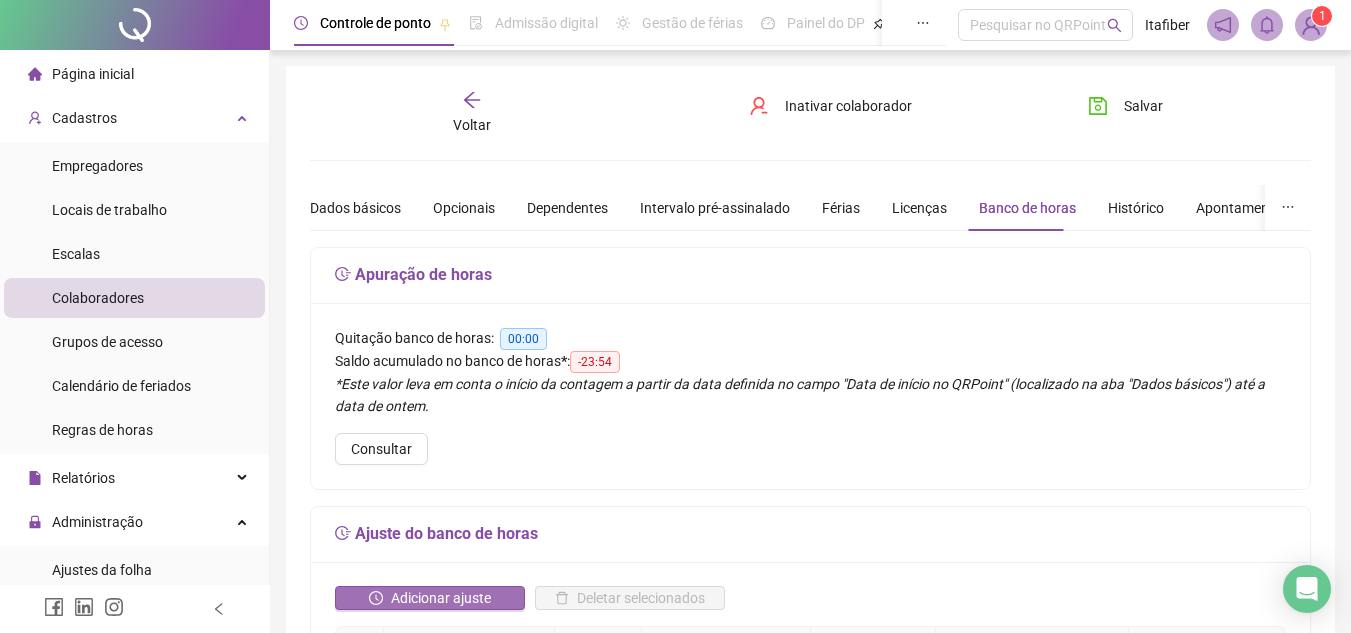 click on "Adicionar ajuste" at bounding box center (430, 598) 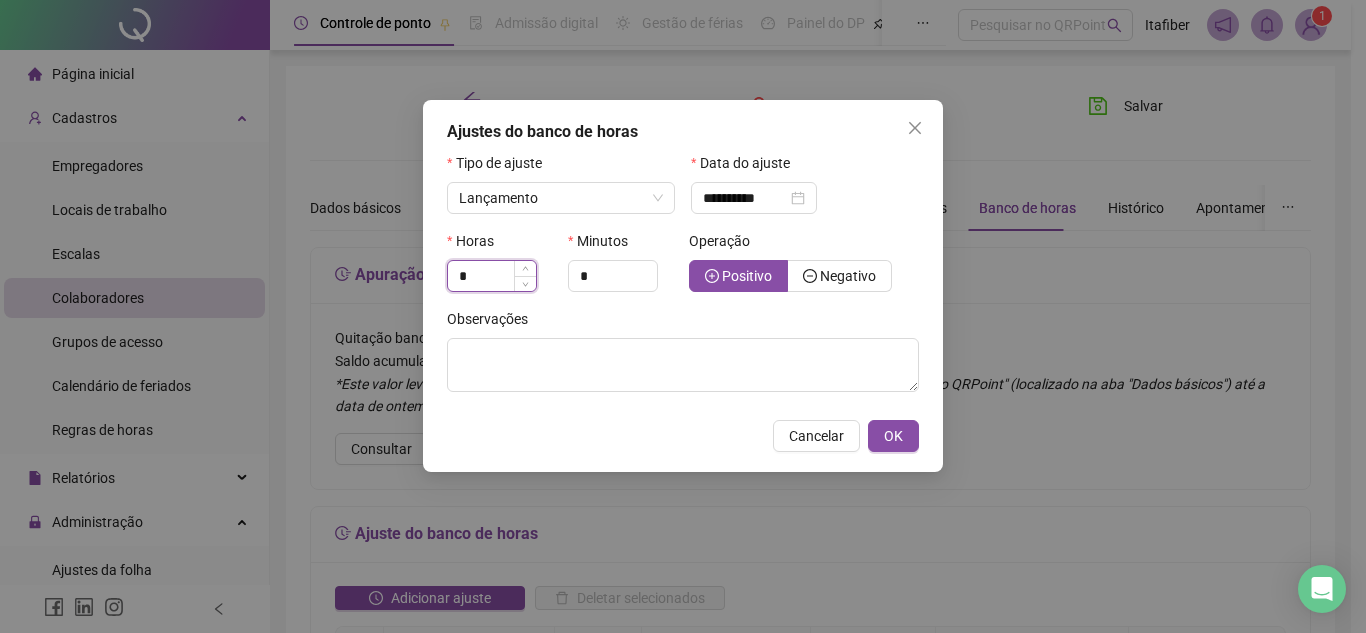 click on "*" at bounding box center [492, 276] 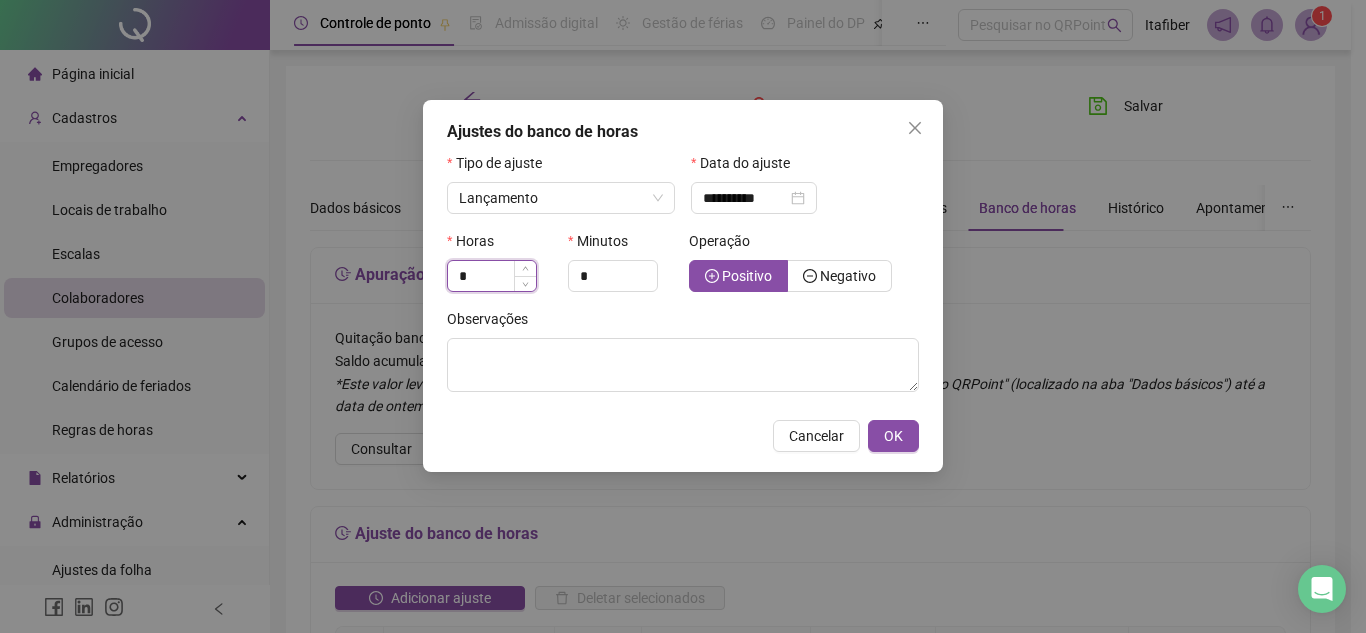 type on "*" 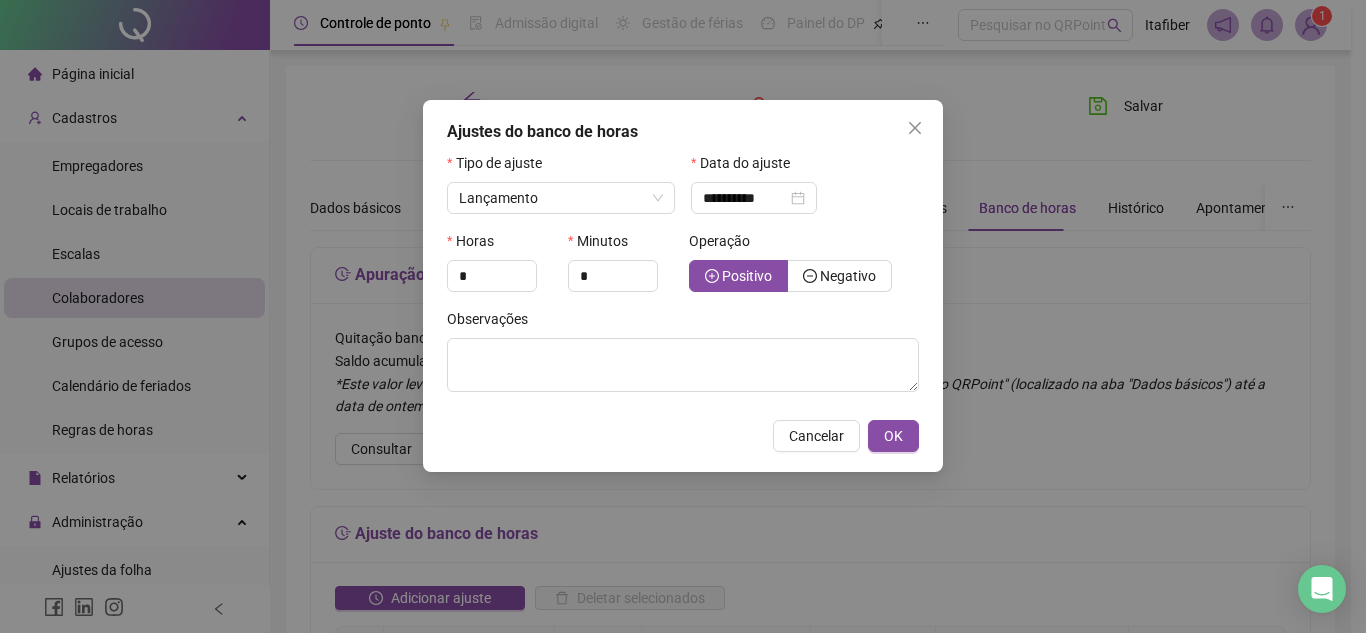 click on "Observações" at bounding box center (683, 358) 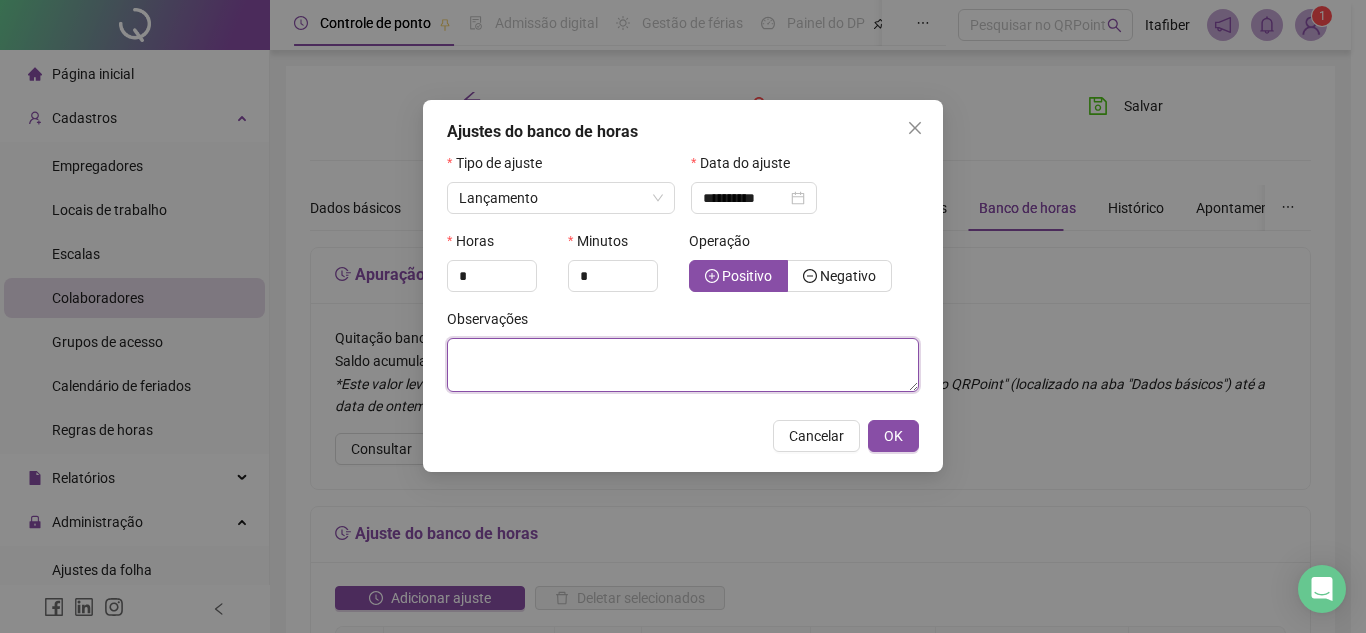 click at bounding box center (683, 365) 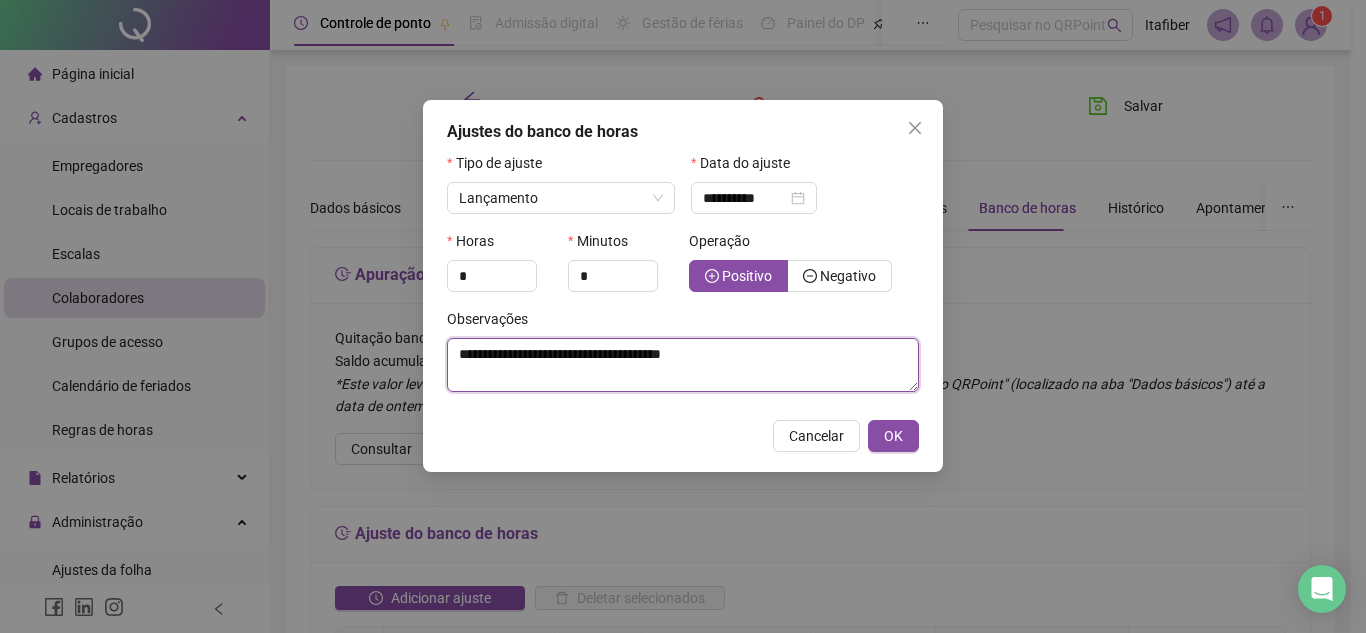 type on "**********" 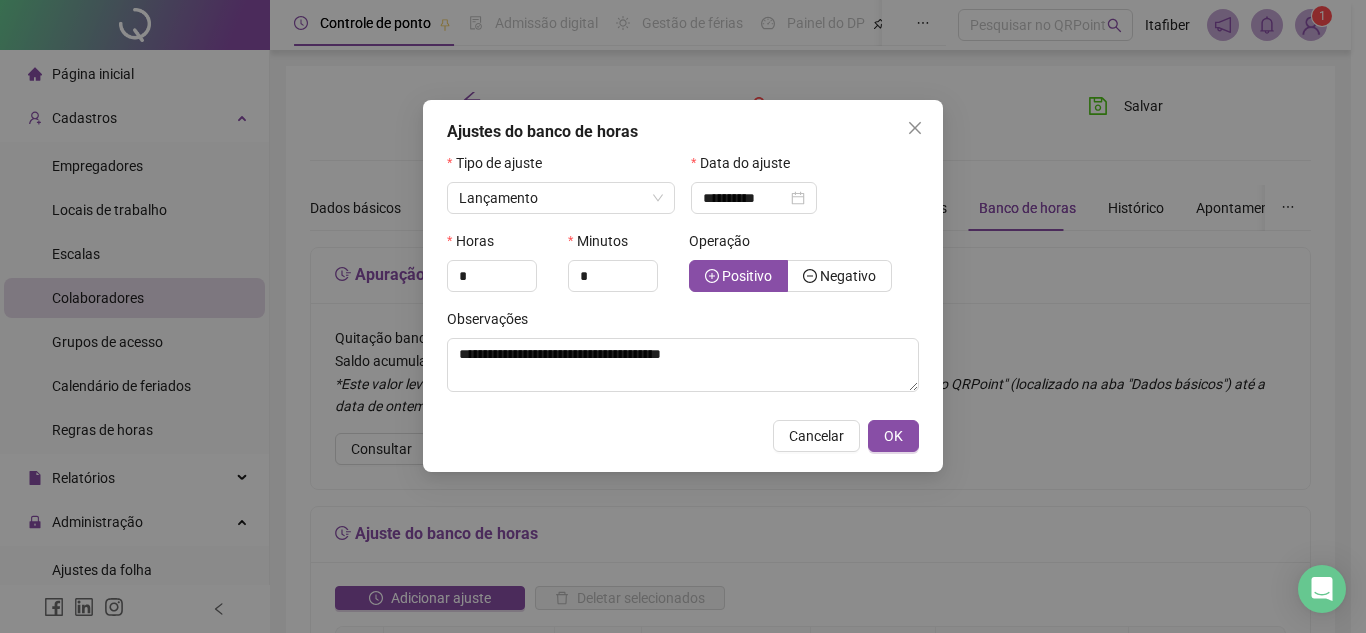 click on "**********" at bounding box center (683, 286) 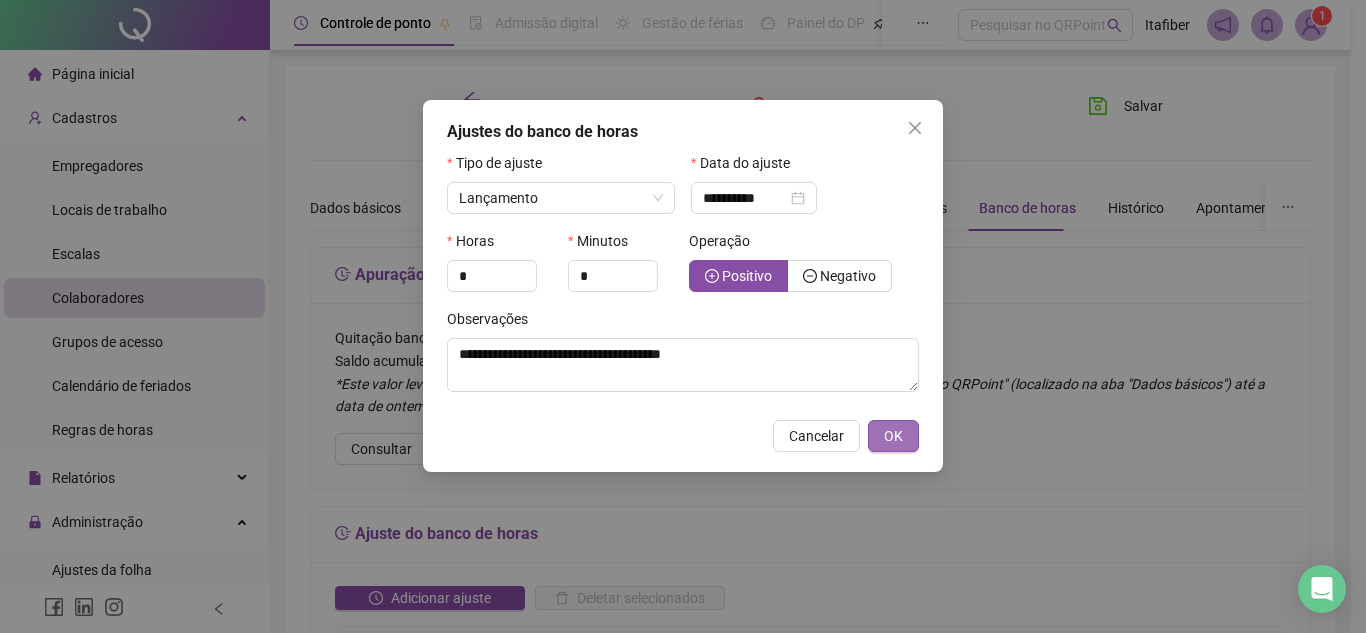click on "OK" at bounding box center (893, 436) 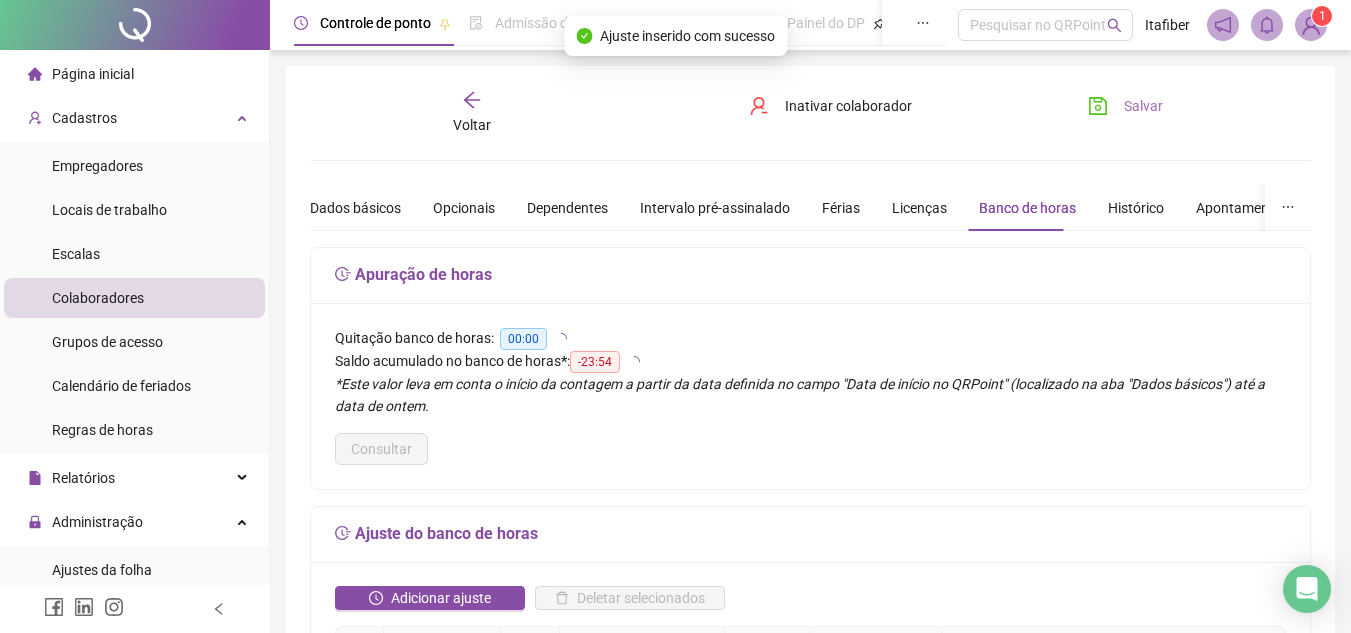 click on "Salvar" at bounding box center (1125, 106) 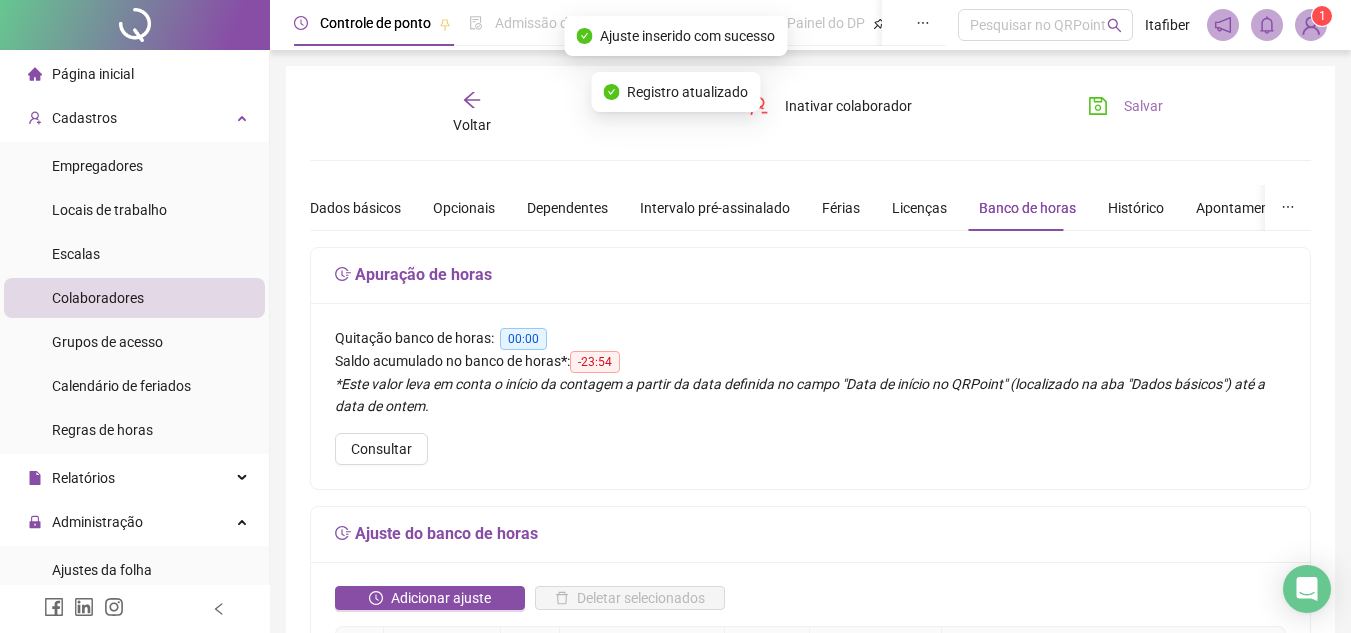click on "Voltar" at bounding box center [472, 125] 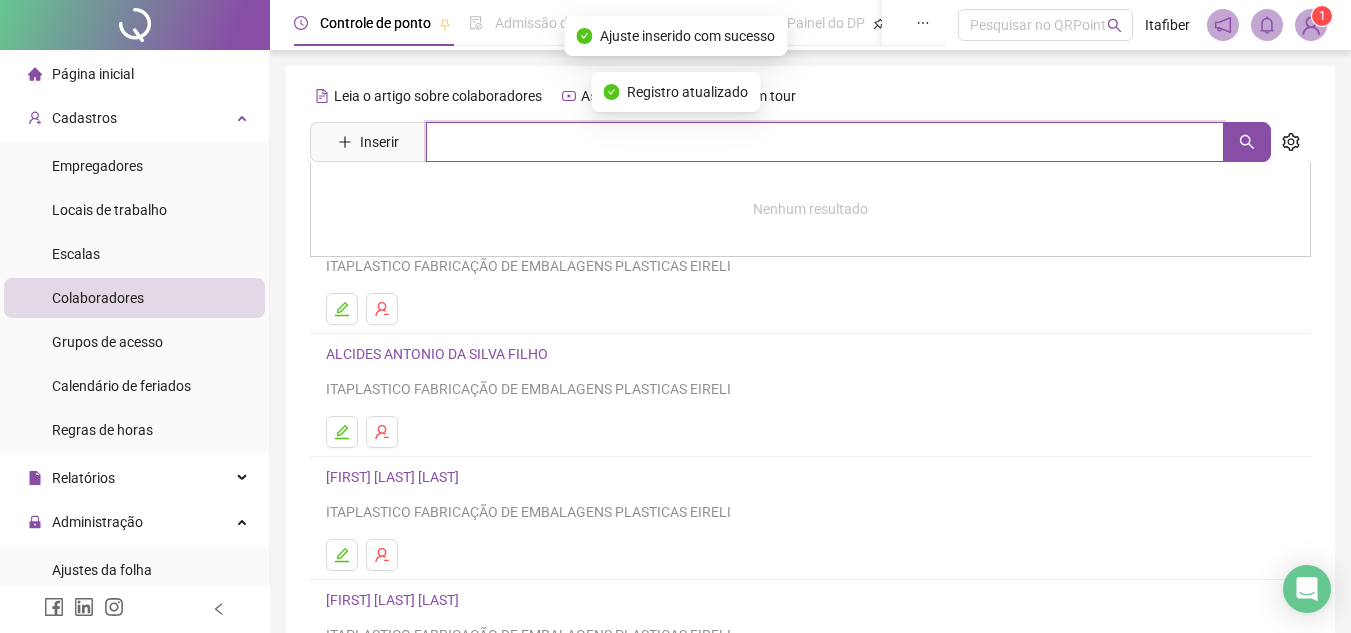 click at bounding box center [825, 142] 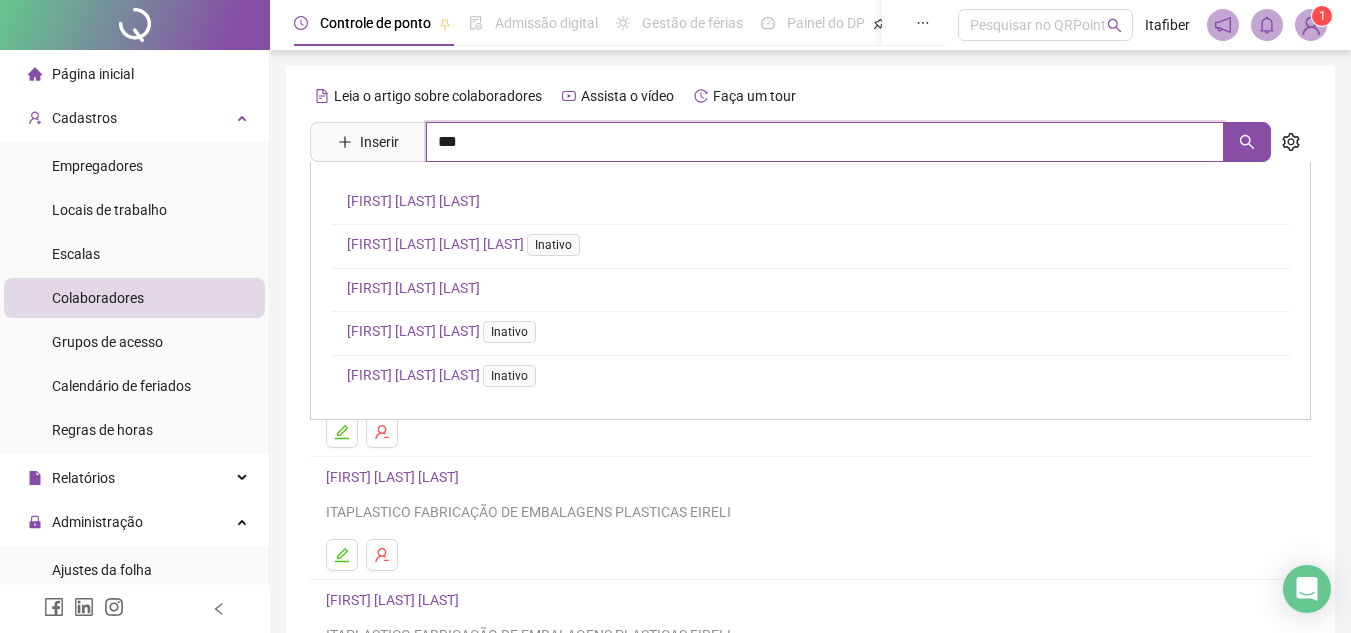 click on "***" at bounding box center [825, 142] 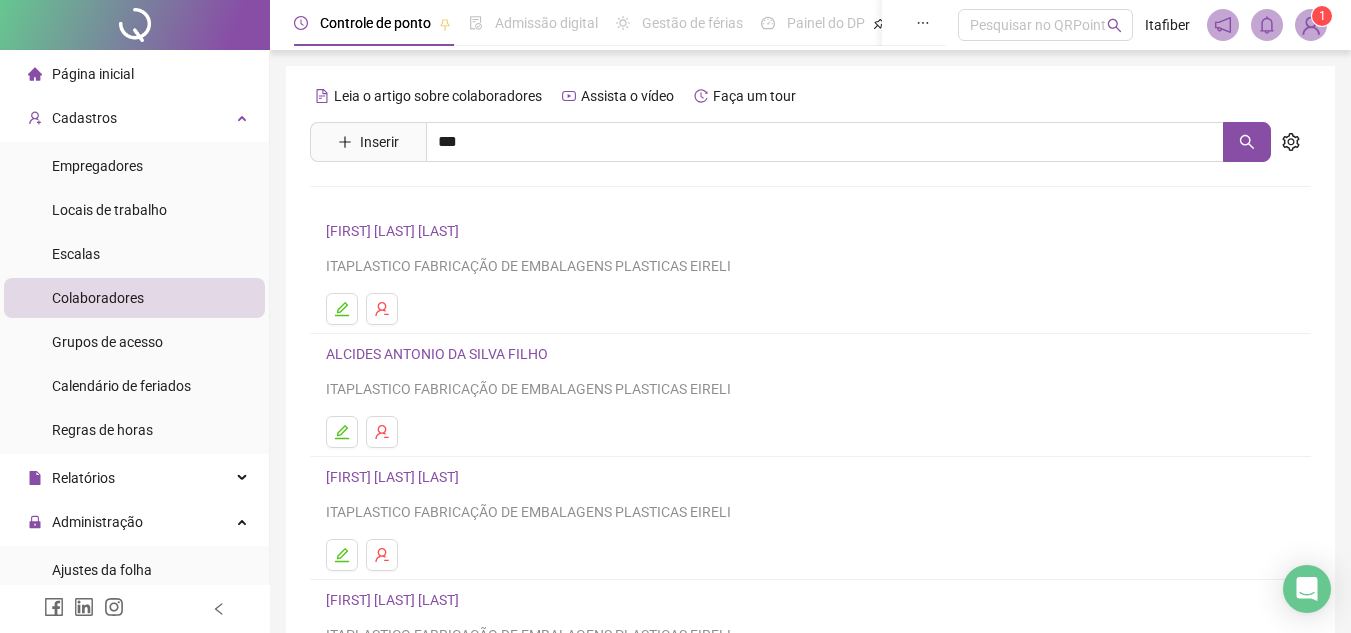 click on "[FIRST] [LAST] [LAST]" at bounding box center (810, 247) 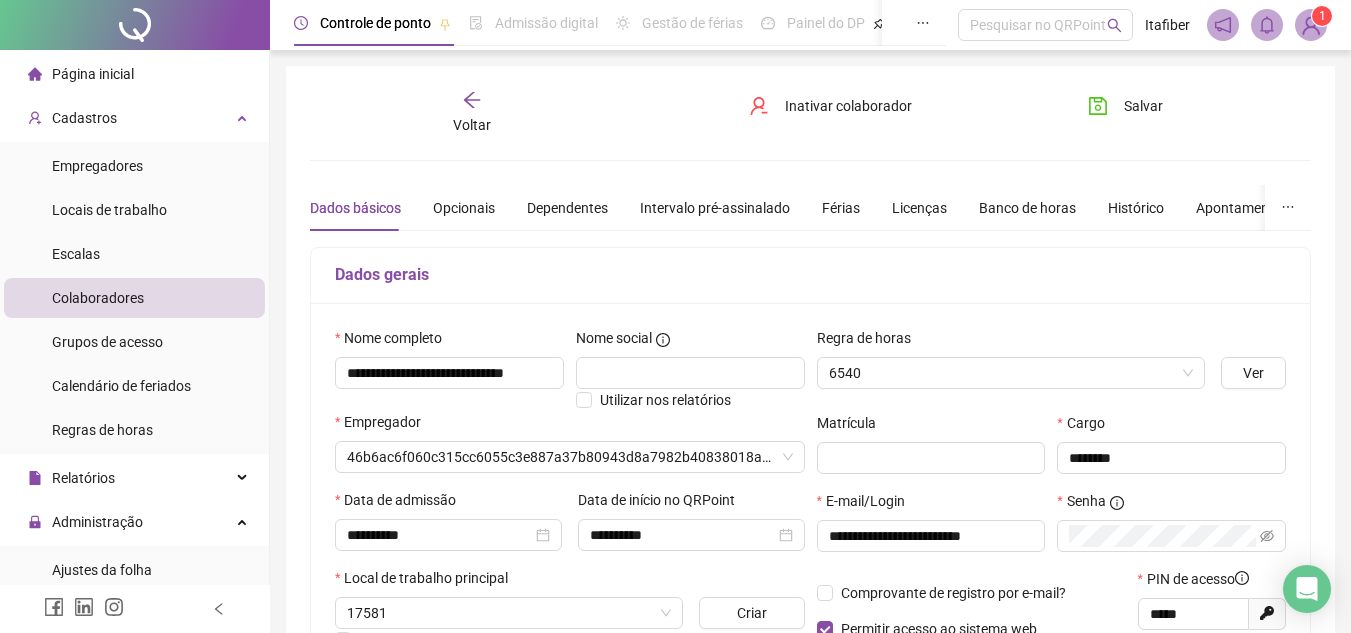 type on "**********" 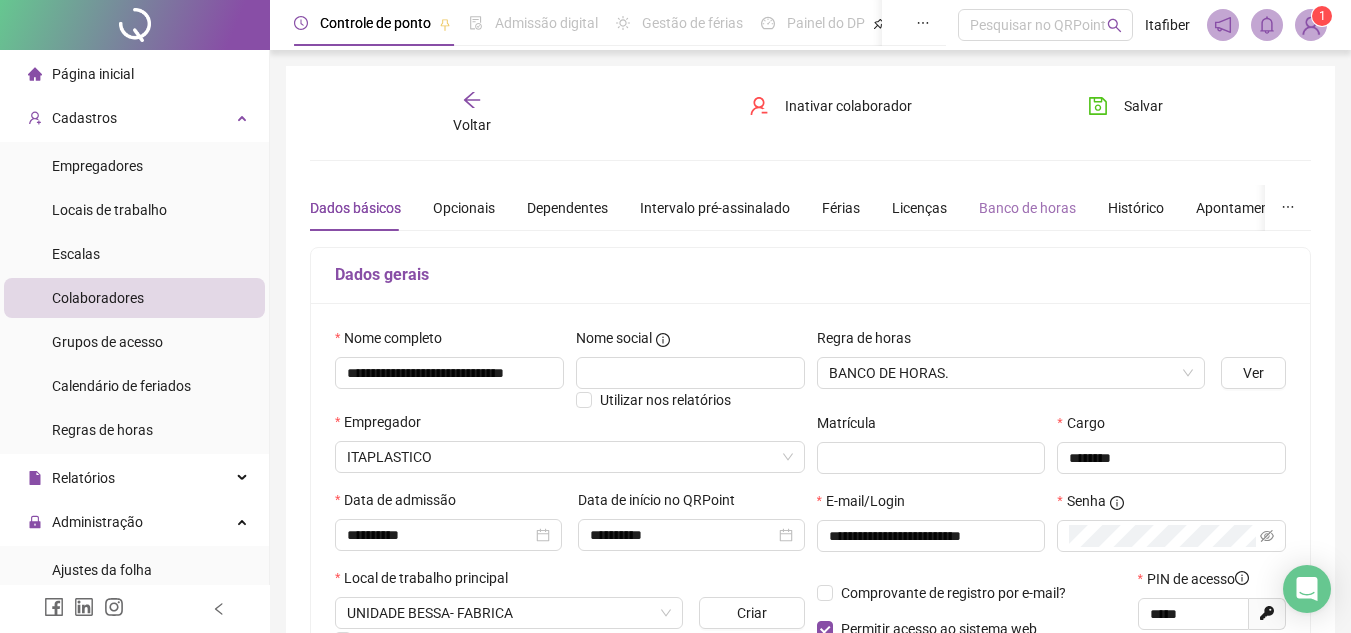 click on "Banco de horas" at bounding box center (1027, 208) 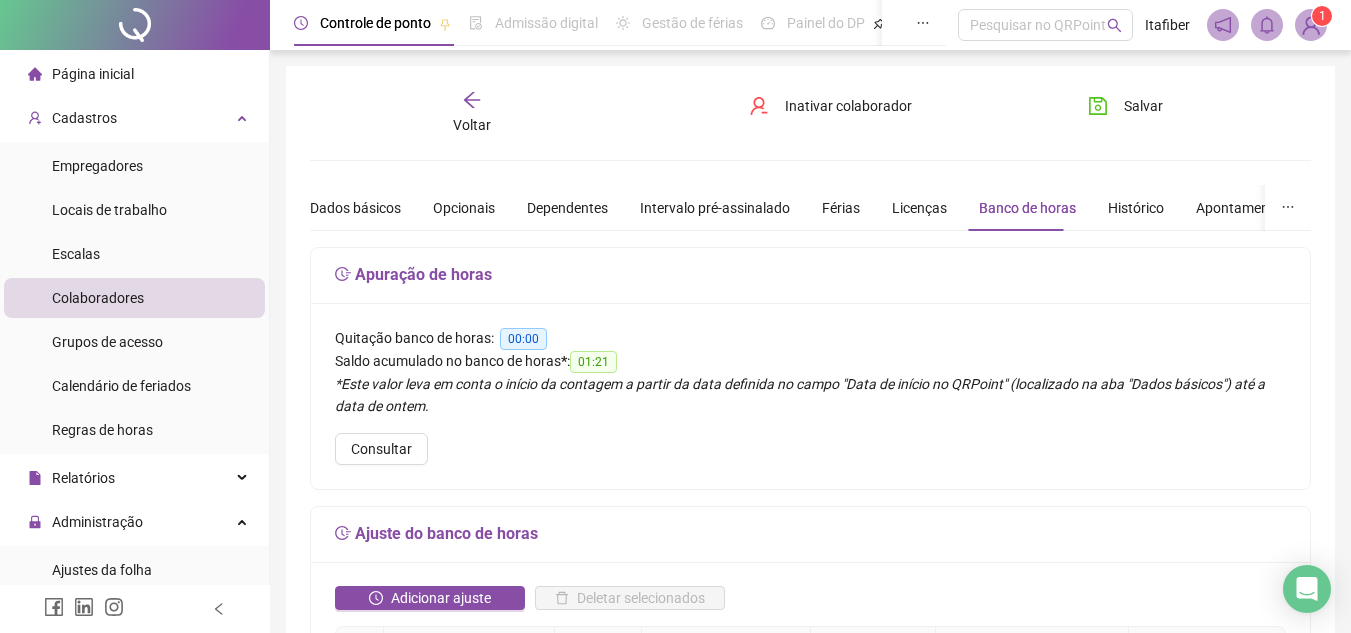 click on "Adicionar ajuste" at bounding box center (430, 606) 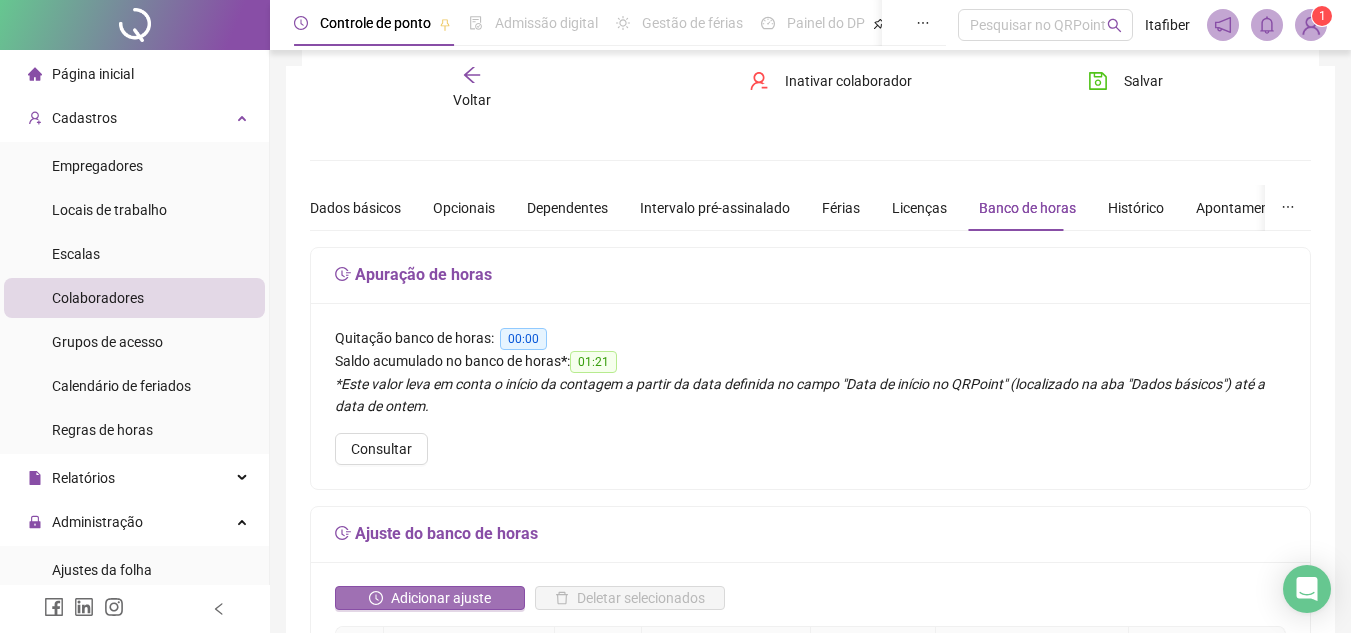 scroll, scrollTop: 200, scrollLeft: 0, axis: vertical 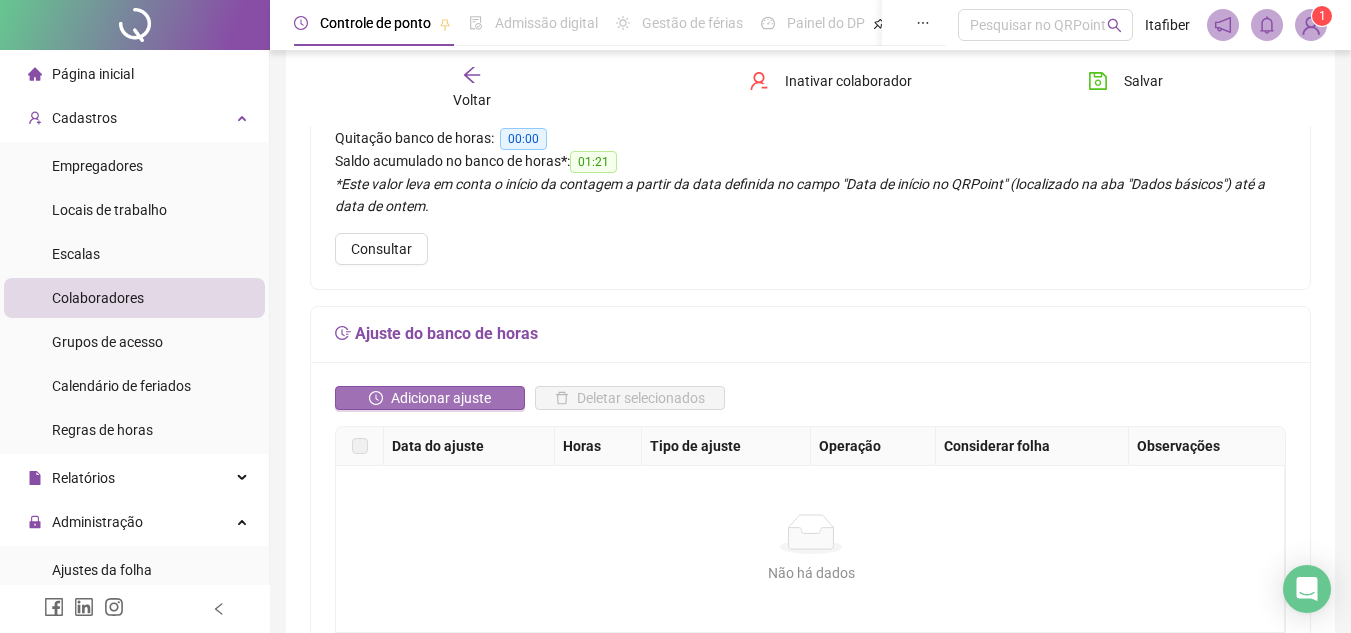 drag, startPoint x: 446, startPoint y: 397, endPoint x: 437, endPoint y: 403, distance: 10.816654 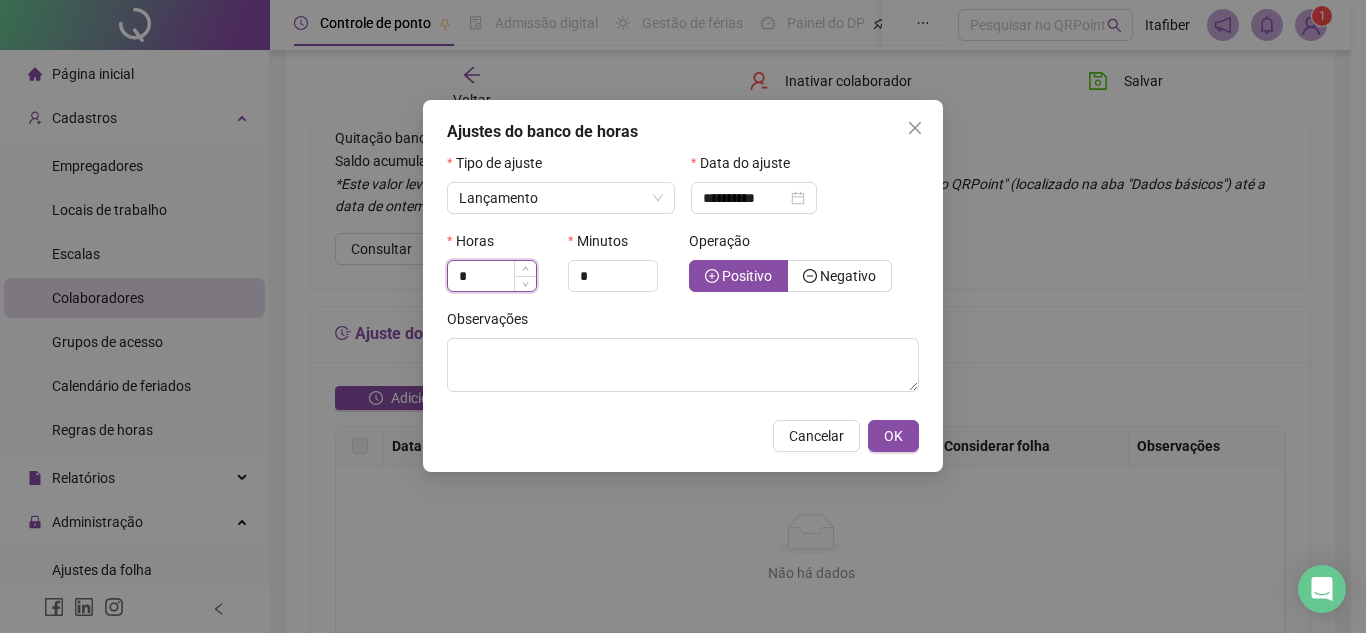 type on "*" 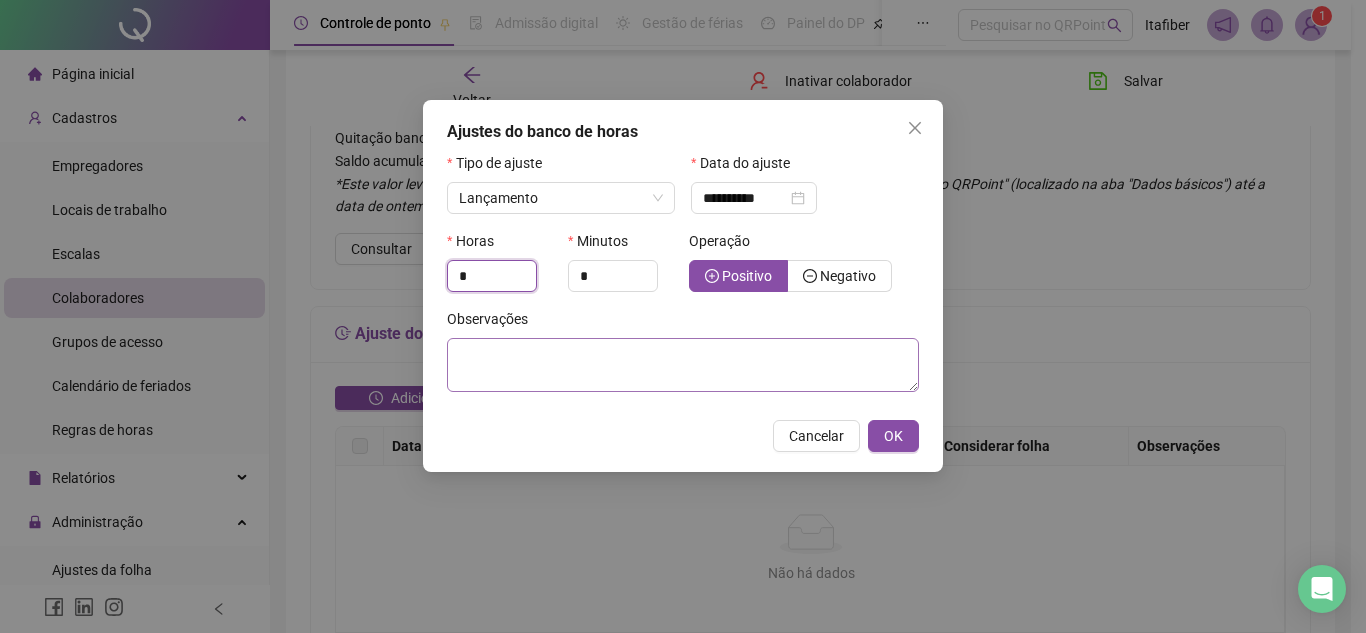 type on "*" 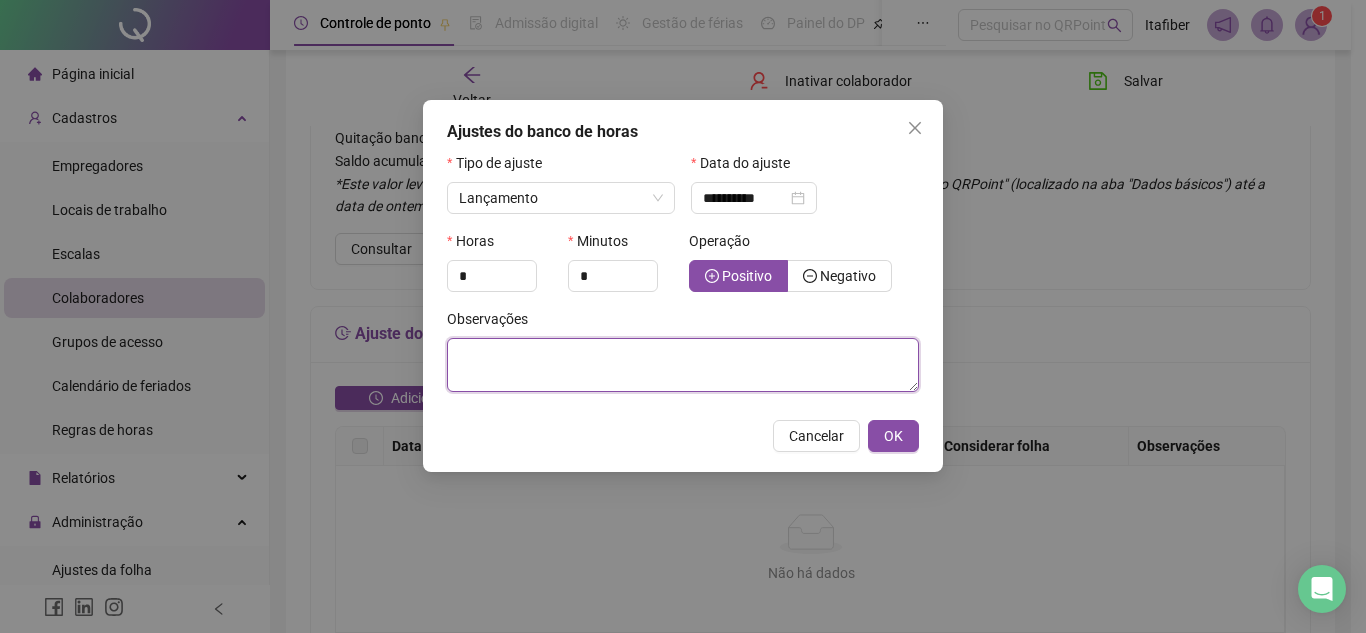click at bounding box center [683, 365] 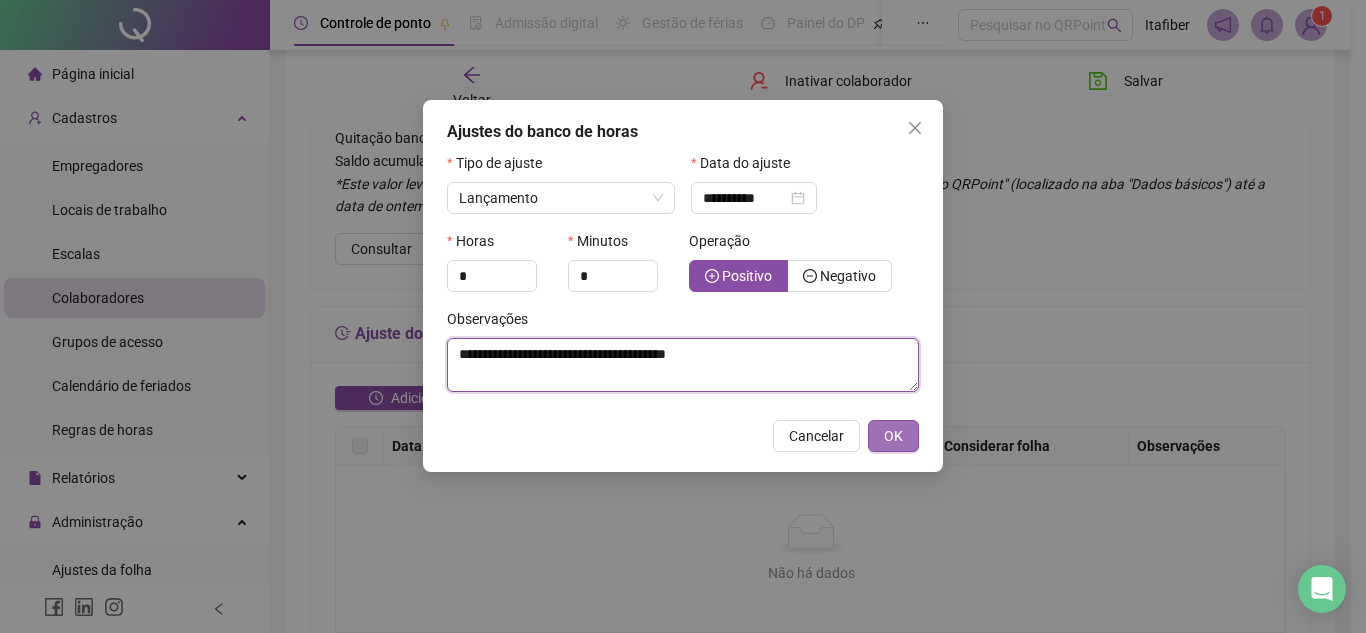 type on "**********" 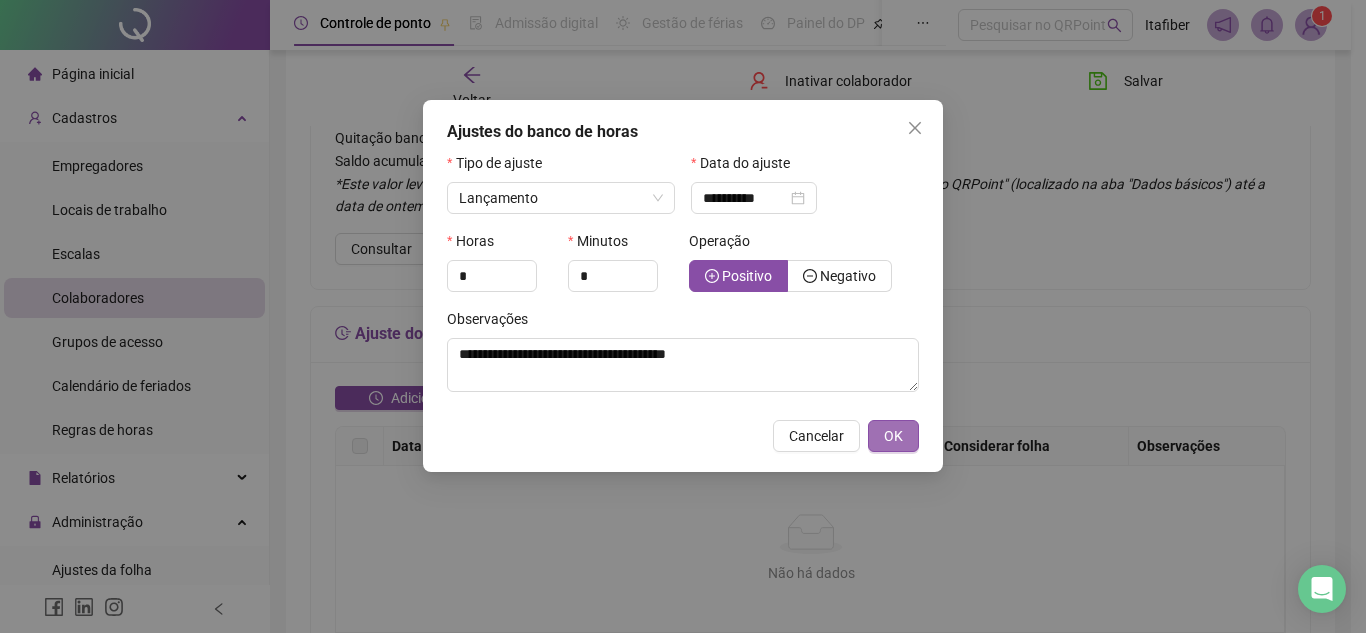 click on "OK" at bounding box center (893, 436) 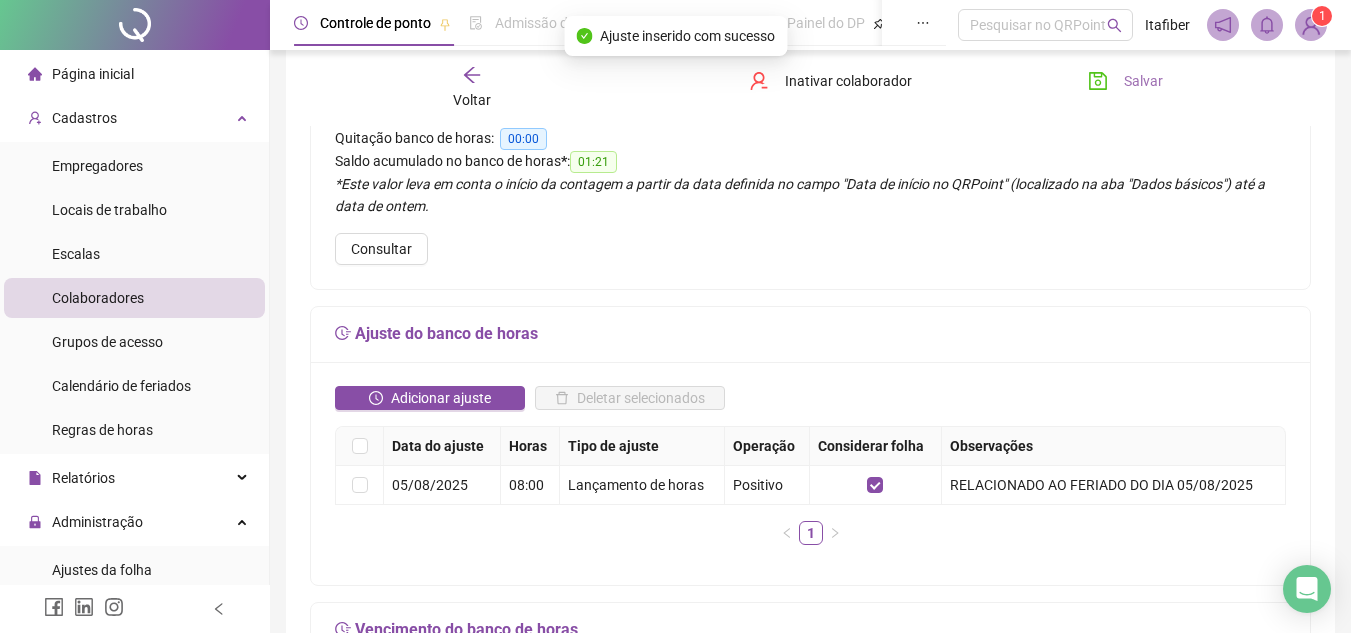 click on "Salvar" at bounding box center (1125, 81) 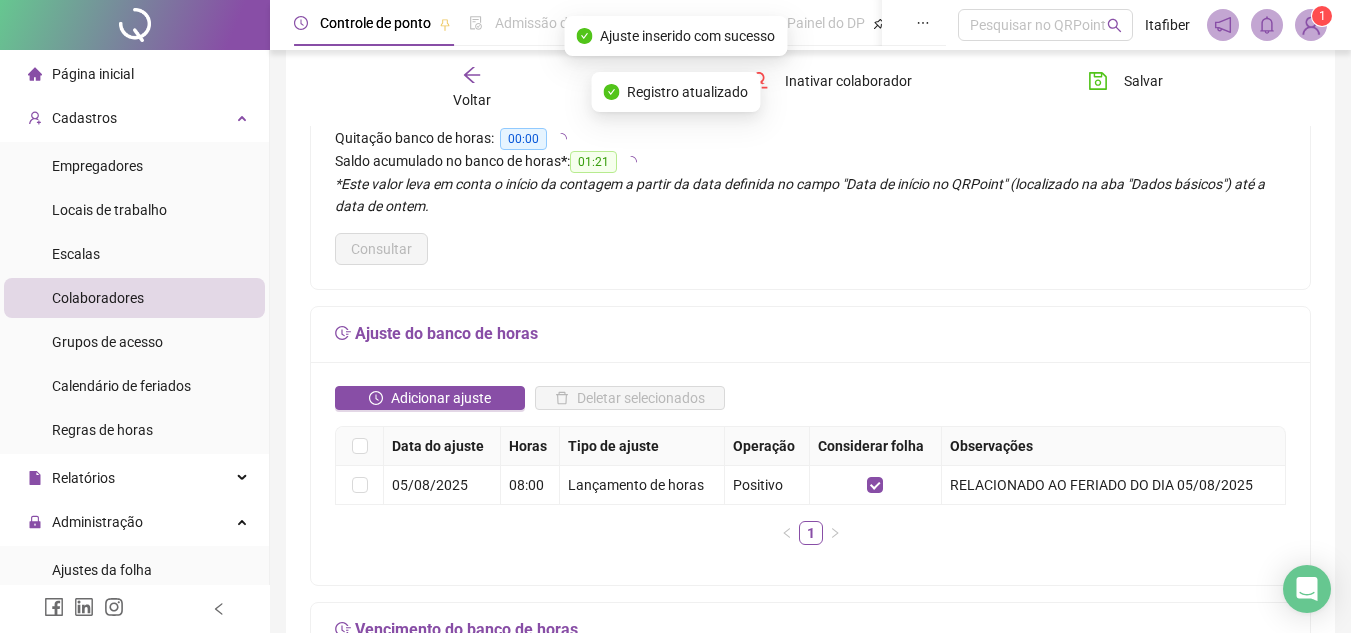 click on "Voltar" at bounding box center (472, 88) 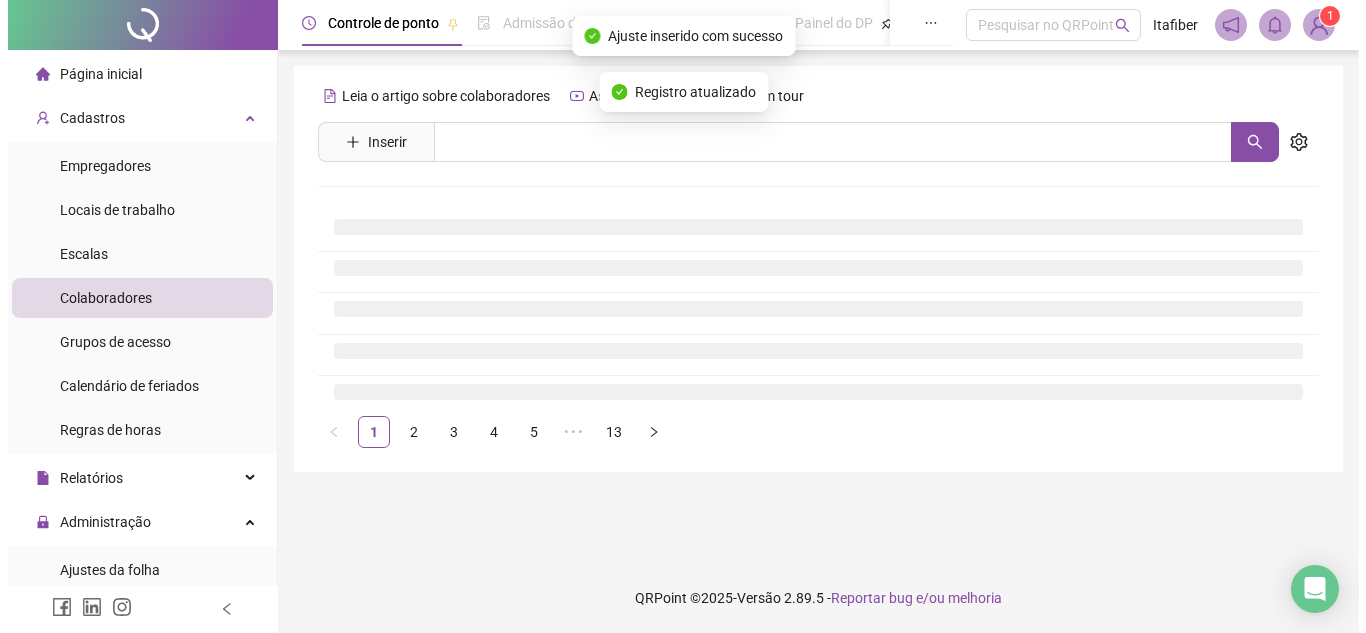 scroll, scrollTop: 0, scrollLeft: 0, axis: both 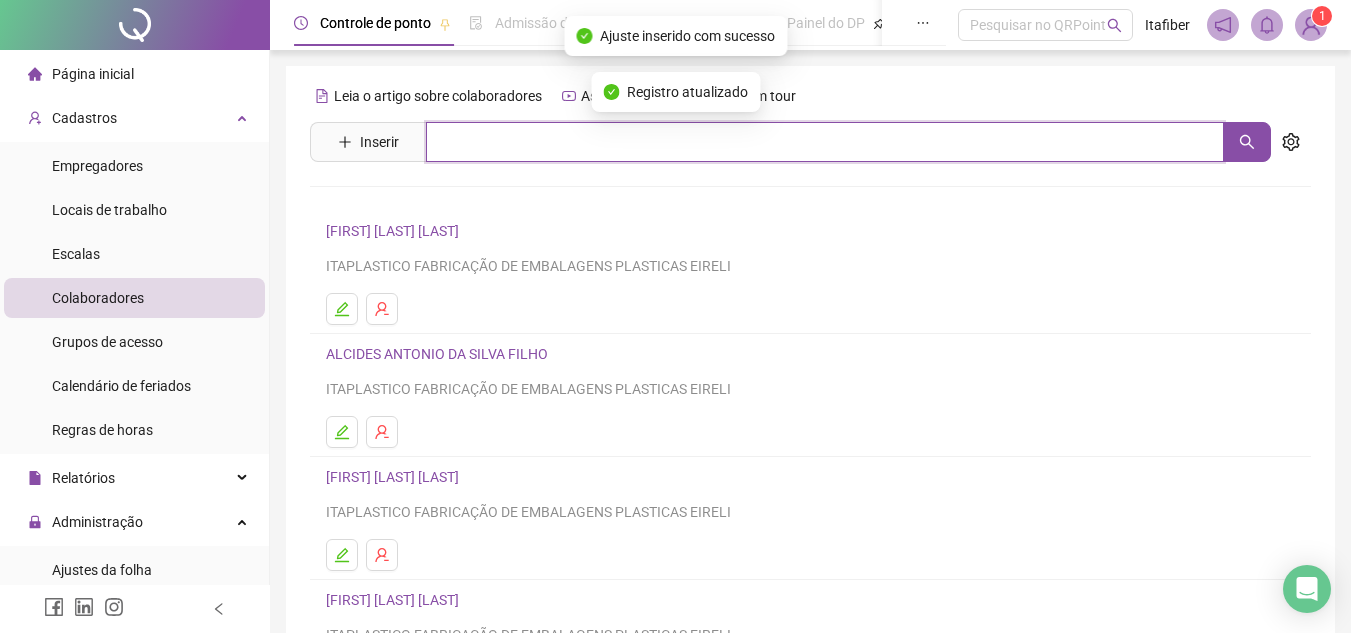 click at bounding box center (825, 142) 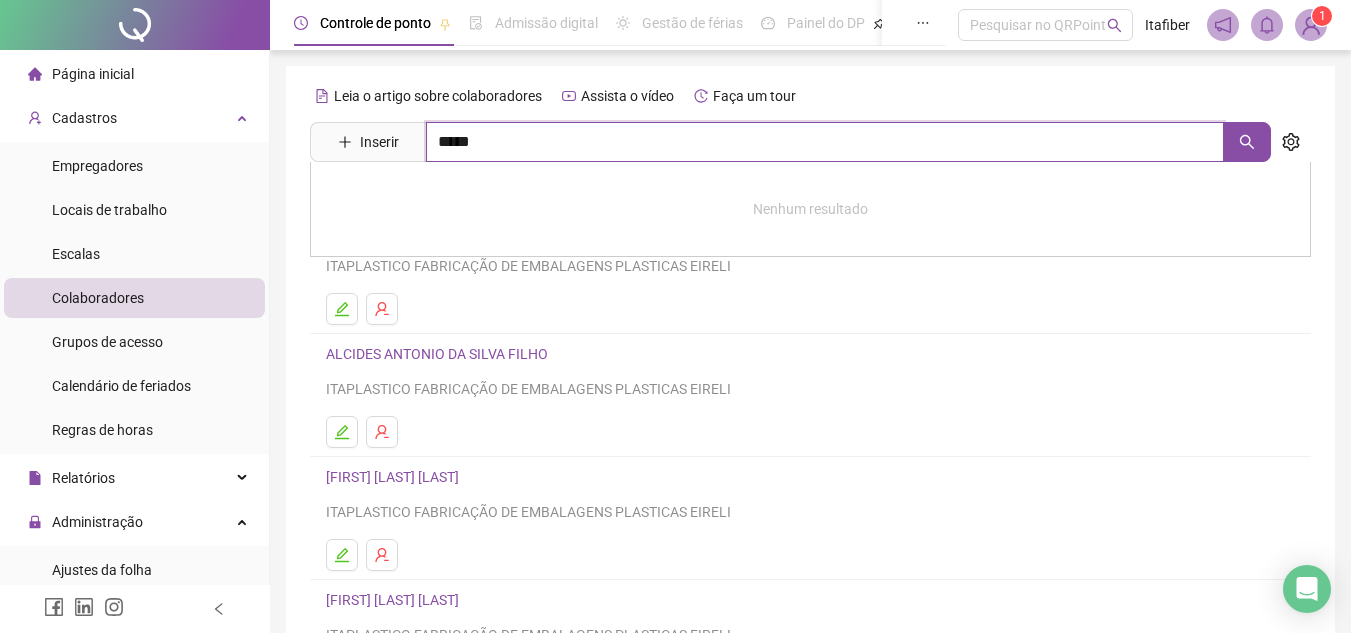 type on "*****" 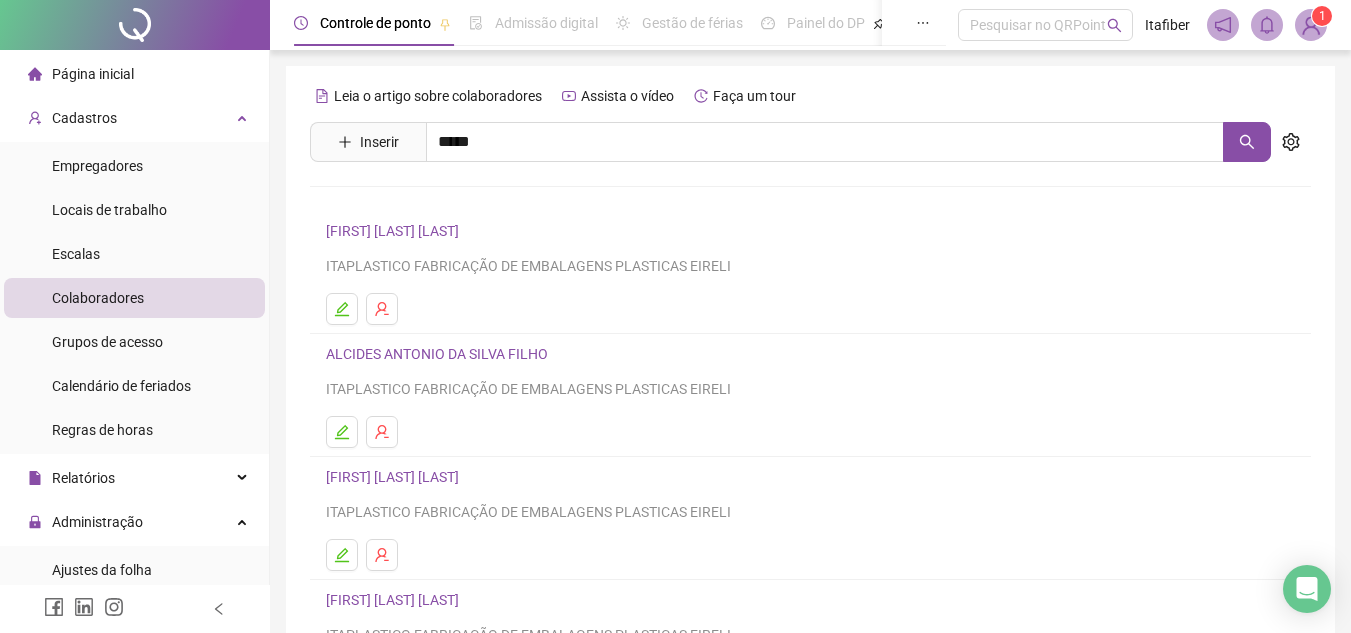 click on "[FIRST] [LAST] [LAST]" at bounding box center [413, 289] 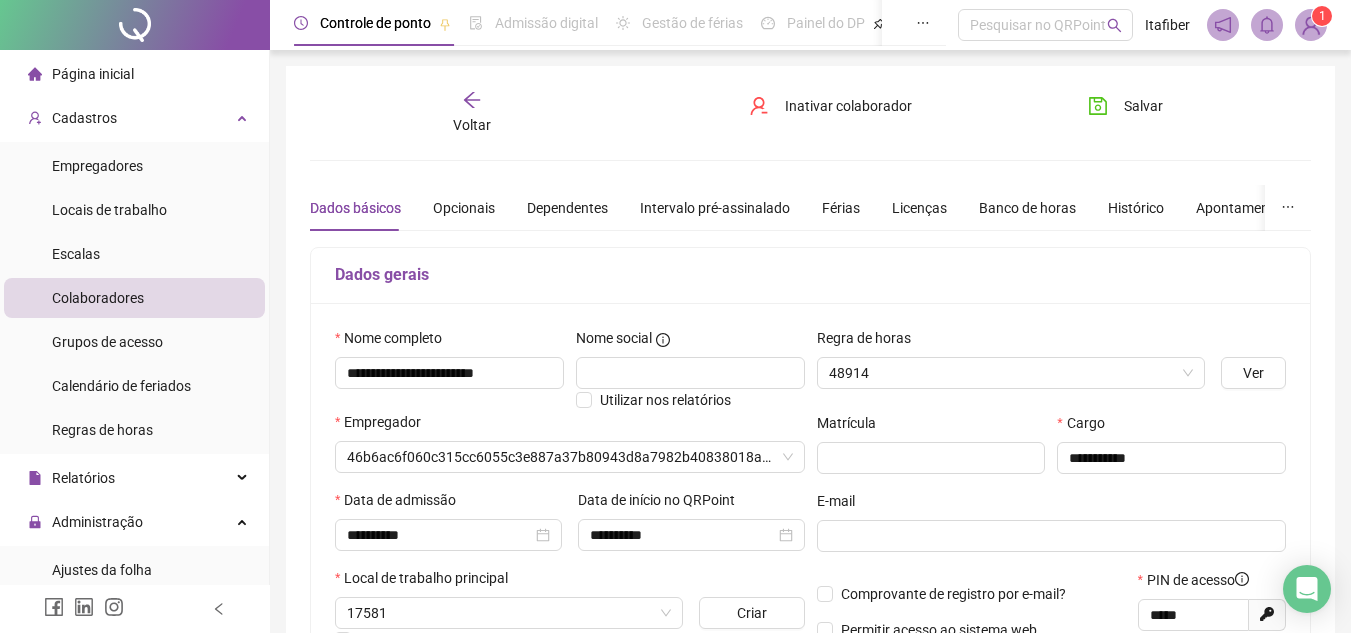 type on "**********" 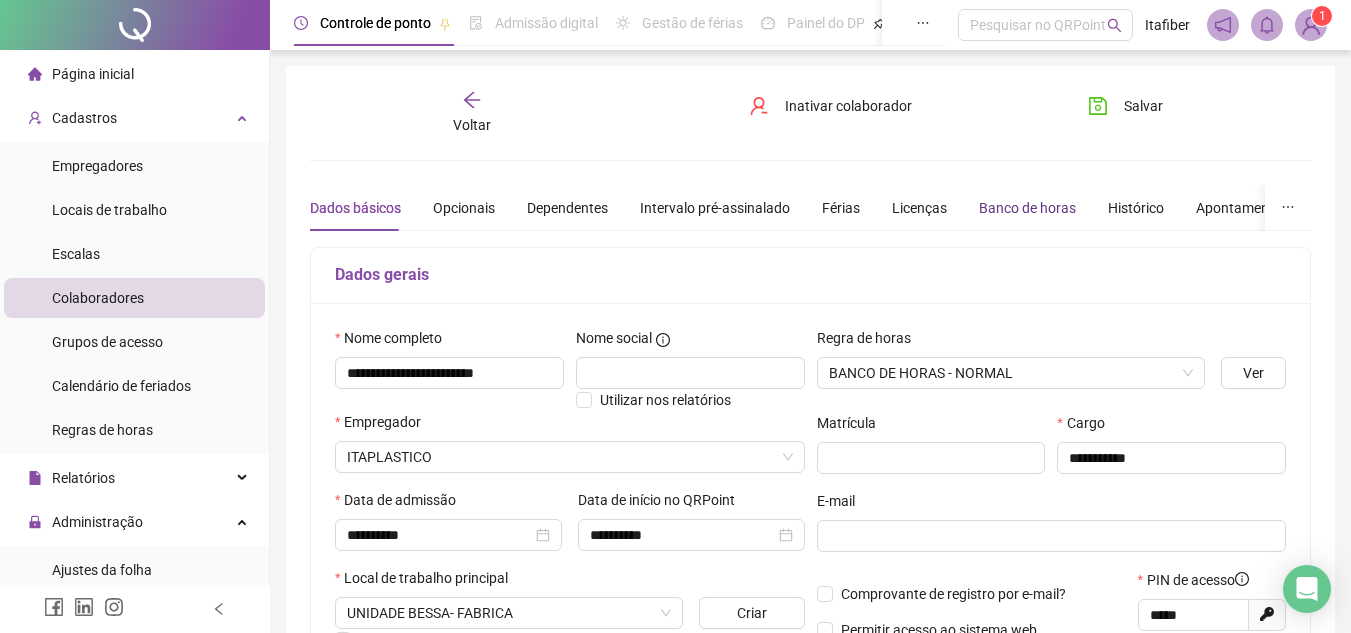 click on "Banco de horas" at bounding box center (1027, 208) 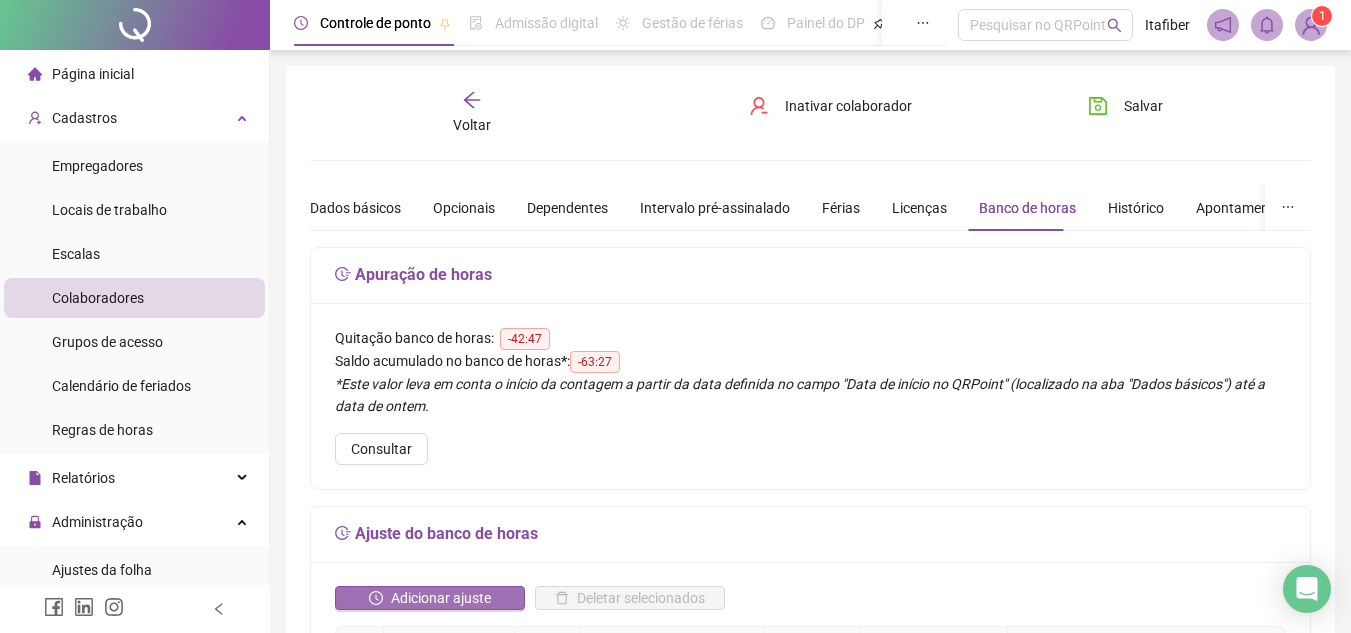 click on "Adicionar ajuste" at bounding box center [441, 598] 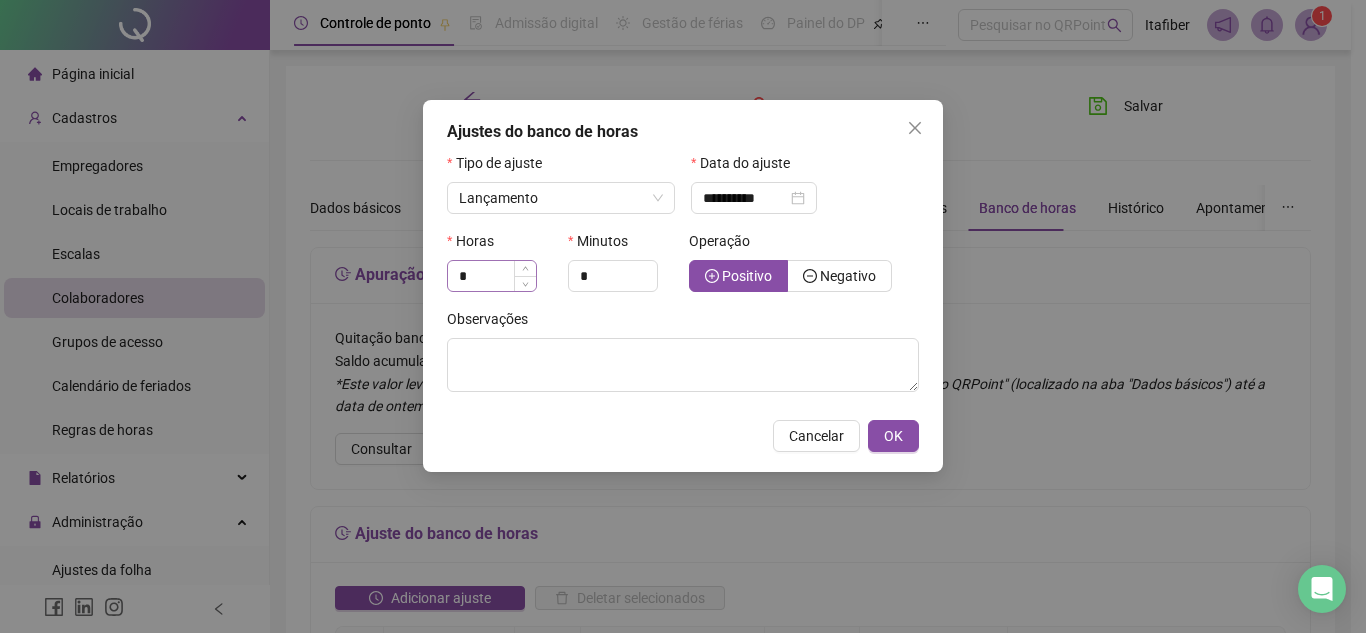 click 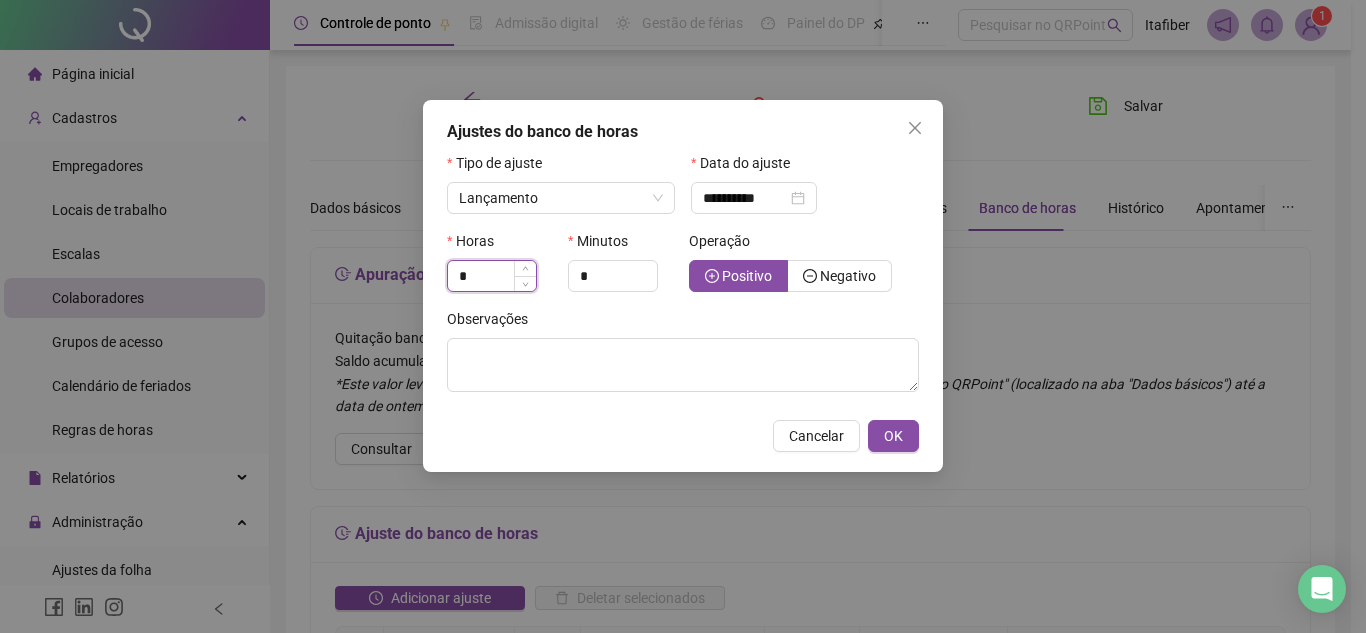 click on "*" at bounding box center [492, 276] 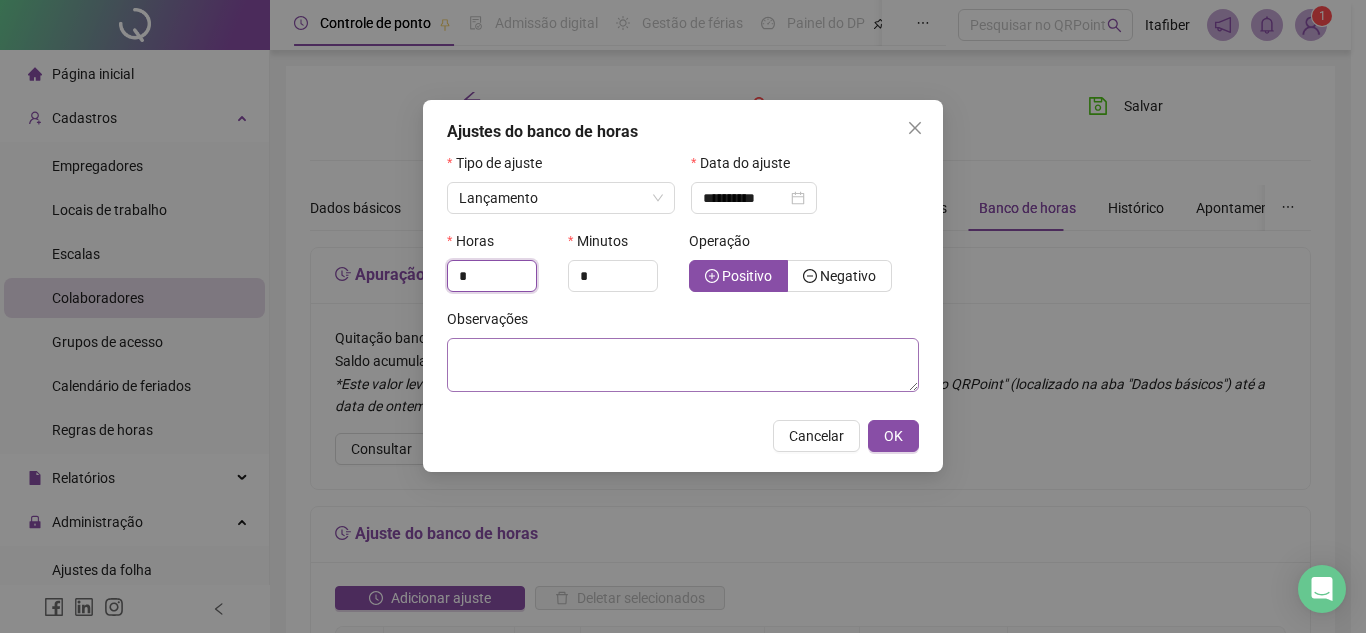 type on "*" 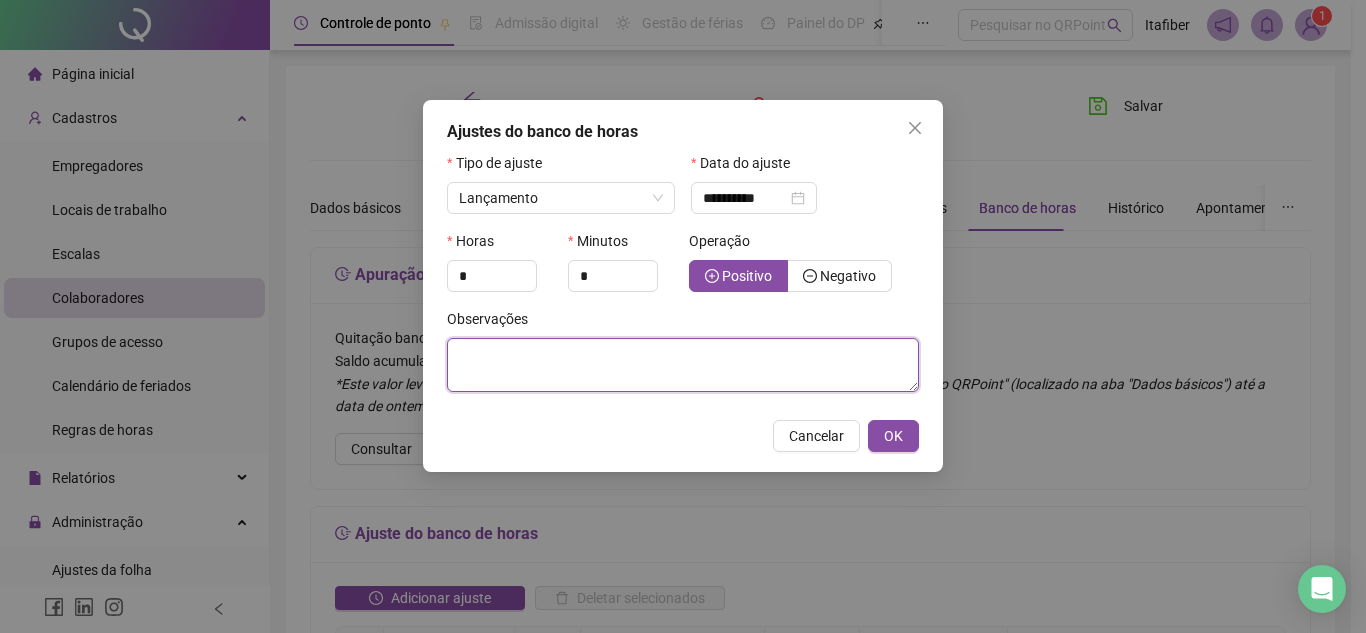 click at bounding box center [683, 365] 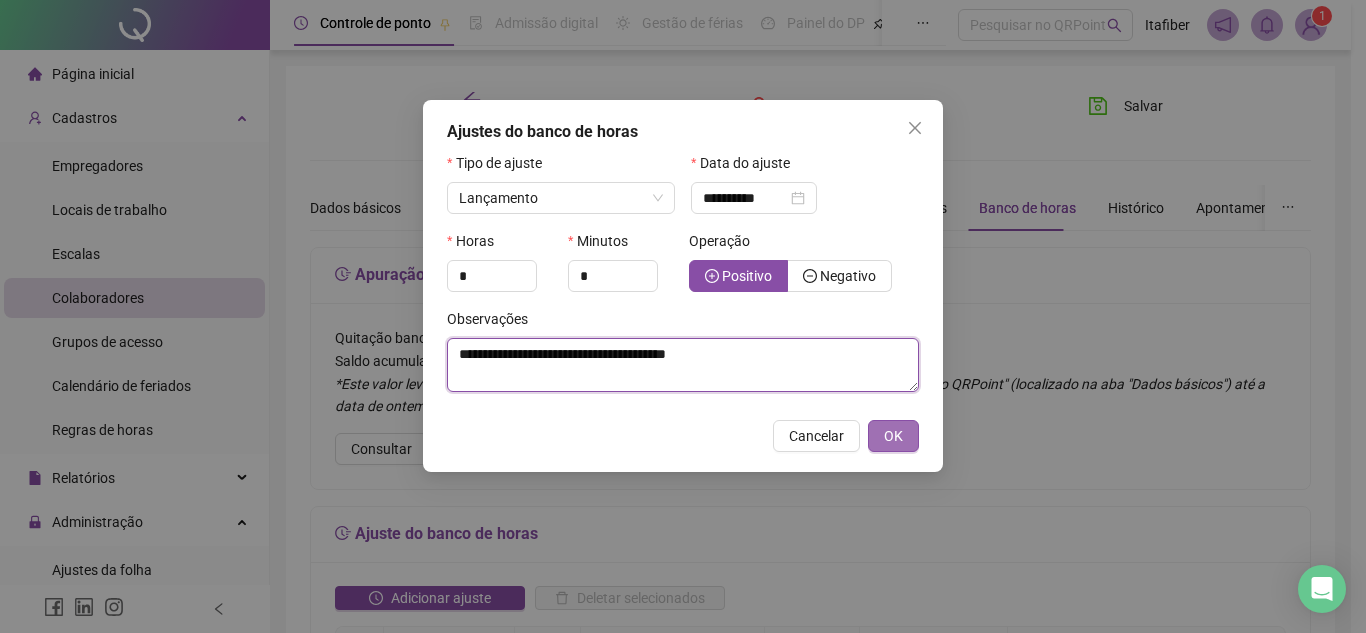 type on "**********" 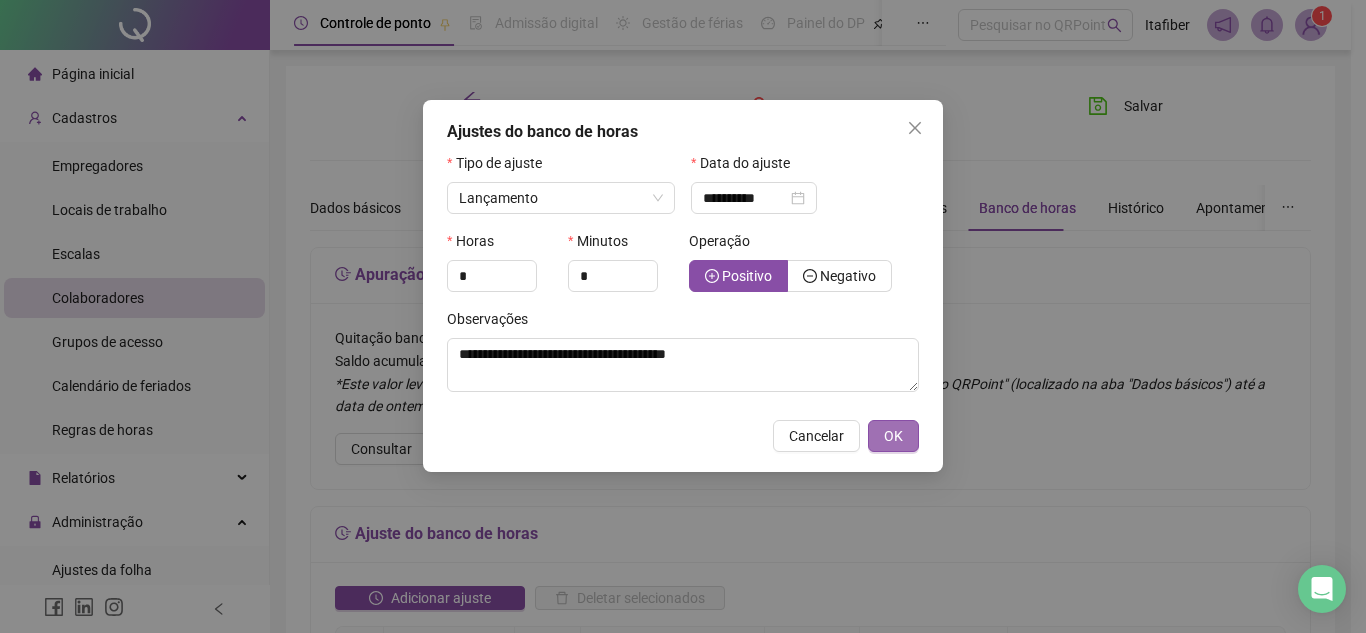 click on "OK" at bounding box center (893, 436) 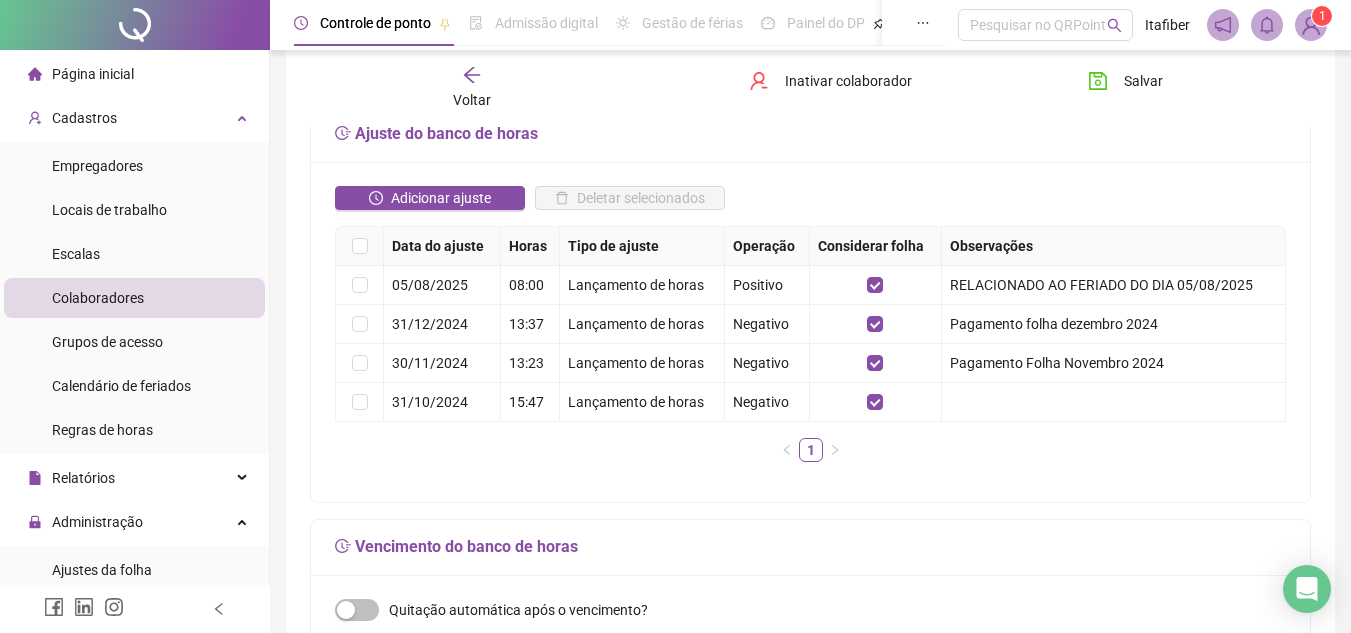 scroll, scrollTop: 0, scrollLeft: 0, axis: both 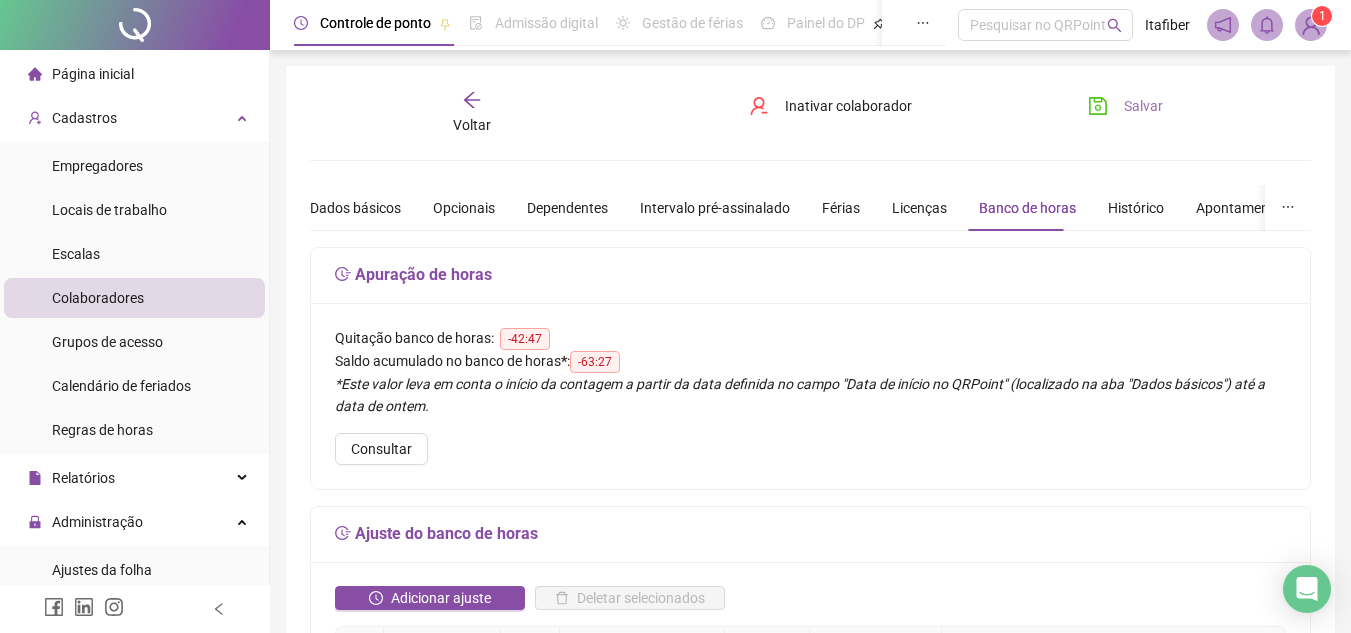 click on "Salvar" at bounding box center [1125, 106] 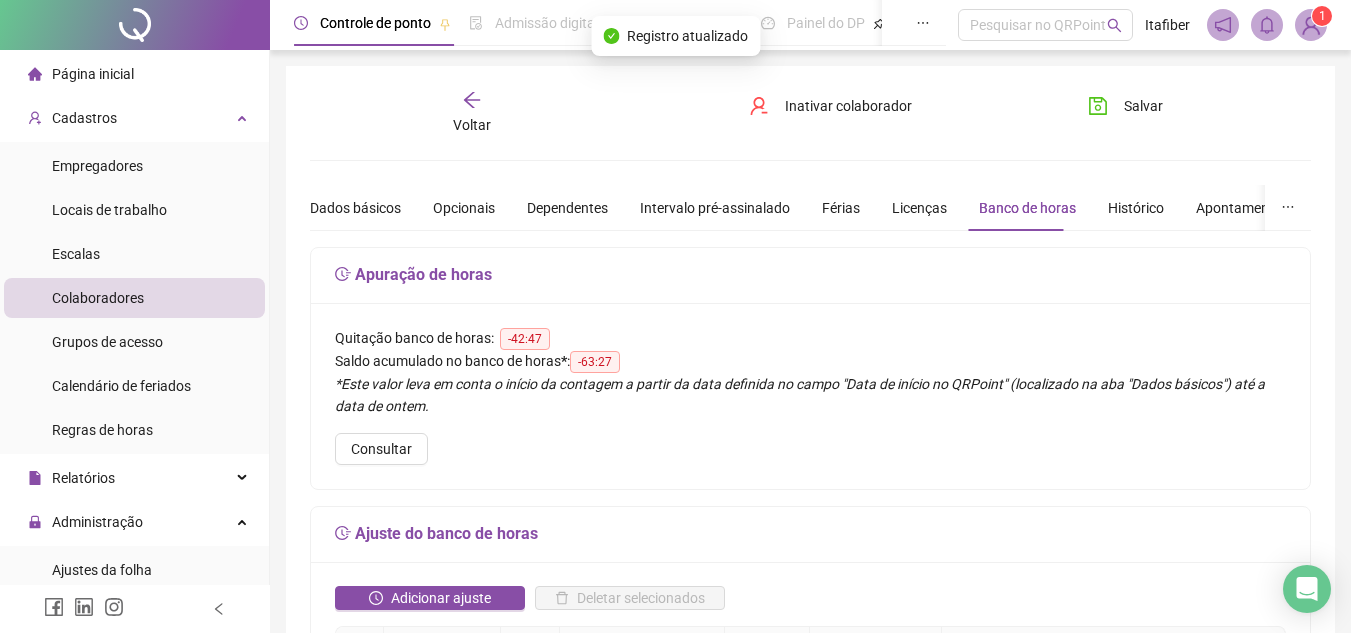 click 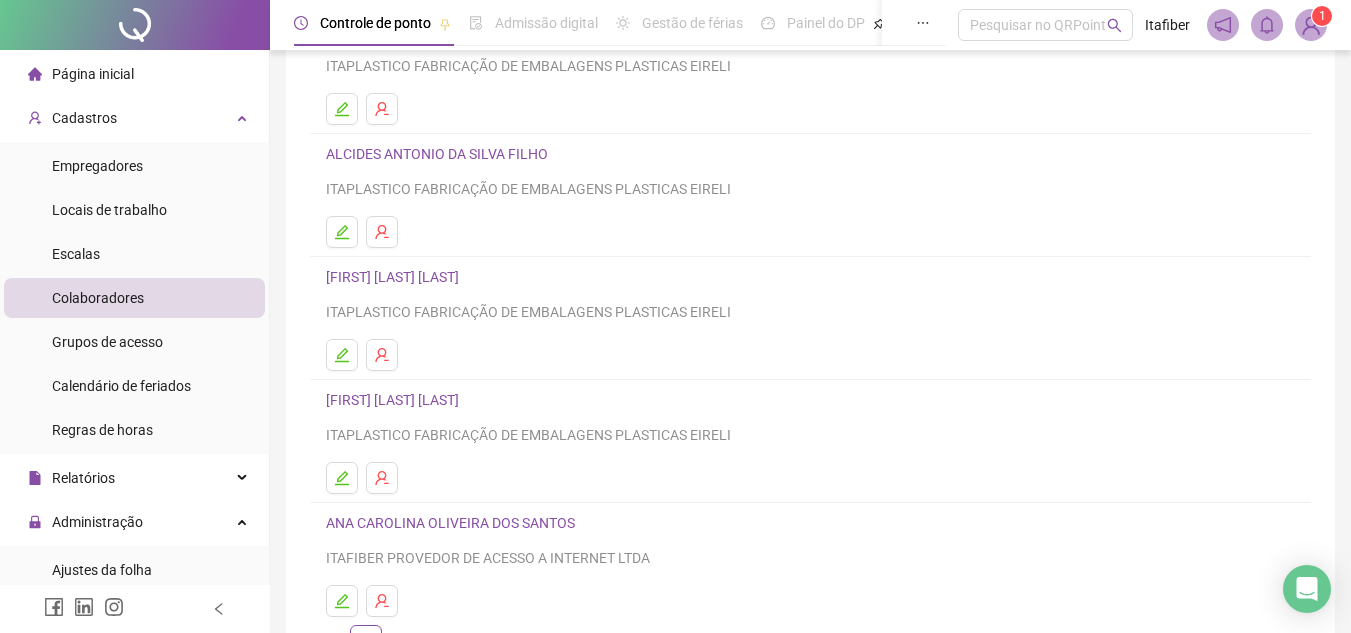 scroll, scrollTop: 300, scrollLeft: 0, axis: vertical 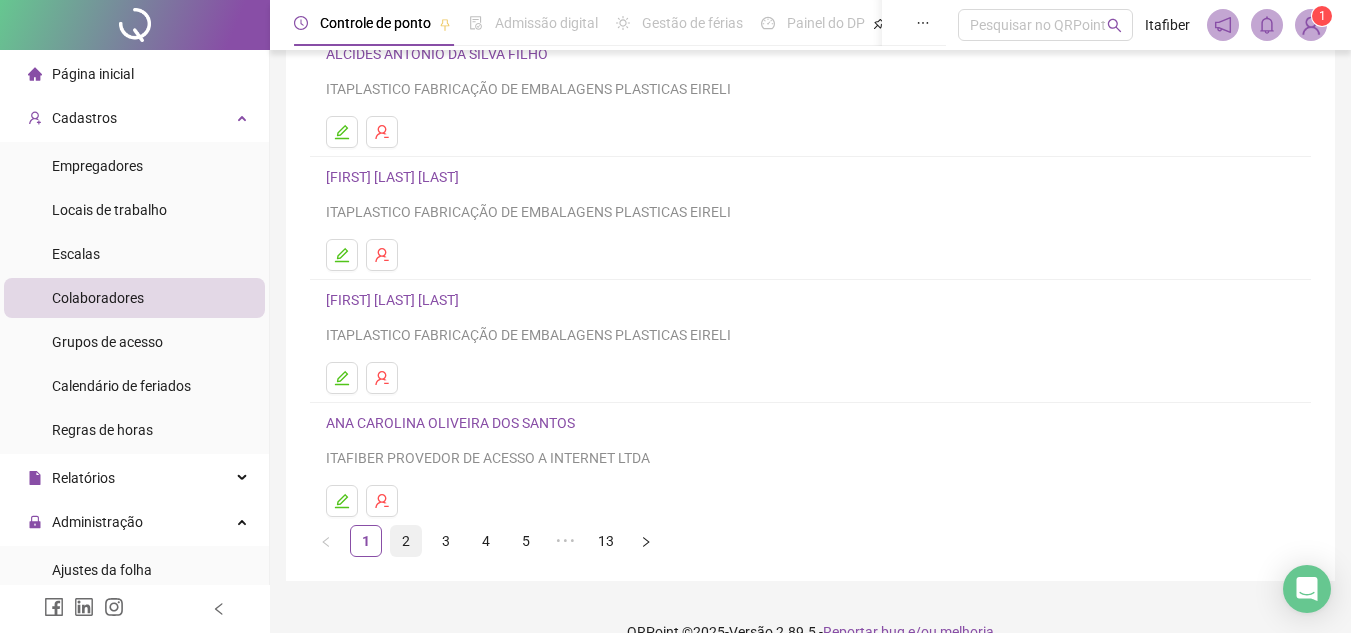 click on "2" at bounding box center (406, 541) 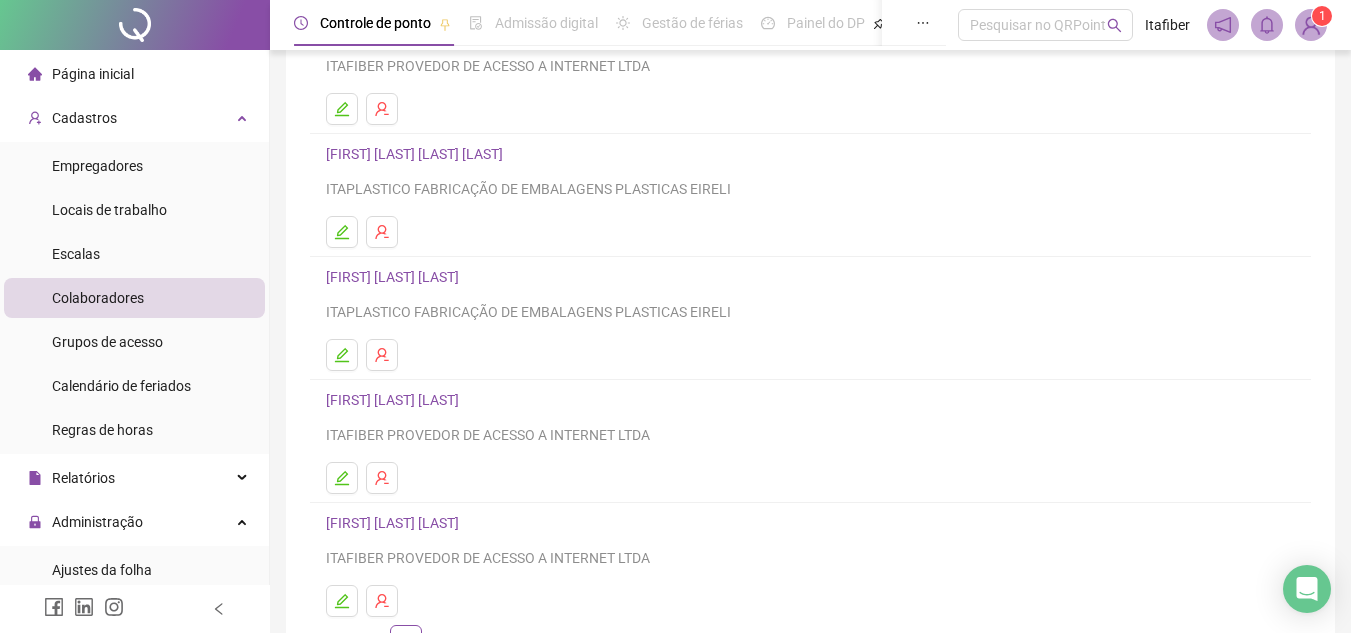 scroll, scrollTop: 300, scrollLeft: 0, axis: vertical 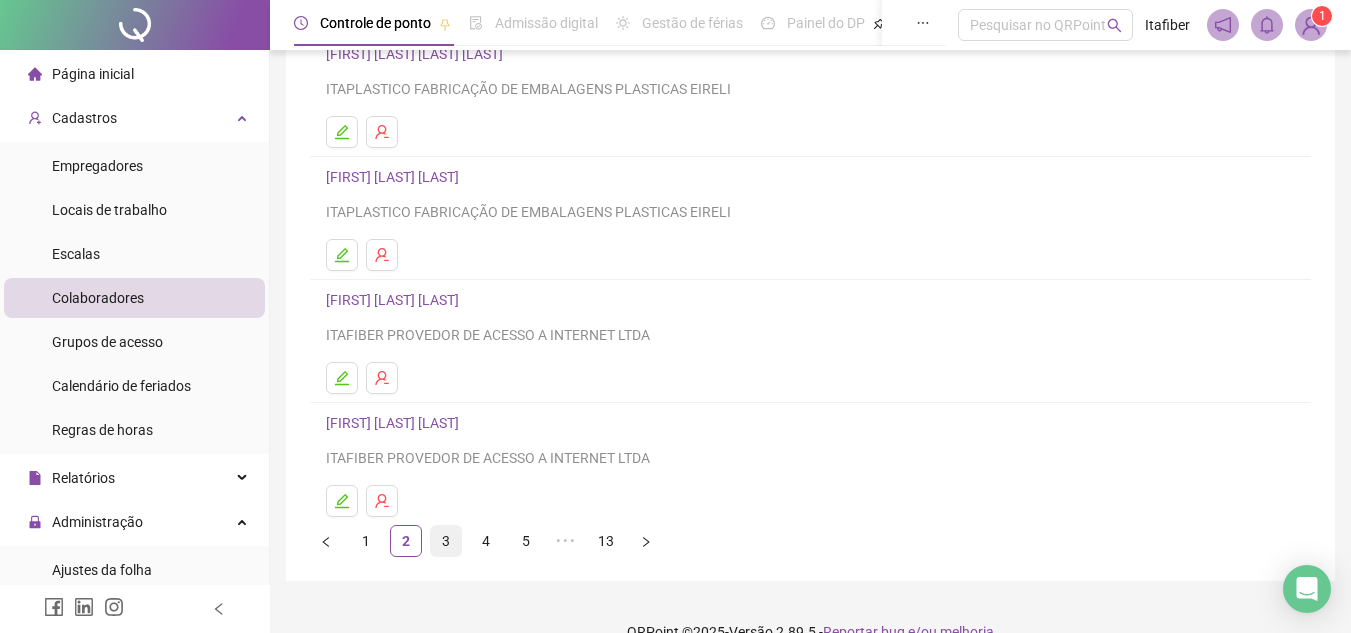 click on "3" at bounding box center [446, 541] 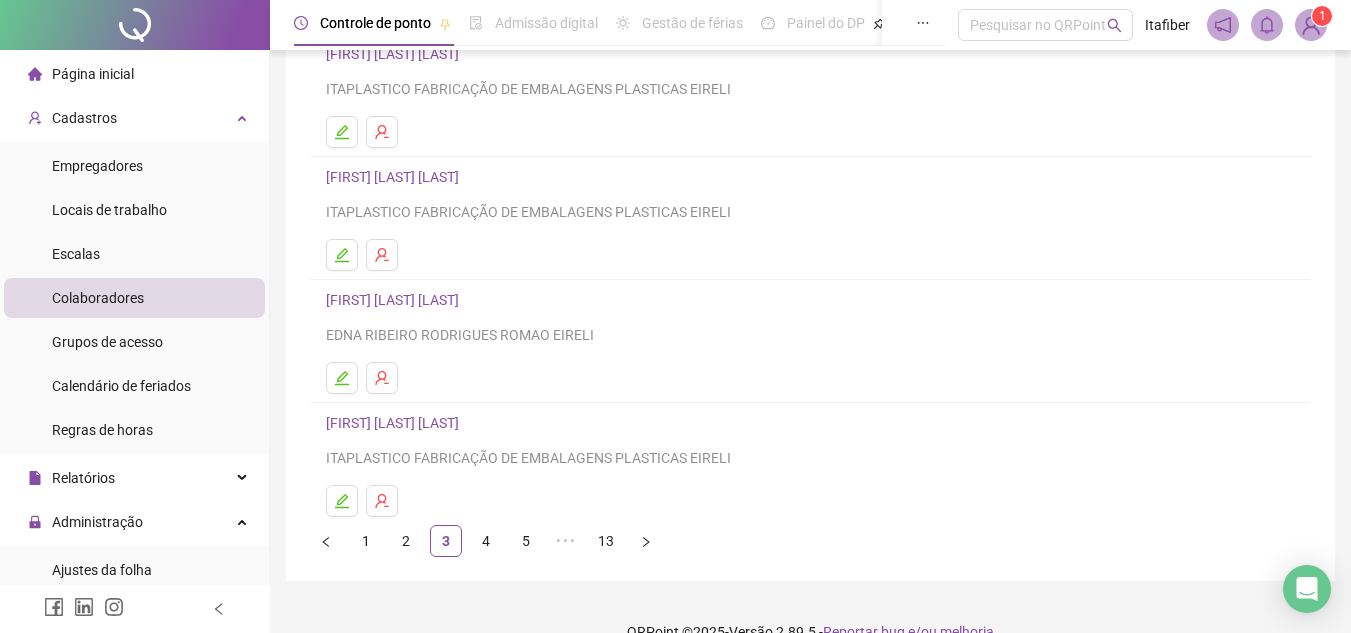 scroll, scrollTop: 334, scrollLeft: 0, axis: vertical 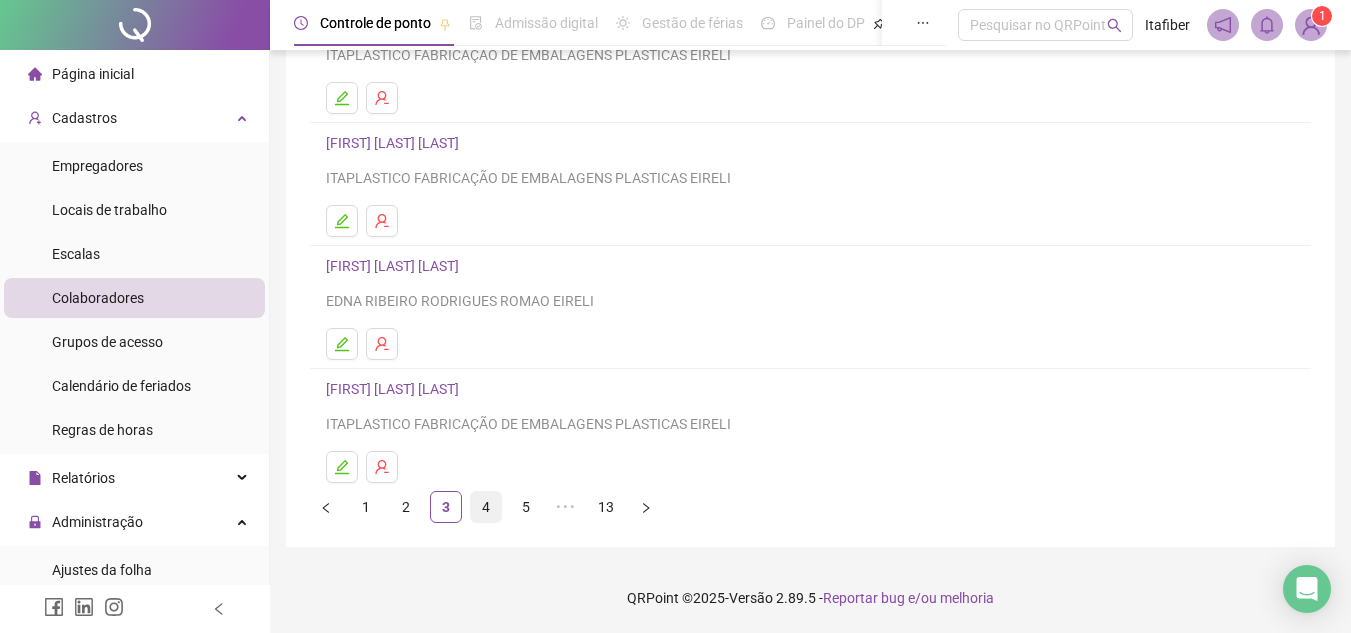 click on "4" at bounding box center [486, 507] 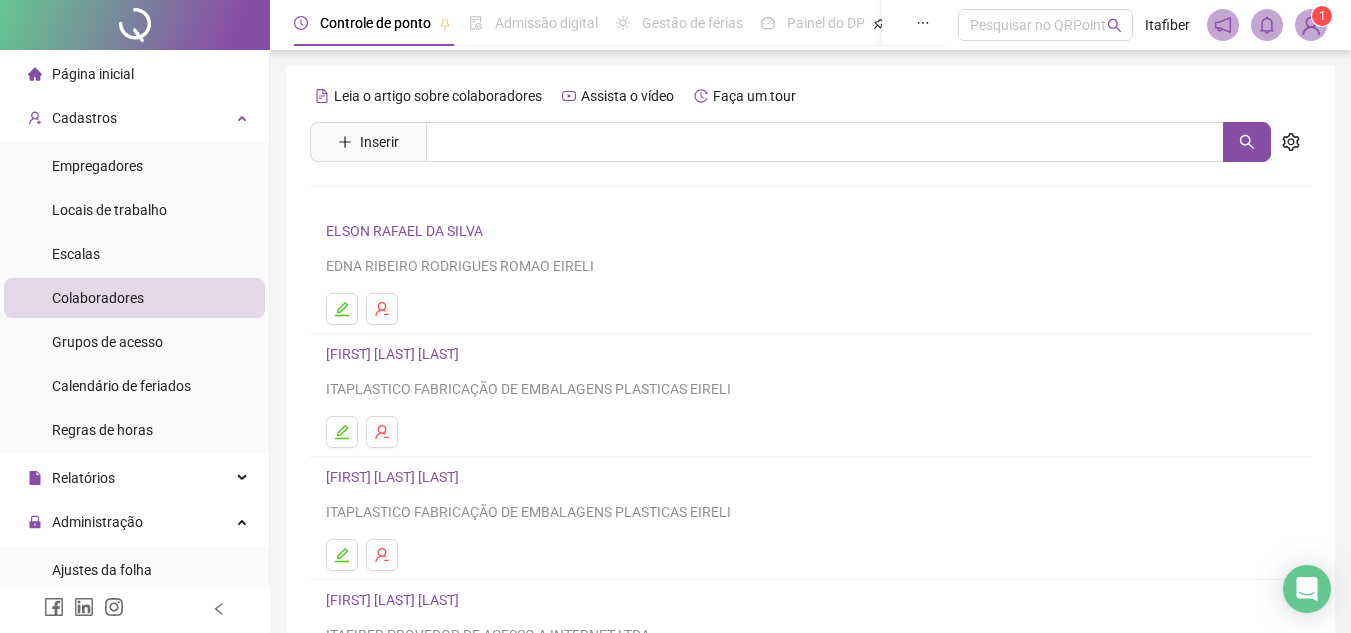 scroll, scrollTop: 100, scrollLeft: 0, axis: vertical 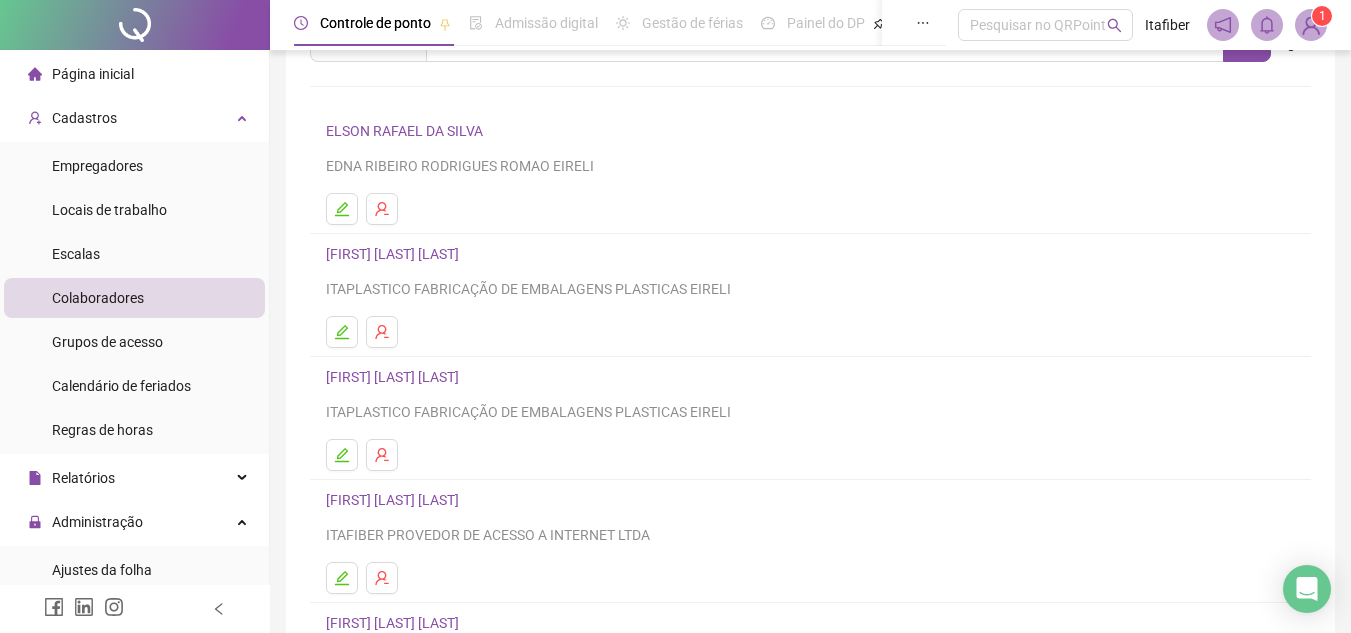 click on "[FIRST] [LAST] [LAST]" at bounding box center (395, 377) 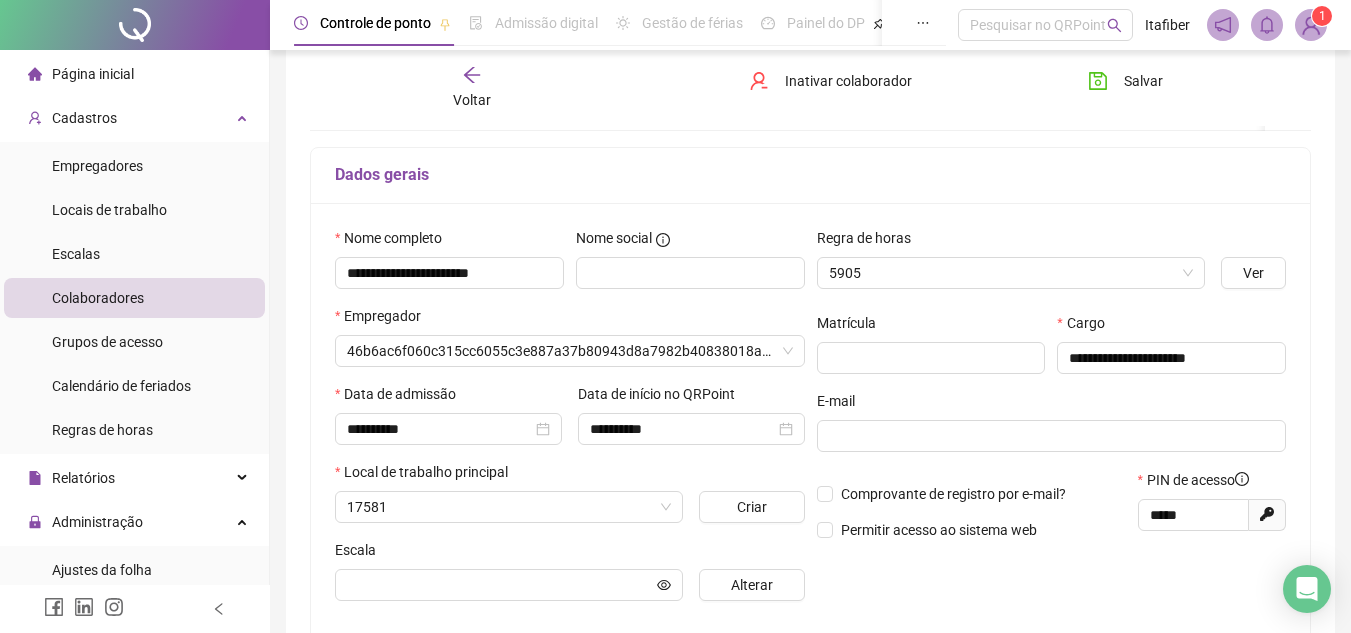 scroll, scrollTop: 110, scrollLeft: 0, axis: vertical 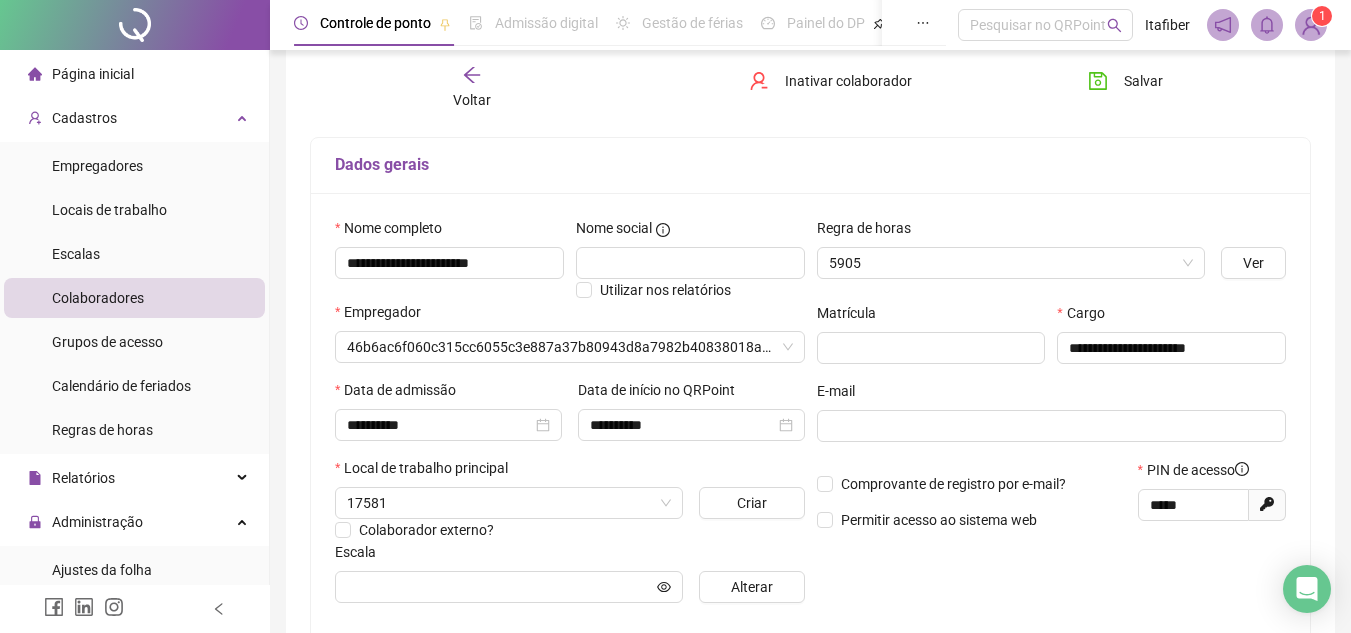 type on "*********" 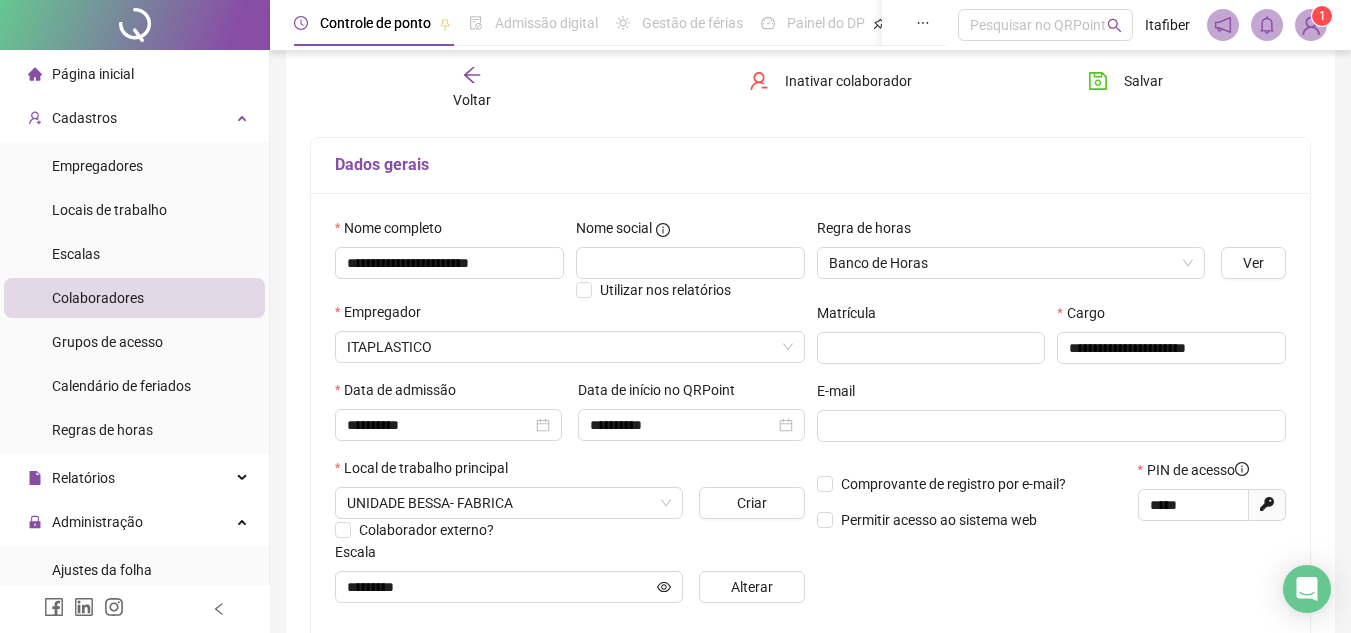 scroll, scrollTop: 0, scrollLeft: 0, axis: both 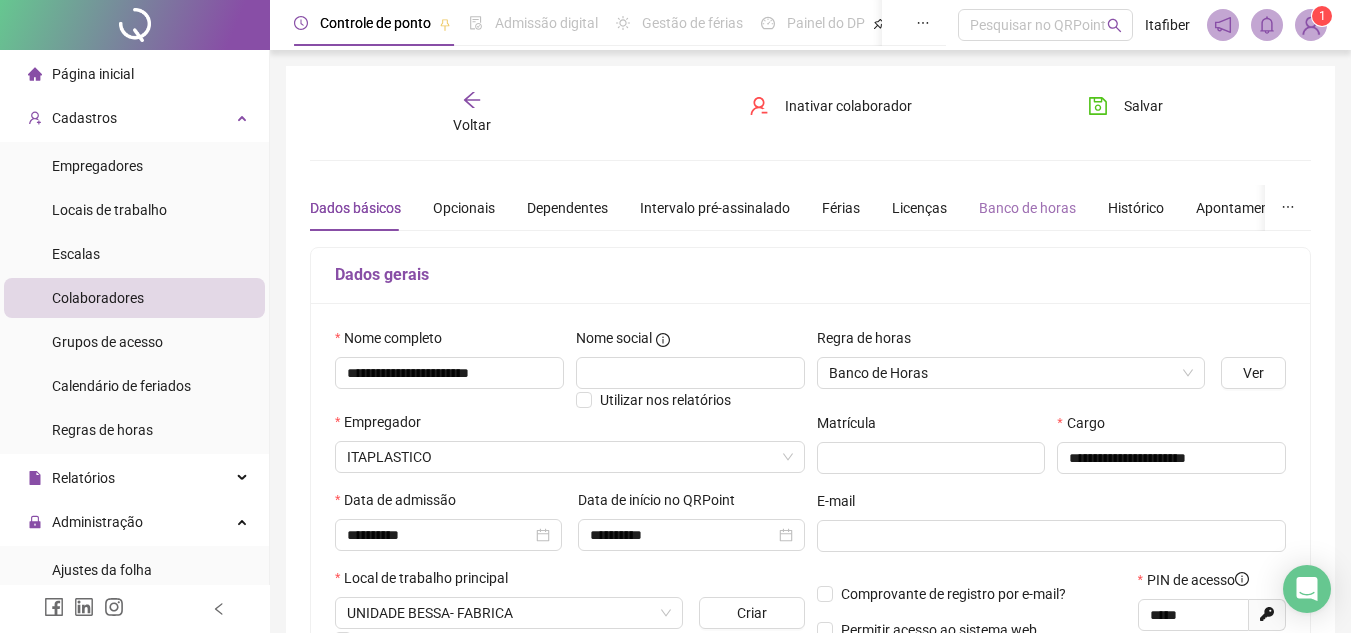 click on "Banco de horas" at bounding box center [1027, 208] 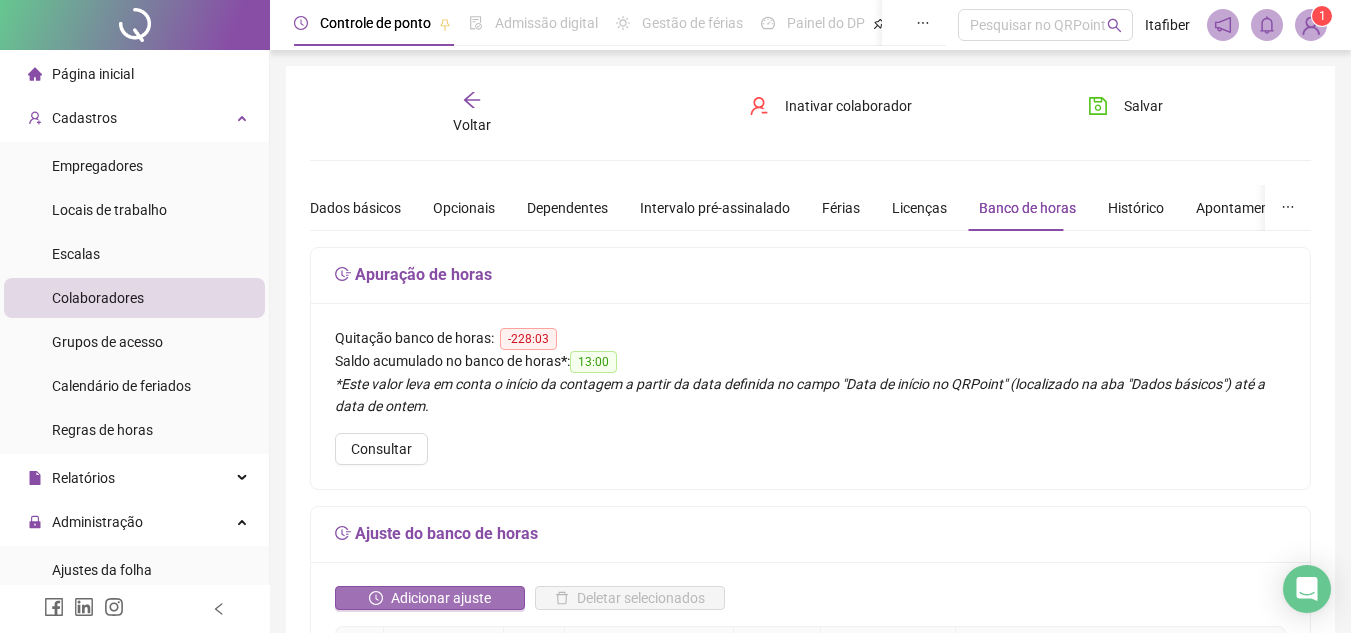 click on "Adicionar ajuste" at bounding box center (441, 598) 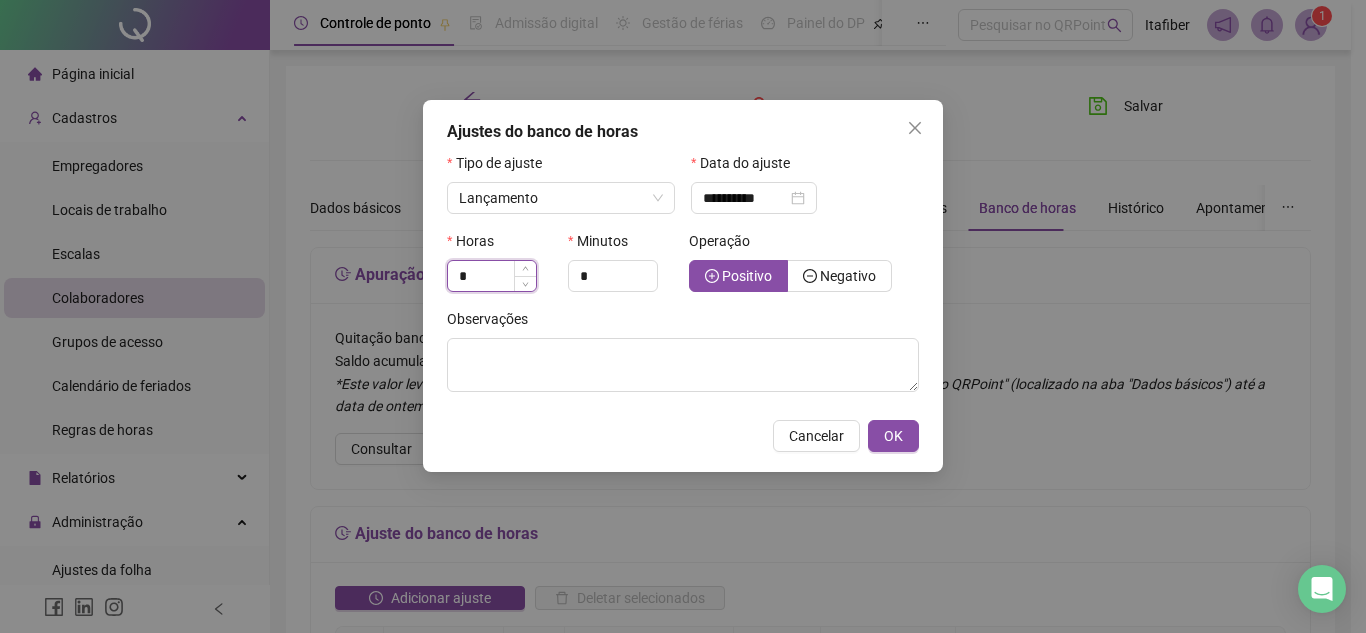 click on "*" at bounding box center (492, 276) 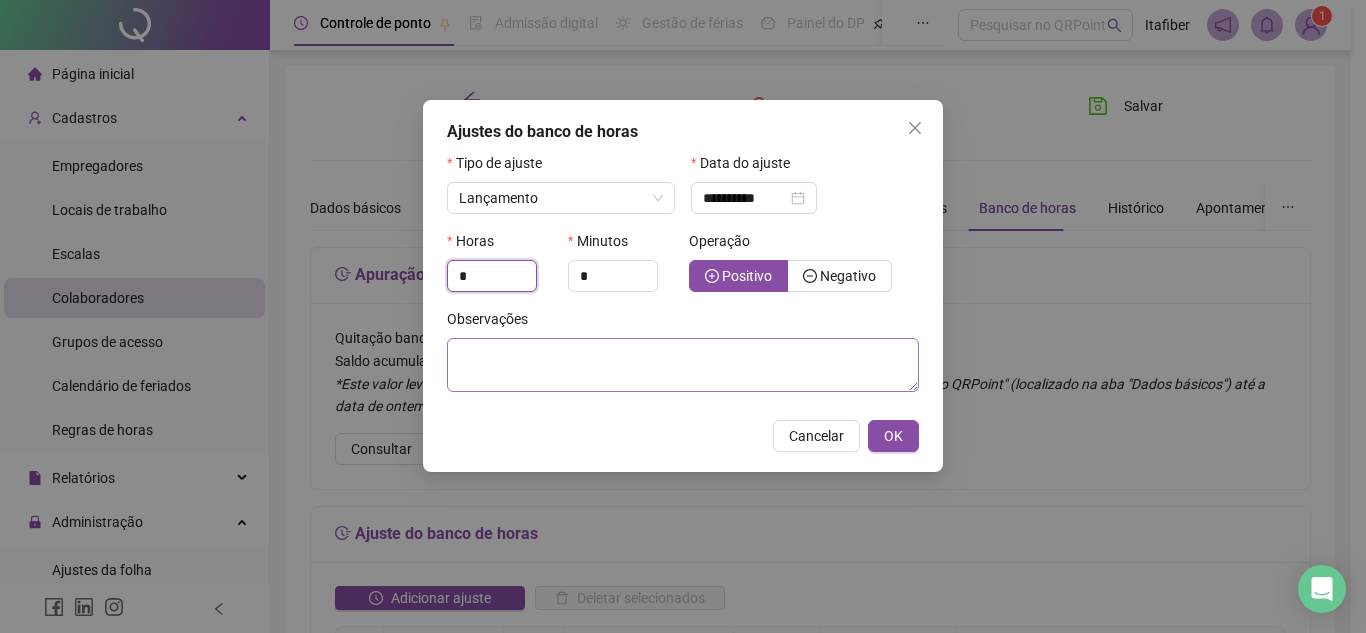 type on "*" 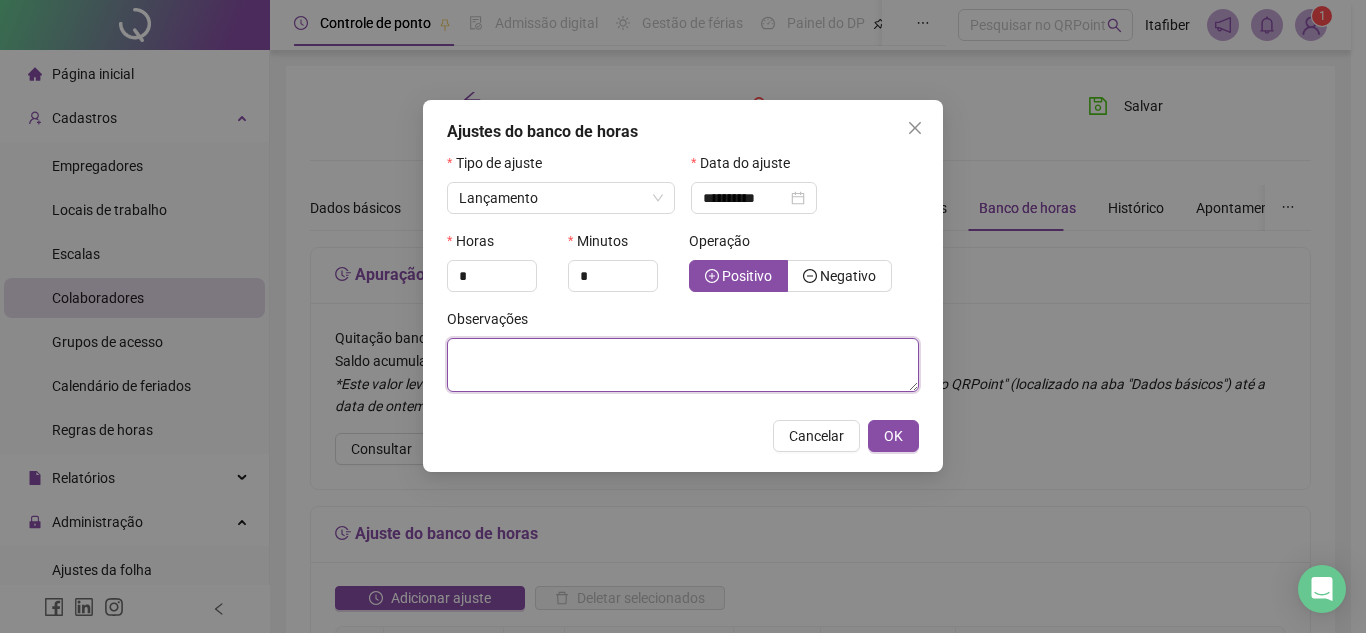 click at bounding box center (683, 365) 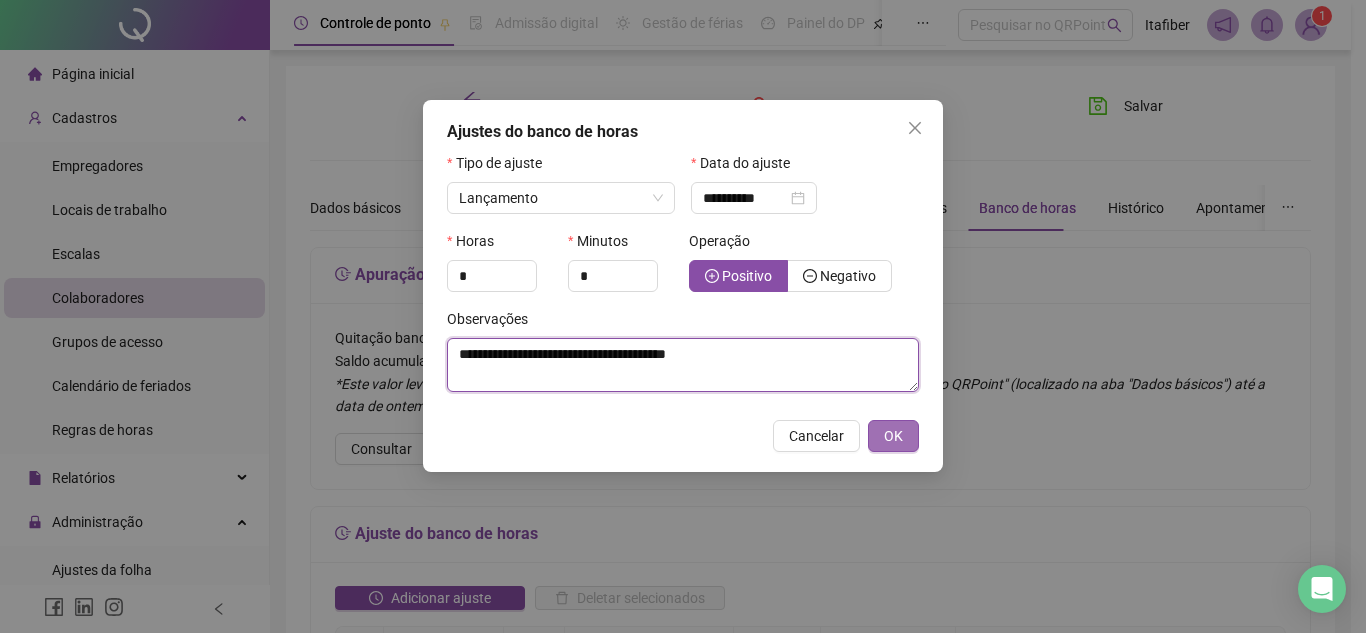 type on "**********" 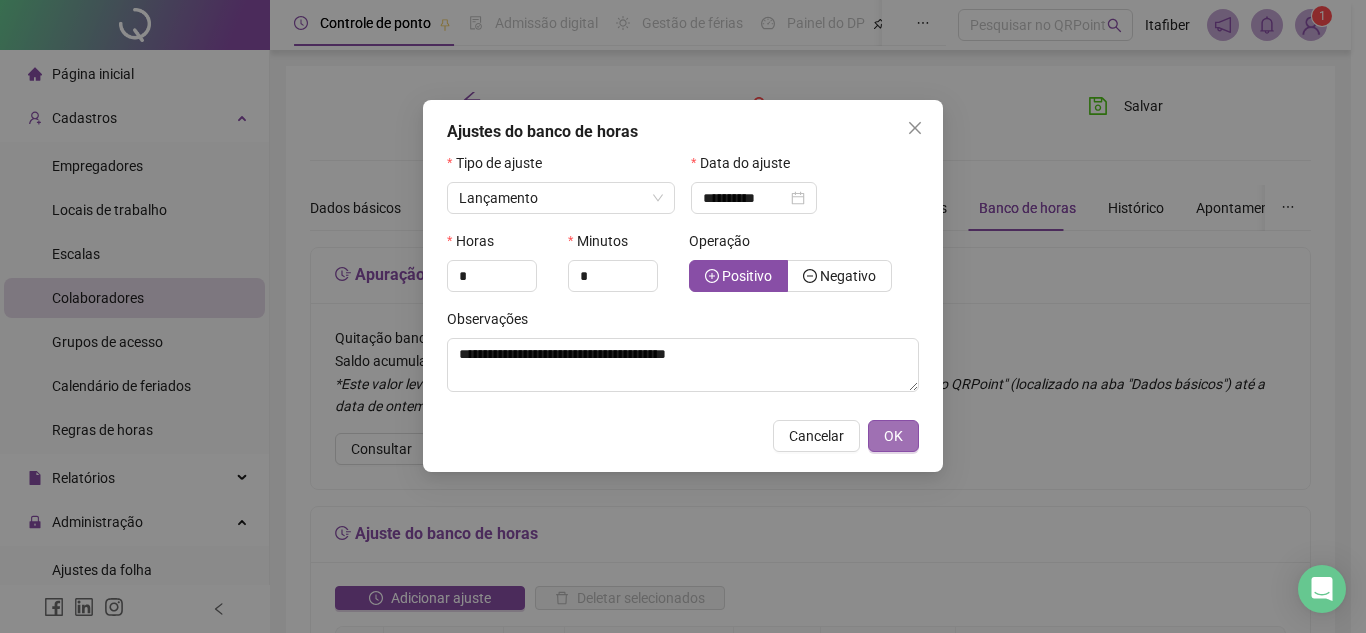 click on "OK" at bounding box center (893, 436) 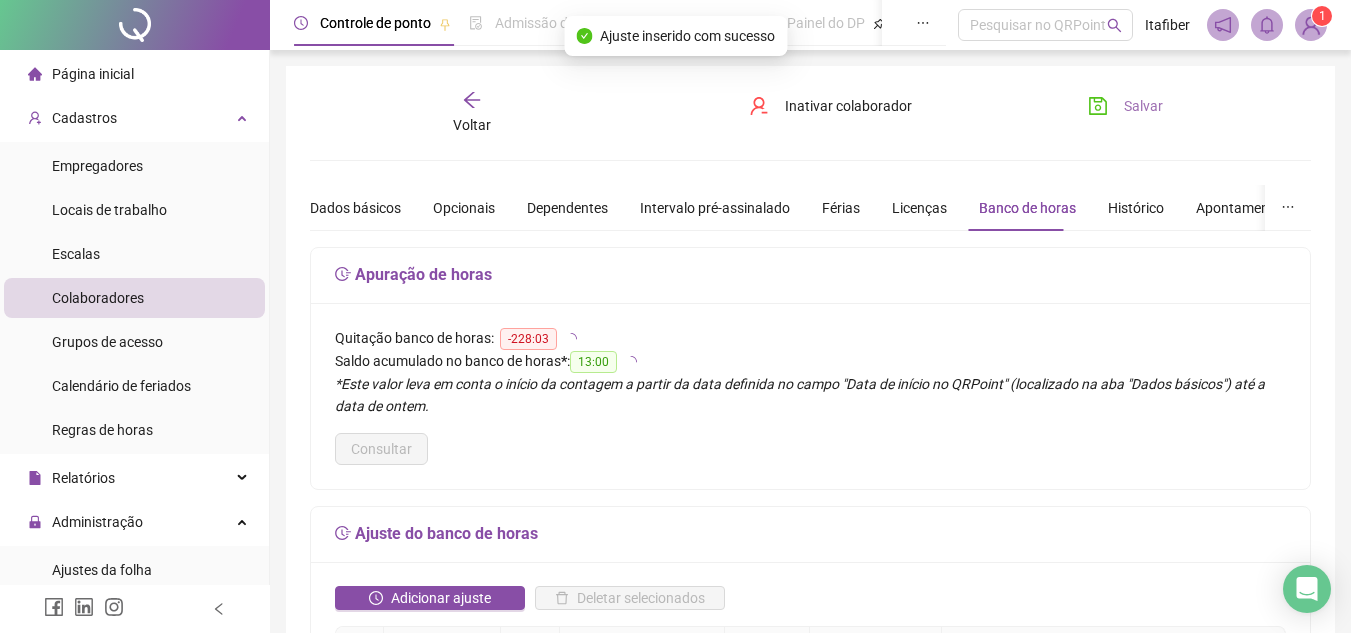 click on "Salvar" at bounding box center [1125, 106] 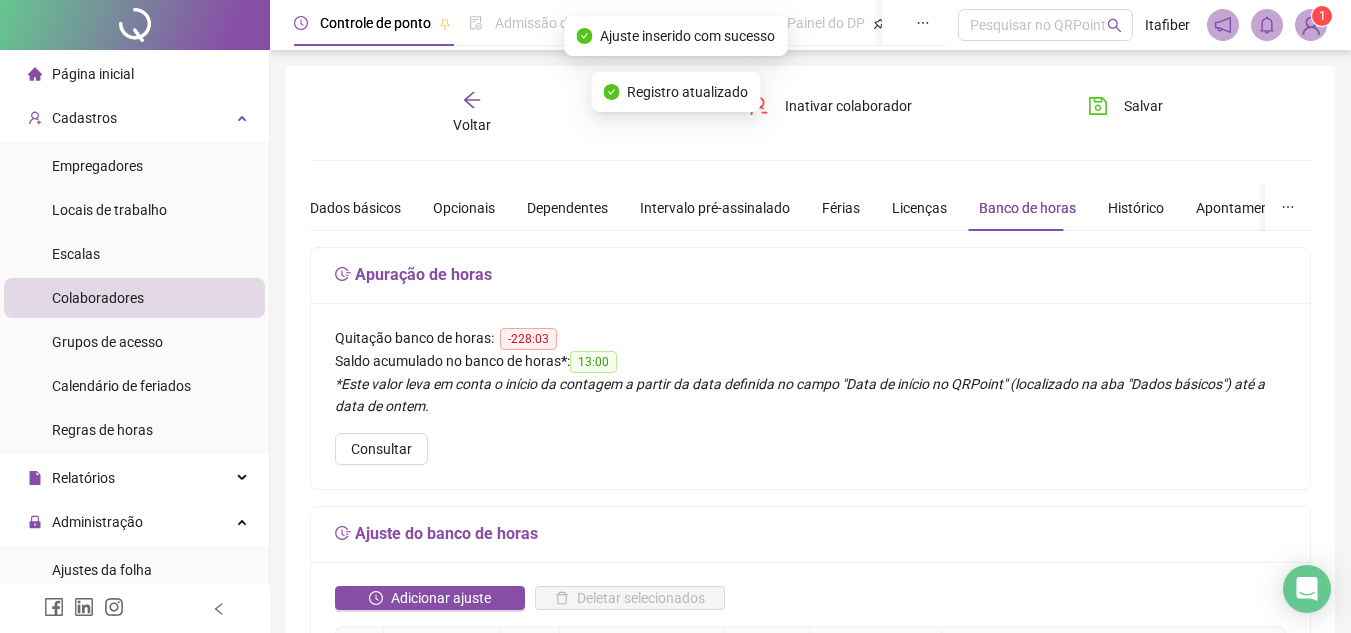 click on "Voltar" at bounding box center [472, 113] 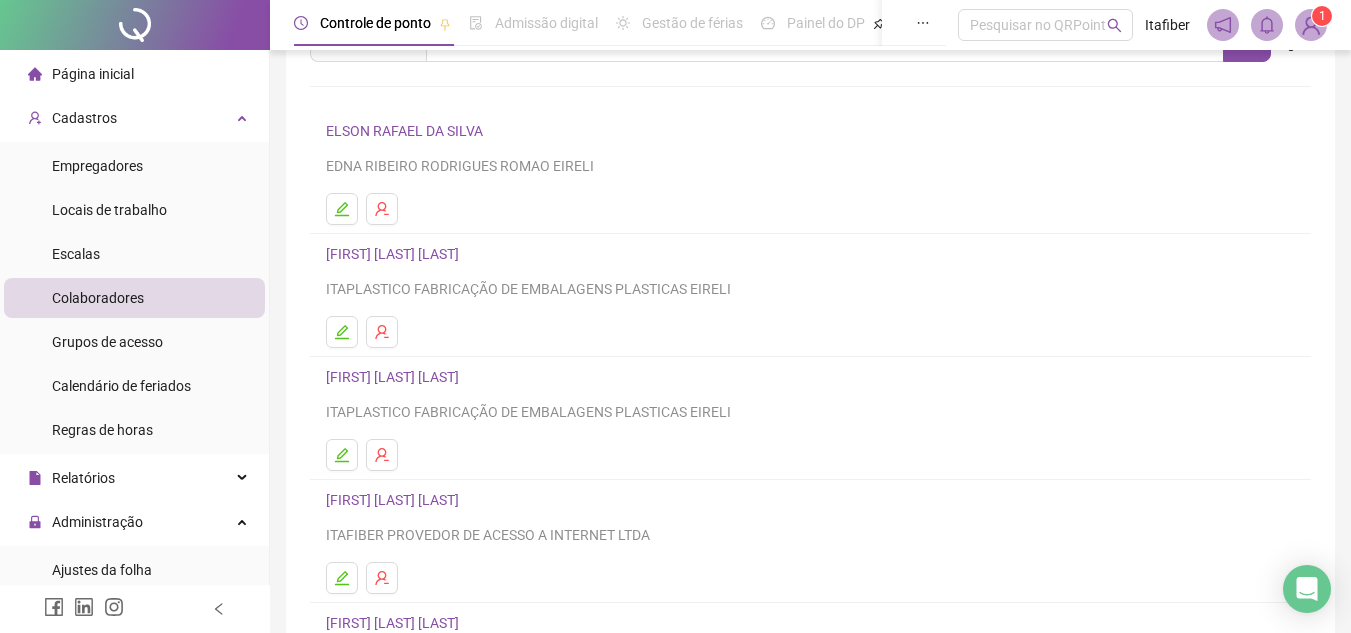 scroll, scrollTop: 200, scrollLeft: 0, axis: vertical 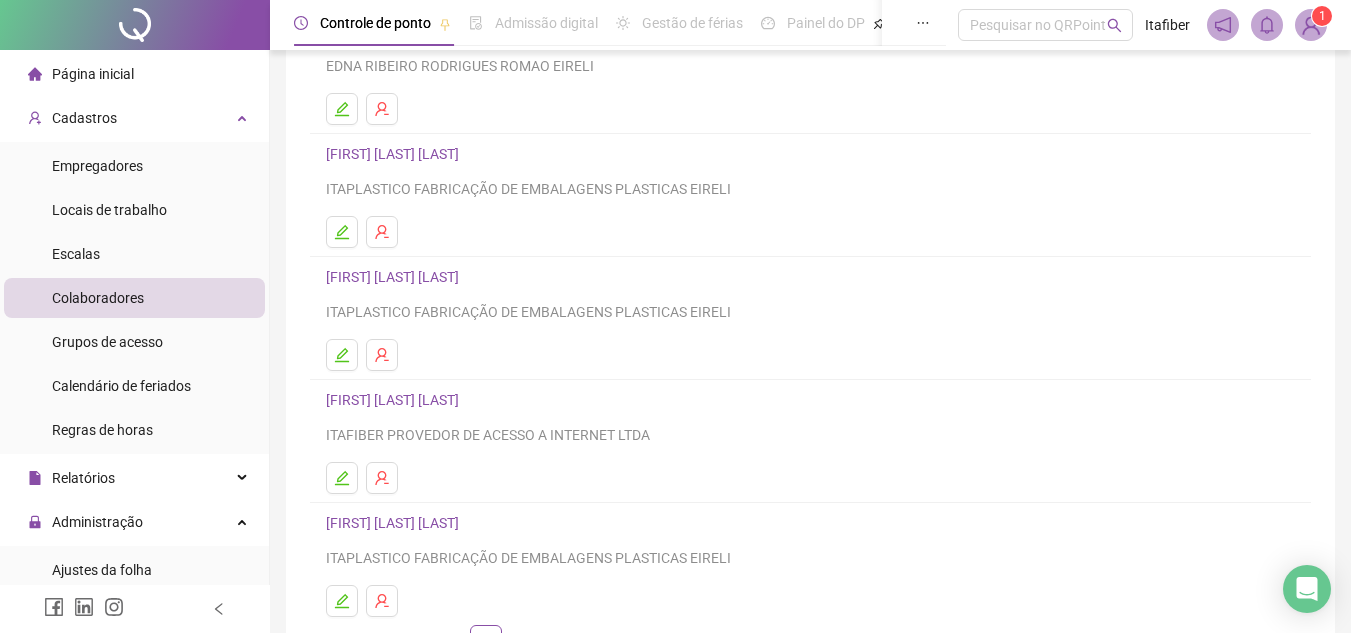 click on "[FIRST] [LAST] [LAST]" at bounding box center [395, 154] 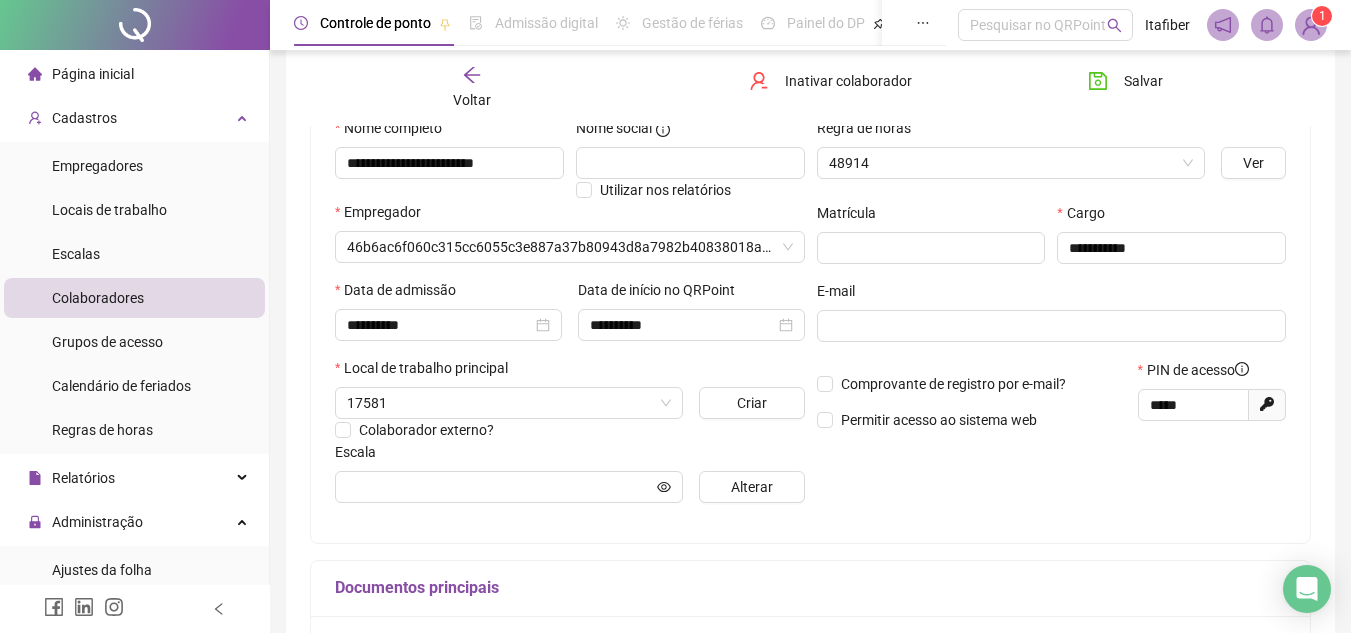 type on "**********" 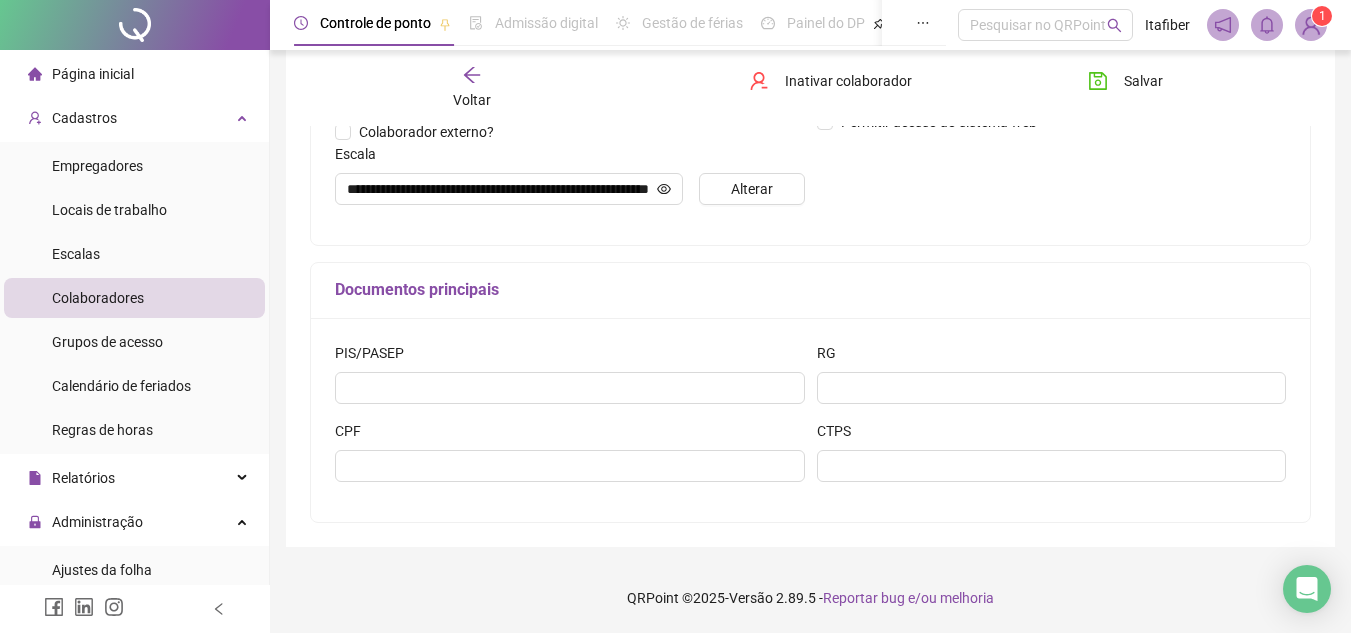 scroll, scrollTop: 0, scrollLeft: 0, axis: both 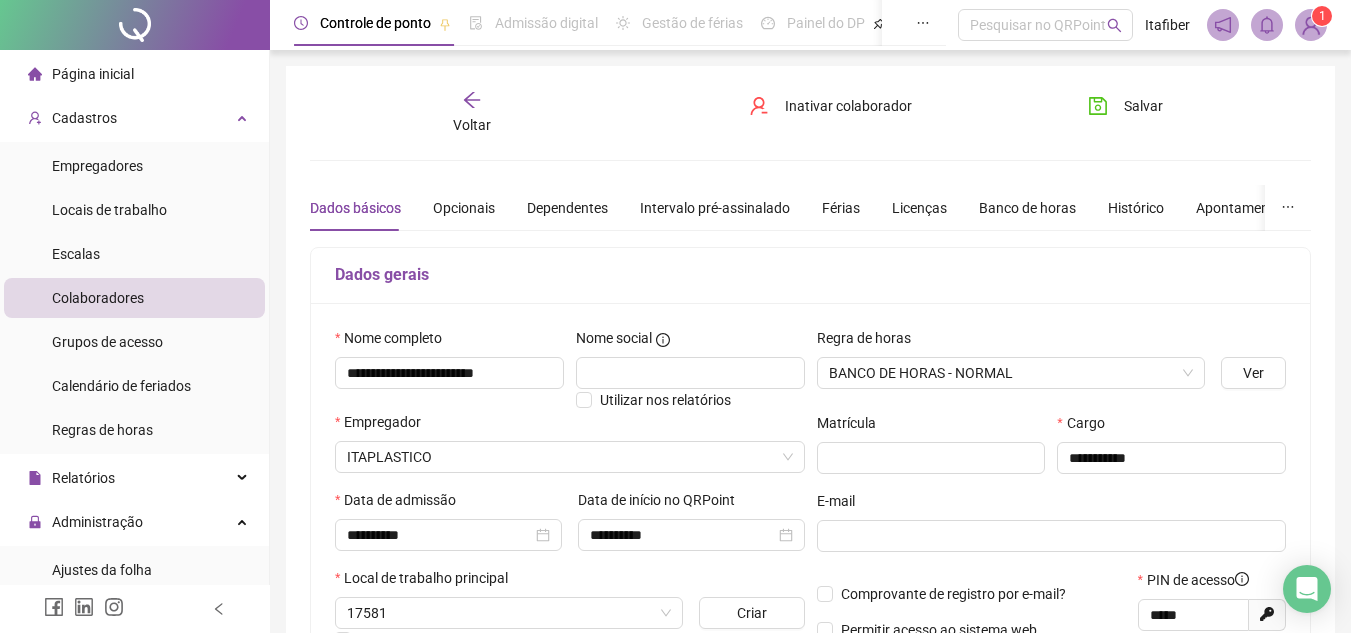 click on "Dados básicos Opcionais Dependentes Intervalo pré-assinalado Férias Licenças Banco de horas Histórico Apontamentos Integrações Preferências" at bounding box center (907, 208) 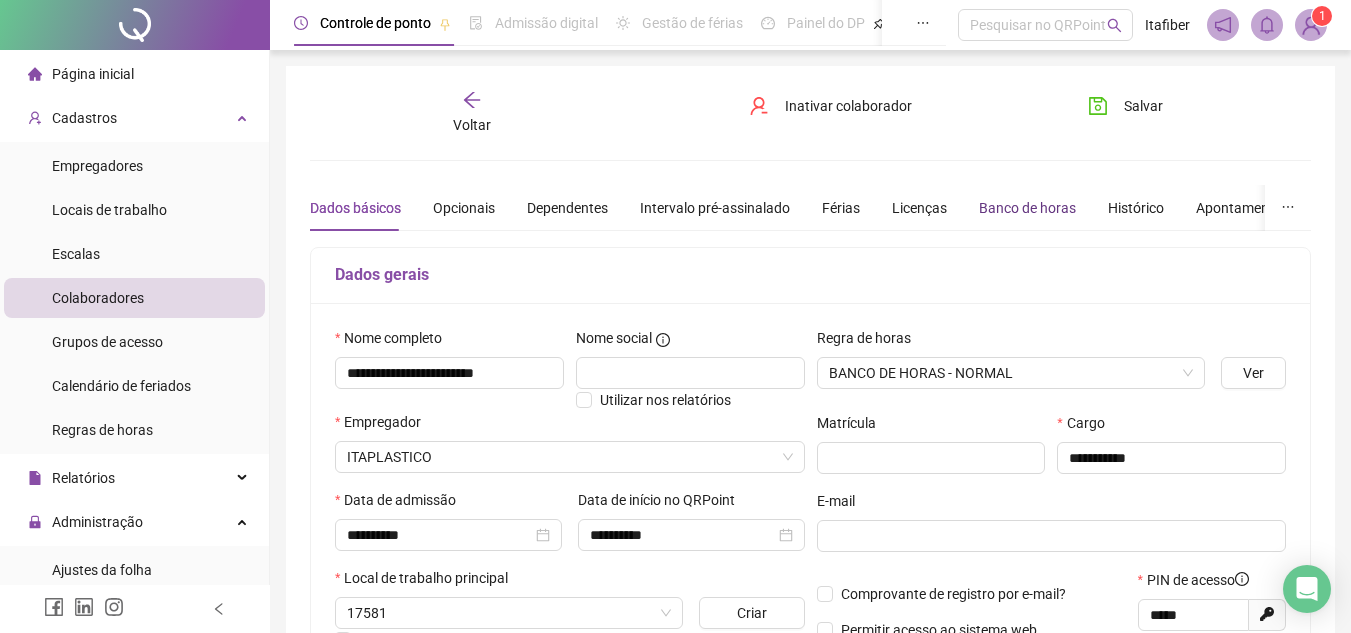 click on "Banco de horas" at bounding box center (1027, 208) 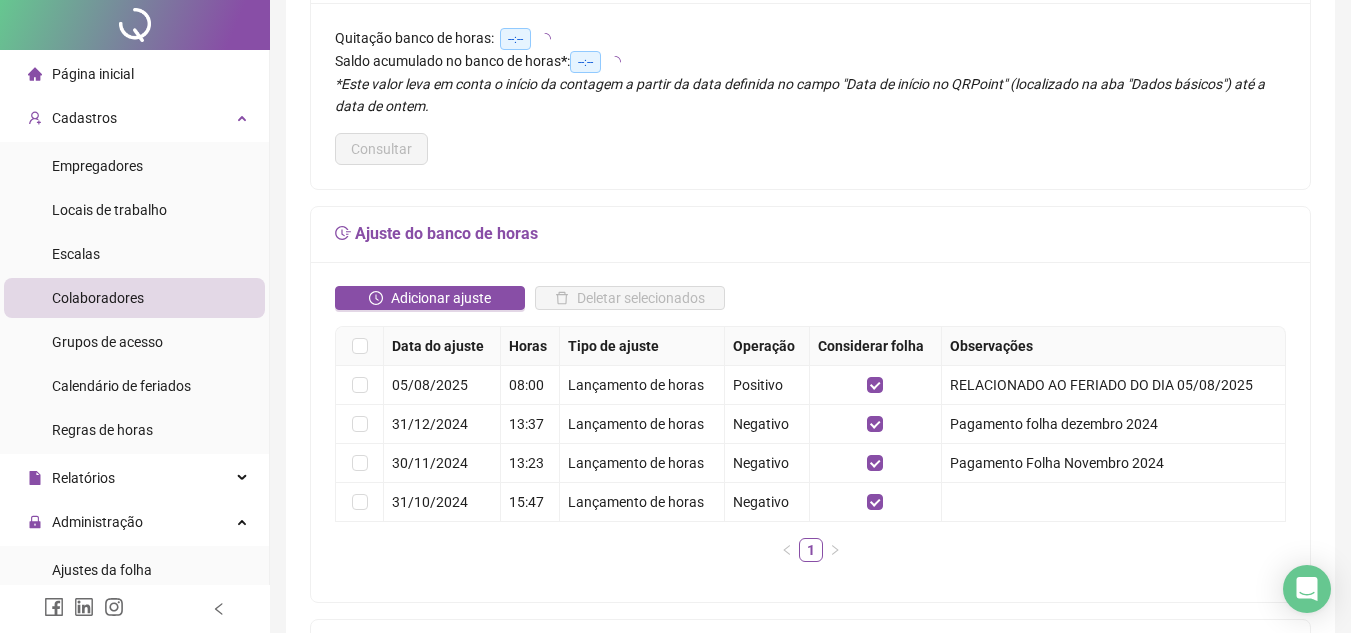 scroll, scrollTop: 0, scrollLeft: 0, axis: both 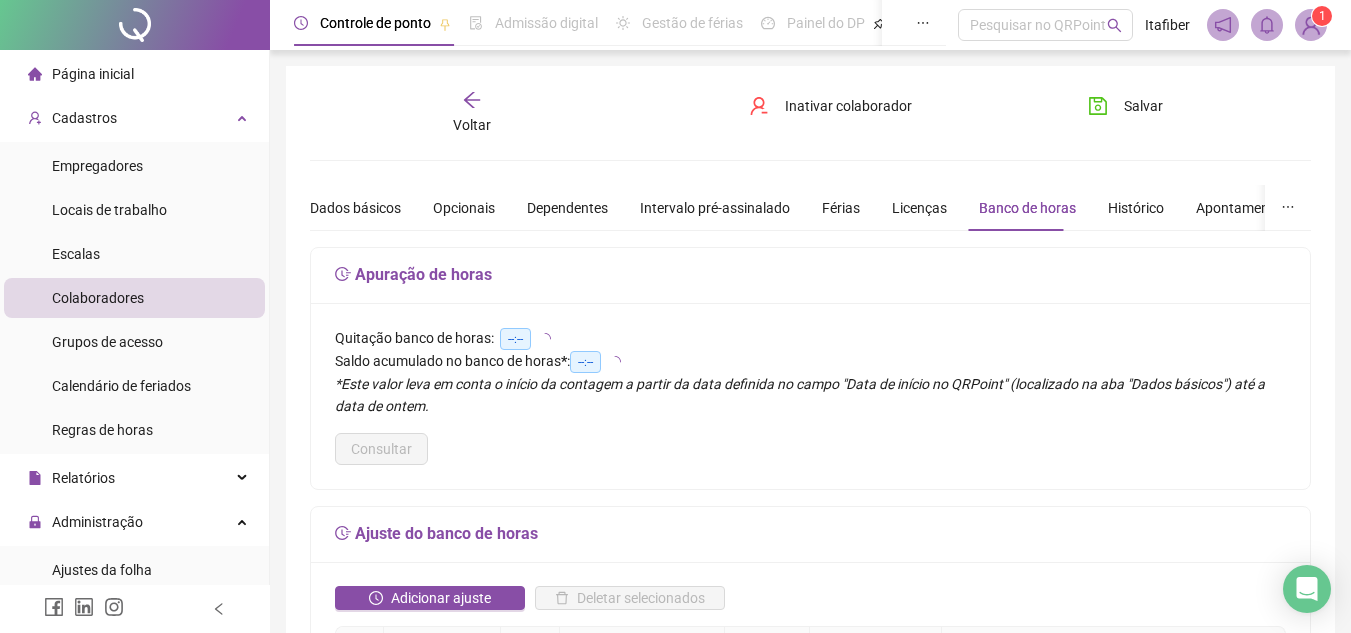 click 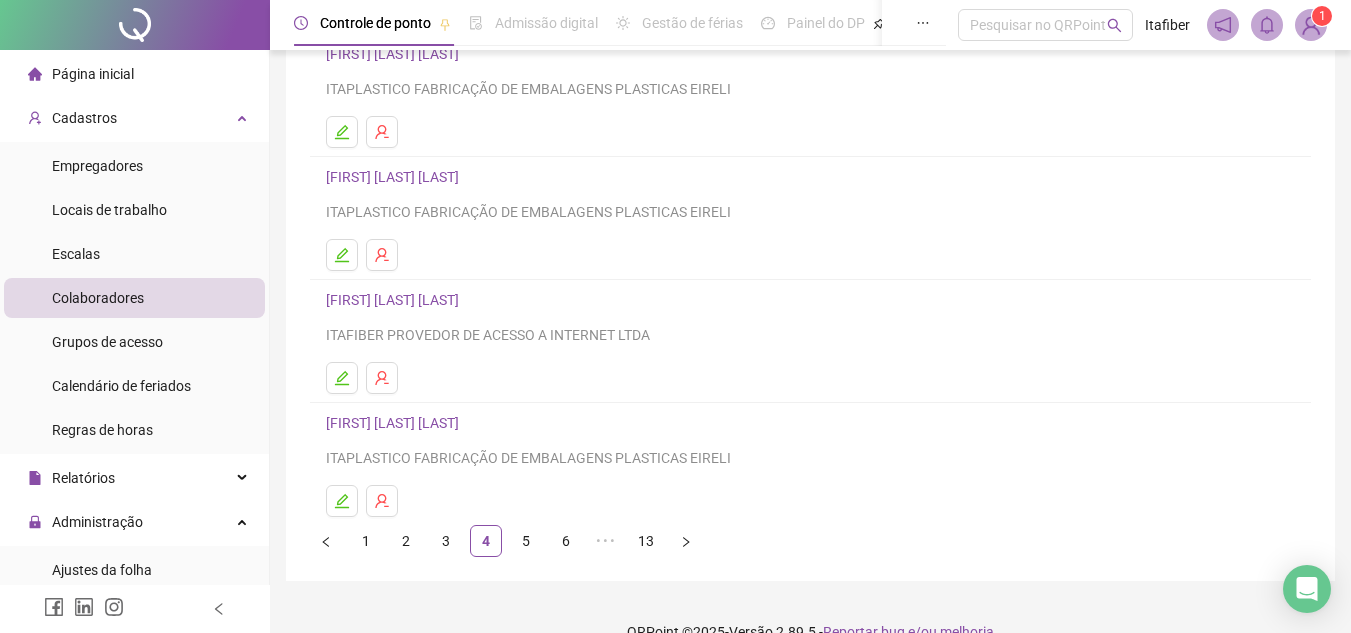 scroll, scrollTop: 334, scrollLeft: 0, axis: vertical 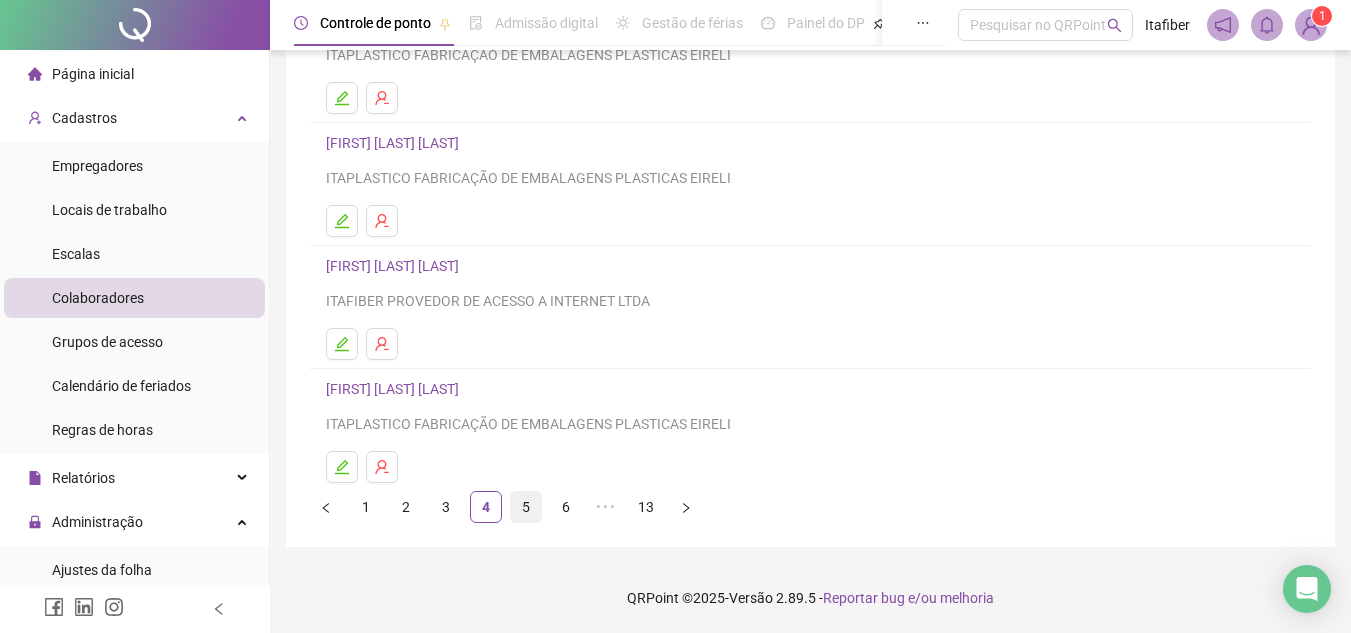 click on "5" at bounding box center [526, 507] 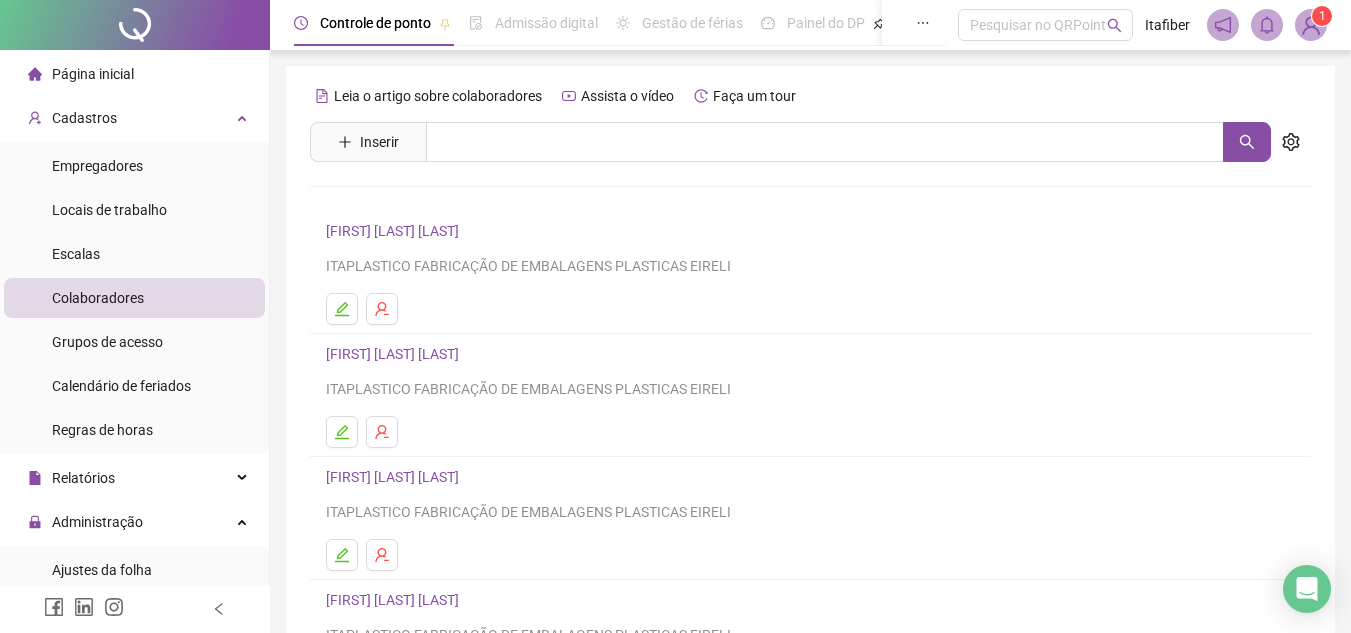 click on "[FIRST] [LAST] [LAST]" at bounding box center (395, 231) 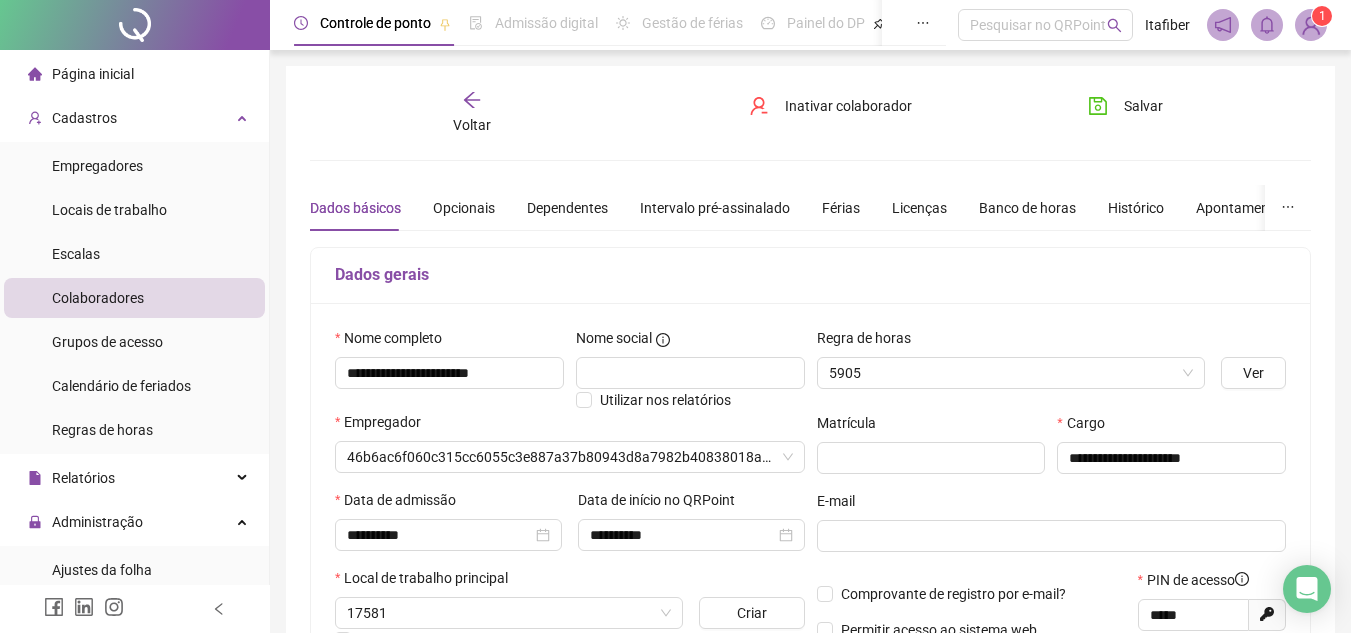 type on "**********" 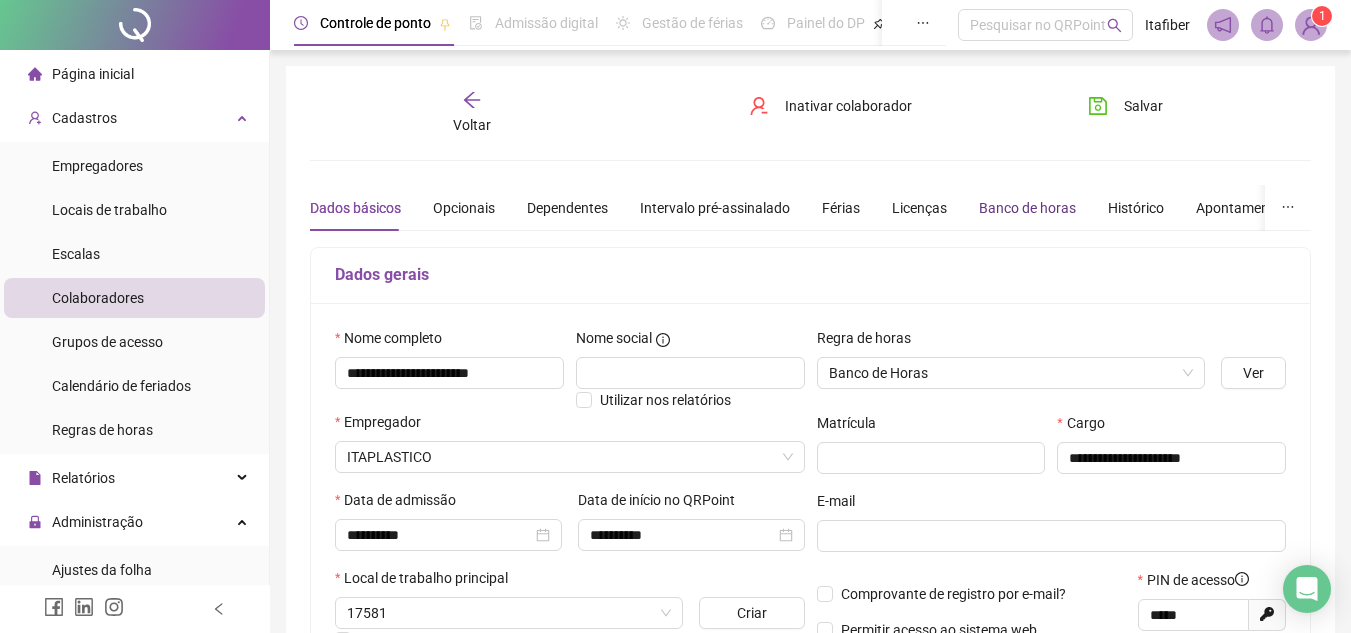 click on "Banco de horas" at bounding box center (1027, 208) 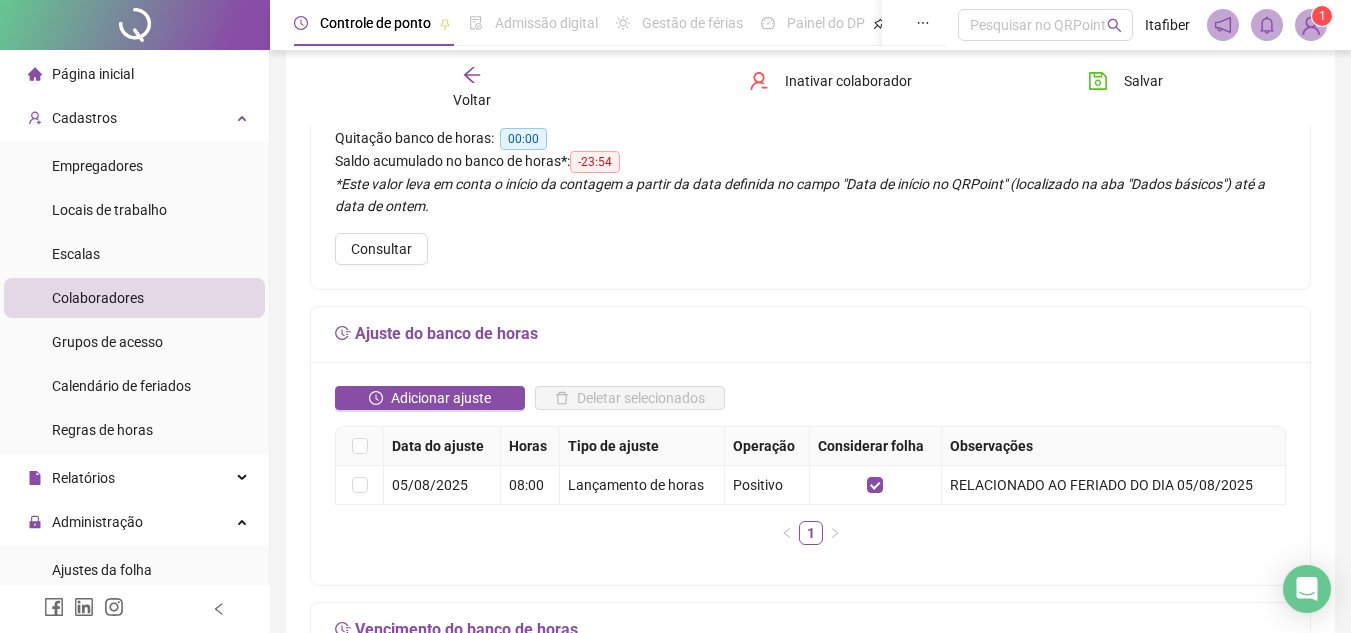 scroll, scrollTop: 0, scrollLeft: 0, axis: both 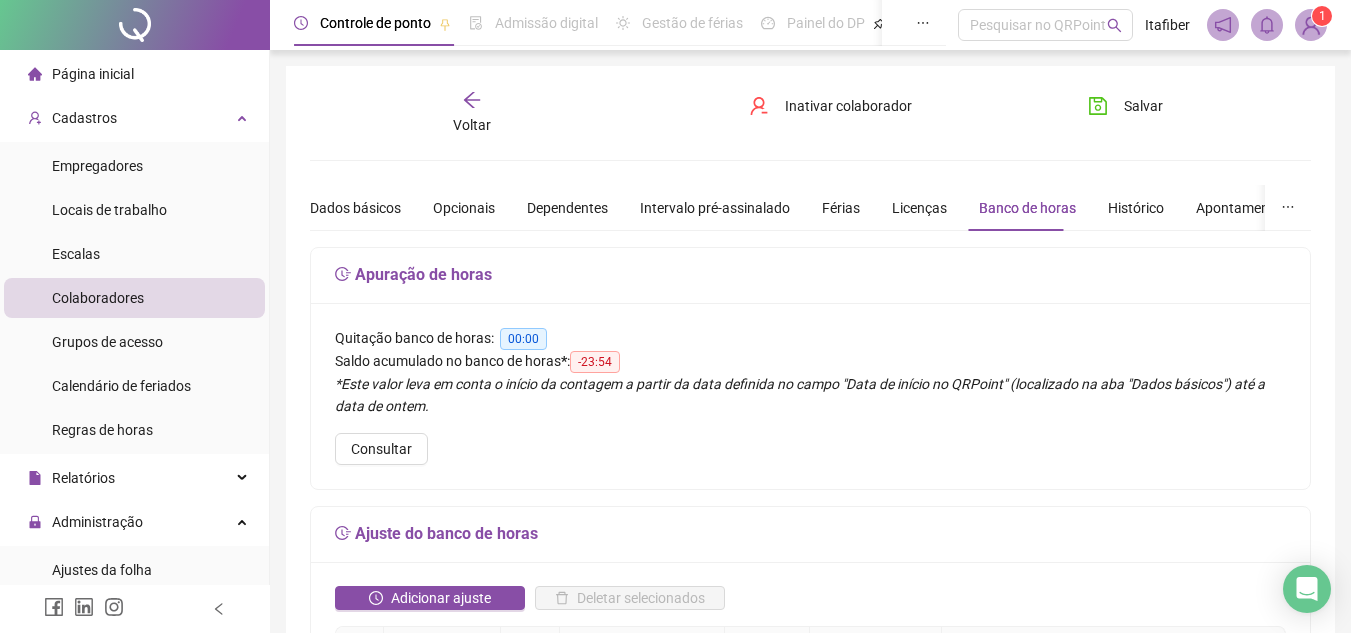 click on "**********" at bounding box center (810, 784) 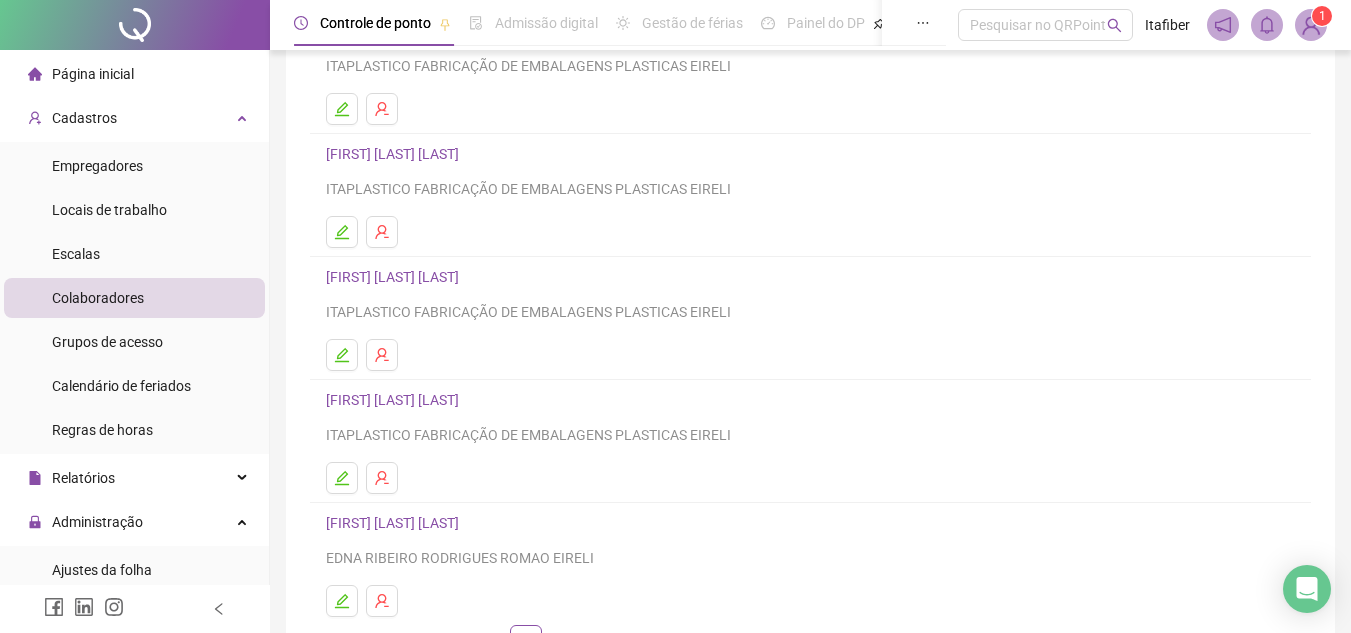 scroll, scrollTop: 300, scrollLeft: 0, axis: vertical 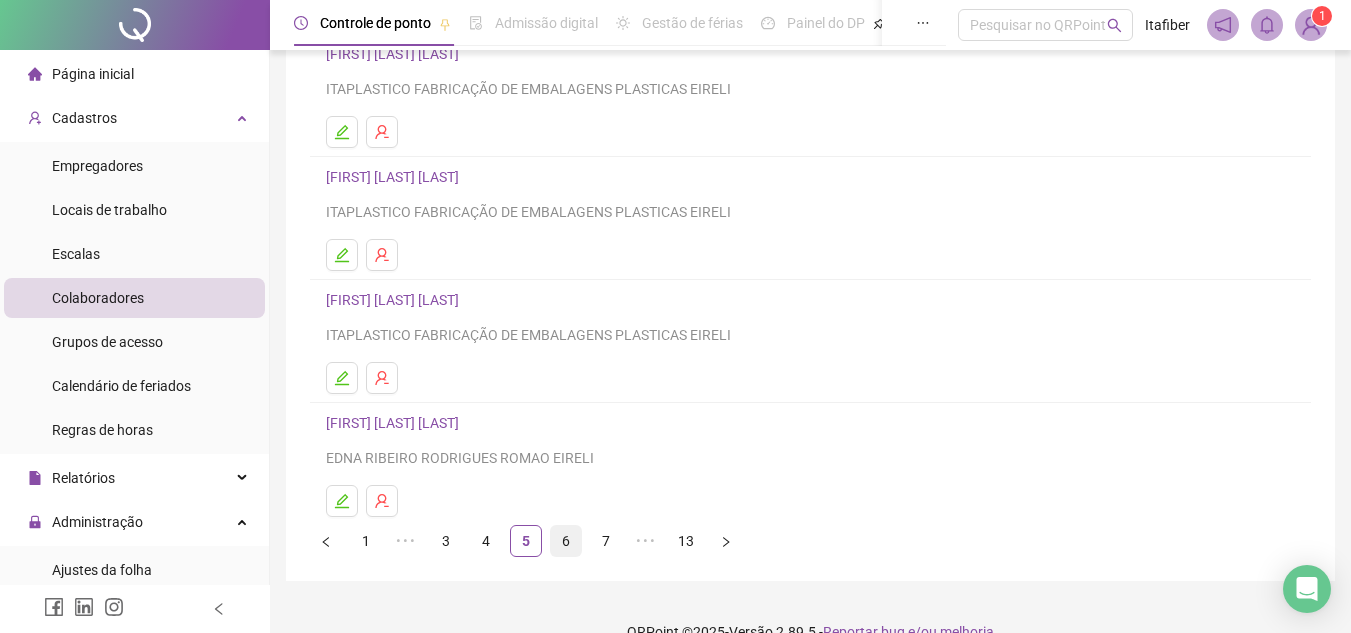 click on "6" at bounding box center [566, 541] 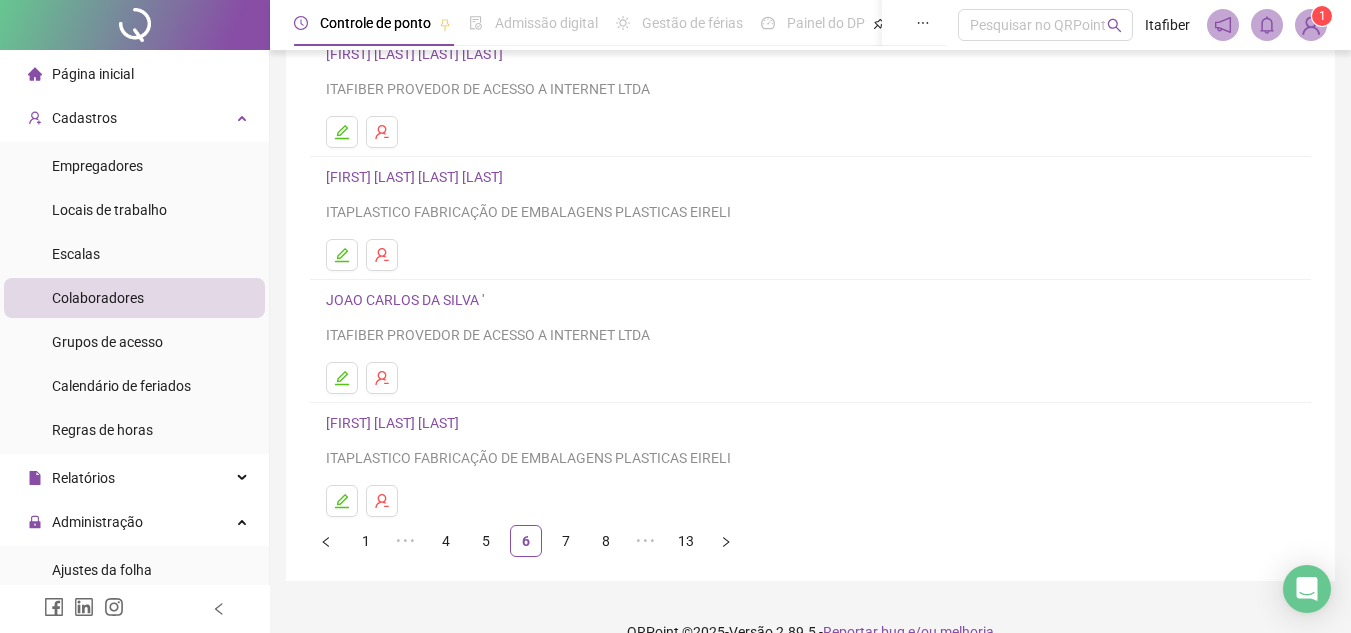 scroll, scrollTop: 334, scrollLeft: 0, axis: vertical 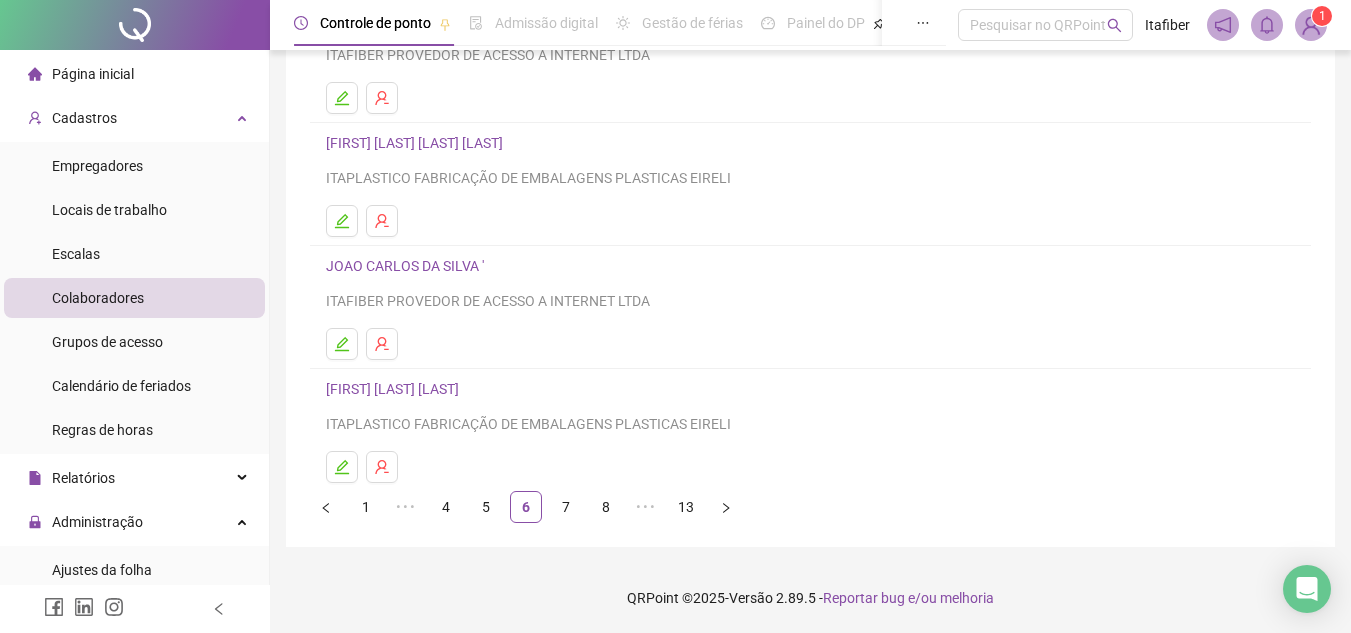 click on "7" at bounding box center [566, 507] 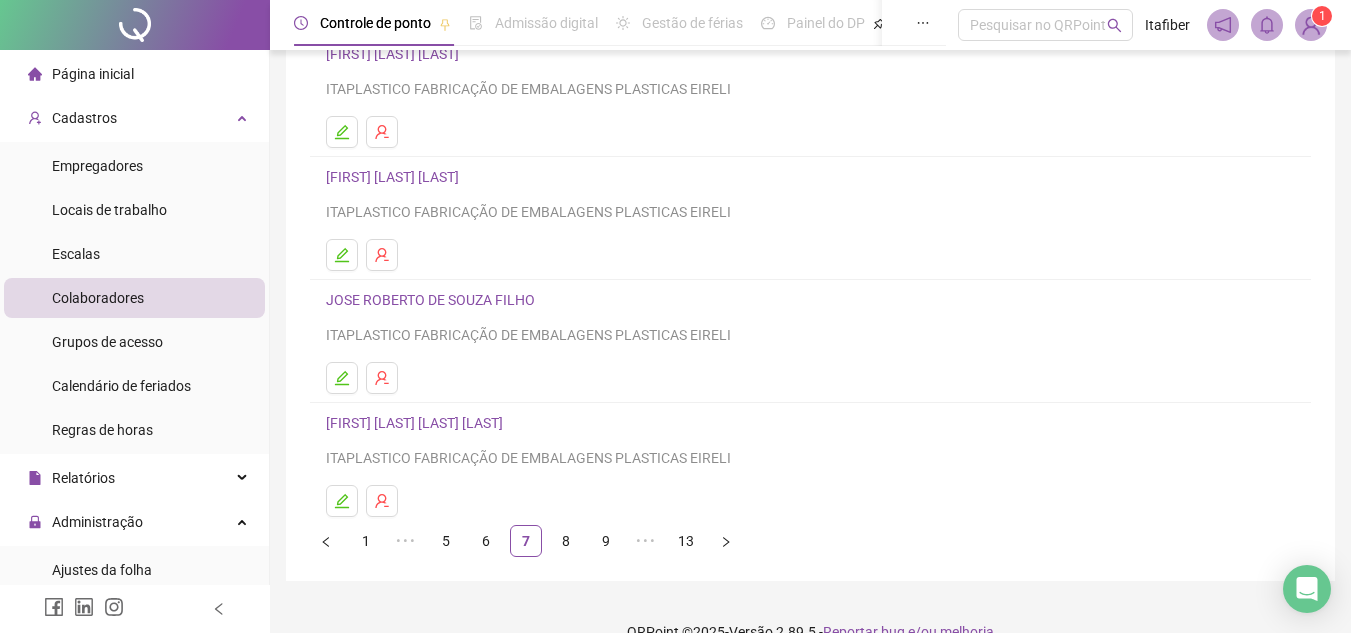scroll, scrollTop: 334, scrollLeft: 0, axis: vertical 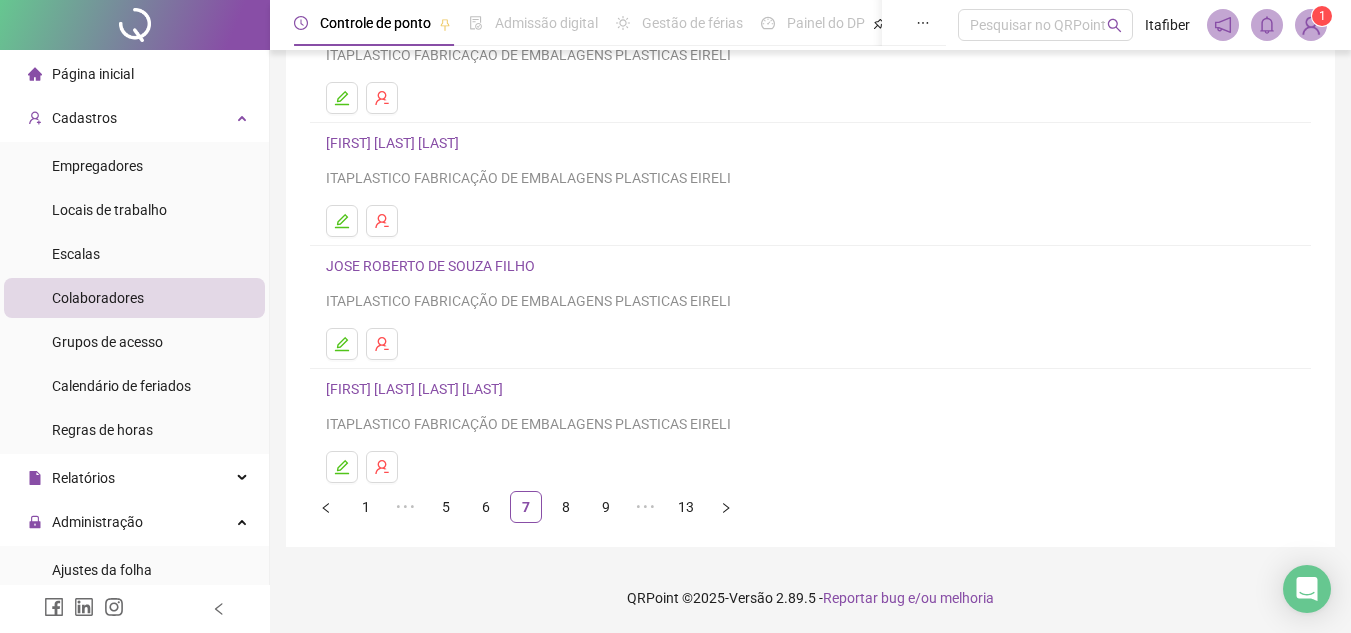 click on "8" at bounding box center [566, 507] 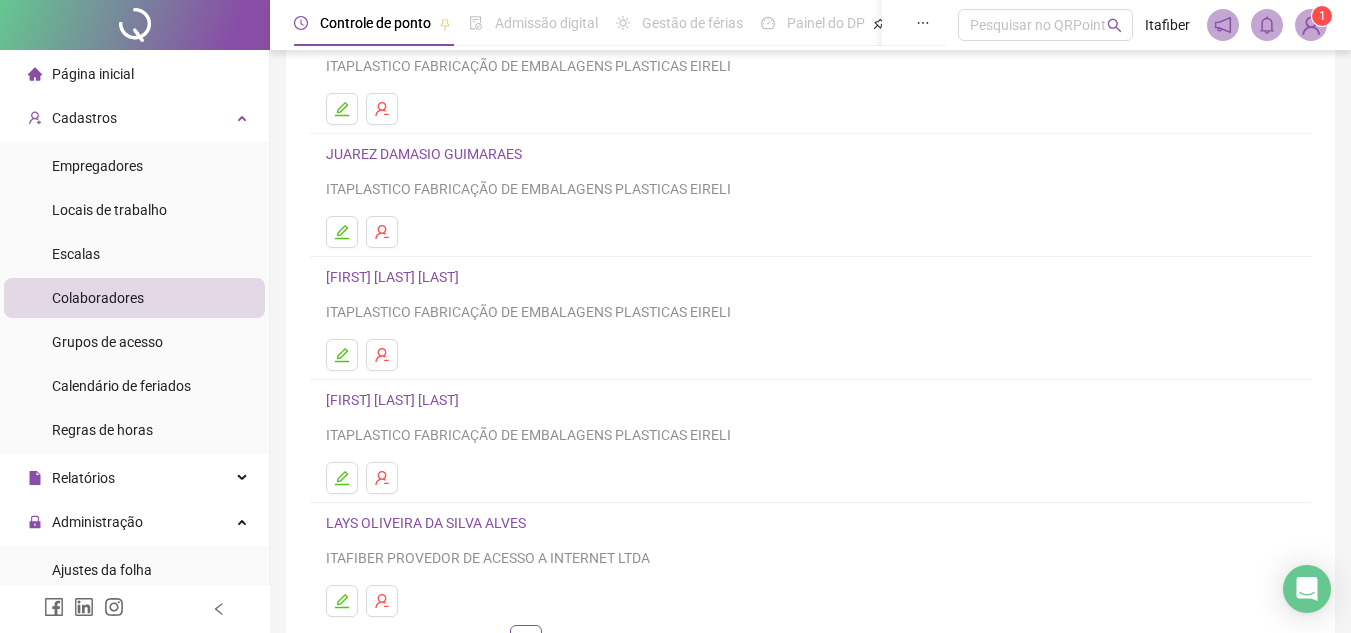 scroll, scrollTop: 300, scrollLeft: 0, axis: vertical 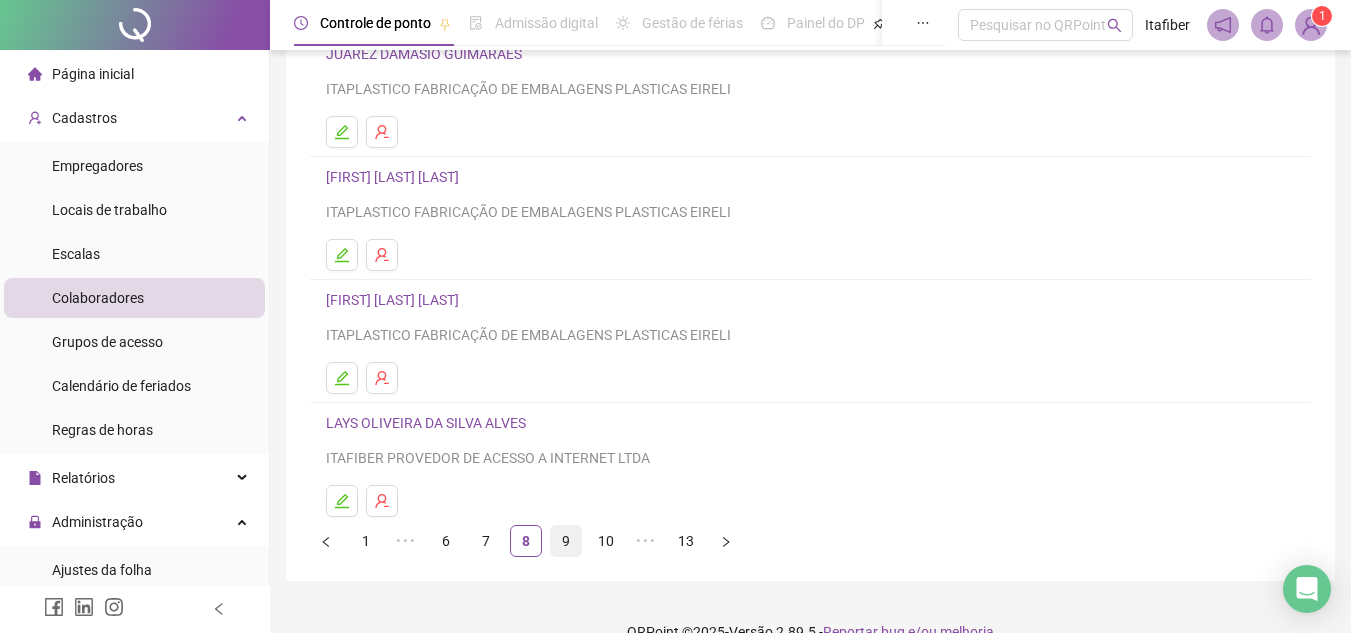 click on "9" at bounding box center (566, 541) 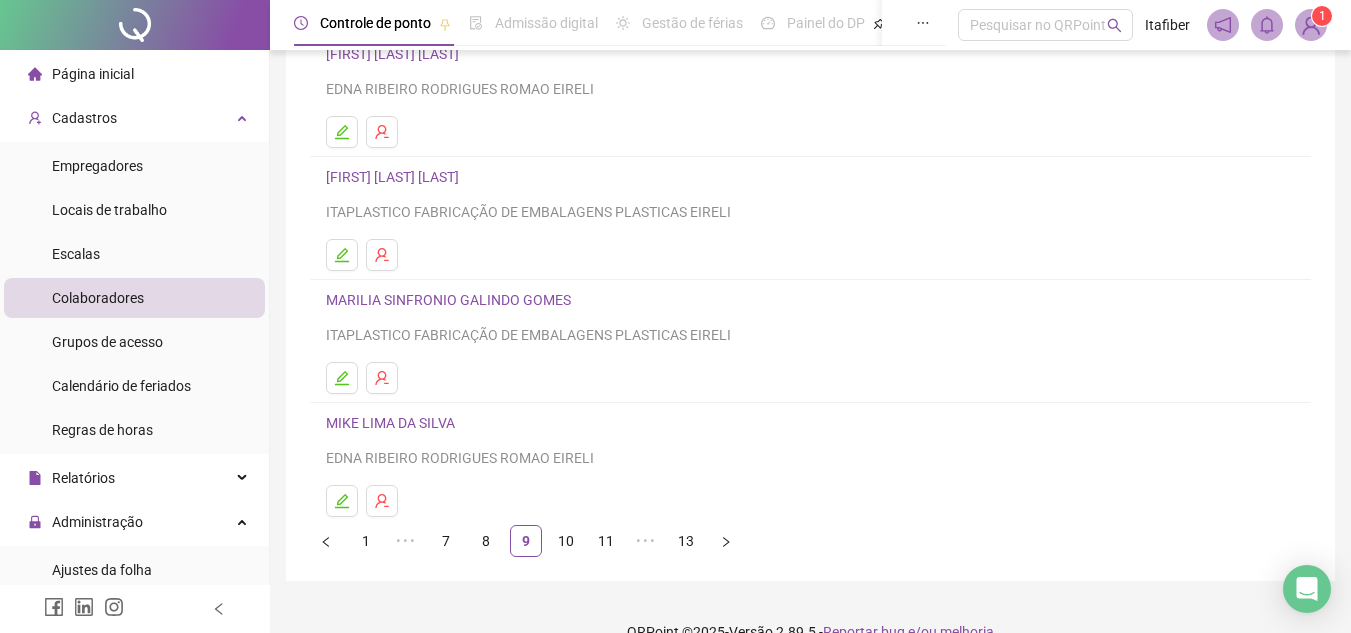scroll, scrollTop: 334, scrollLeft: 0, axis: vertical 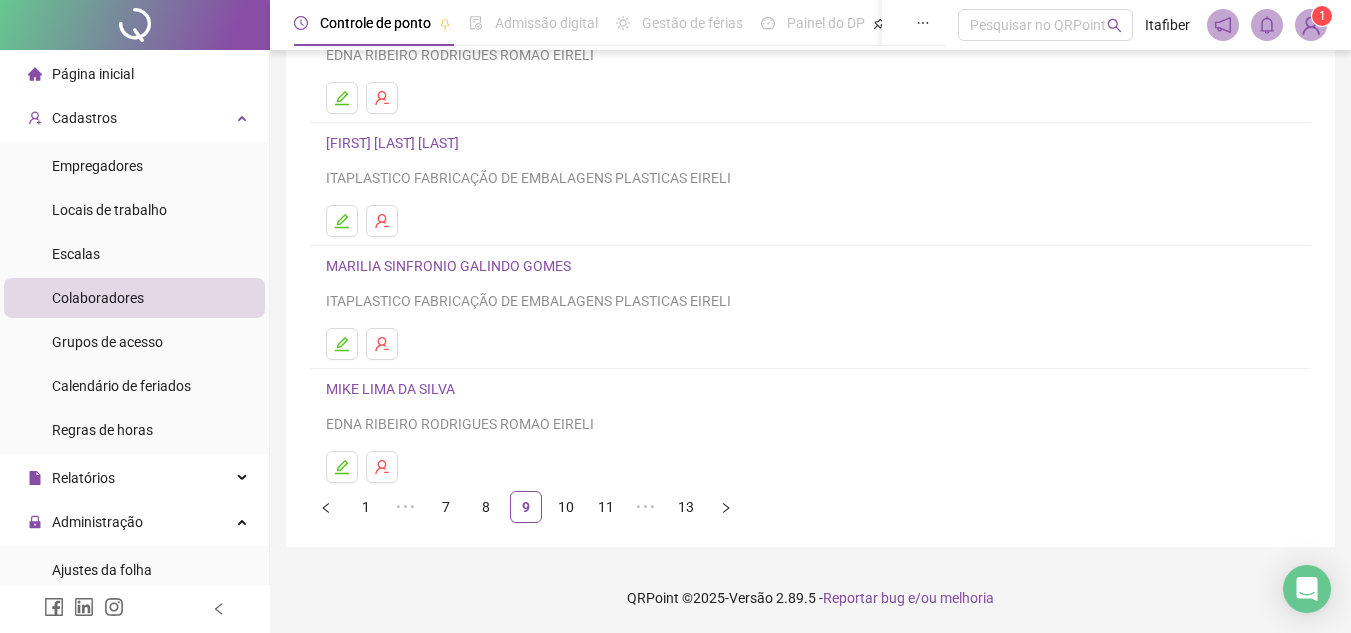 click on "MARILIA SINFRONIO GALINDO GOMES" at bounding box center (810, 266) 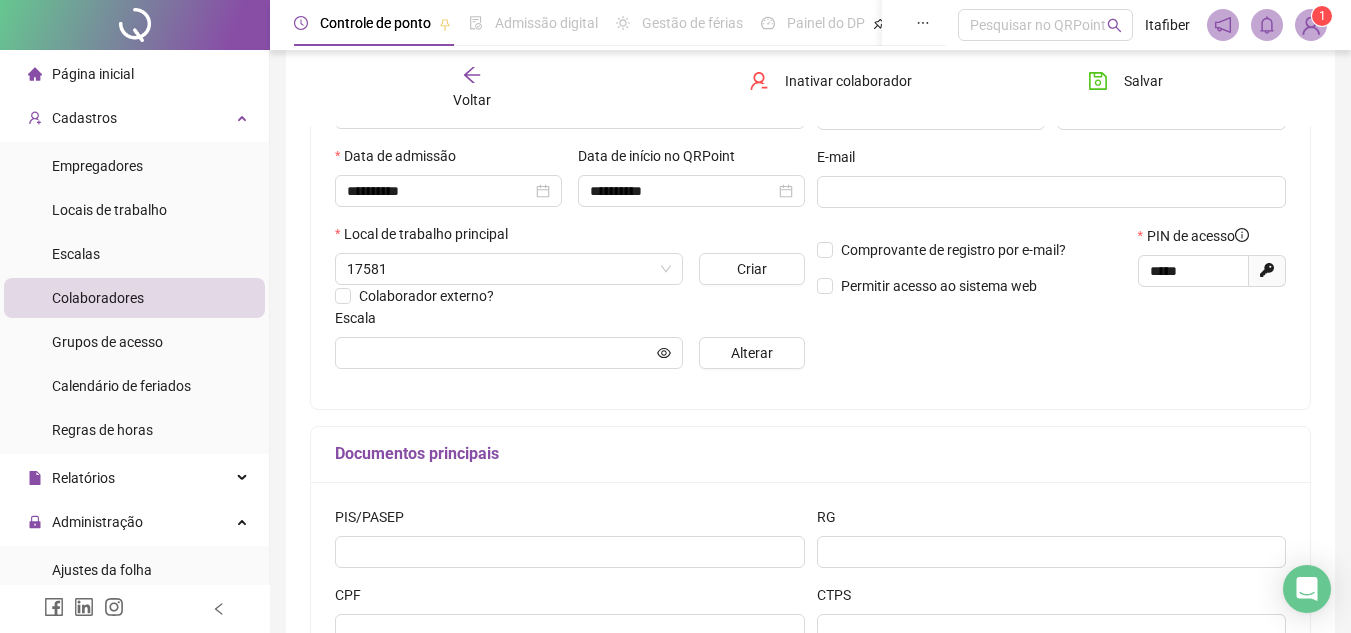 type on "**********" 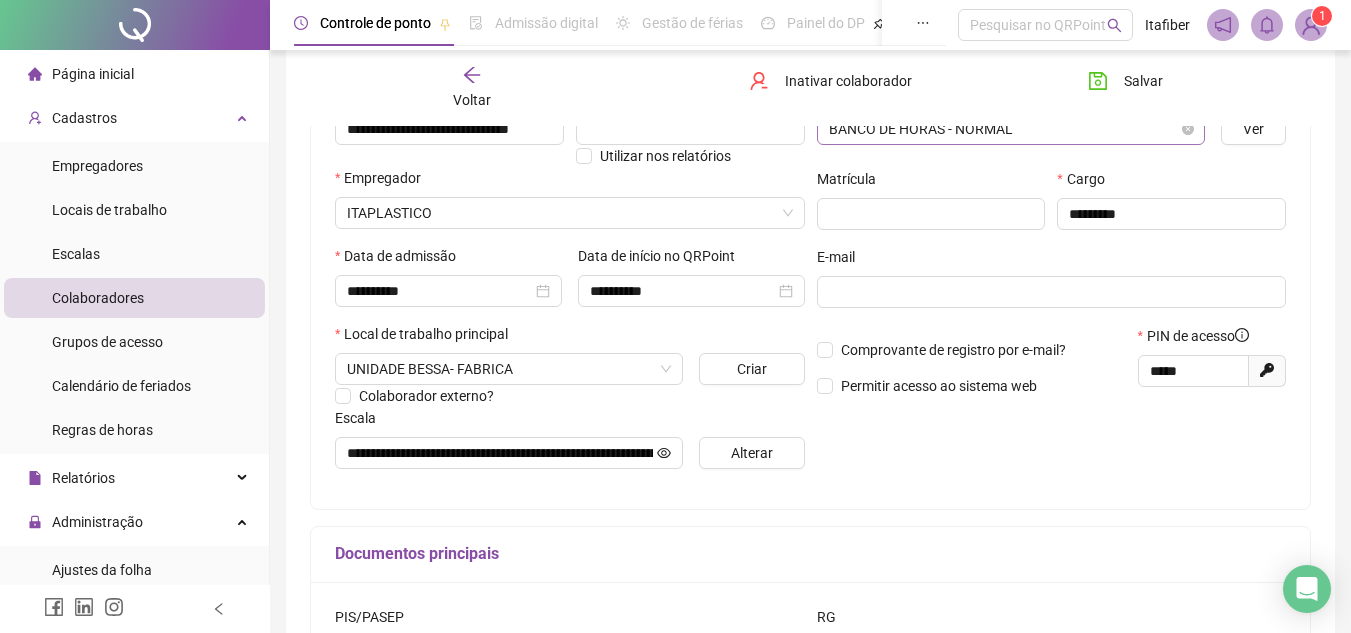 scroll, scrollTop: 44, scrollLeft: 0, axis: vertical 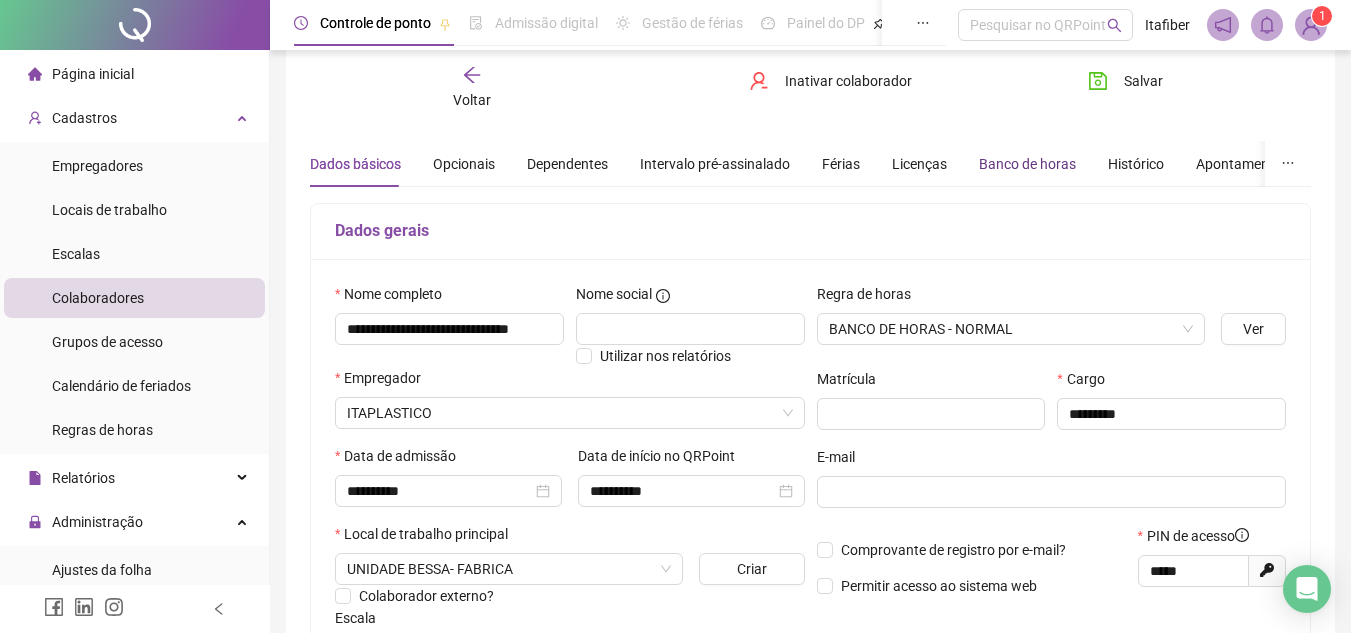 click on "Banco de horas" at bounding box center [1027, 164] 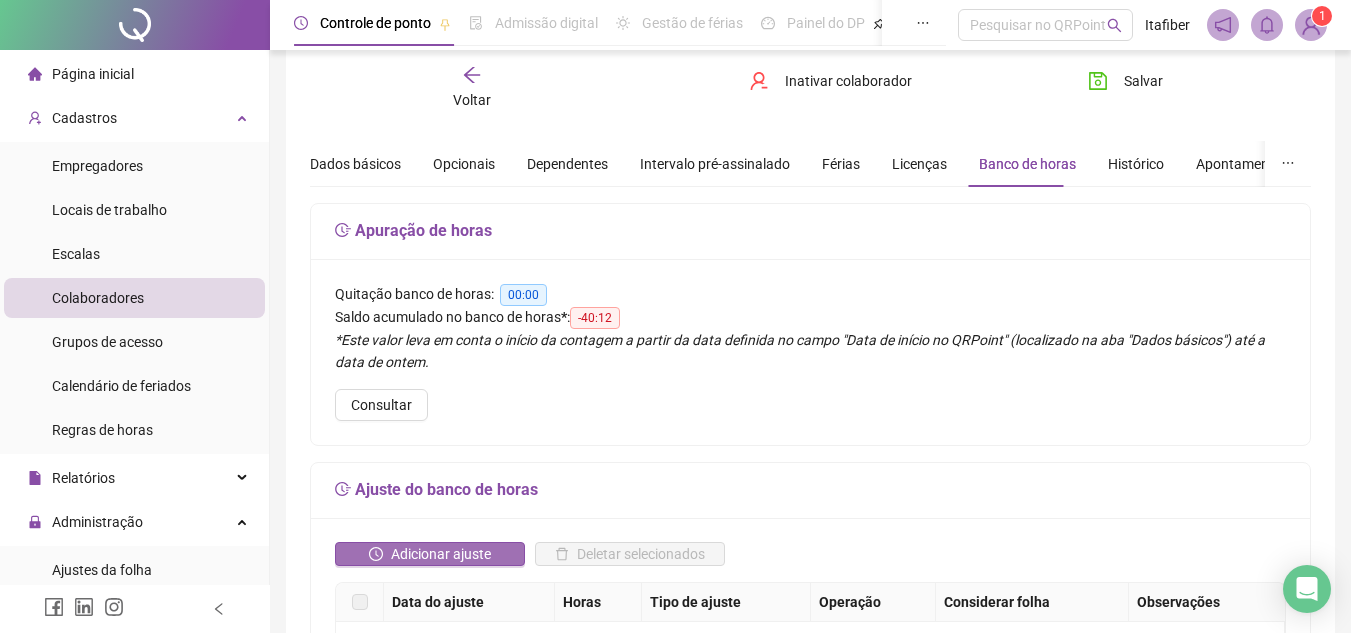 click on "Adicionar ajuste" at bounding box center (441, 554) 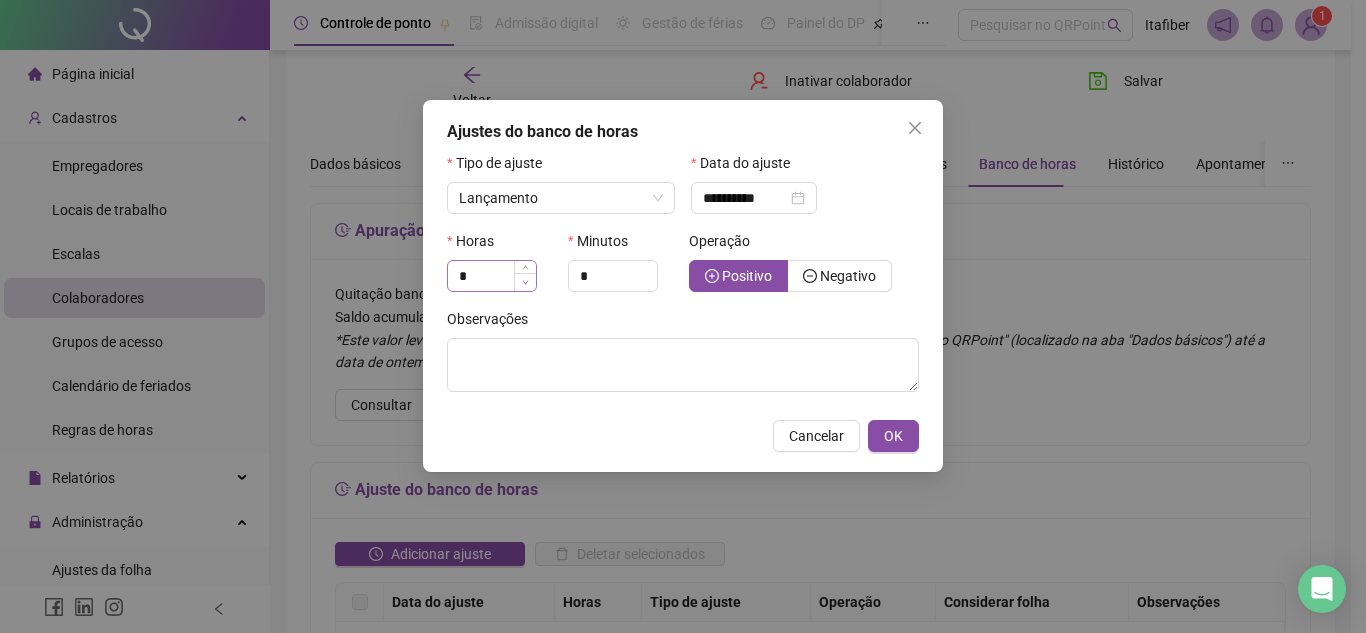 click at bounding box center (525, 282) 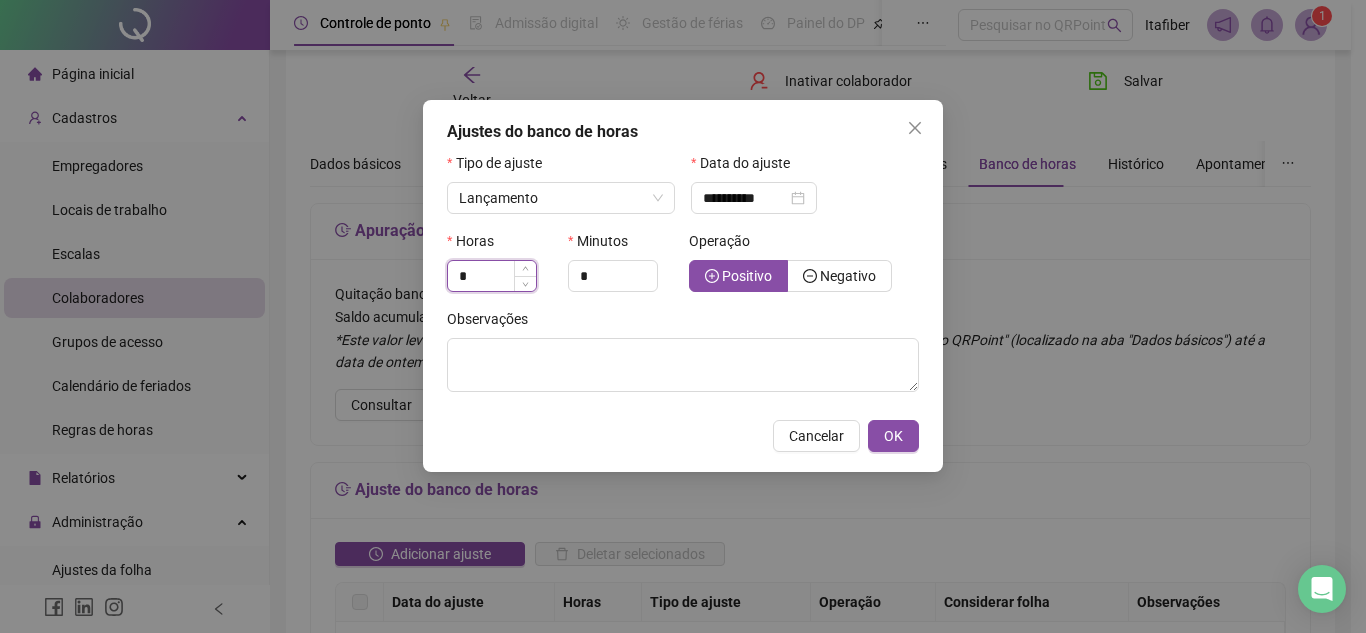 click on "*" at bounding box center [492, 276] 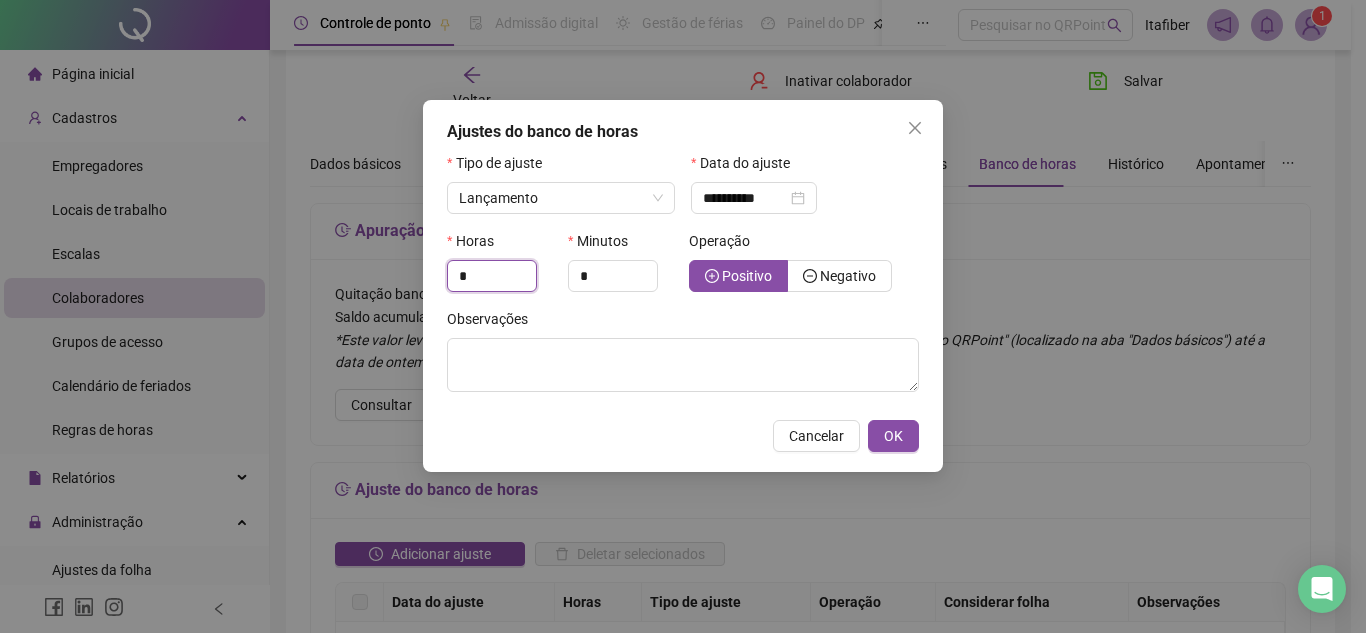 type on "*" 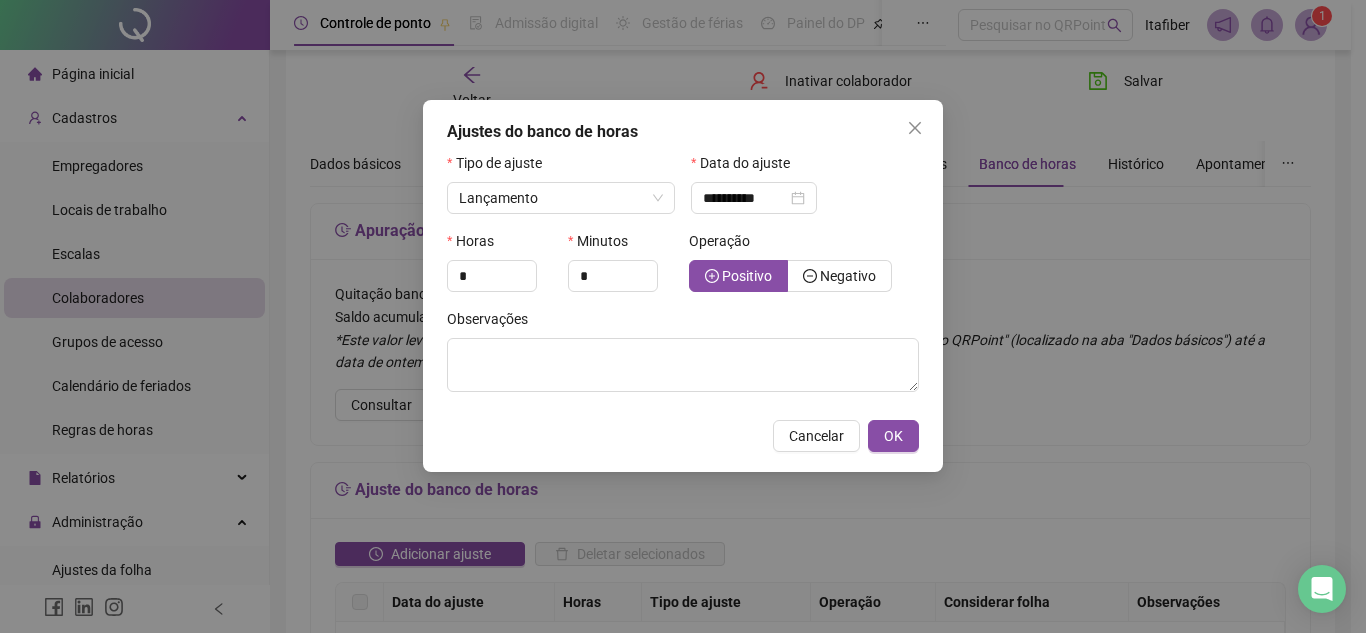 click on "Observações" at bounding box center [683, 358] 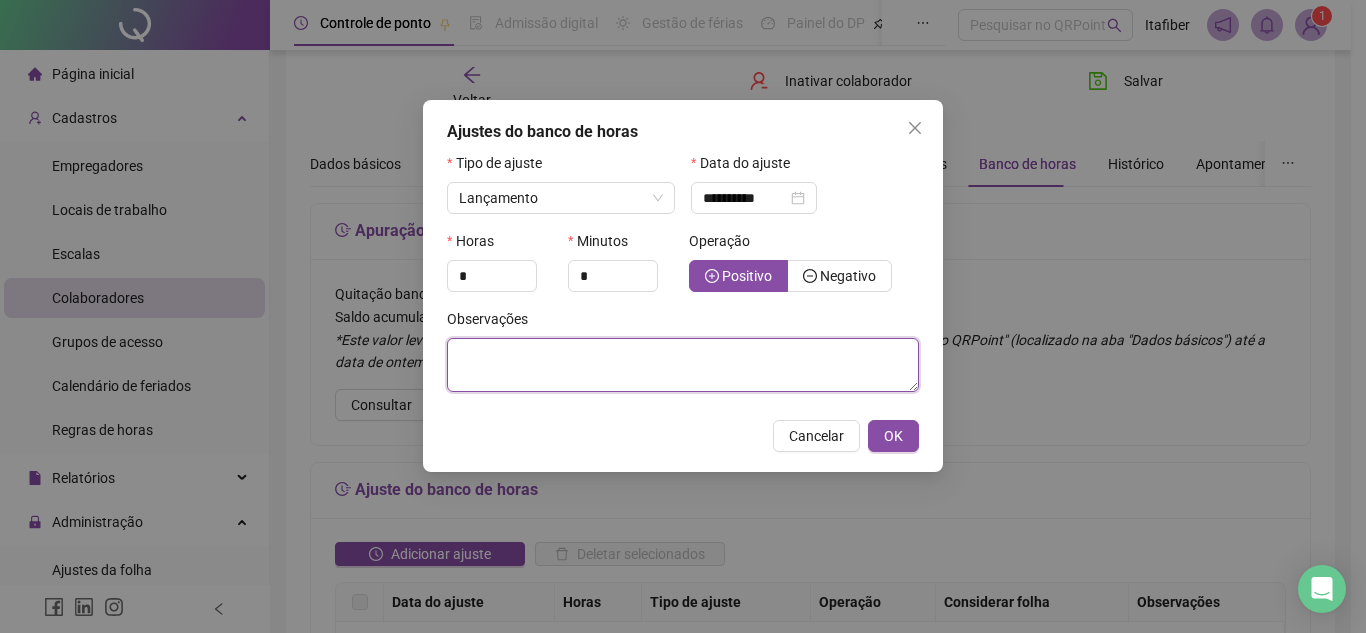 click at bounding box center (683, 365) 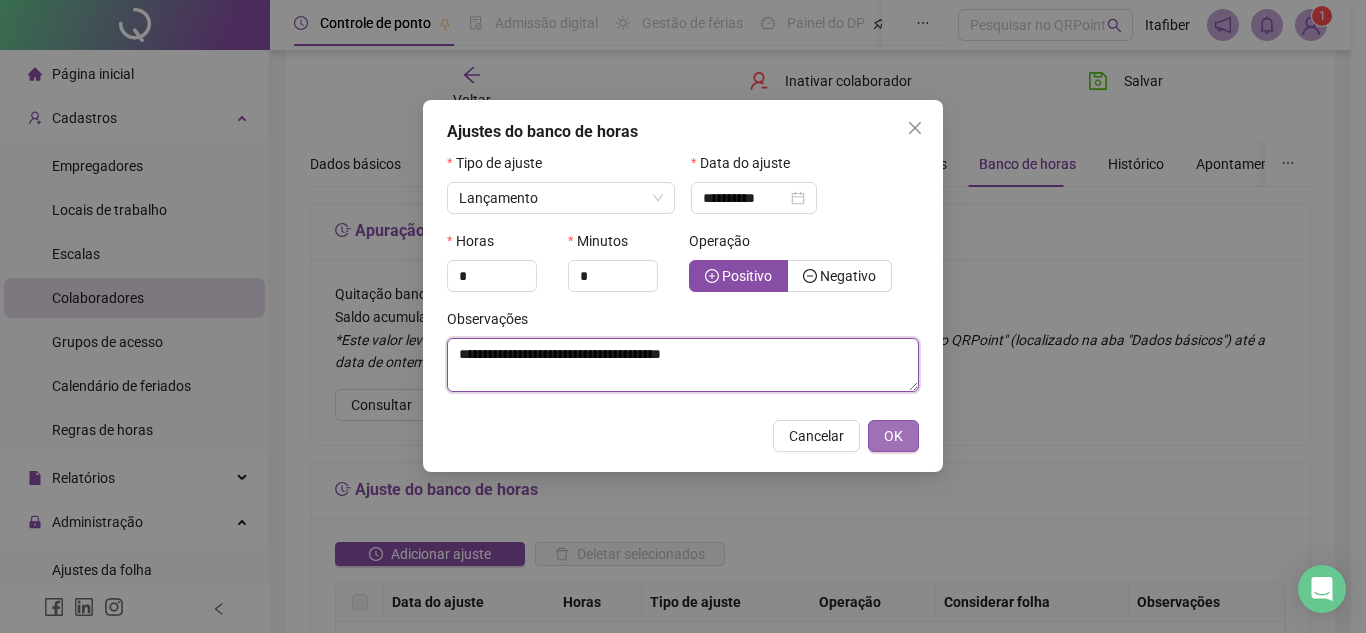 type on "**********" 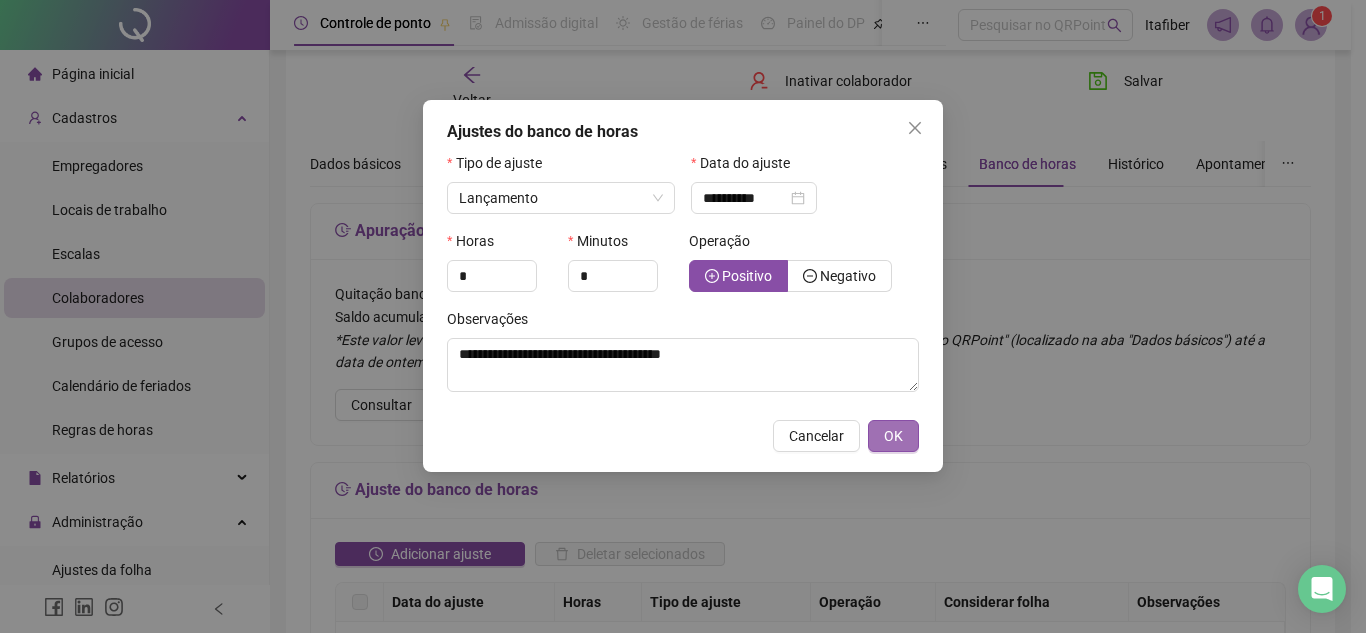click on "OK" at bounding box center [893, 436] 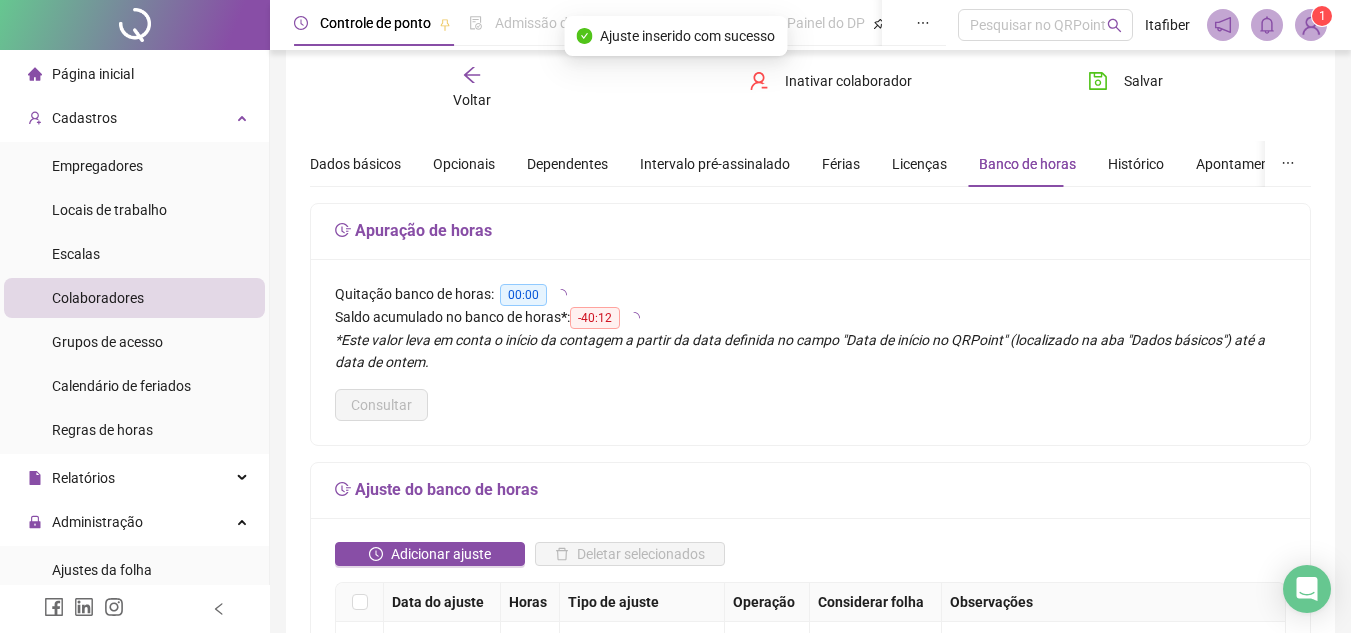 scroll, scrollTop: 0, scrollLeft: 0, axis: both 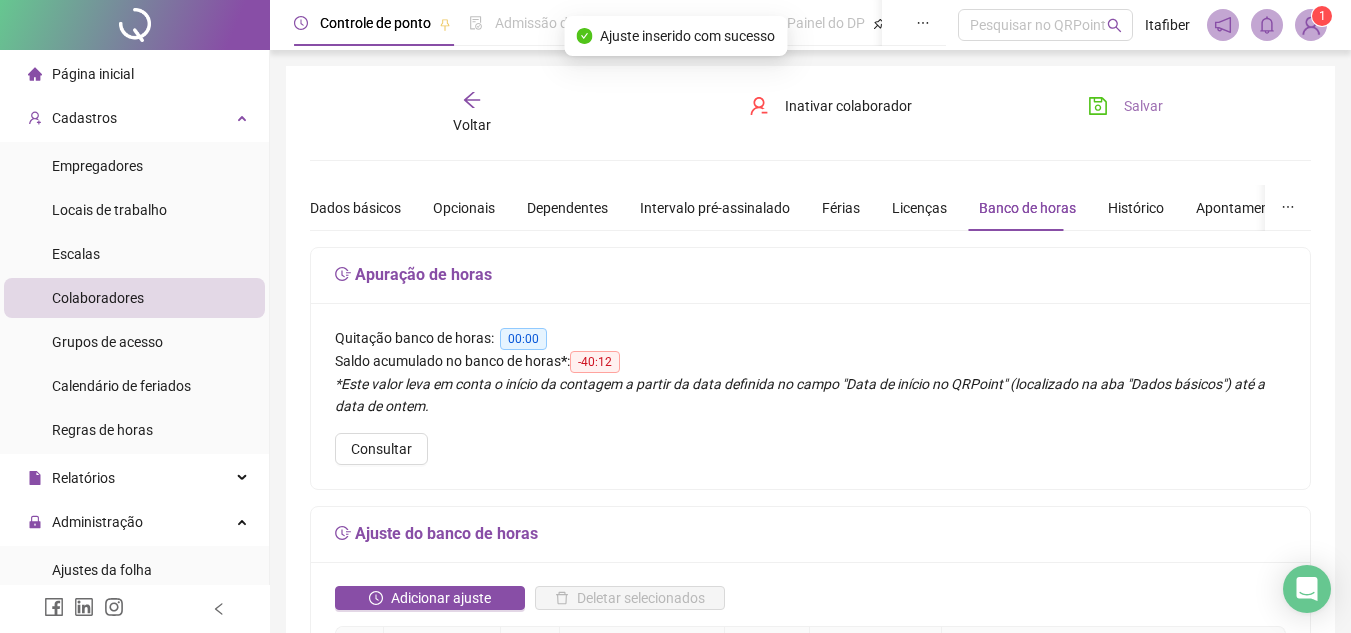 click on "Salvar" at bounding box center (1125, 106) 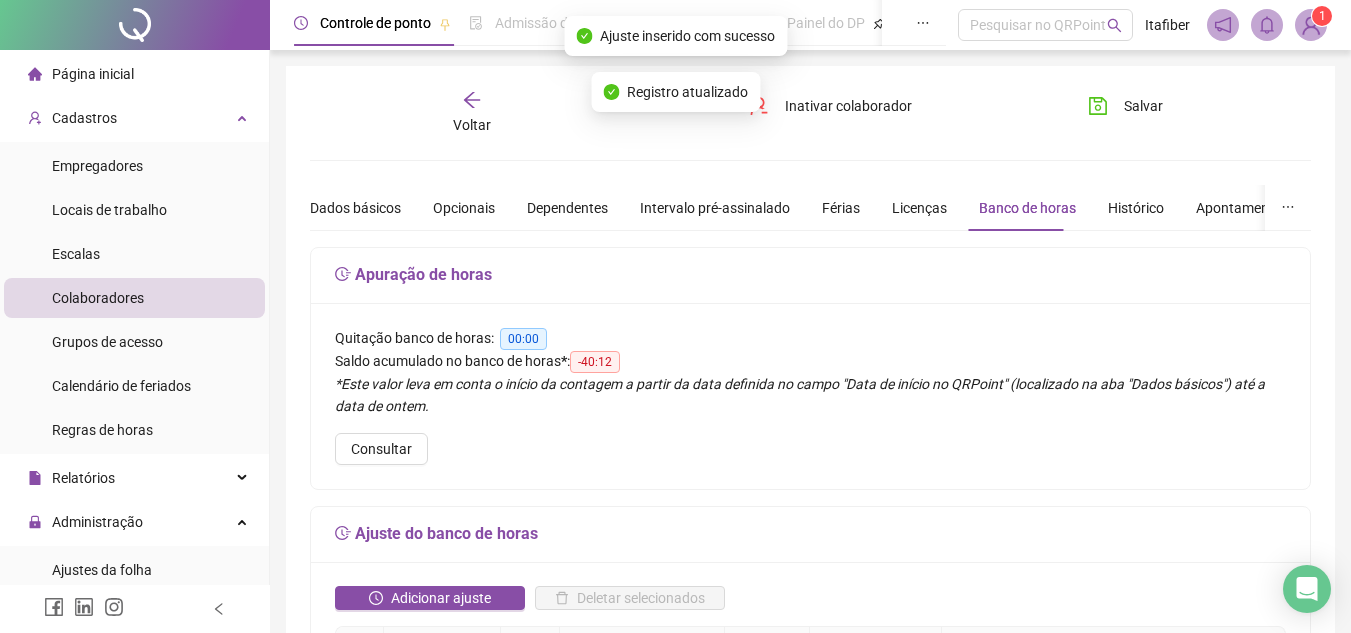 click on "Voltar" at bounding box center (472, 113) 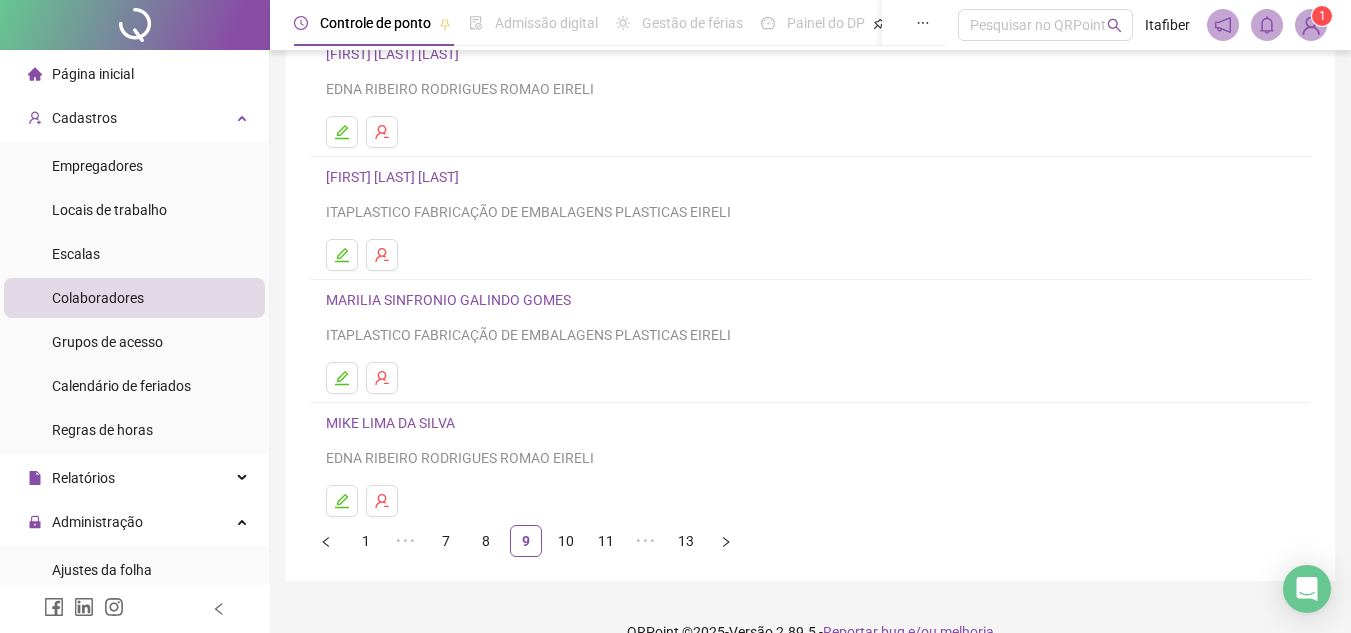 scroll, scrollTop: 334, scrollLeft: 0, axis: vertical 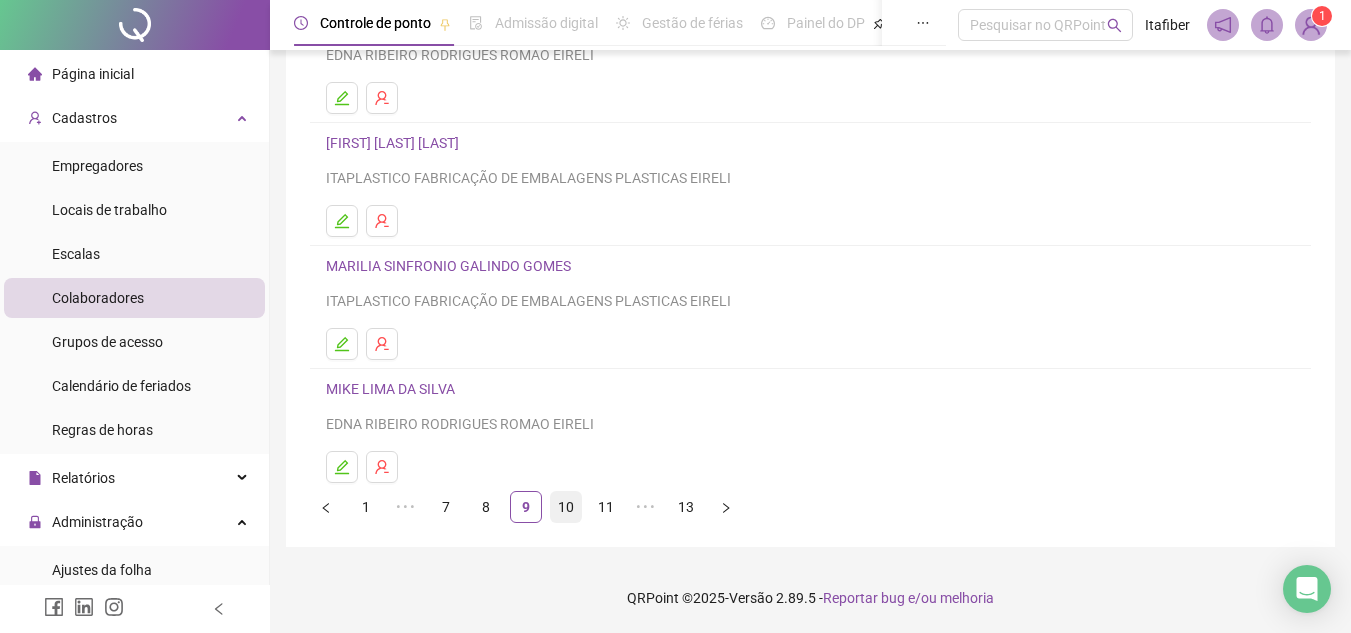click on "10" at bounding box center (566, 507) 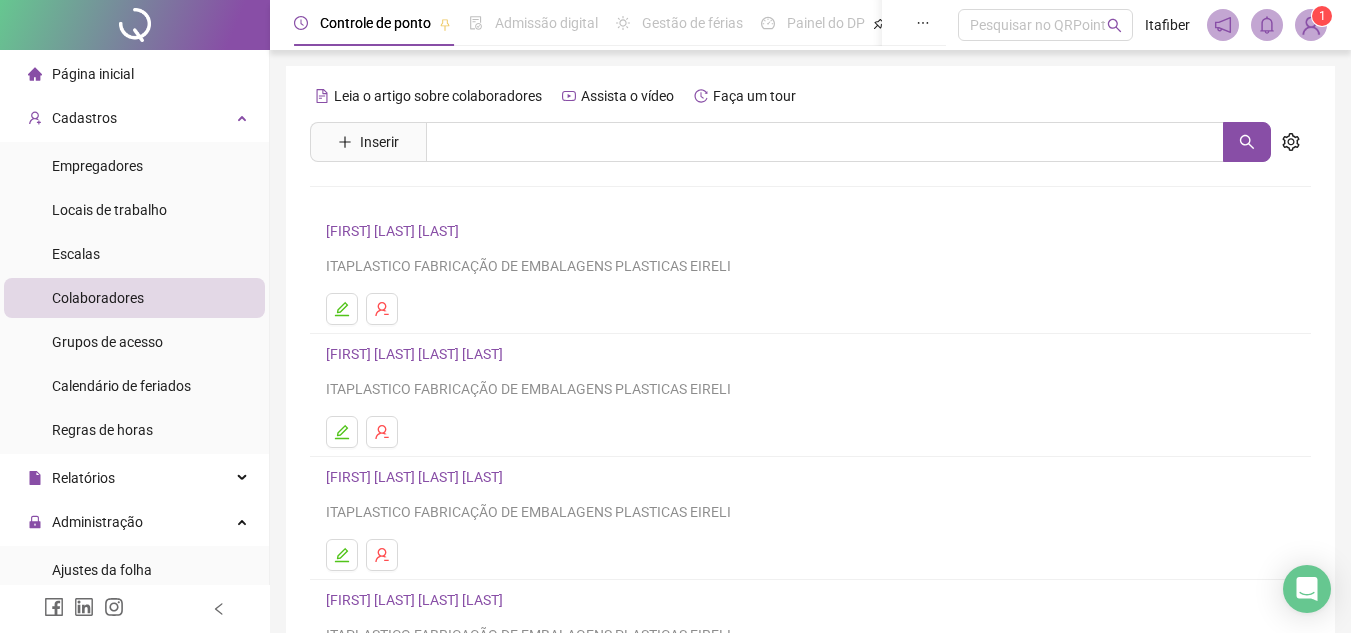 scroll, scrollTop: 100, scrollLeft: 0, axis: vertical 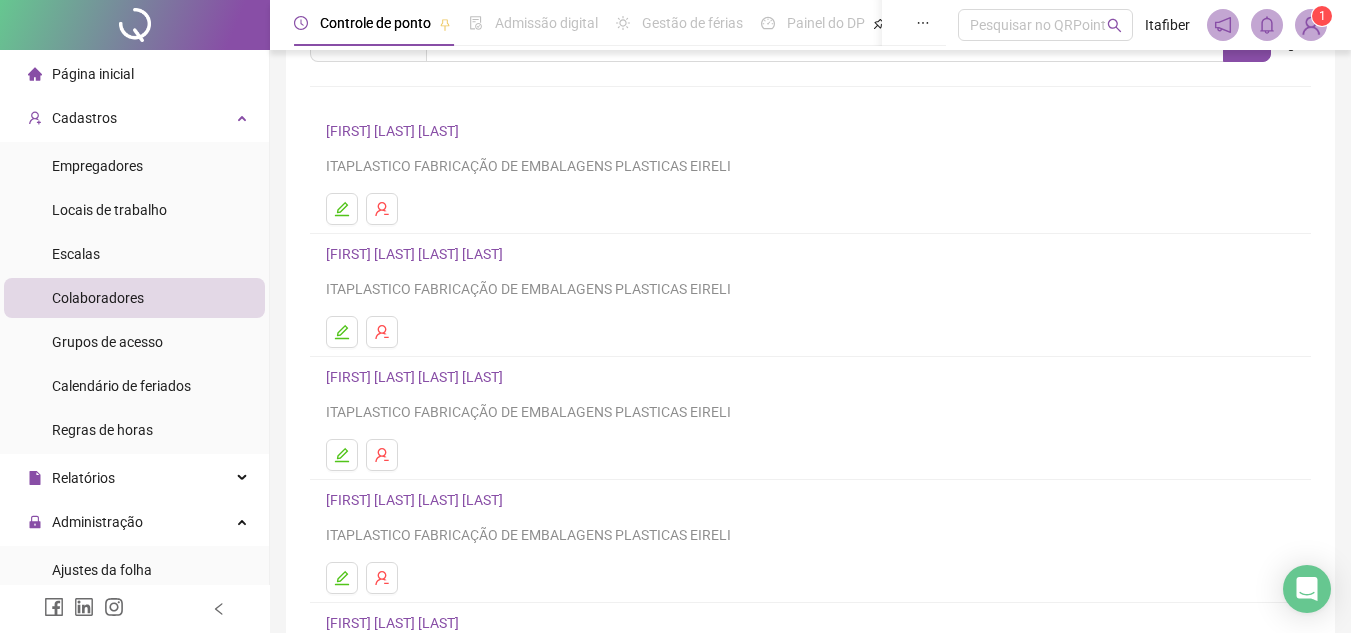 click on "[FIRST] [LAST] [LAST] [LAST]" at bounding box center (417, 254) 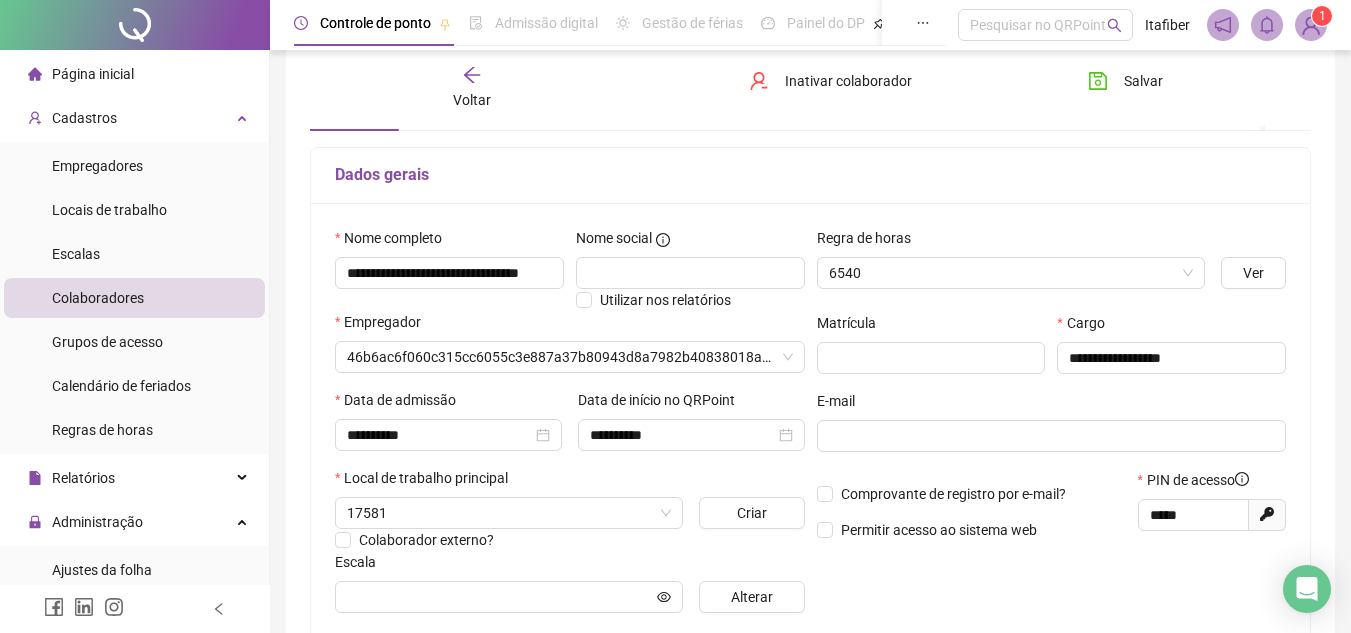 scroll, scrollTop: 110, scrollLeft: 0, axis: vertical 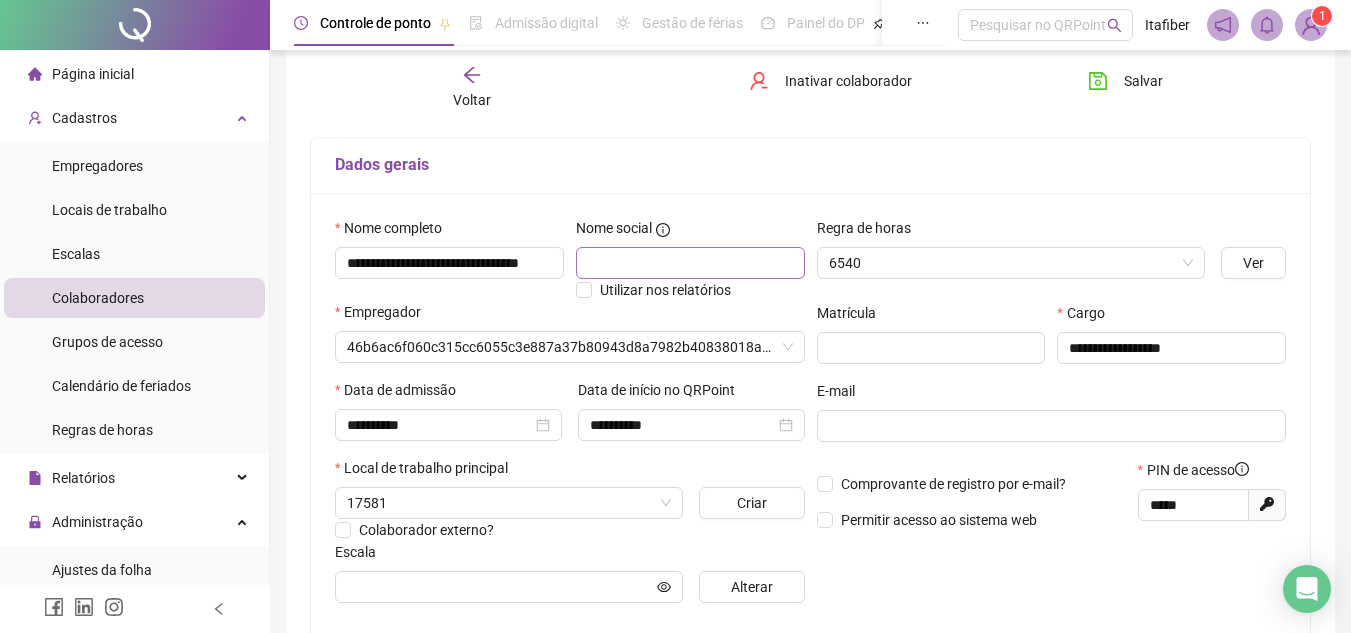 type on "**********" 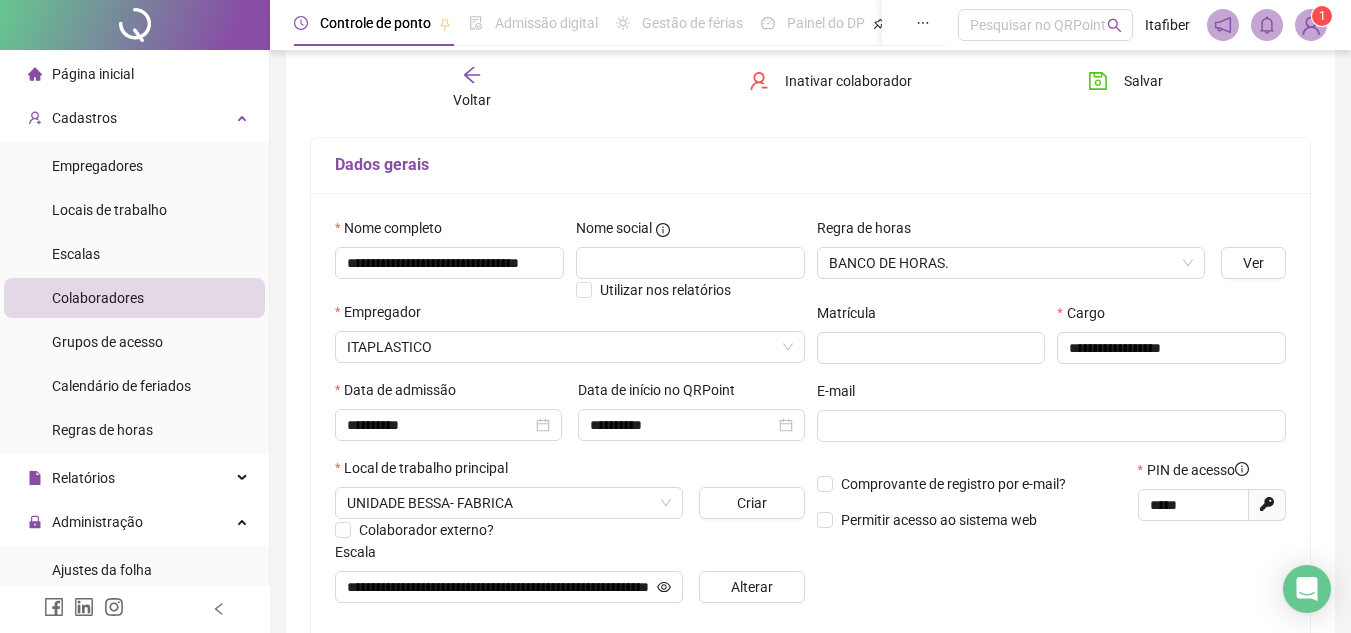 scroll, scrollTop: 0, scrollLeft: 0, axis: both 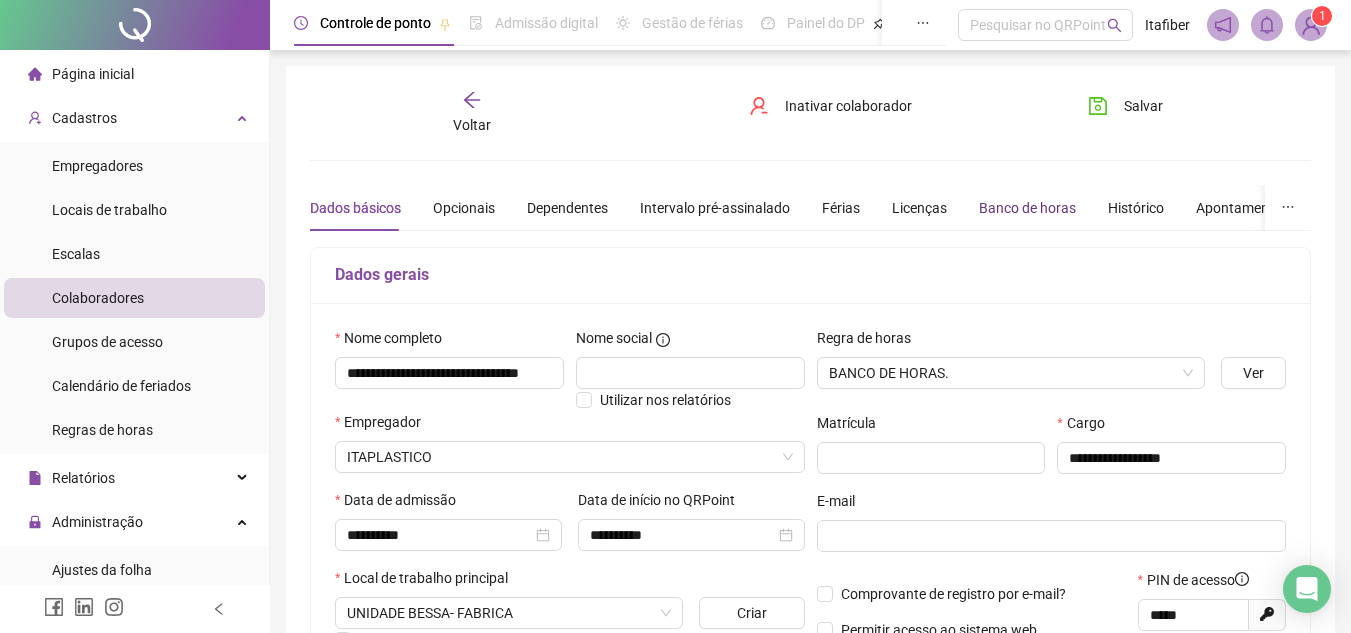 click on "Banco de horas" at bounding box center (1027, 208) 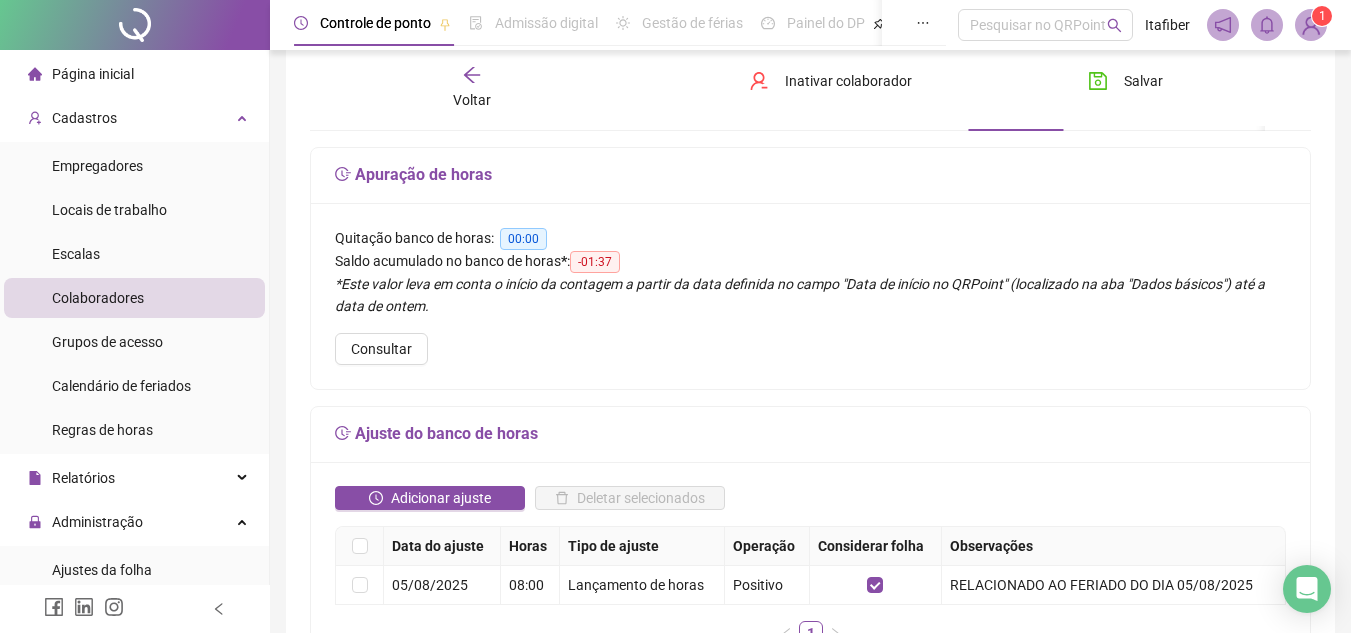 scroll, scrollTop: 0, scrollLeft: 0, axis: both 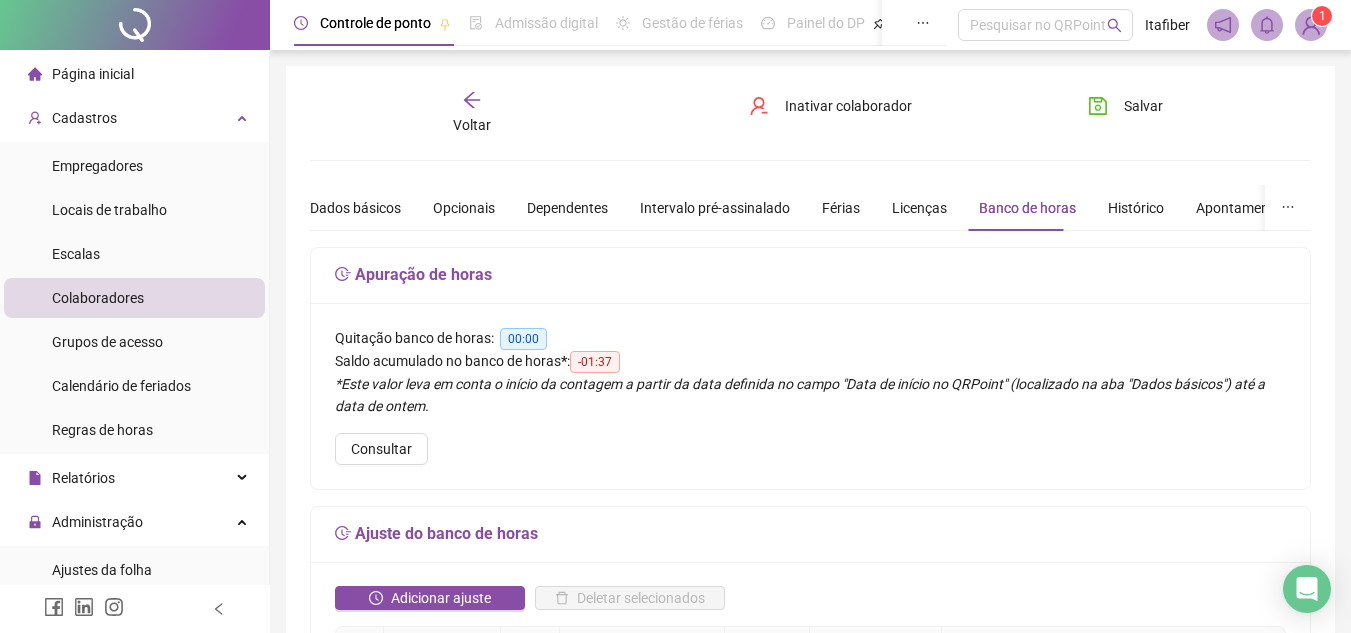 click on "**********" at bounding box center [810, 784] 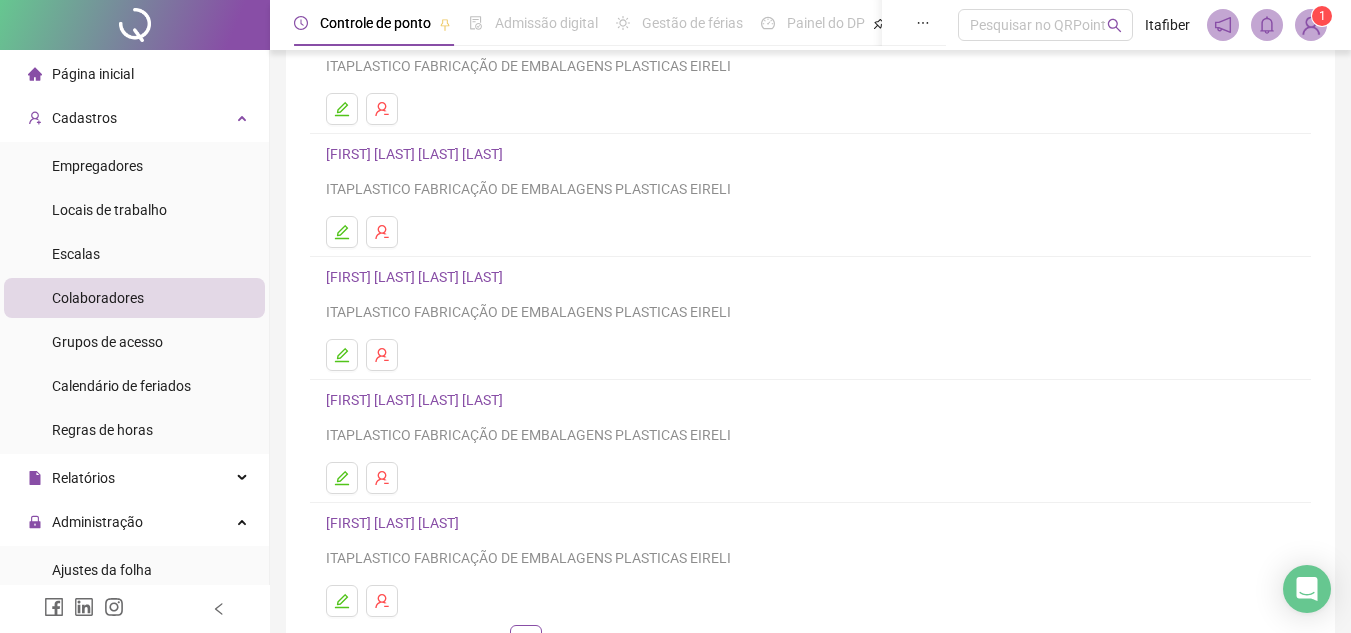 scroll, scrollTop: 300, scrollLeft: 0, axis: vertical 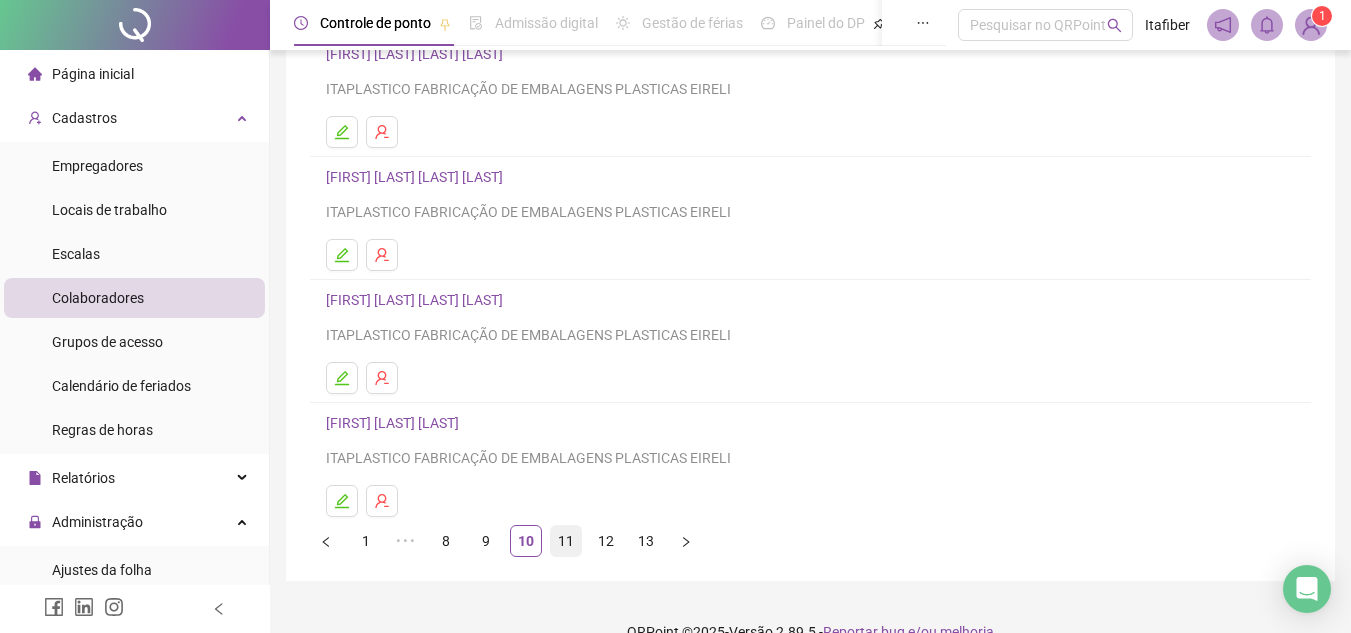 click on "11" at bounding box center [566, 541] 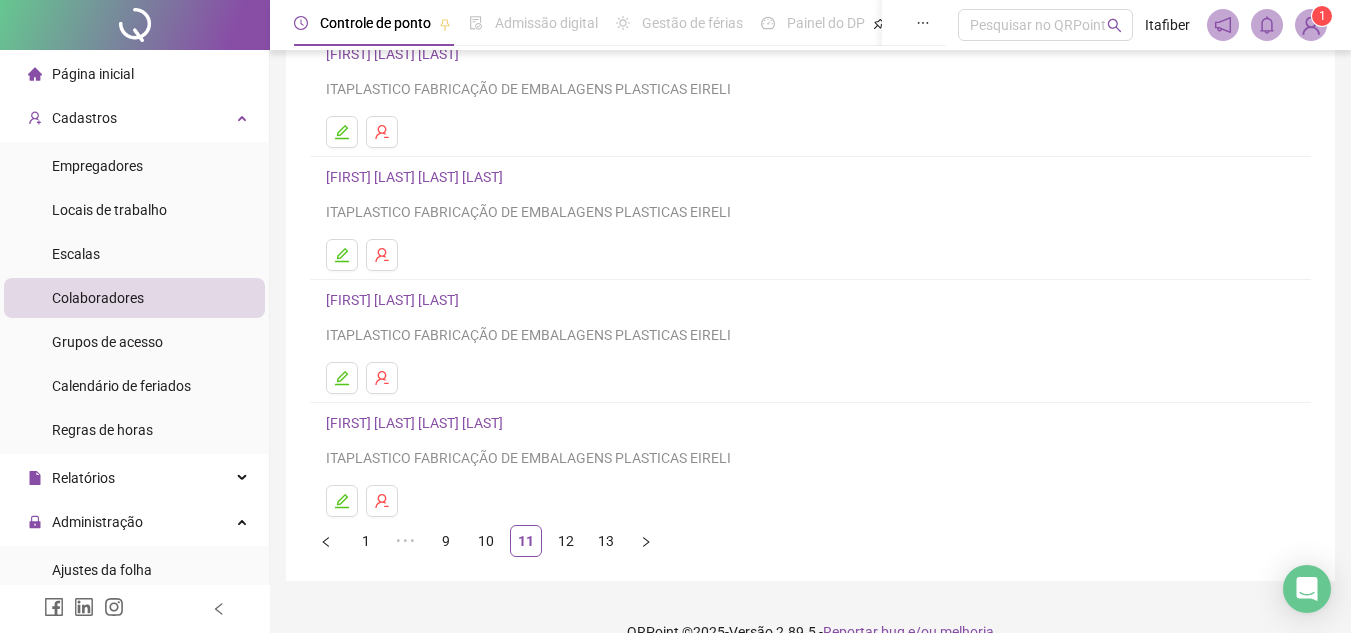 scroll, scrollTop: 334, scrollLeft: 0, axis: vertical 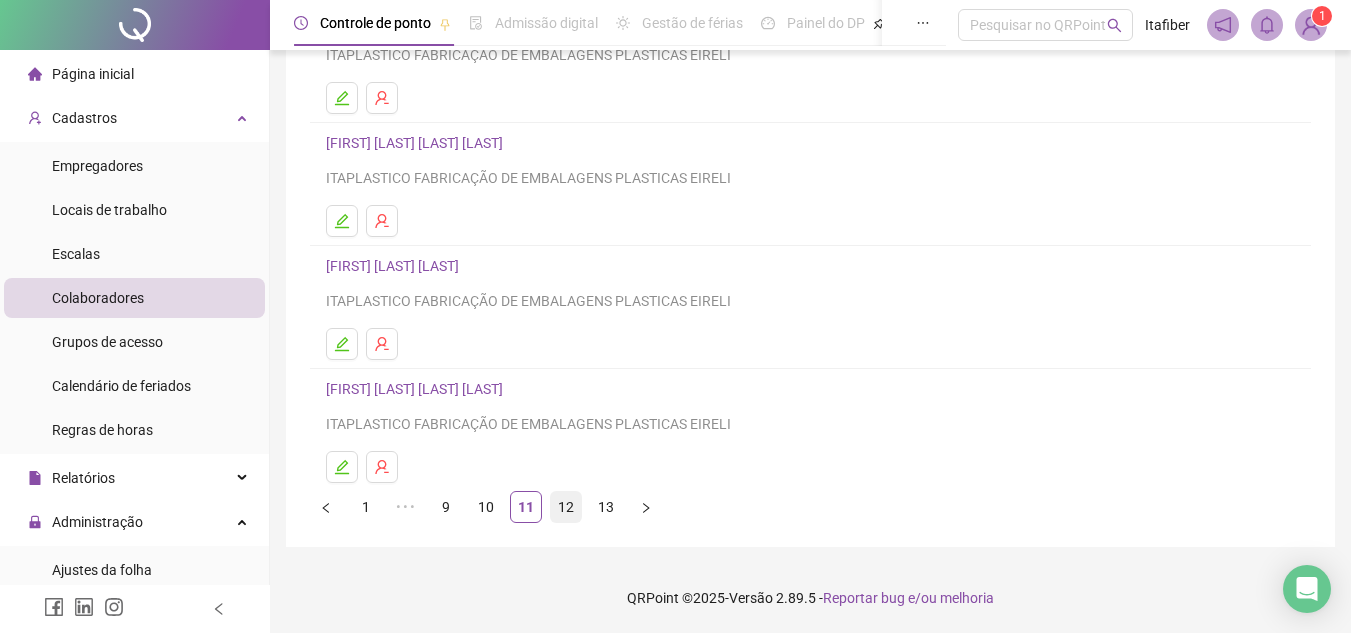 click on "12" at bounding box center [566, 507] 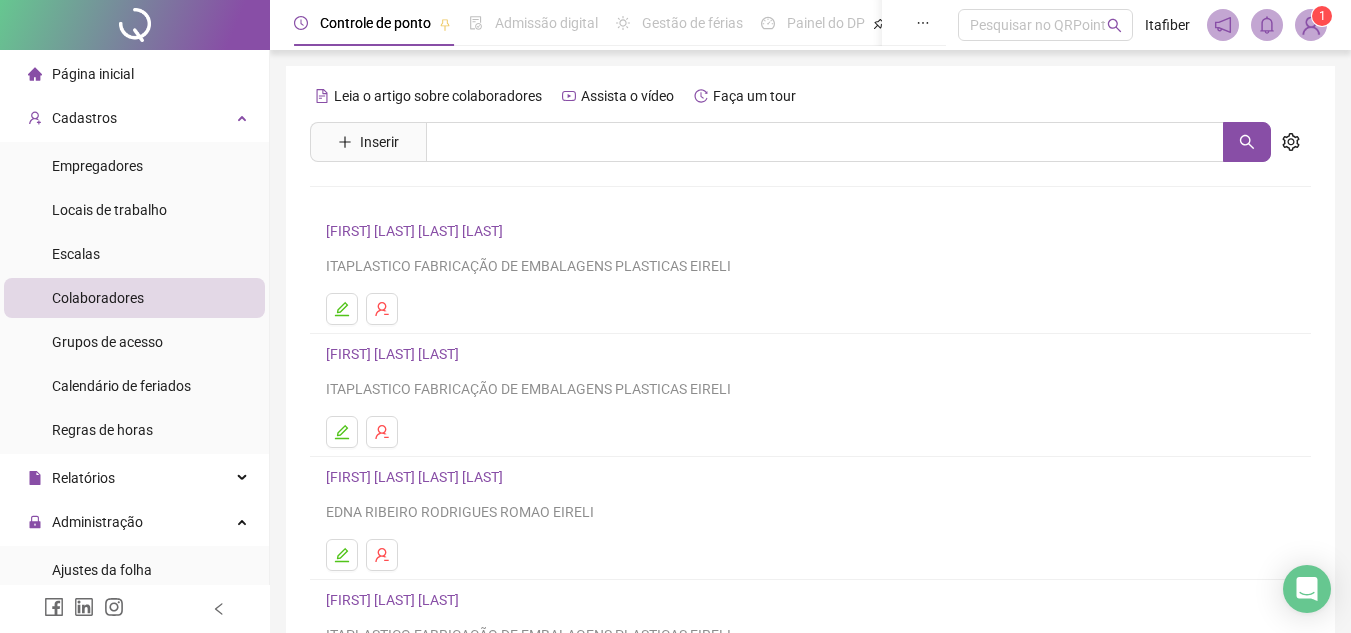 scroll, scrollTop: 100, scrollLeft: 0, axis: vertical 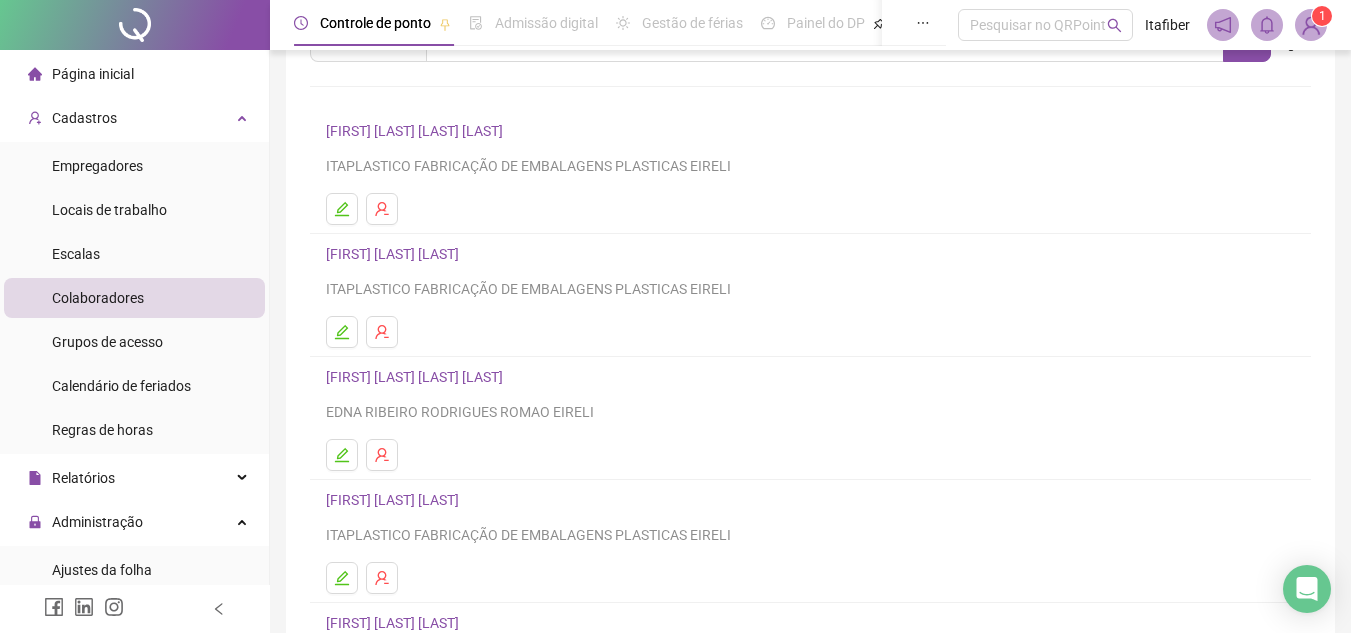 click on "[FIRST] [LAST] [LAST]" at bounding box center (395, 254) 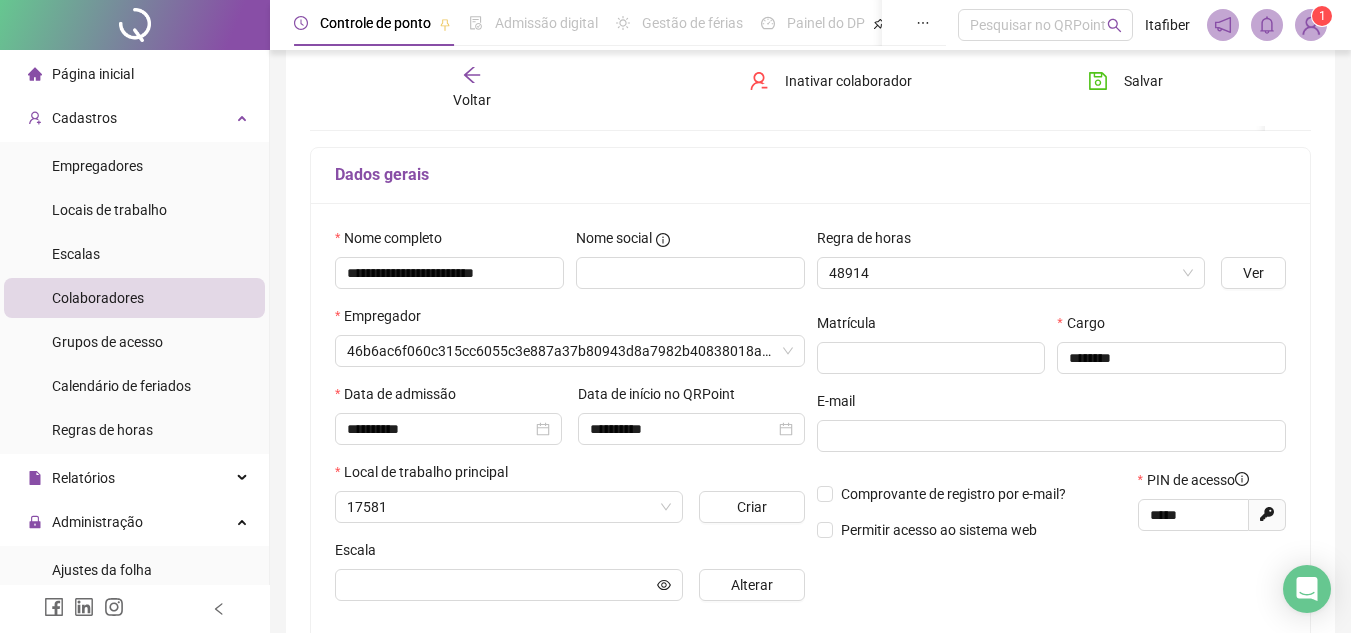 scroll, scrollTop: 110, scrollLeft: 0, axis: vertical 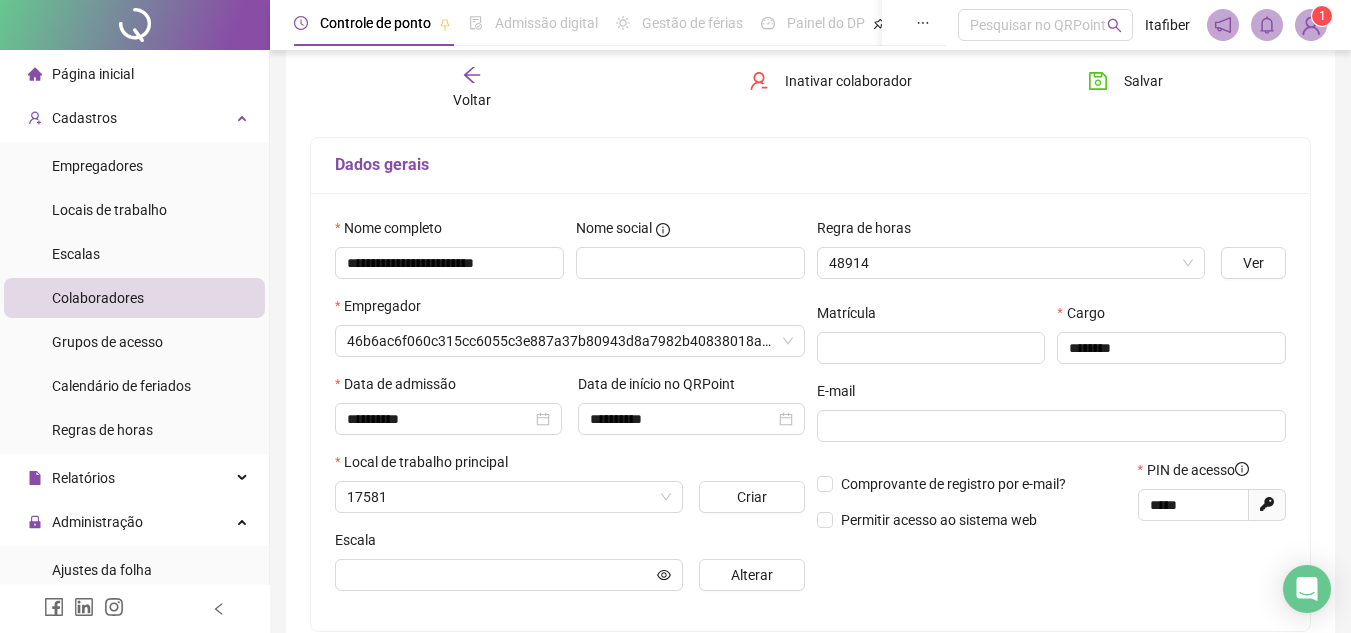 type on "**********" 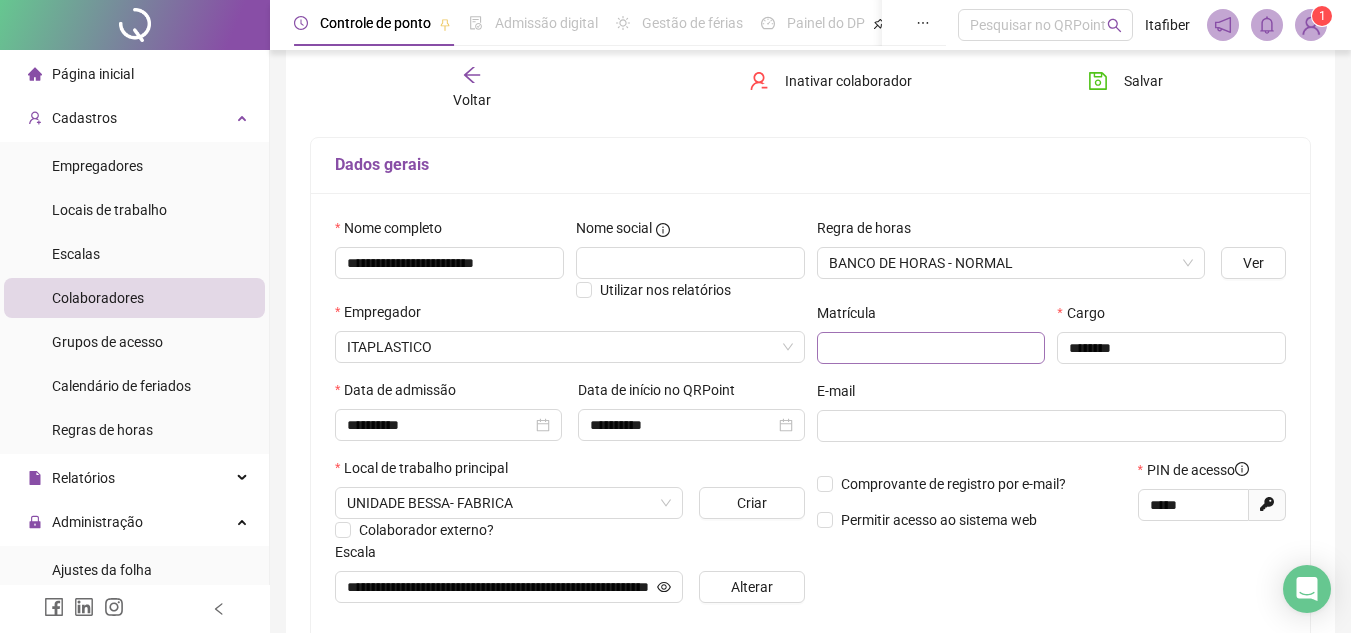 scroll, scrollTop: 0, scrollLeft: 0, axis: both 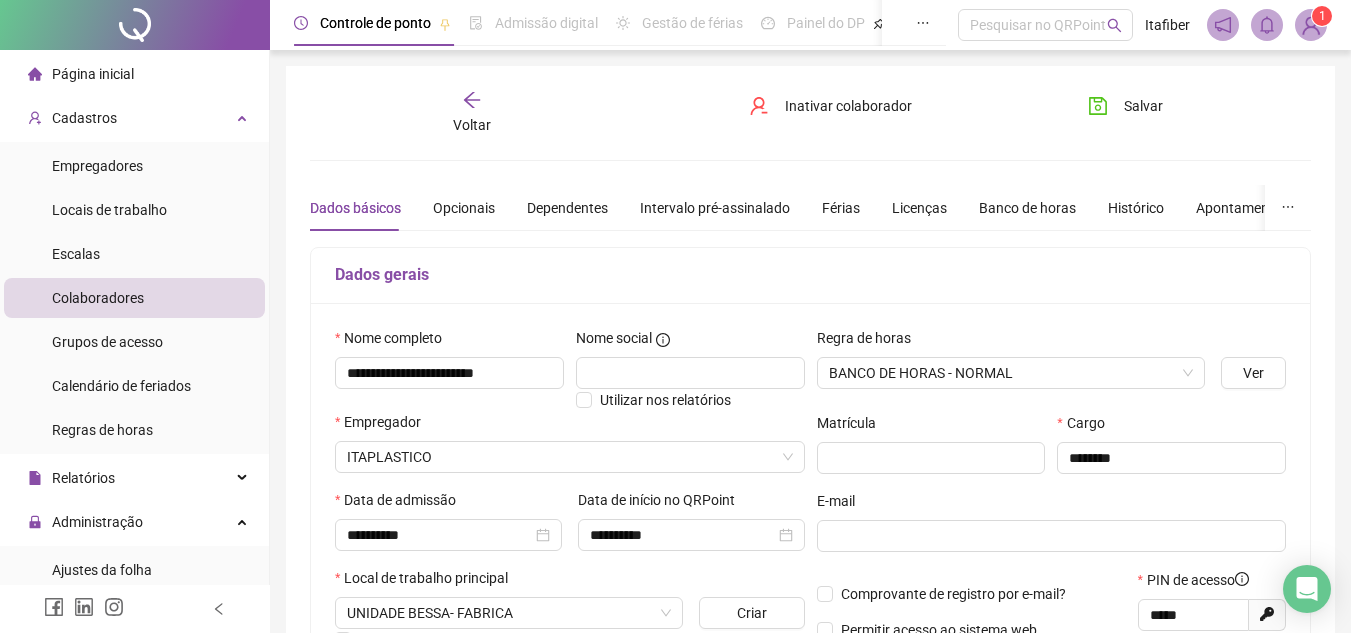 click 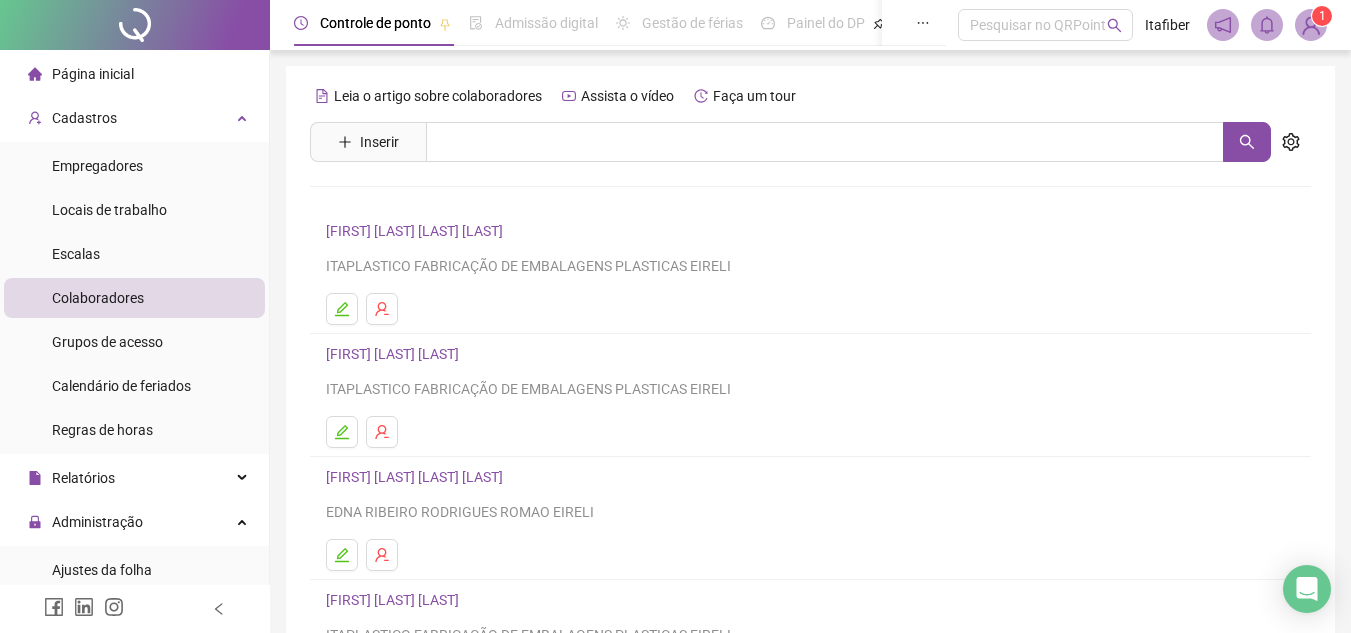 click on "[FIRST] [LAST] [LAST]" at bounding box center [395, 354] 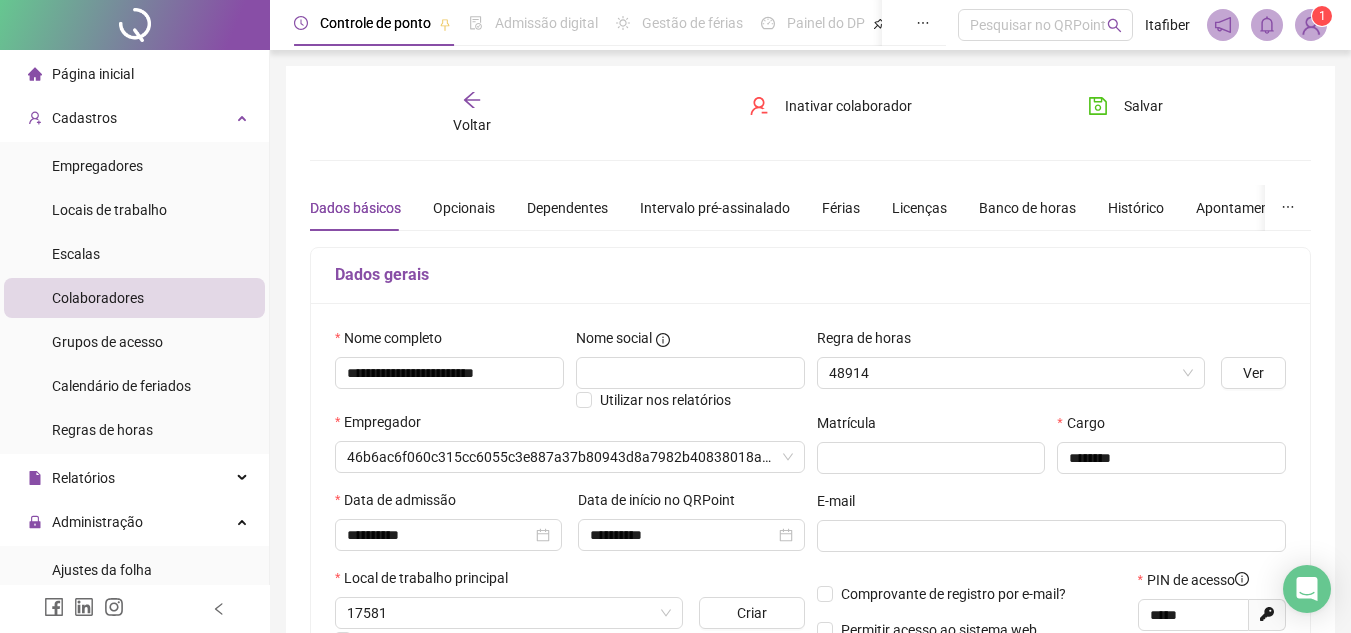 type on "**********" 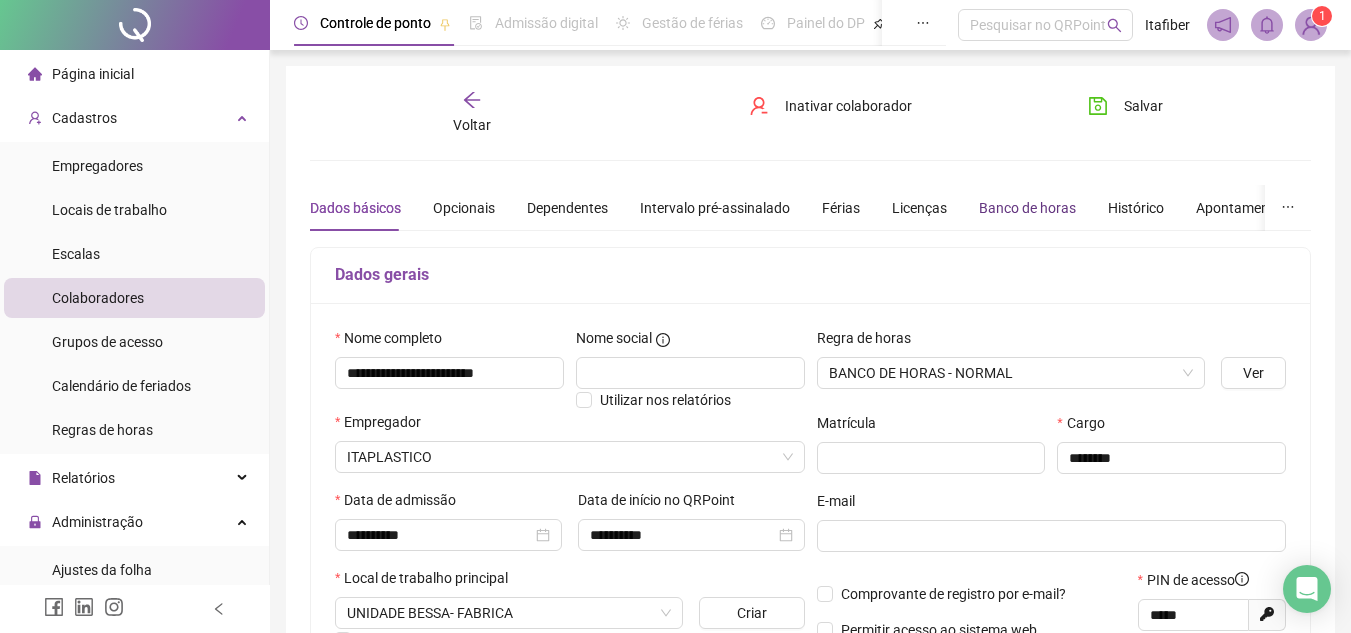 click on "Banco de horas" at bounding box center (1027, 208) 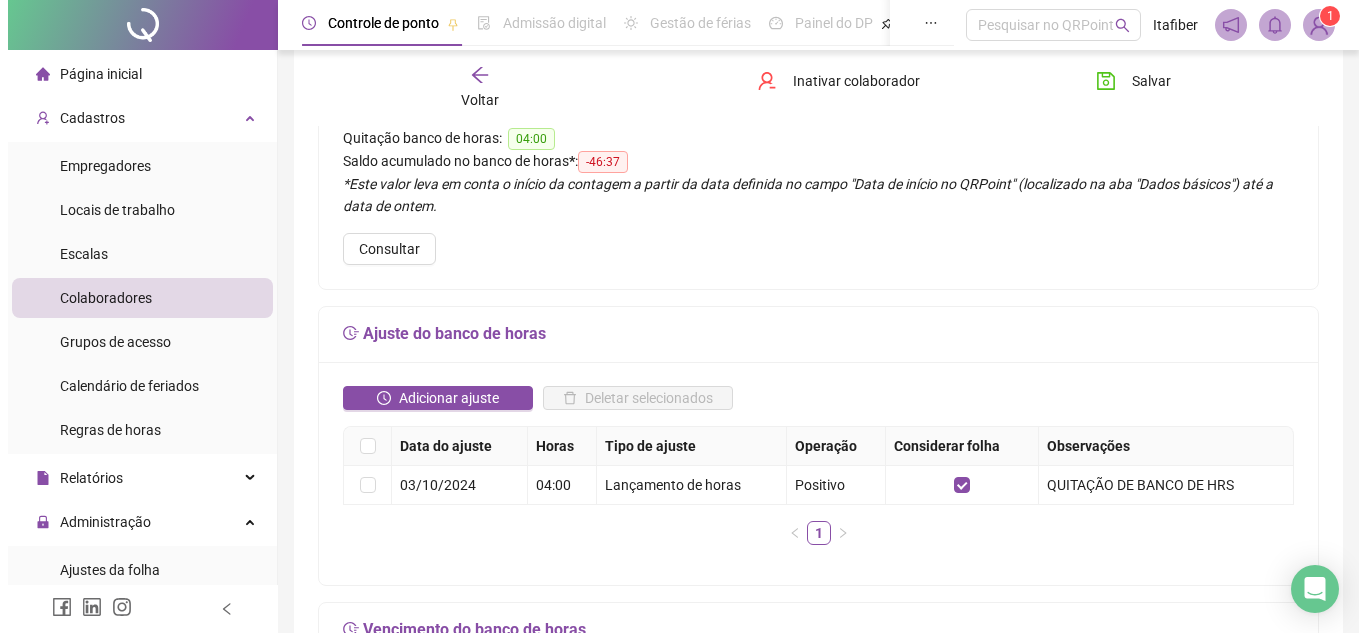 scroll, scrollTop: 100, scrollLeft: 0, axis: vertical 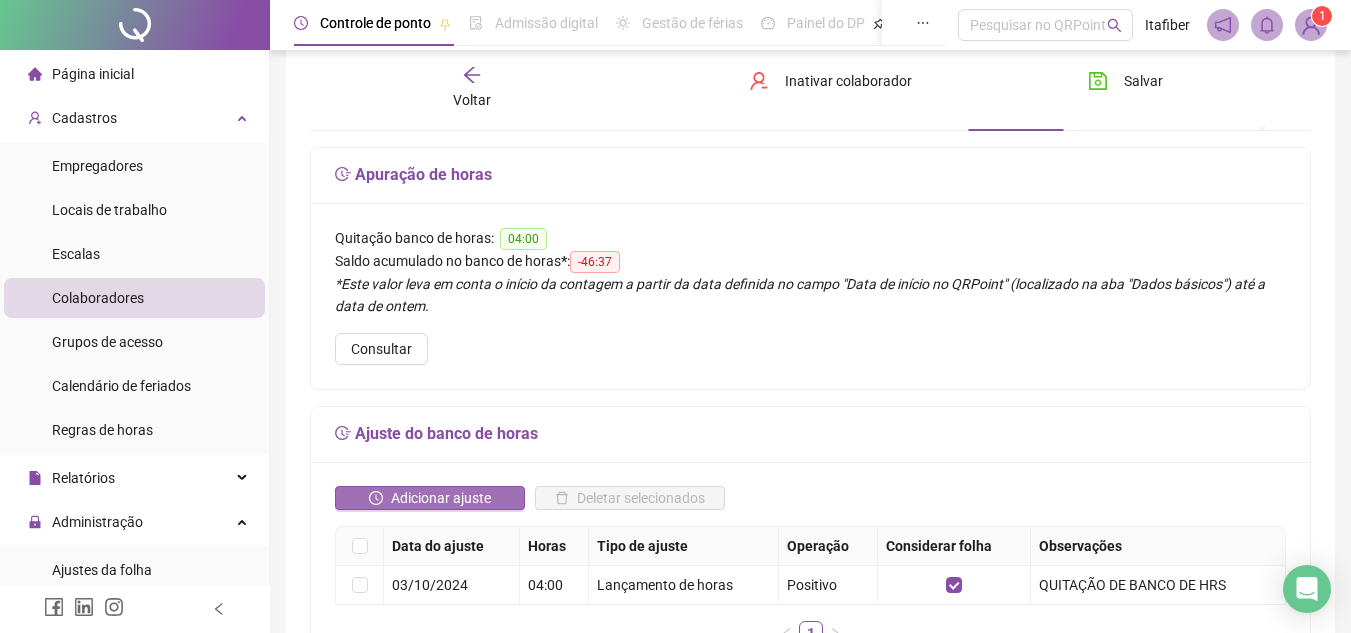 click on "Adicionar ajuste" at bounding box center [441, 498] 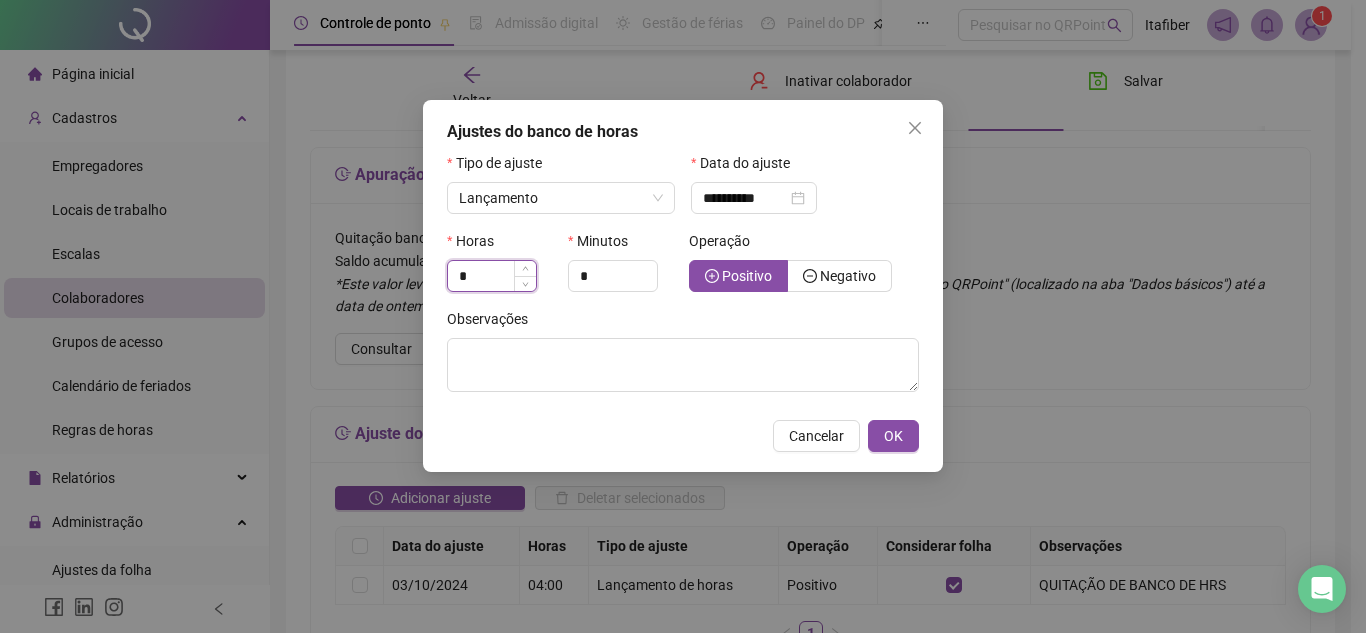 click on "*" at bounding box center [492, 276] 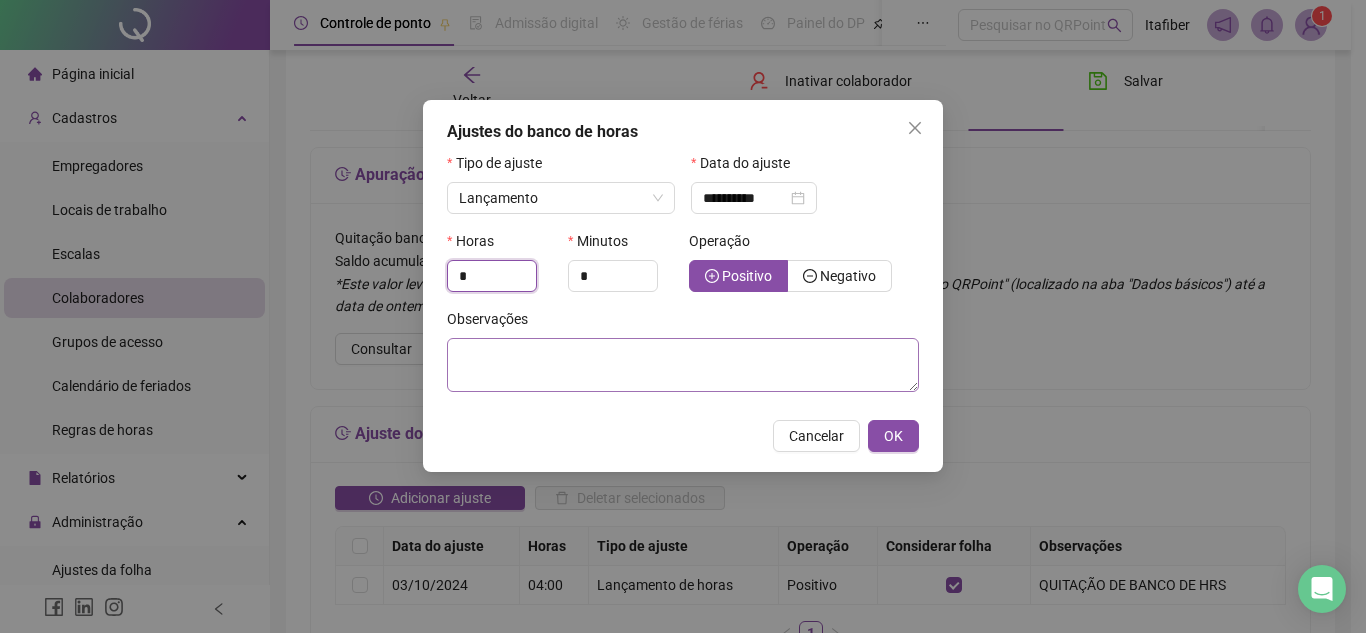 type on "*" 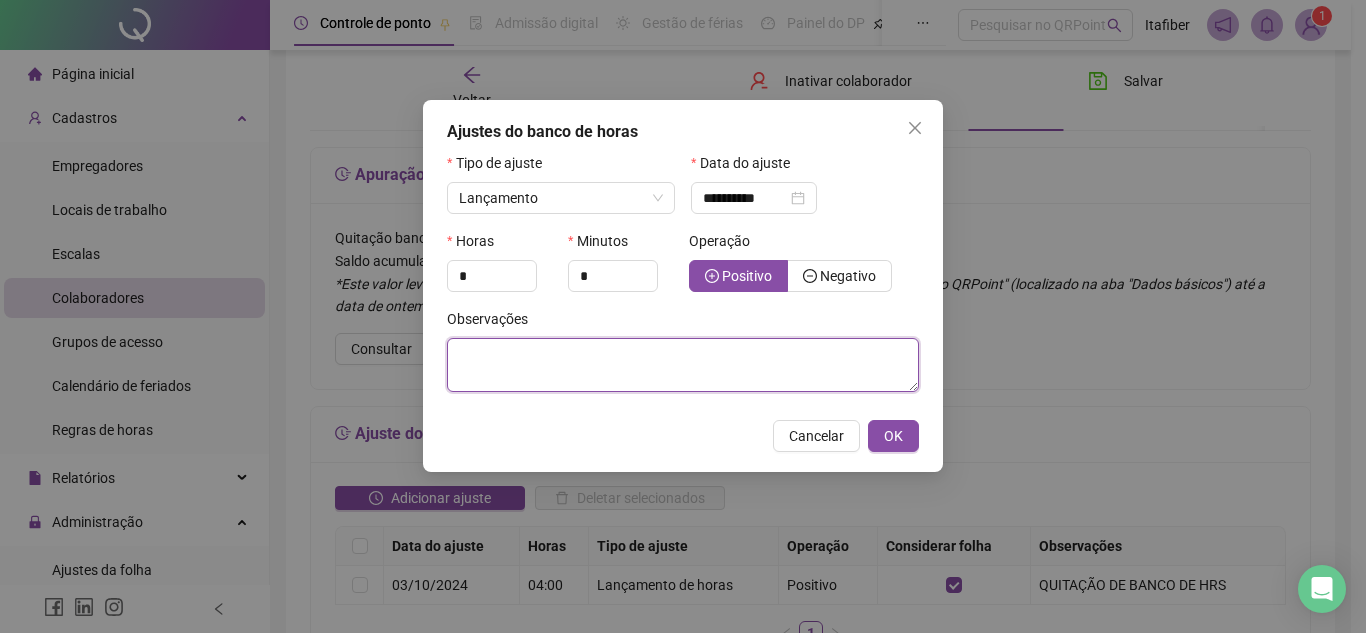 click at bounding box center [683, 365] 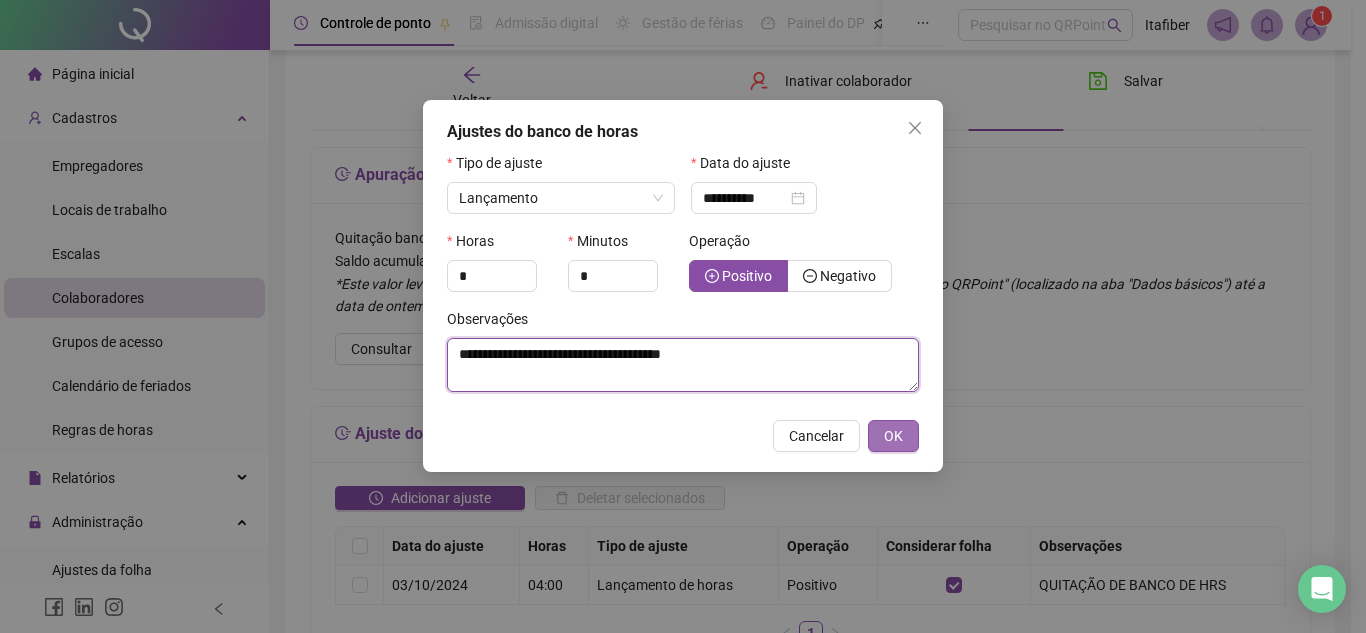 type on "**********" 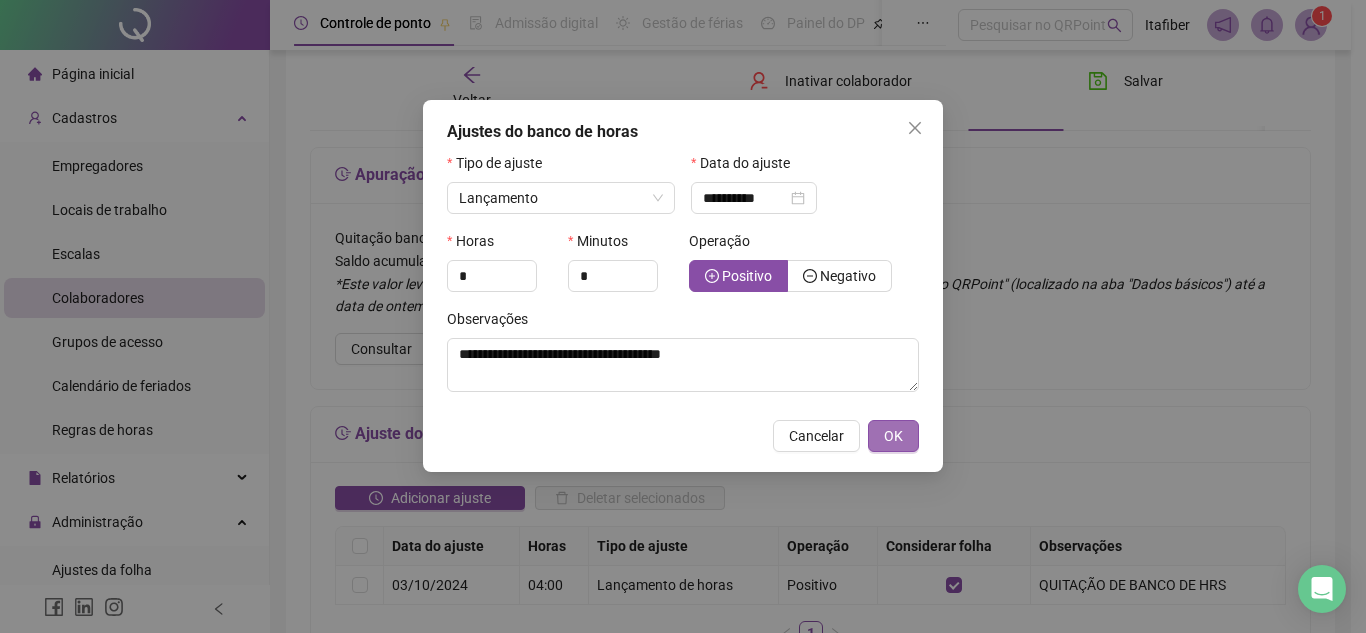 click on "OK" at bounding box center [893, 436] 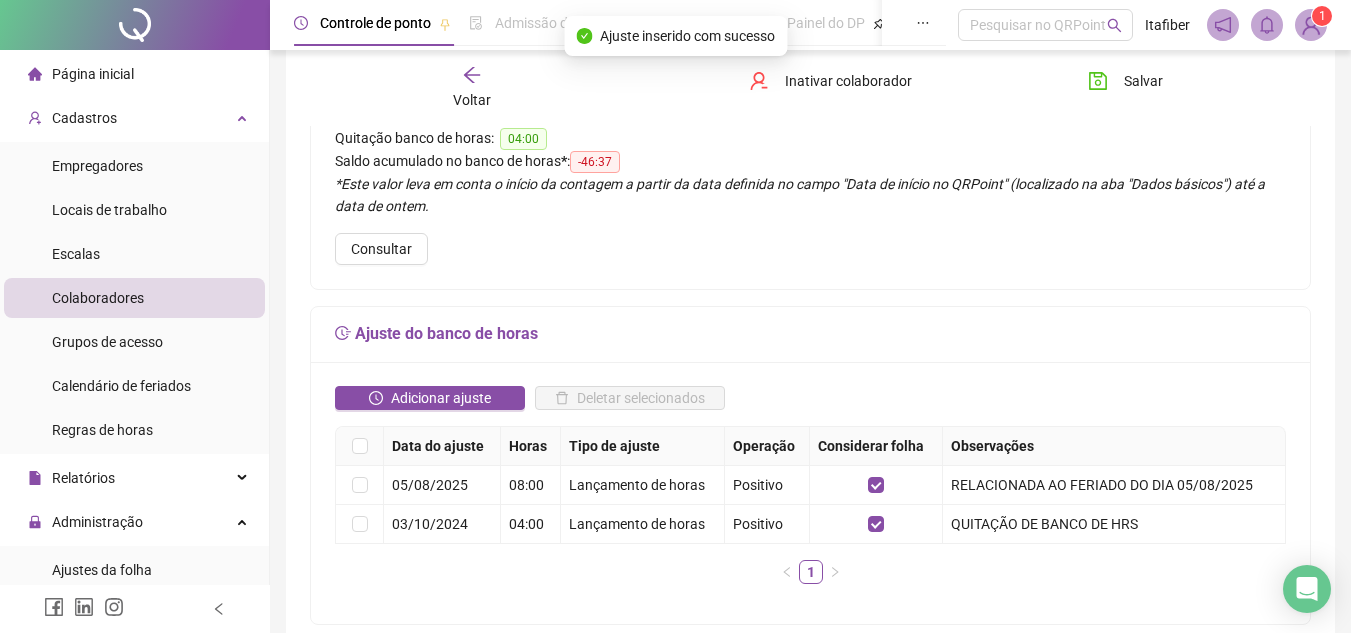 scroll, scrollTop: 0, scrollLeft: 0, axis: both 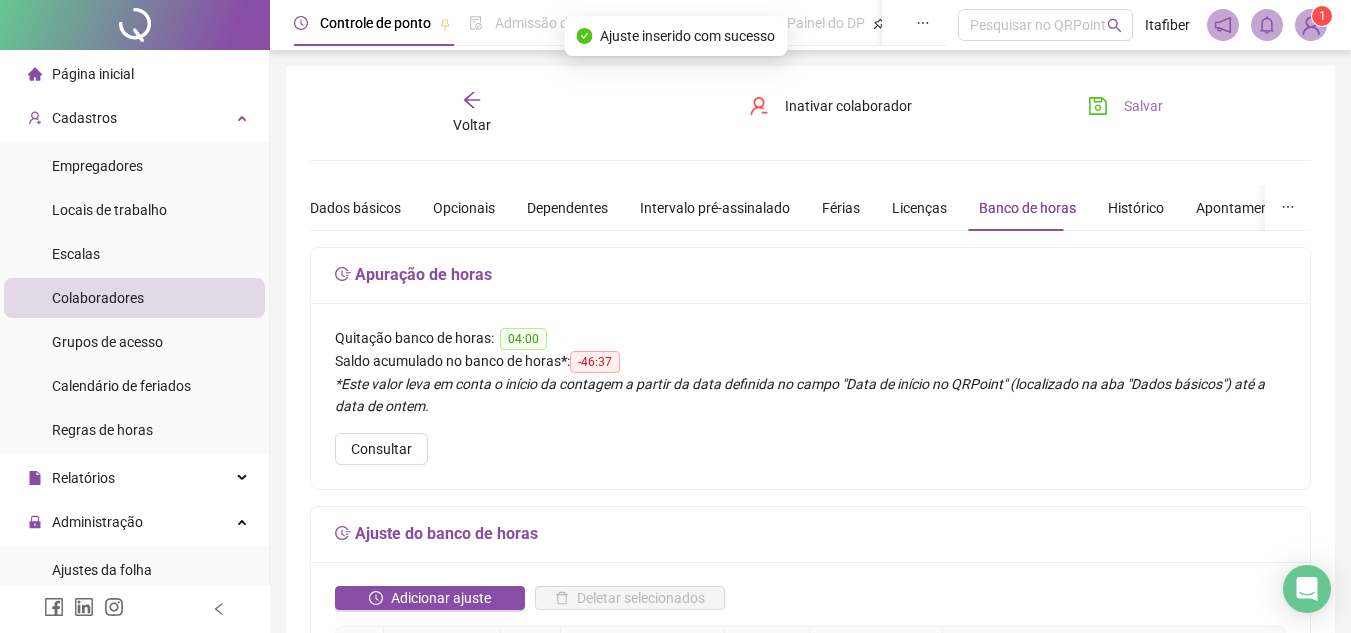 click on "Salvar" at bounding box center [1125, 106] 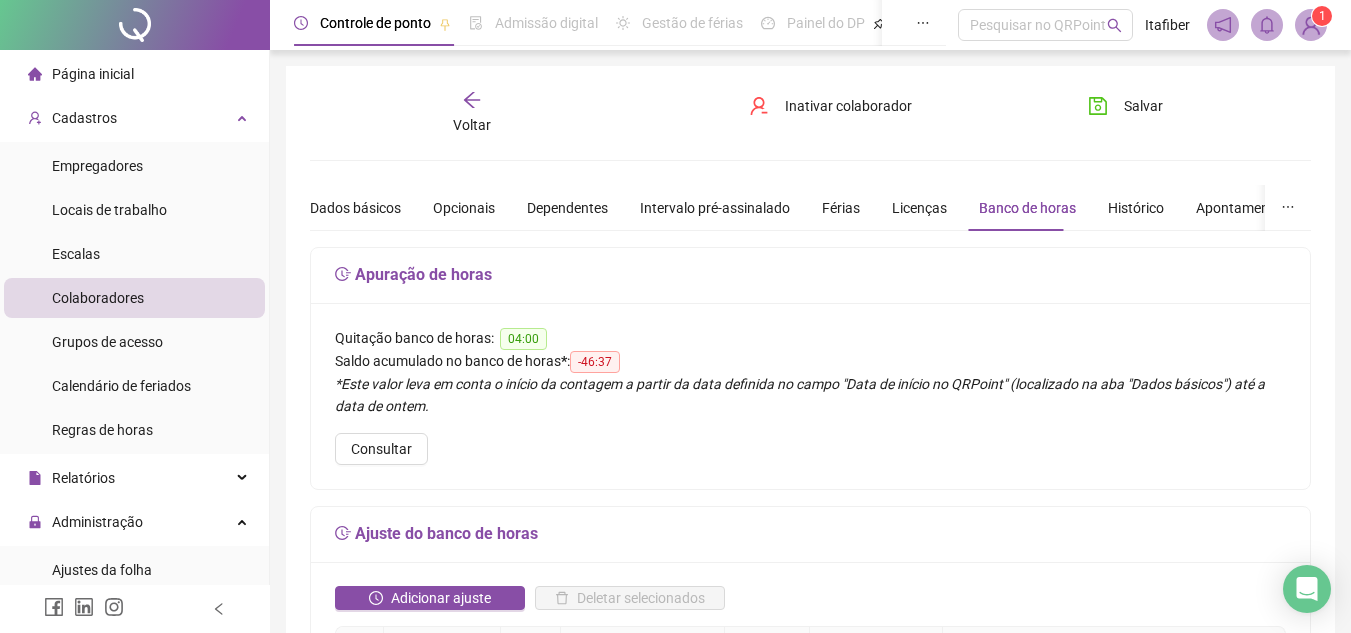 click on "Voltar" at bounding box center [472, 113] 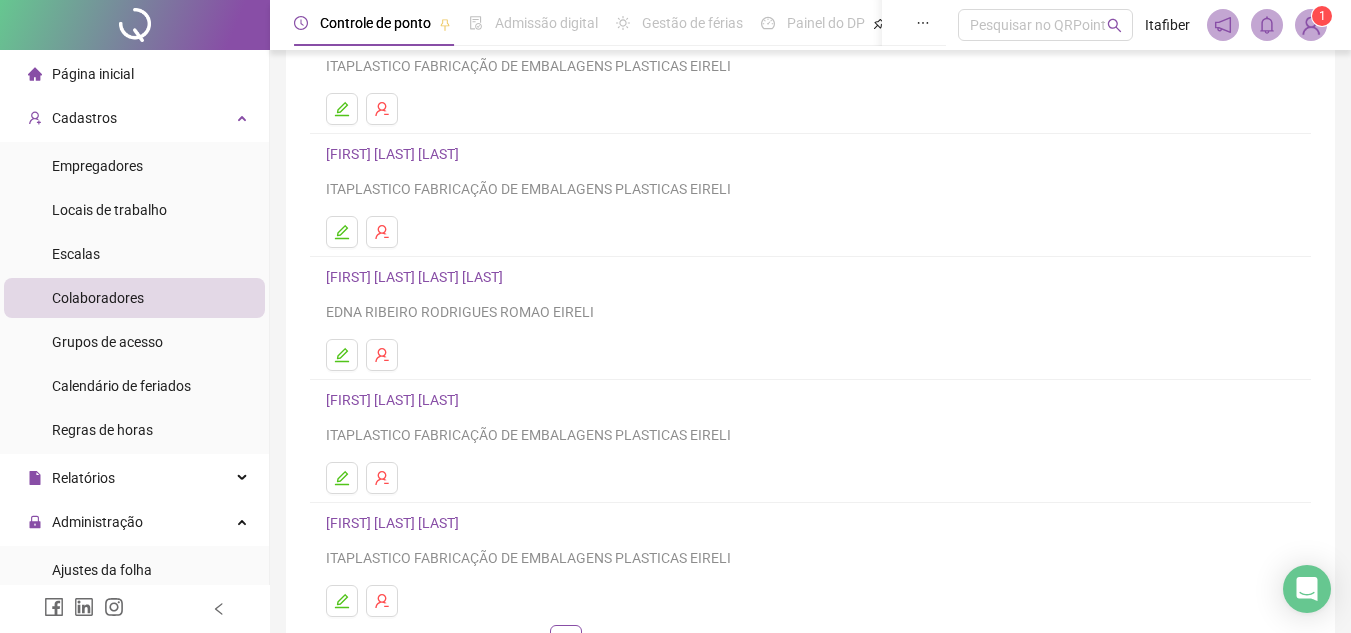 scroll, scrollTop: 334, scrollLeft: 0, axis: vertical 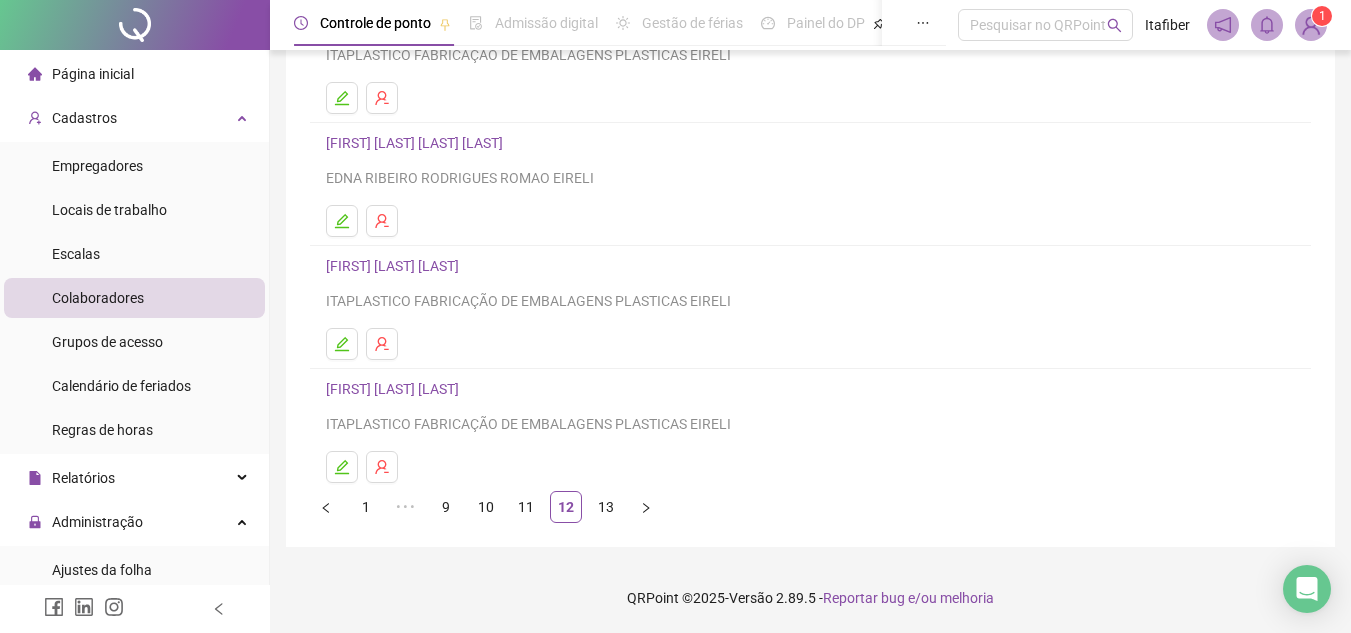 click at bounding box center [135, 25] 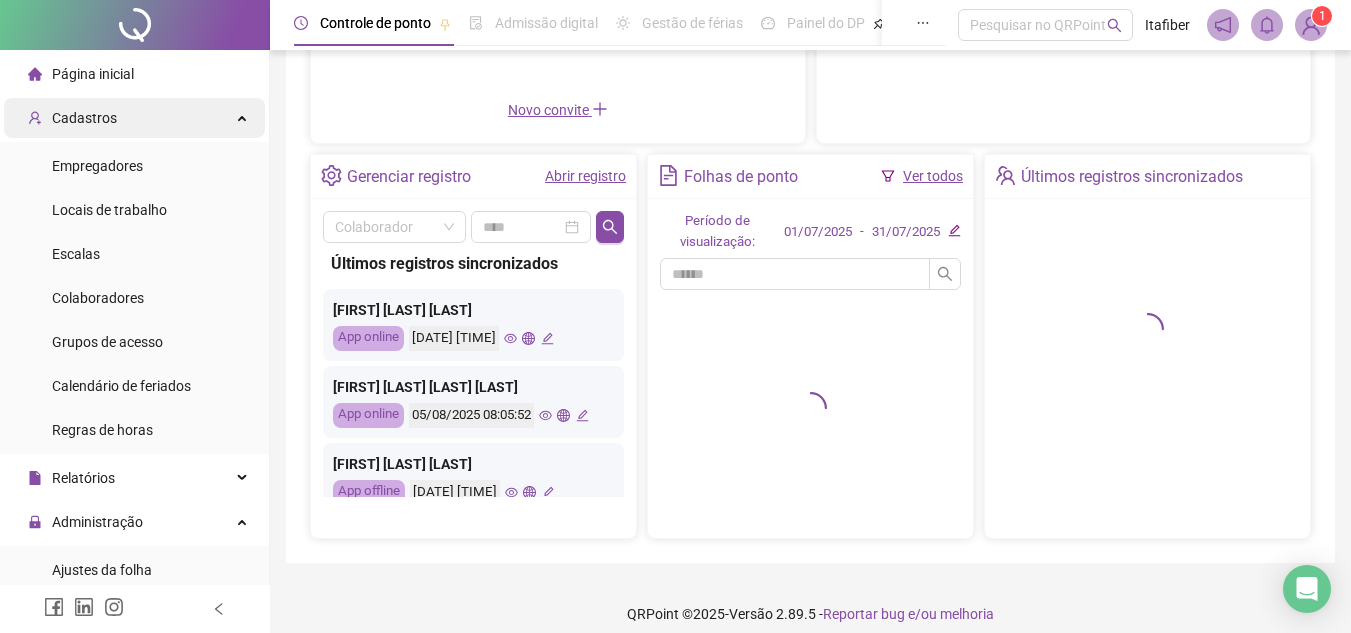 click on "Cadastros" at bounding box center (134, 118) 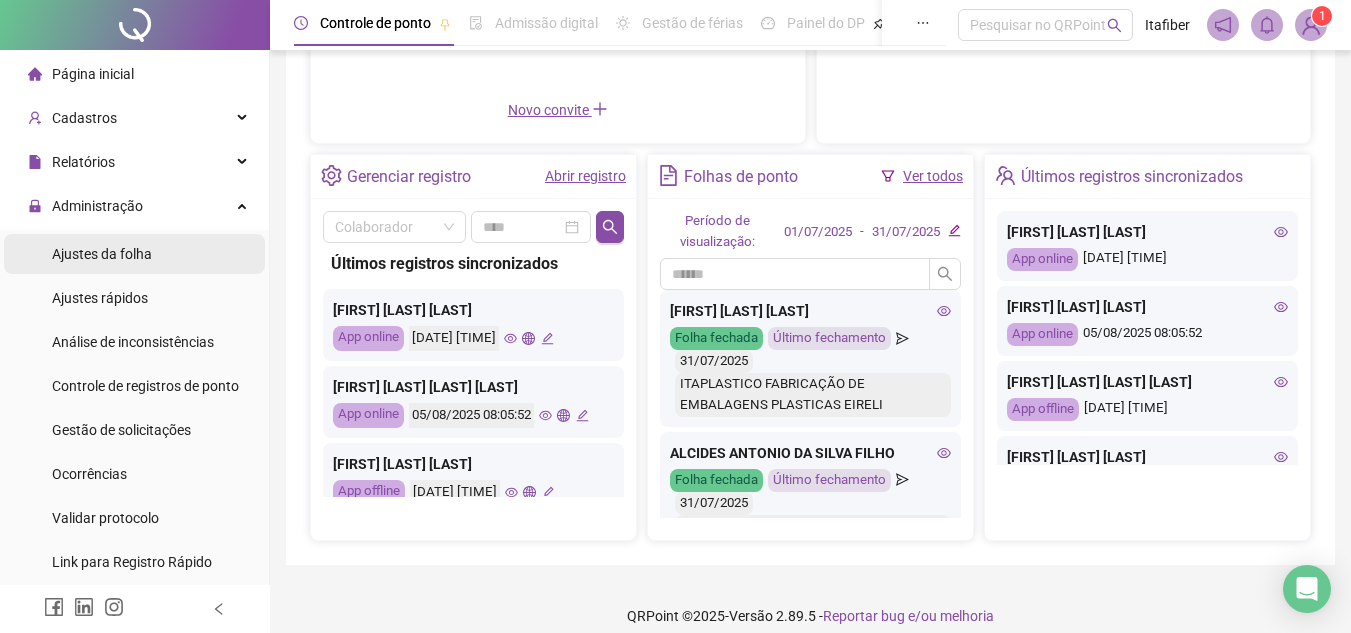 click on "Ajustes da folha" at bounding box center [134, 254] 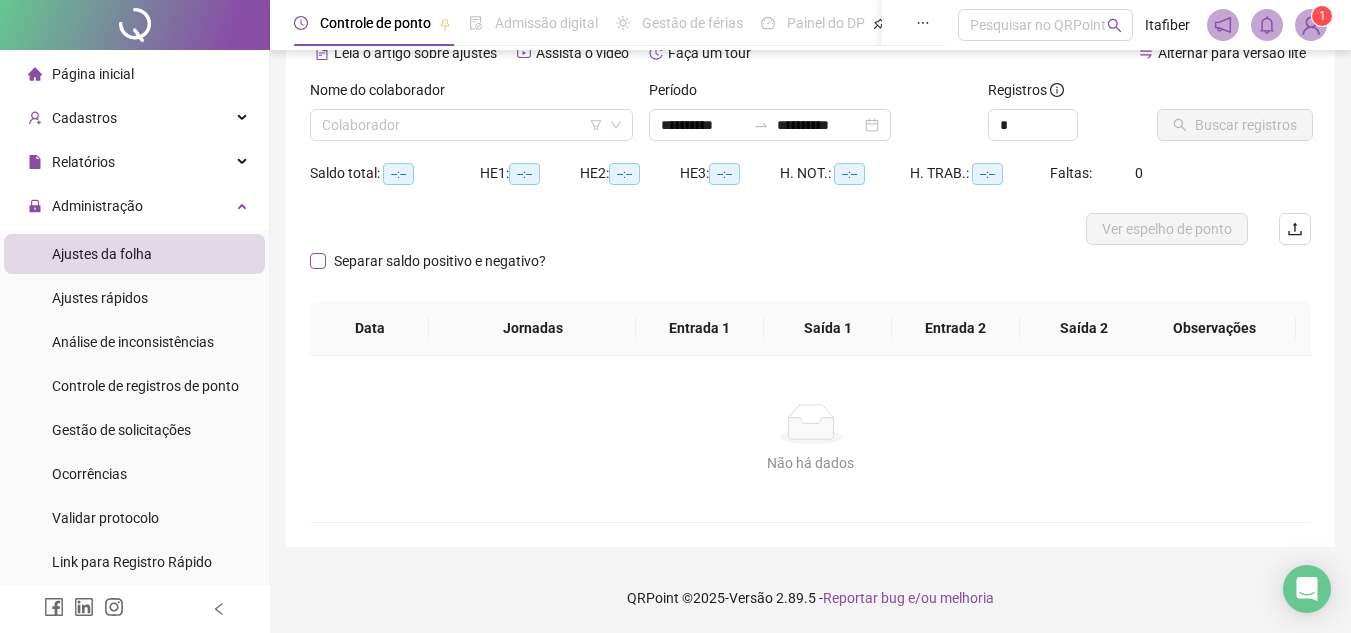 scroll, scrollTop: 105, scrollLeft: 0, axis: vertical 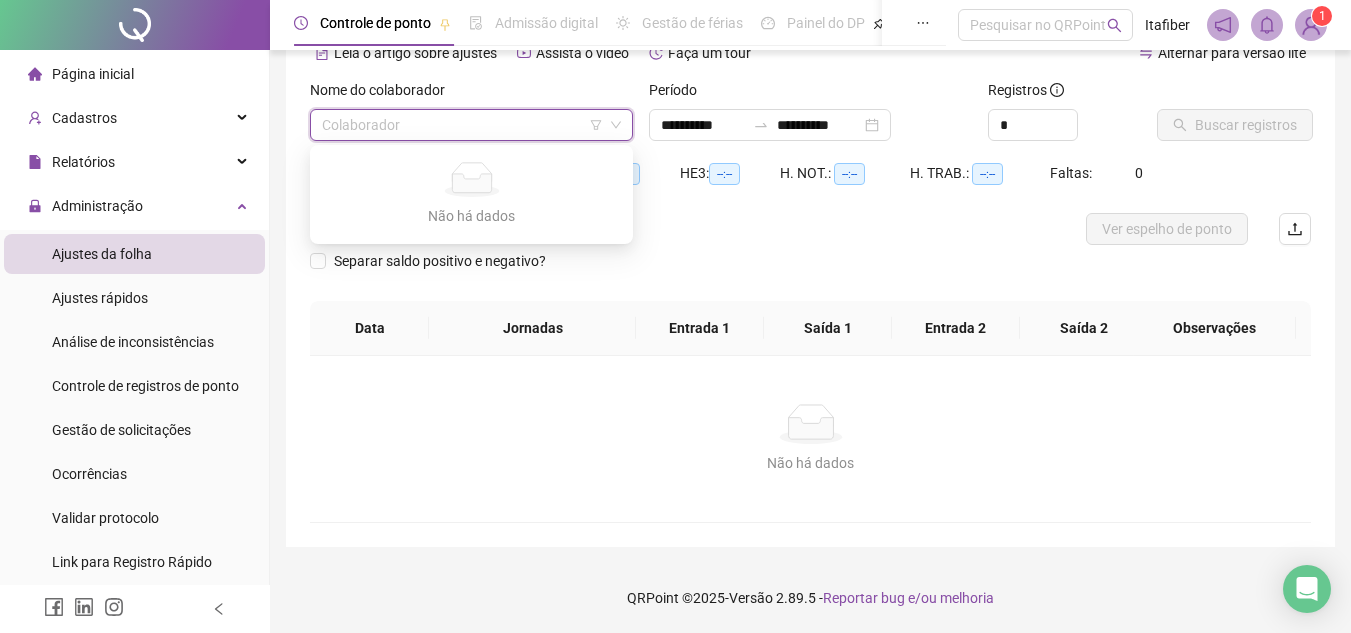 click at bounding box center [462, 125] 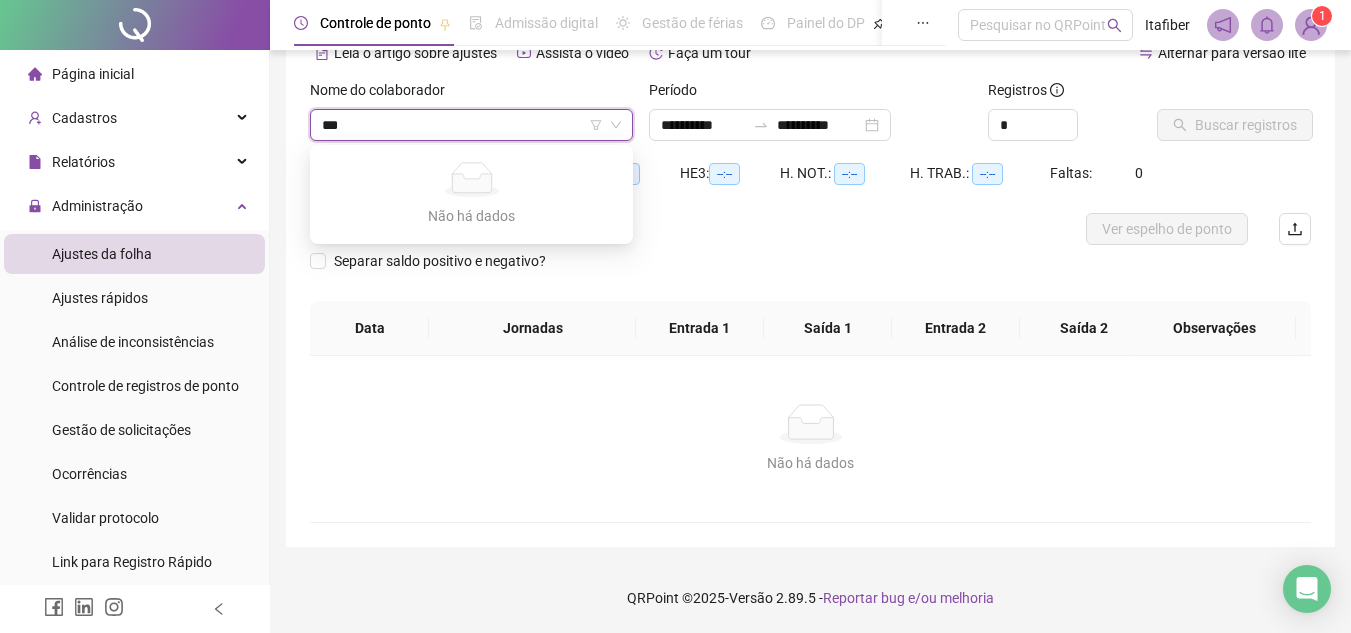 type on "**" 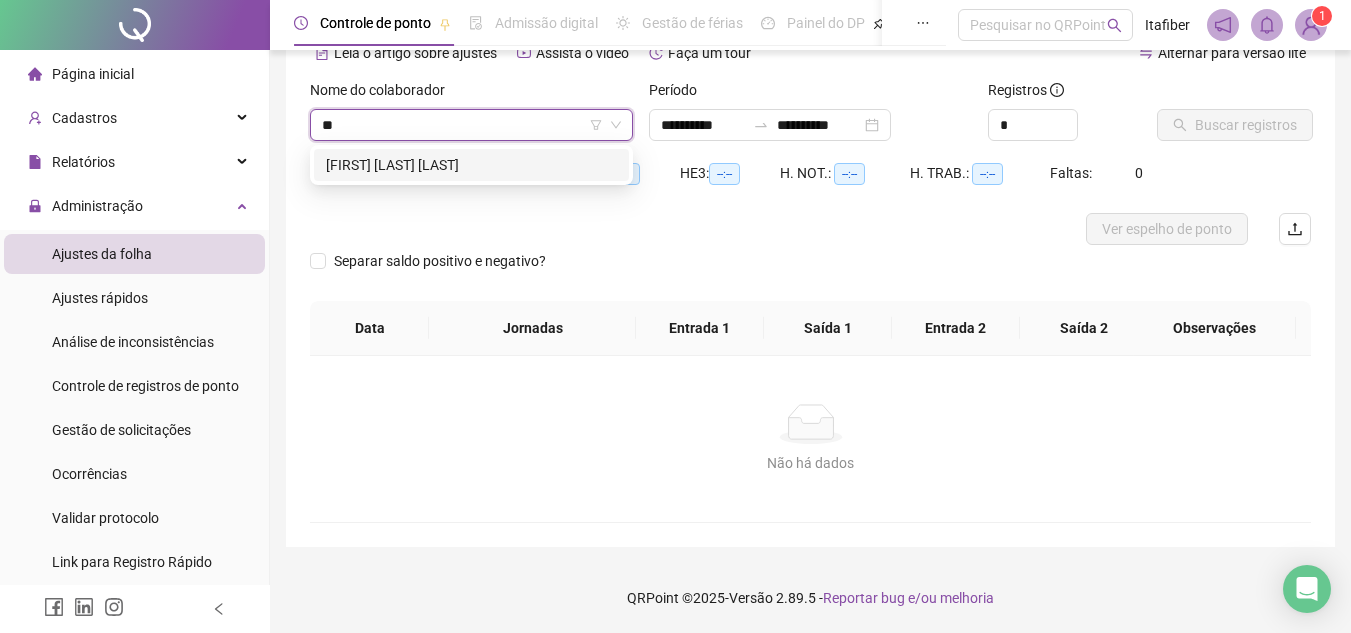 click on "[FIRST] [LAST] [LAST]" at bounding box center (471, 165) 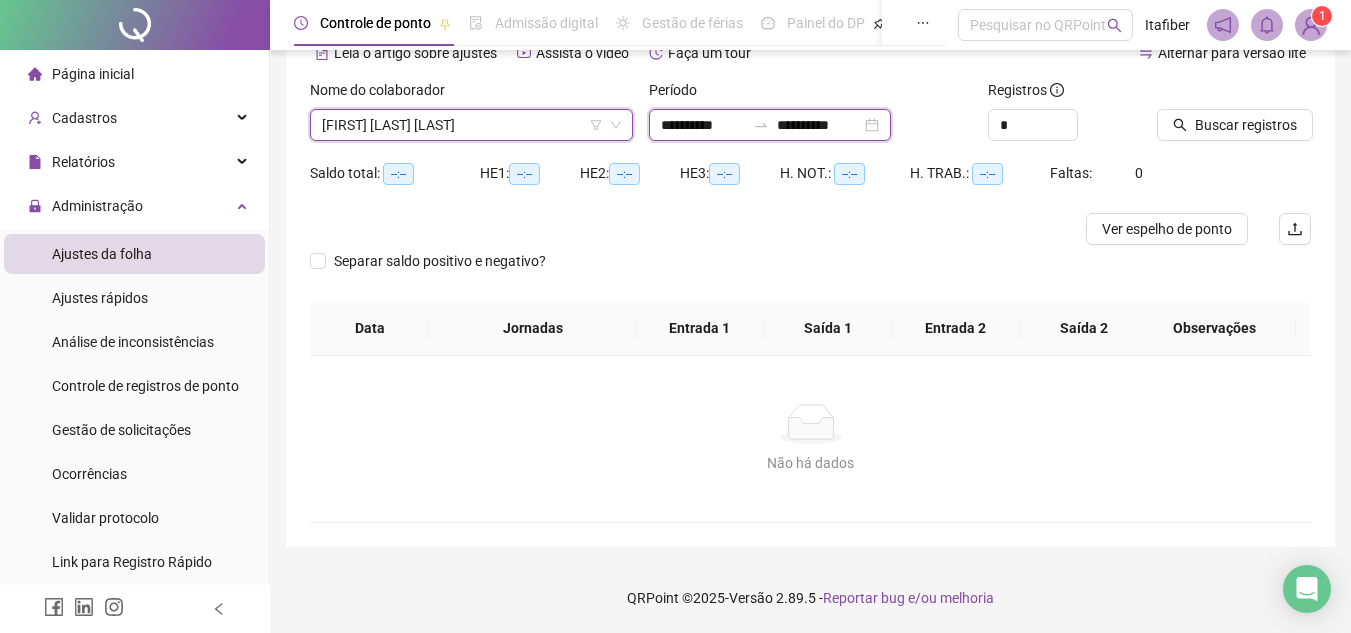 click on "**********" at bounding box center (703, 125) 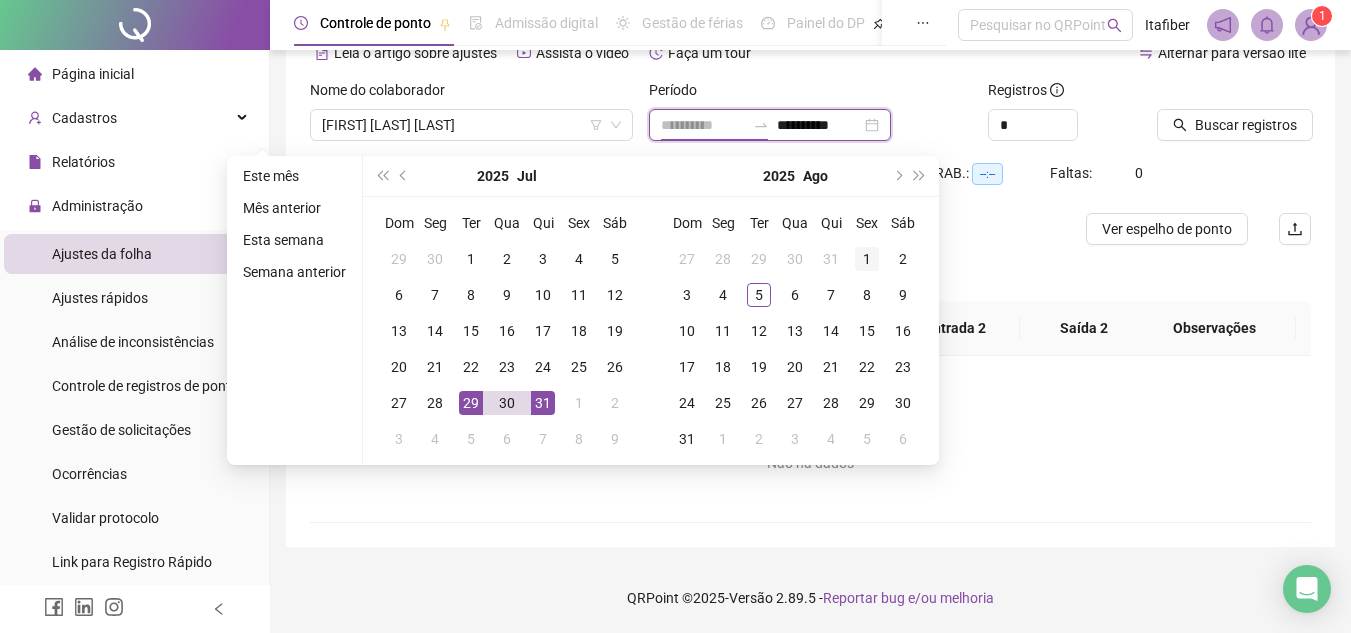 type on "**********" 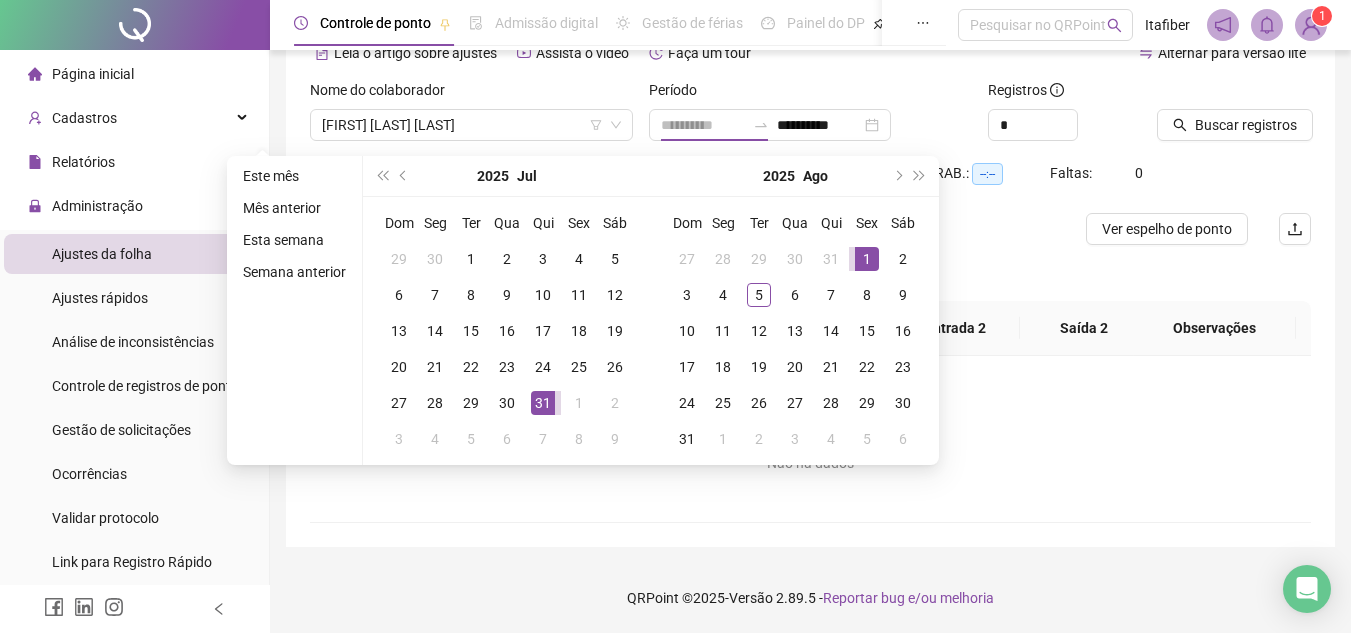 click on "1" at bounding box center (867, 259) 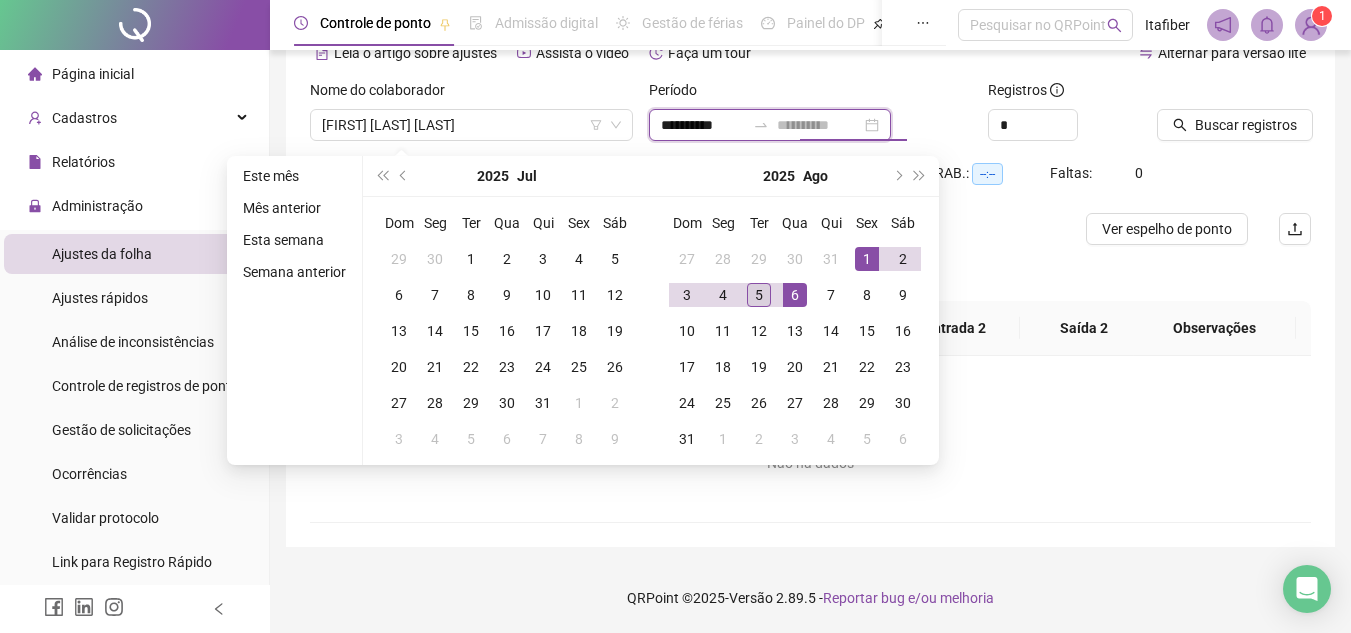 type on "**********" 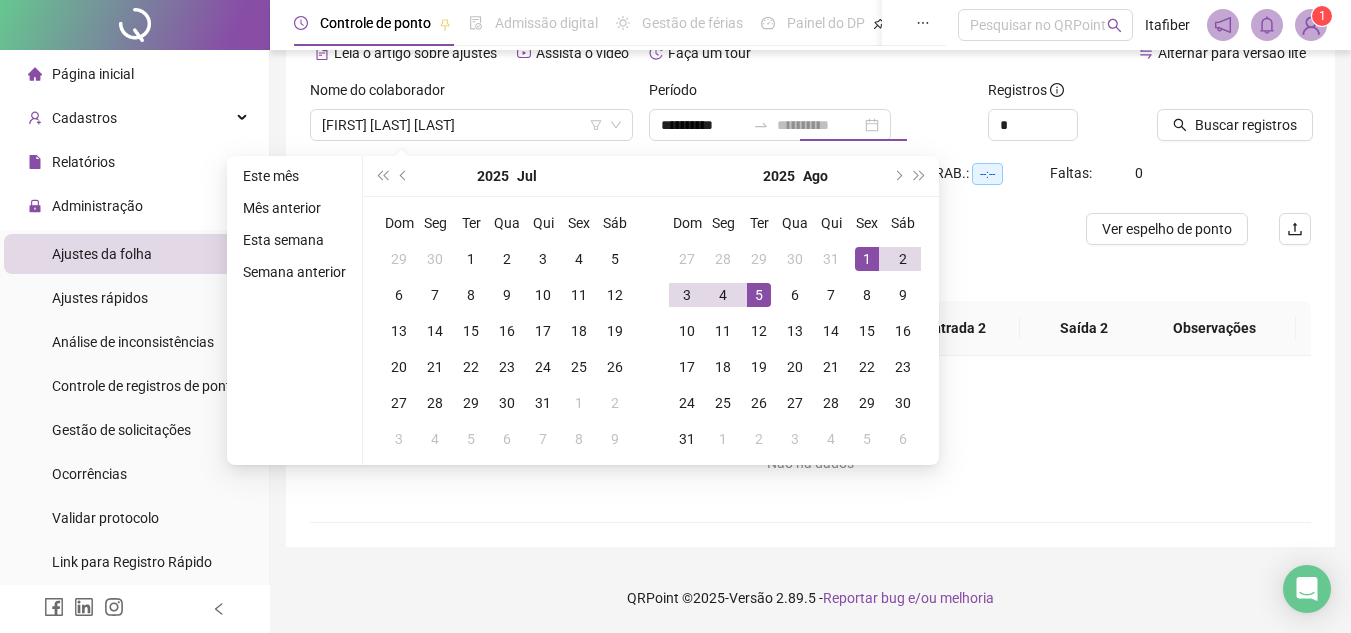 click on "5" at bounding box center (759, 295) 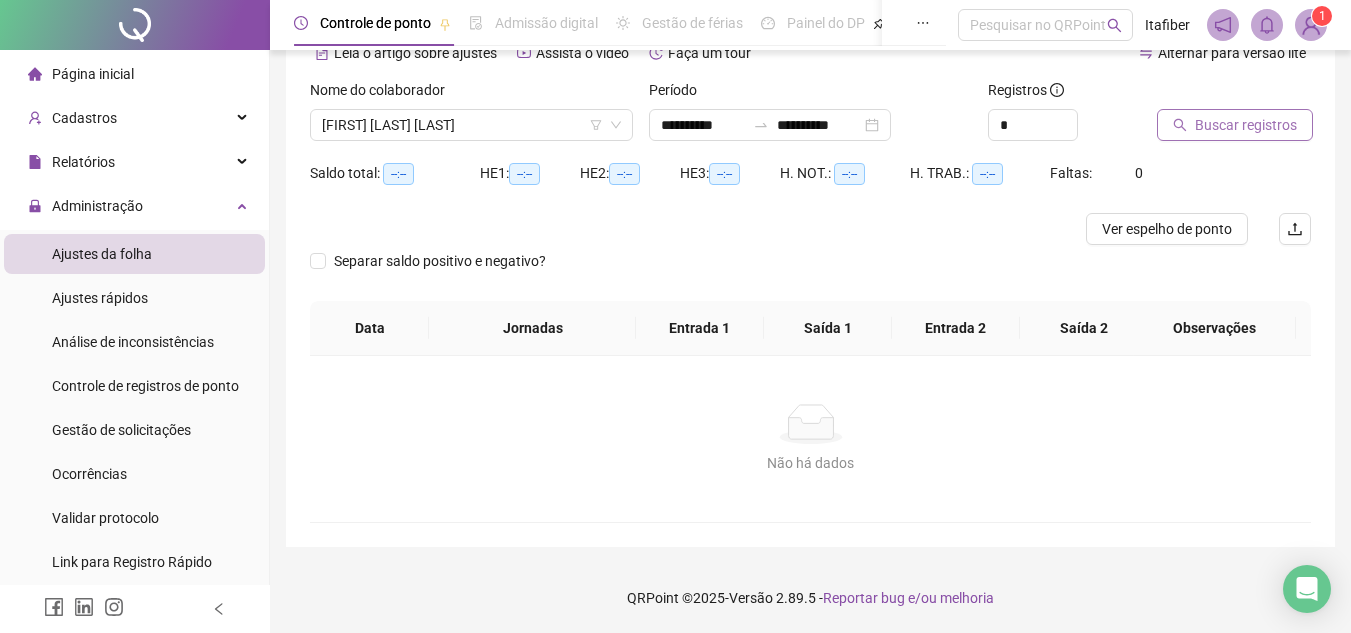 click on "Buscar registros" at bounding box center [1246, 125] 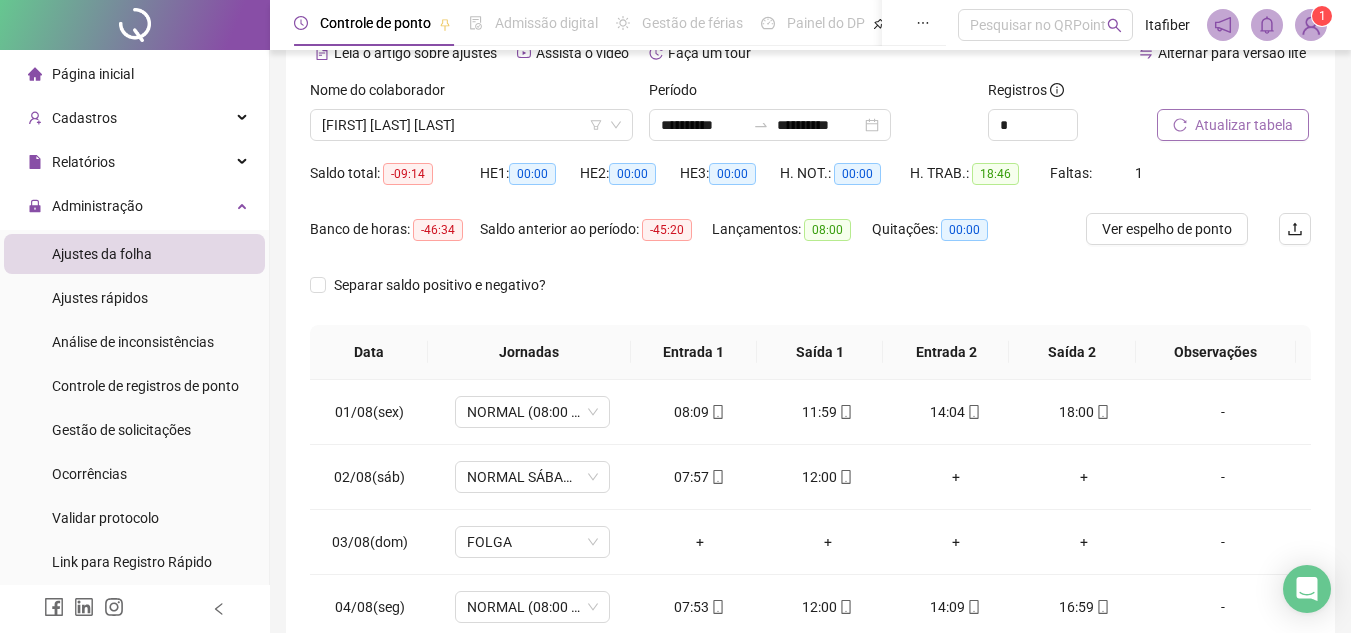 scroll, scrollTop: 287, scrollLeft: 0, axis: vertical 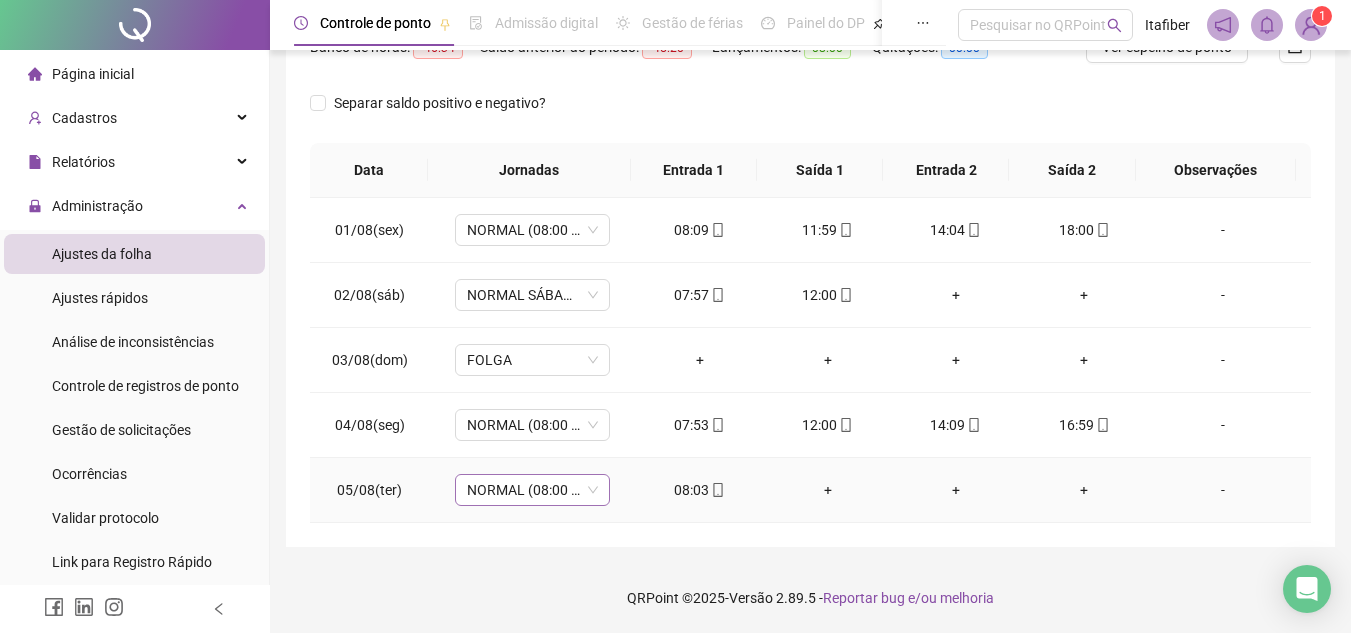 click on "NORMAL (08:00 ÀS 12:00 14:00 ÀS 18:00)" at bounding box center (532, 490) 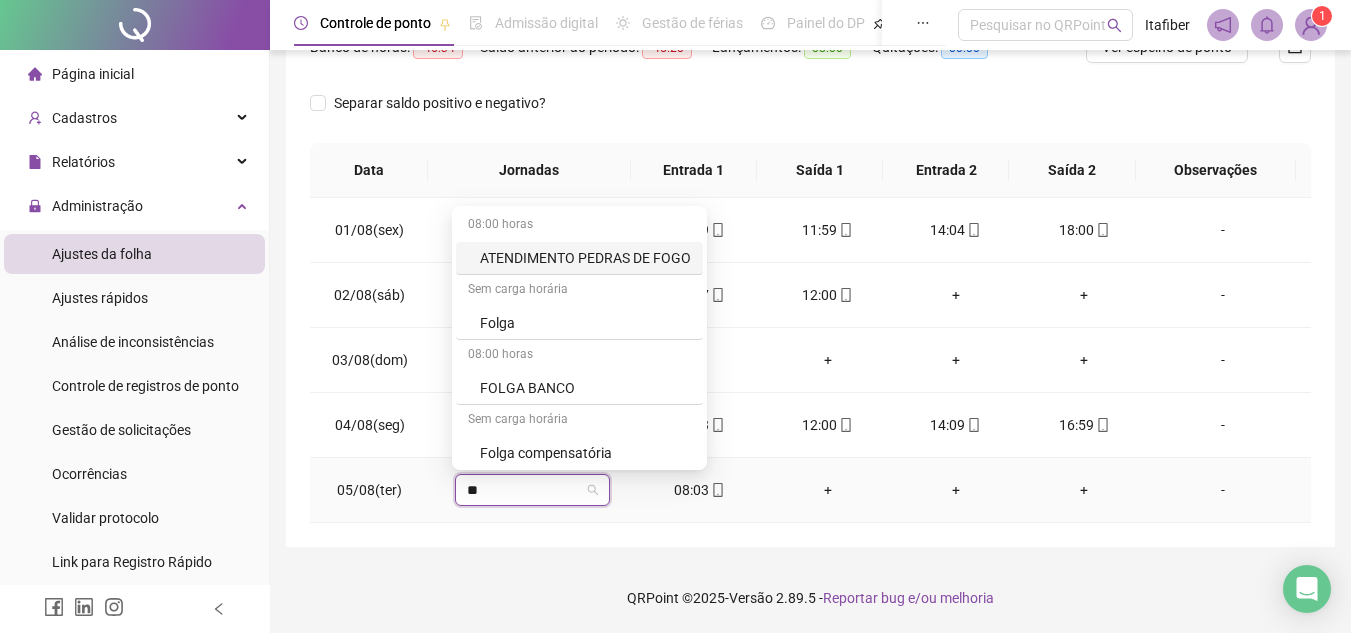 type on "***" 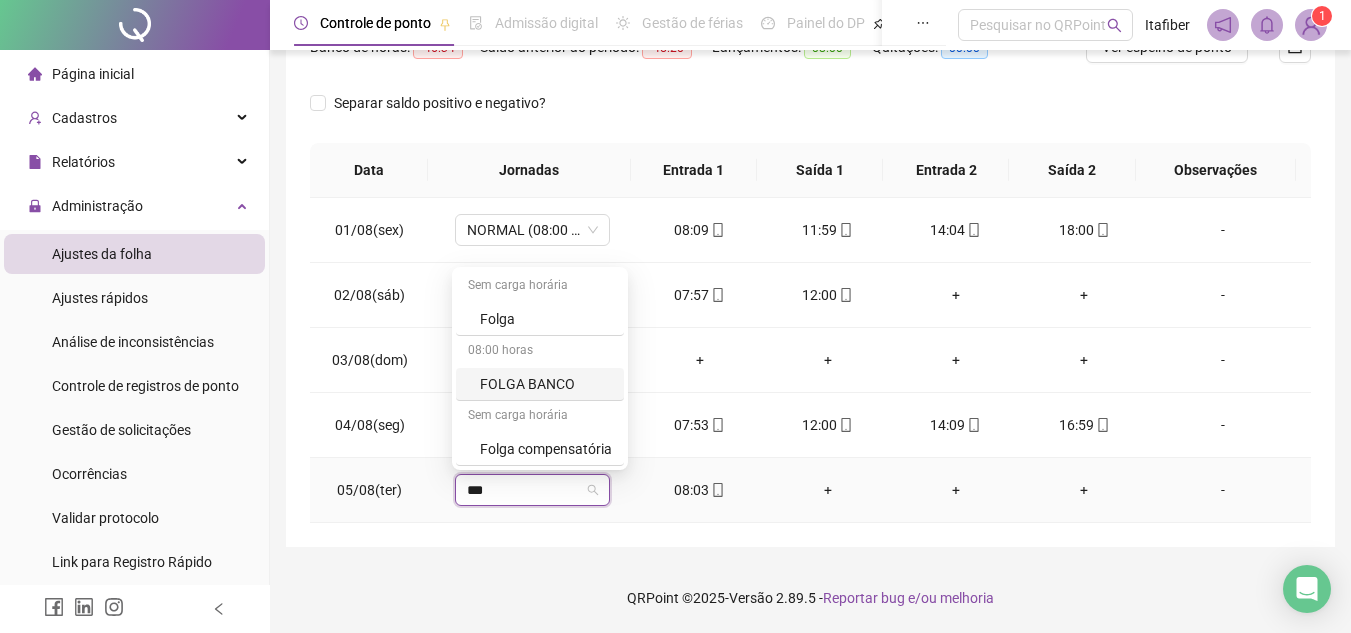 click on "FOLGA BANCO" at bounding box center [546, 384] 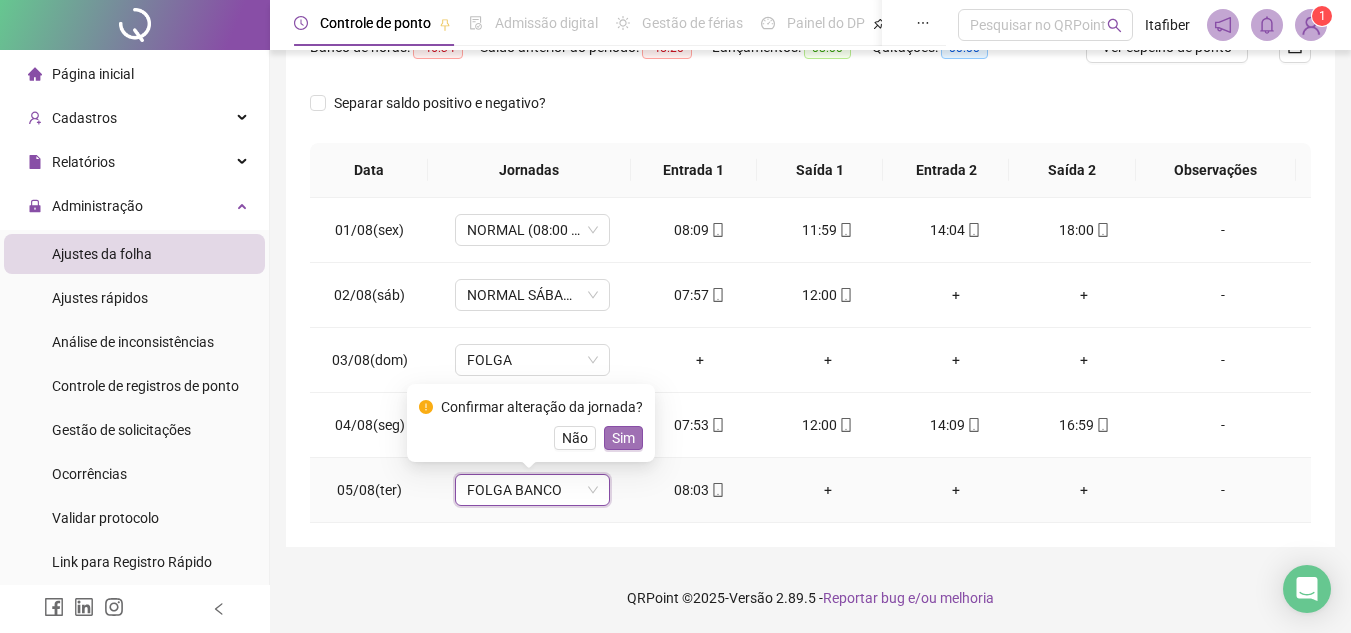 click on "Sim" at bounding box center [623, 438] 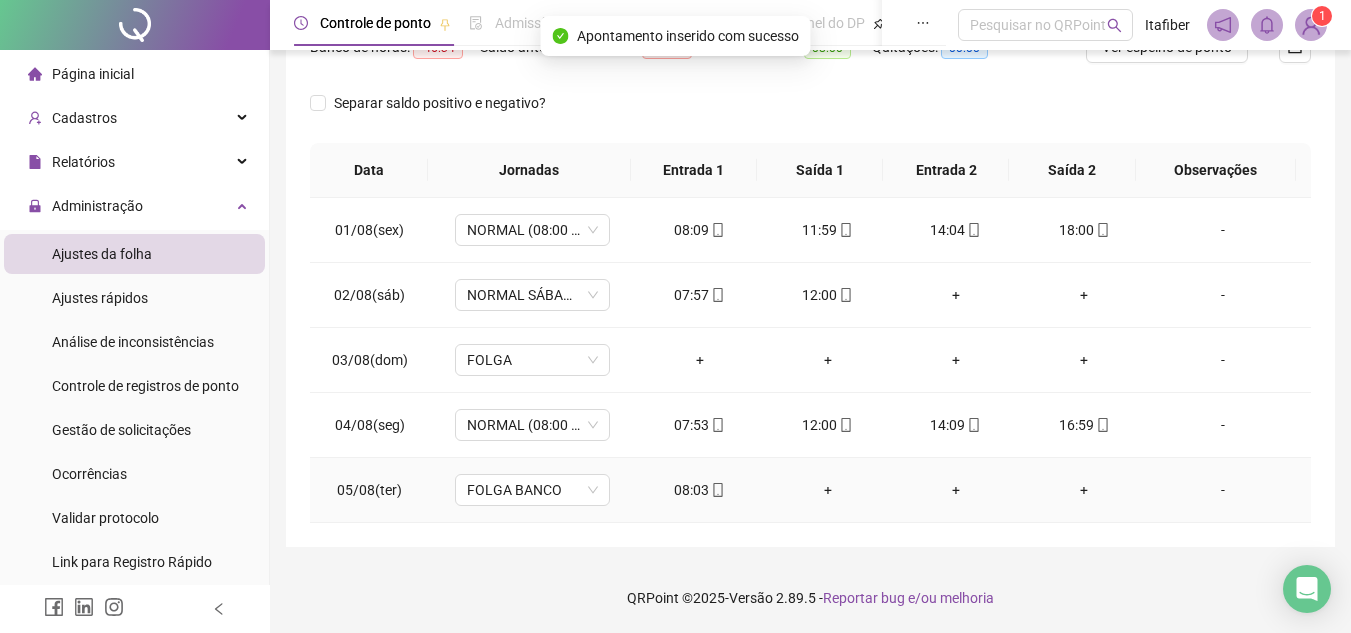 click on "-" at bounding box center [1223, 490] 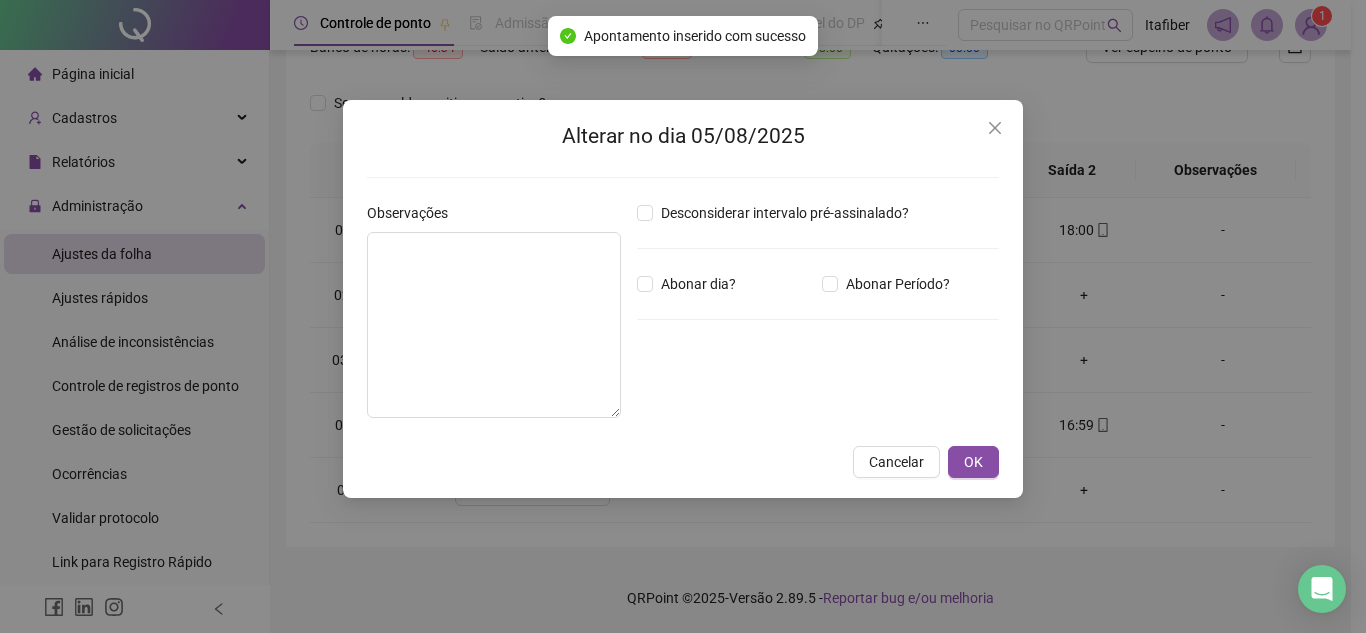 click on "Alterar no dia   05/08/2025 Observações Desconsiderar intervalo pré-assinalado? Abonar dia? Abonar Período? Horas a abonar ***** Aplicar regime de compensação Cancelar OK" at bounding box center [683, 299] 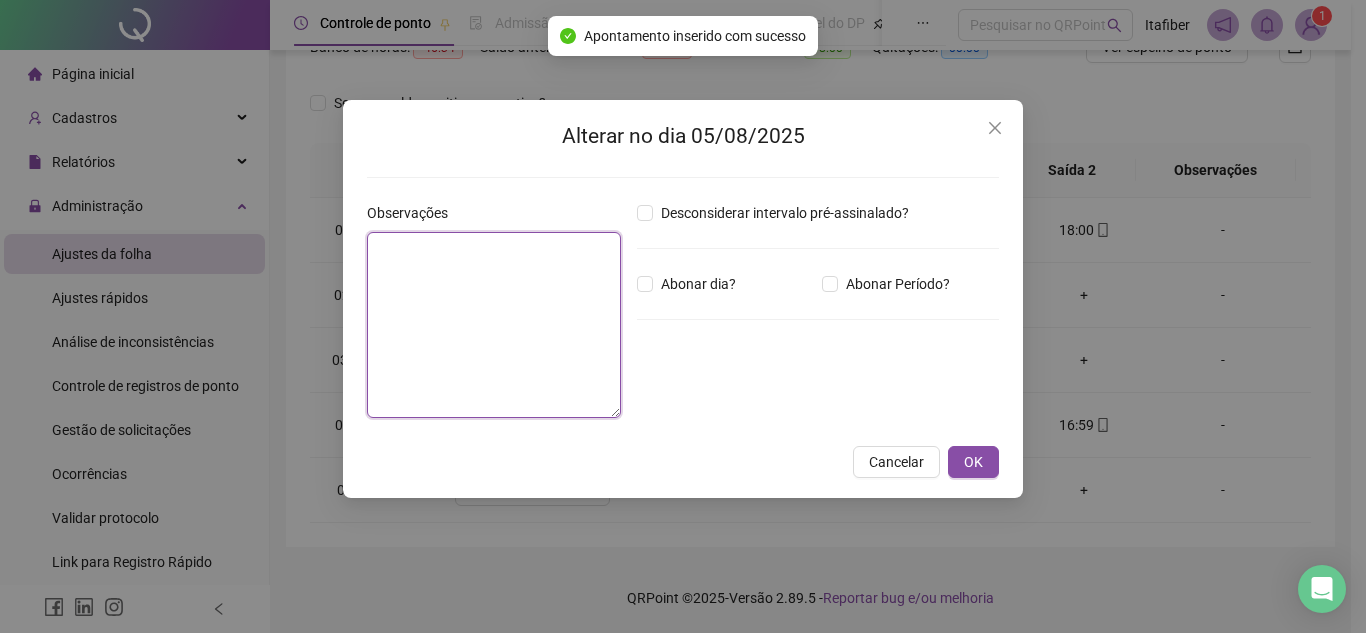 click at bounding box center (494, 325) 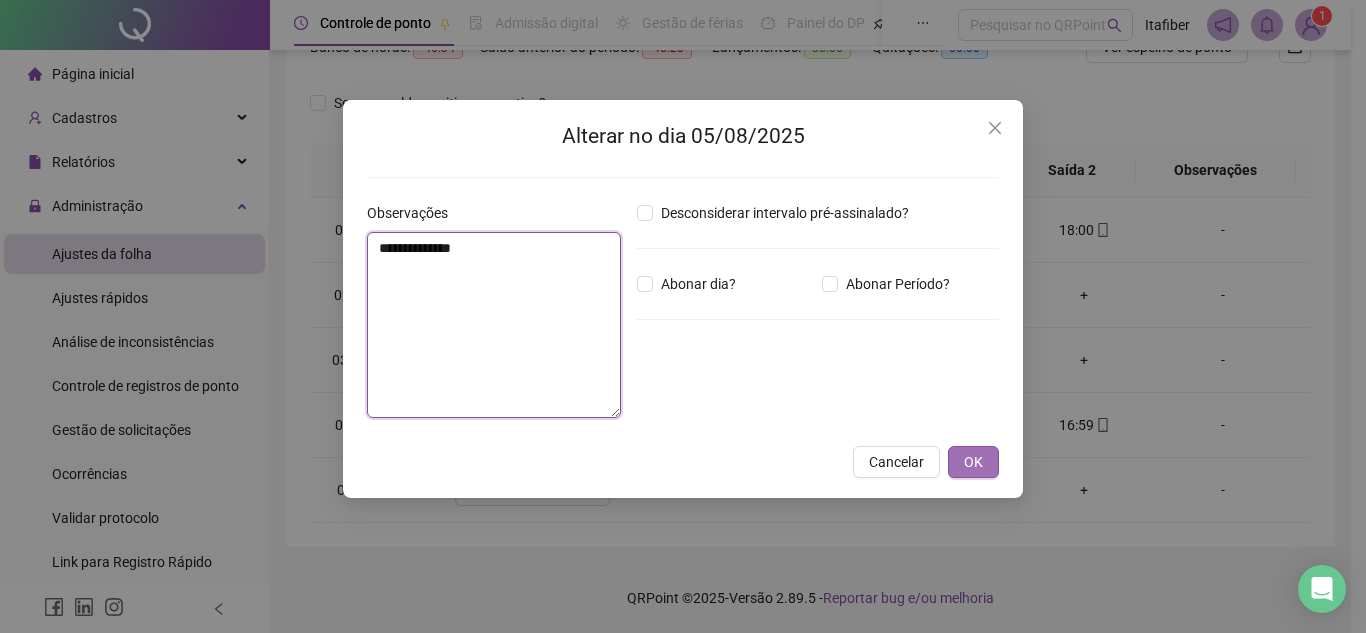 type on "**********" 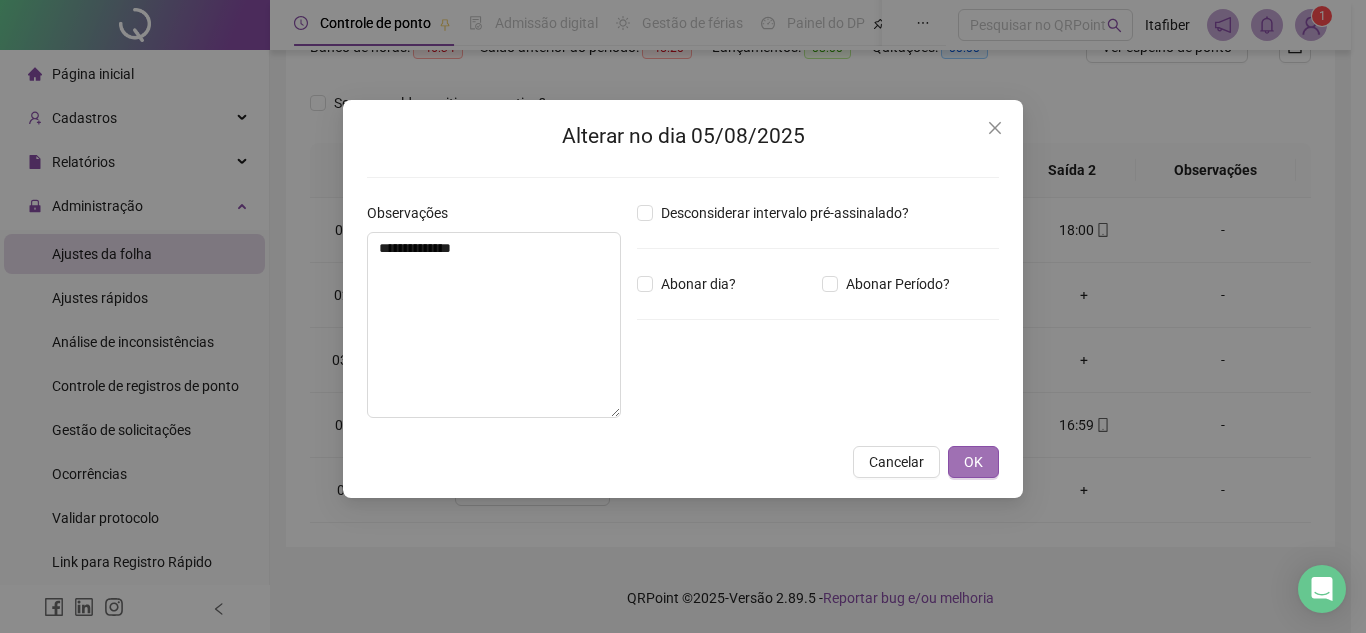 click on "OK" at bounding box center [973, 462] 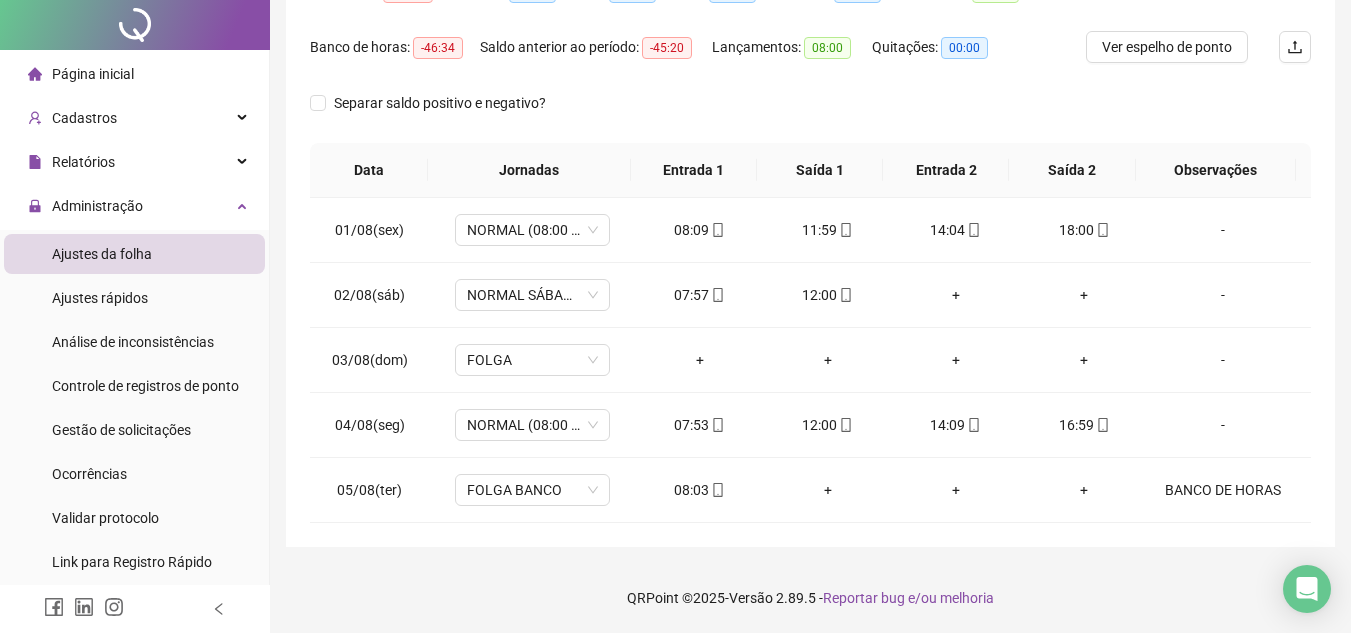 scroll, scrollTop: 0, scrollLeft: 0, axis: both 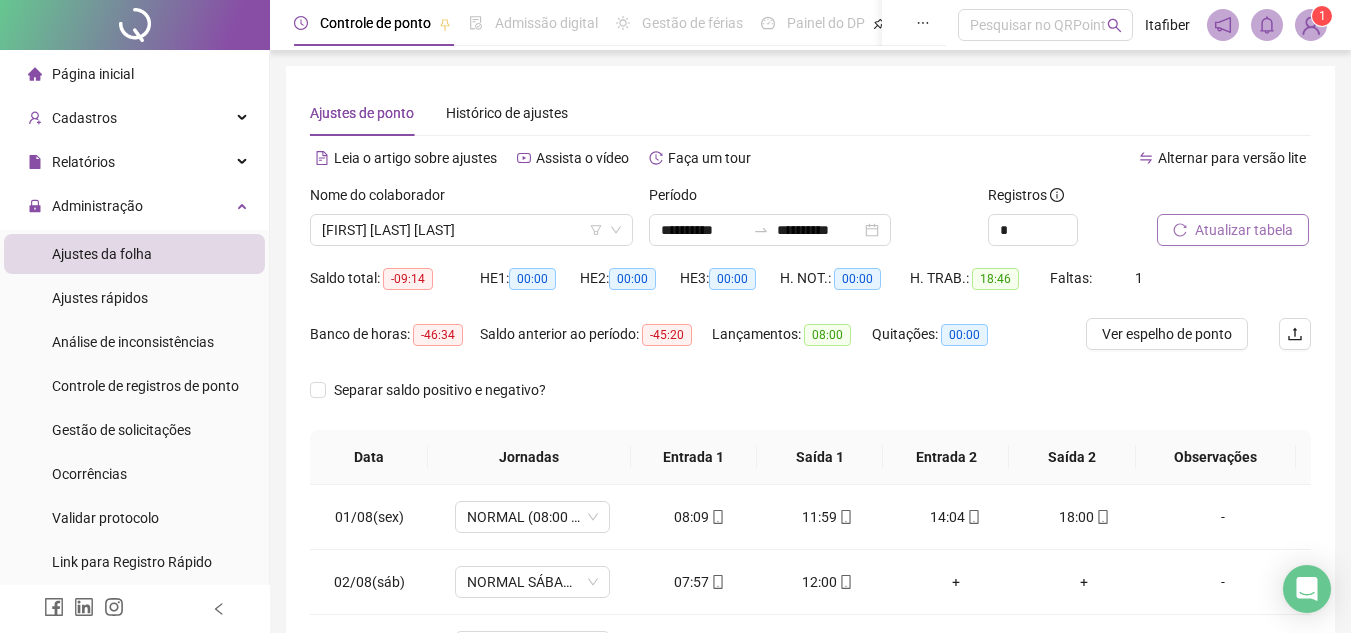 click on "Atualizar tabela" at bounding box center (1244, 230) 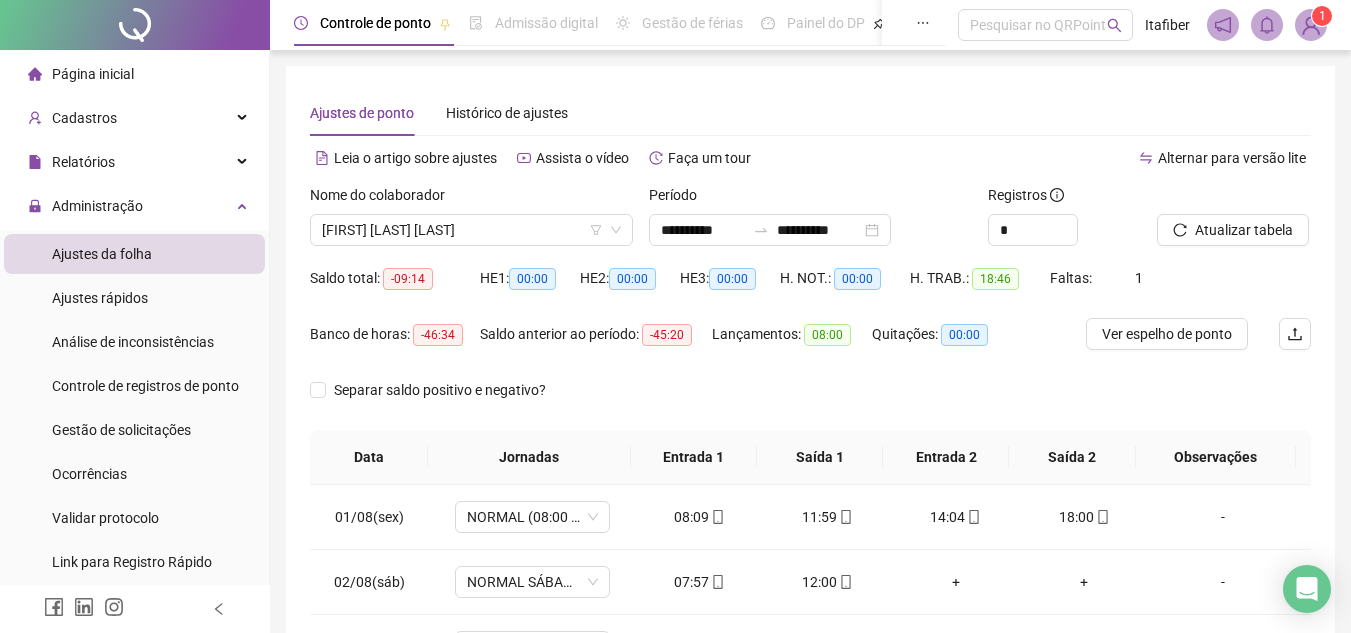 scroll, scrollTop: 287, scrollLeft: 0, axis: vertical 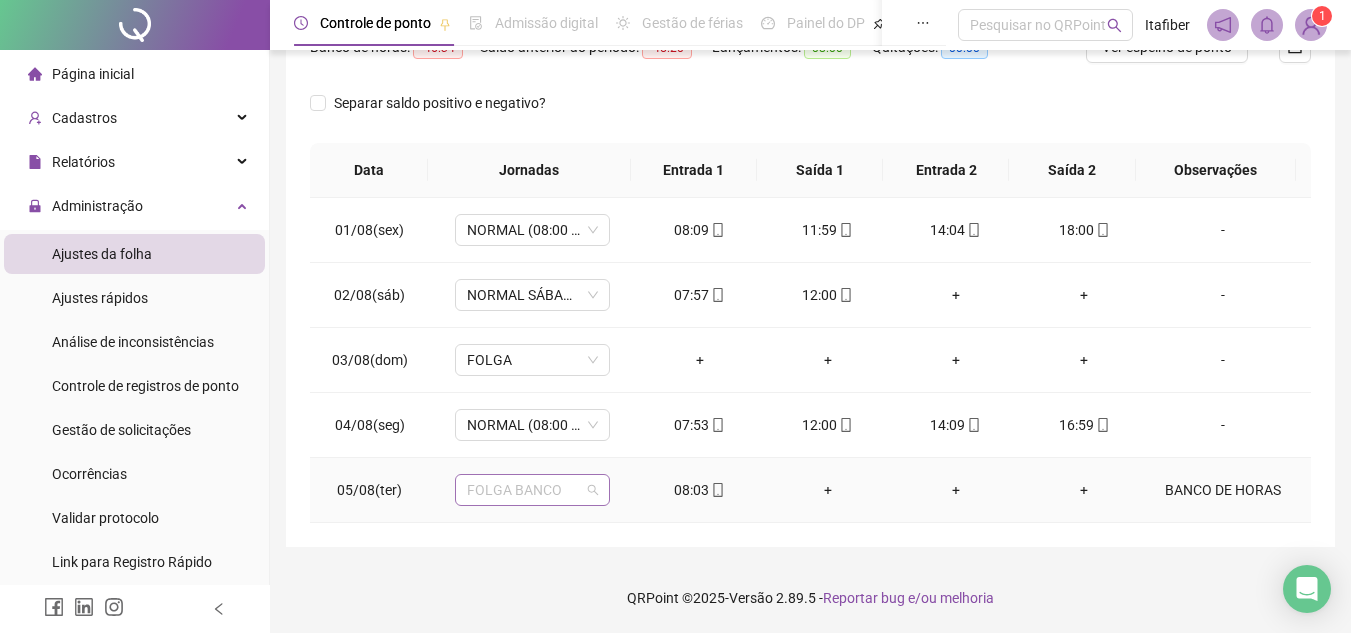 click on "FOLGA BANCO" at bounding box center (532, 490) 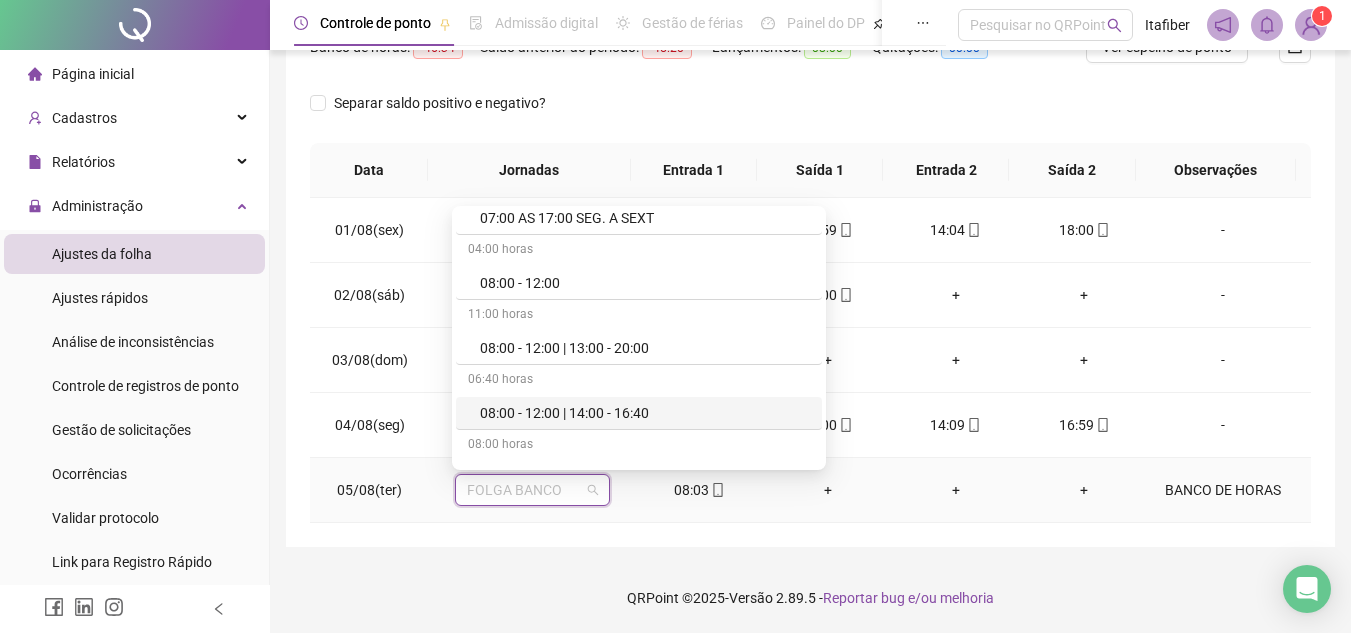 scroll, scrollTop: 400, scrollLeft: 0, axis: vertical 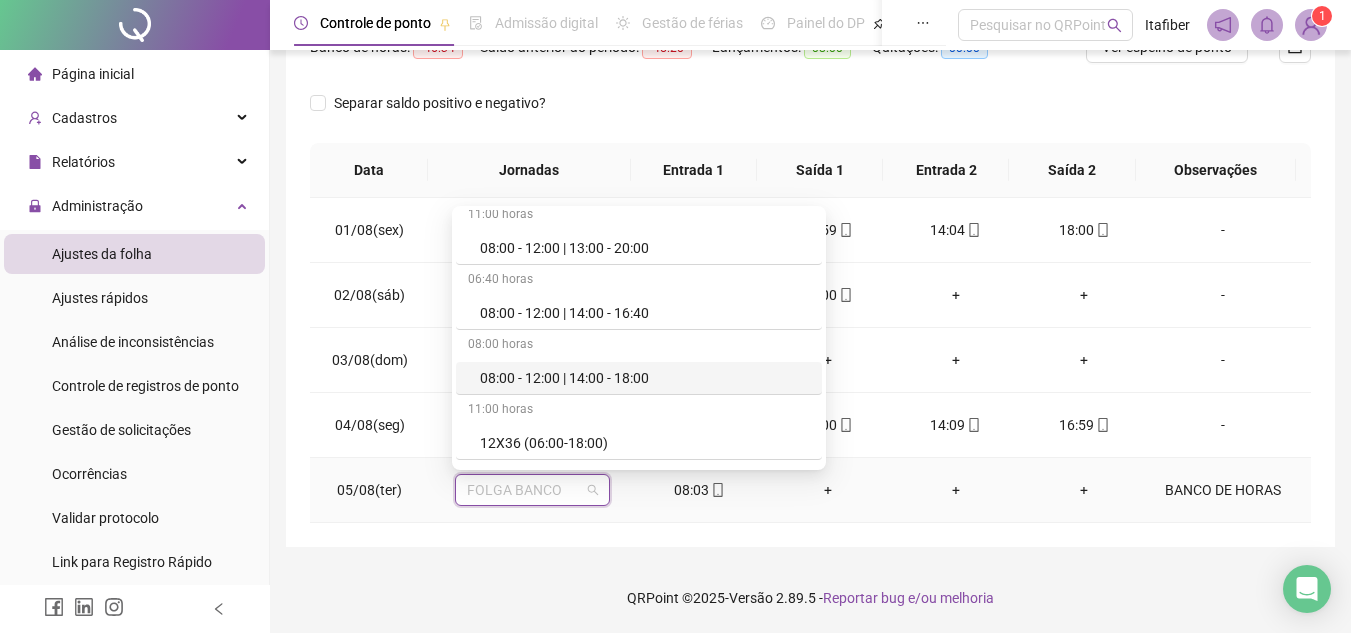 click on "08:00 - 12:00 | 14:00 - 18:00" at bounding box center (645, 378) 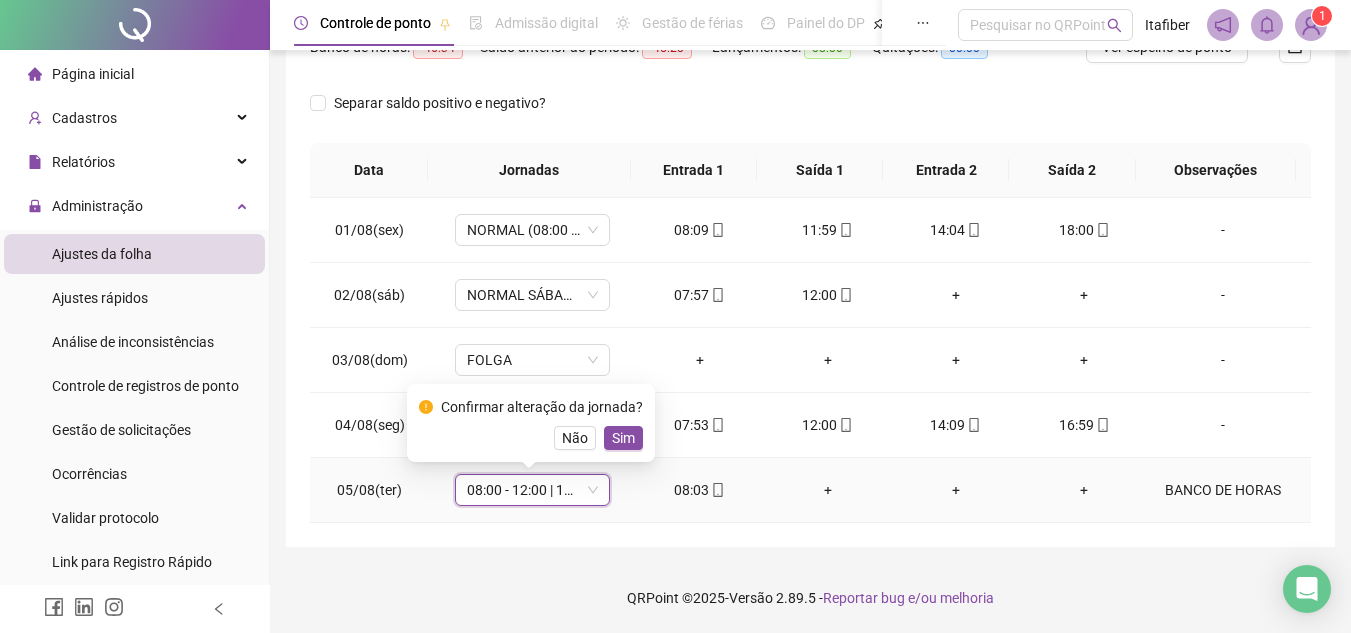 click on "Sim" at bounding box center (623, 438) 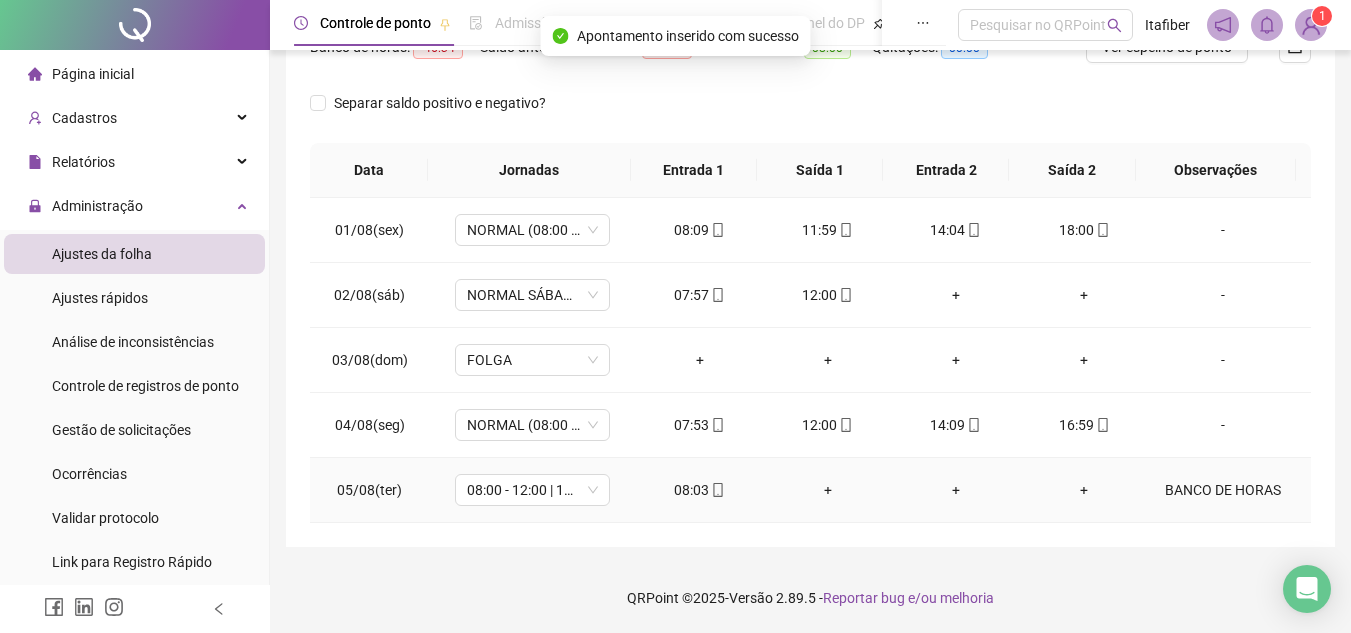 click on "BANCO DE HORAS" at bounding box center (1223, 490) 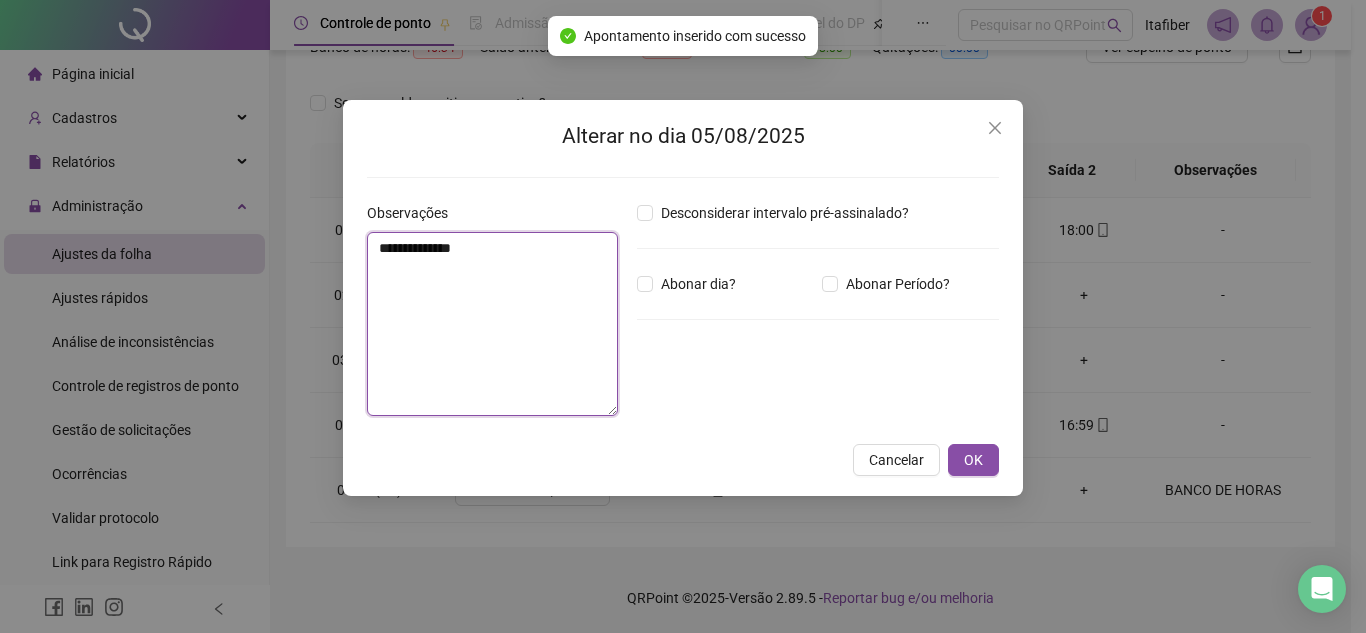 click on "**********" at bounding box center [492, 324] 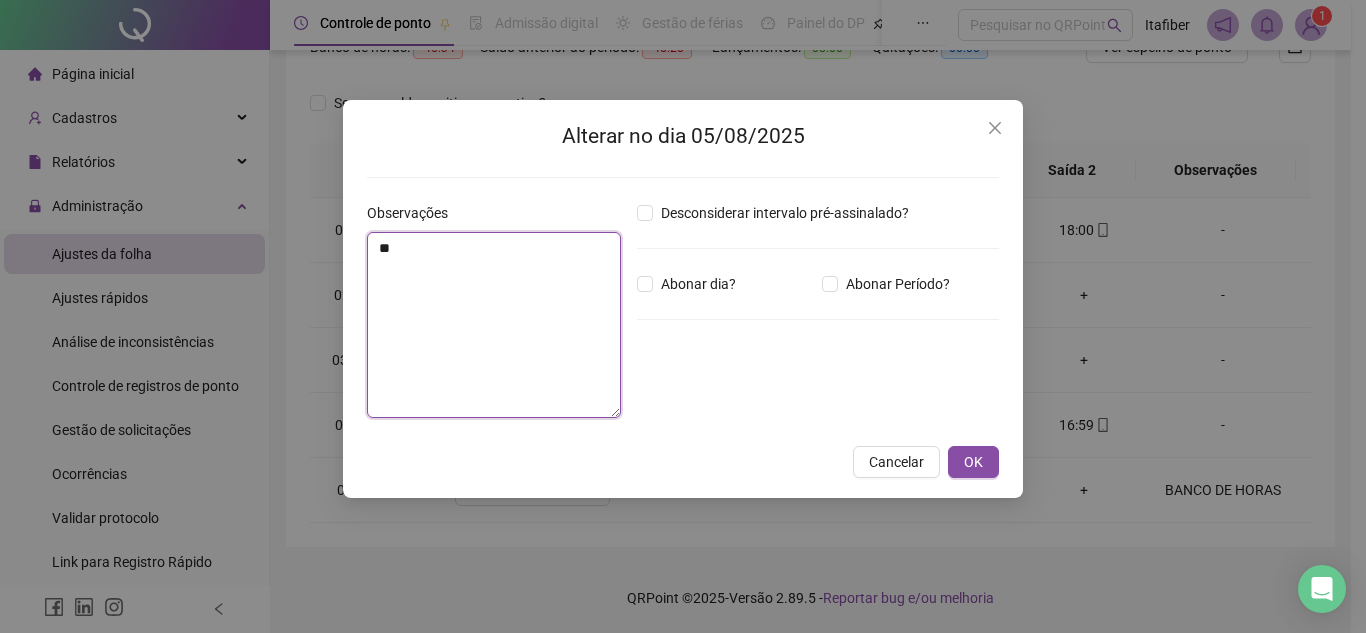 type on "*" 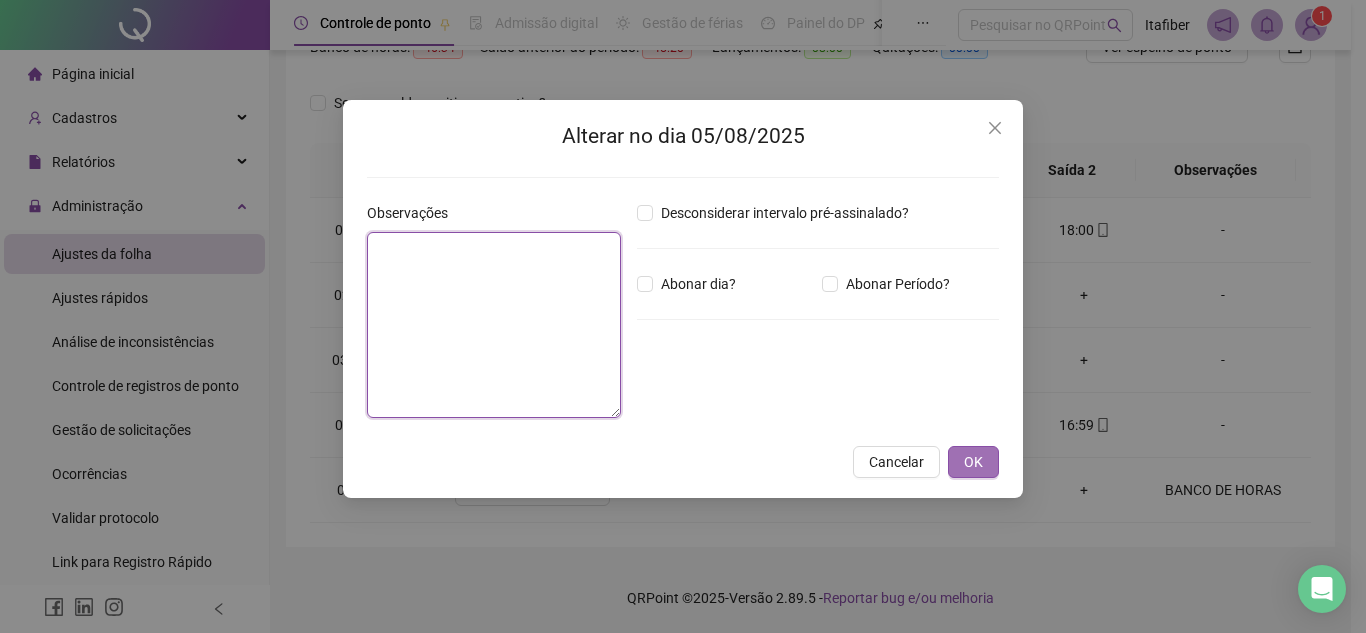 type 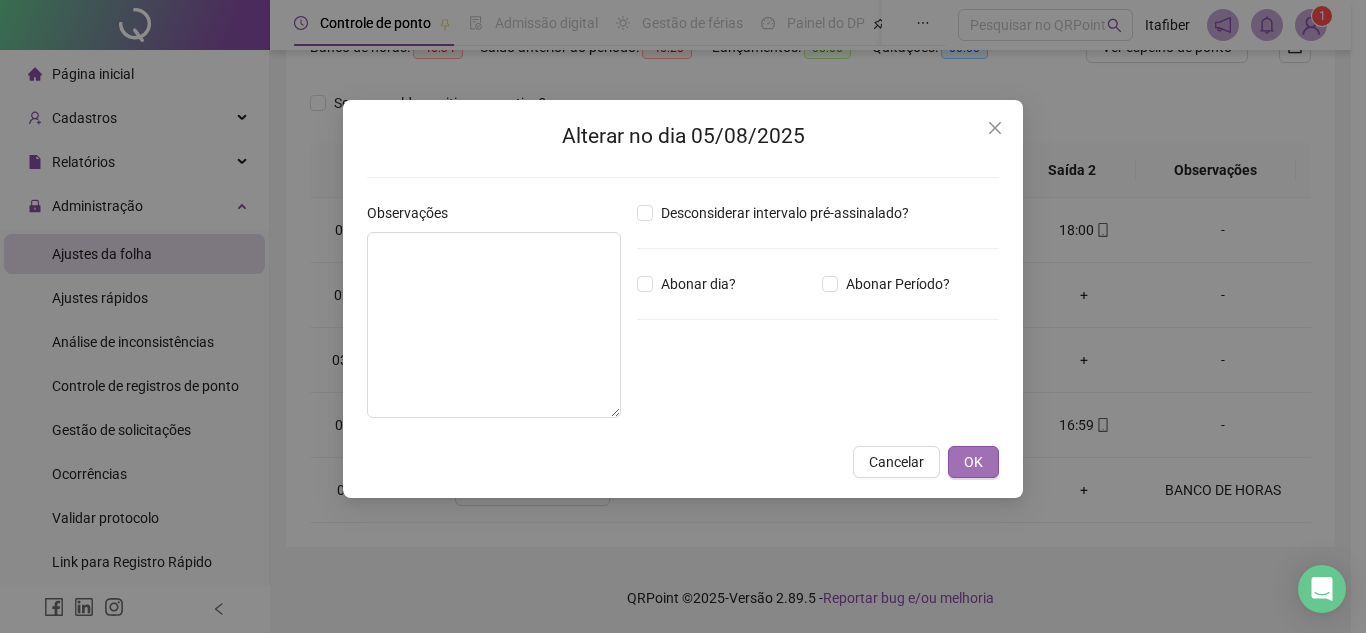 click on "OK" at bounding box center (973, 462) 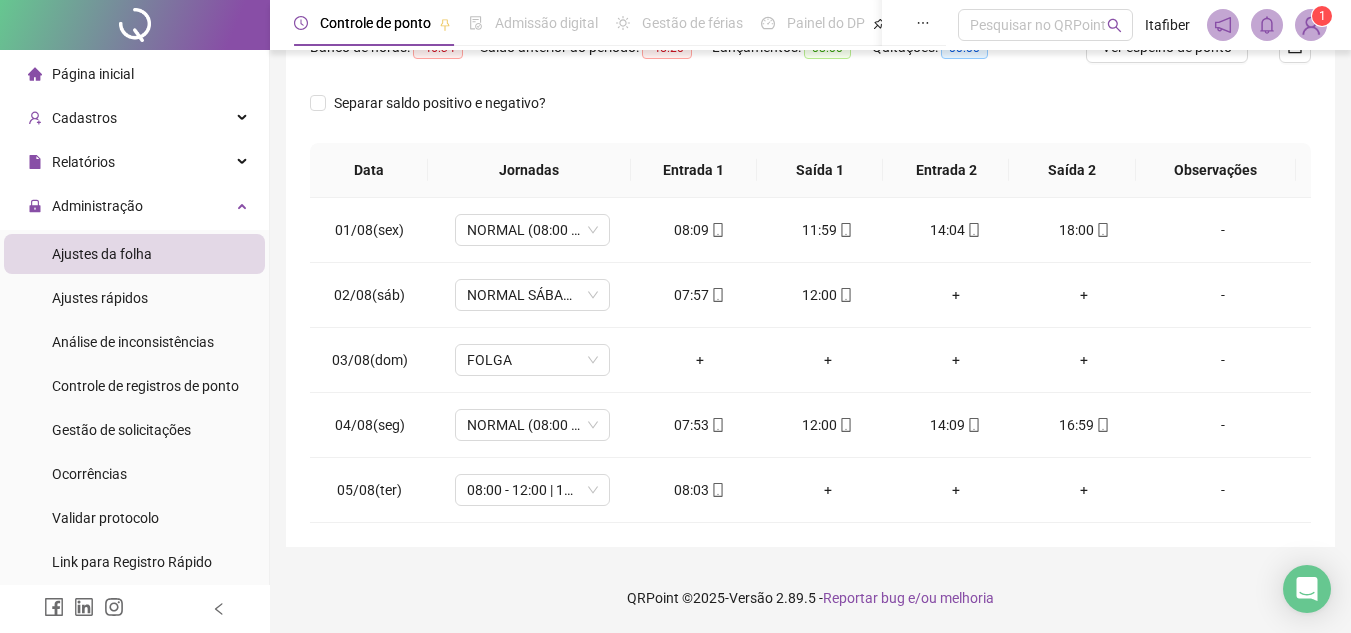 scroll, scrollTop: 0, scrollLeft: 0, axis: both 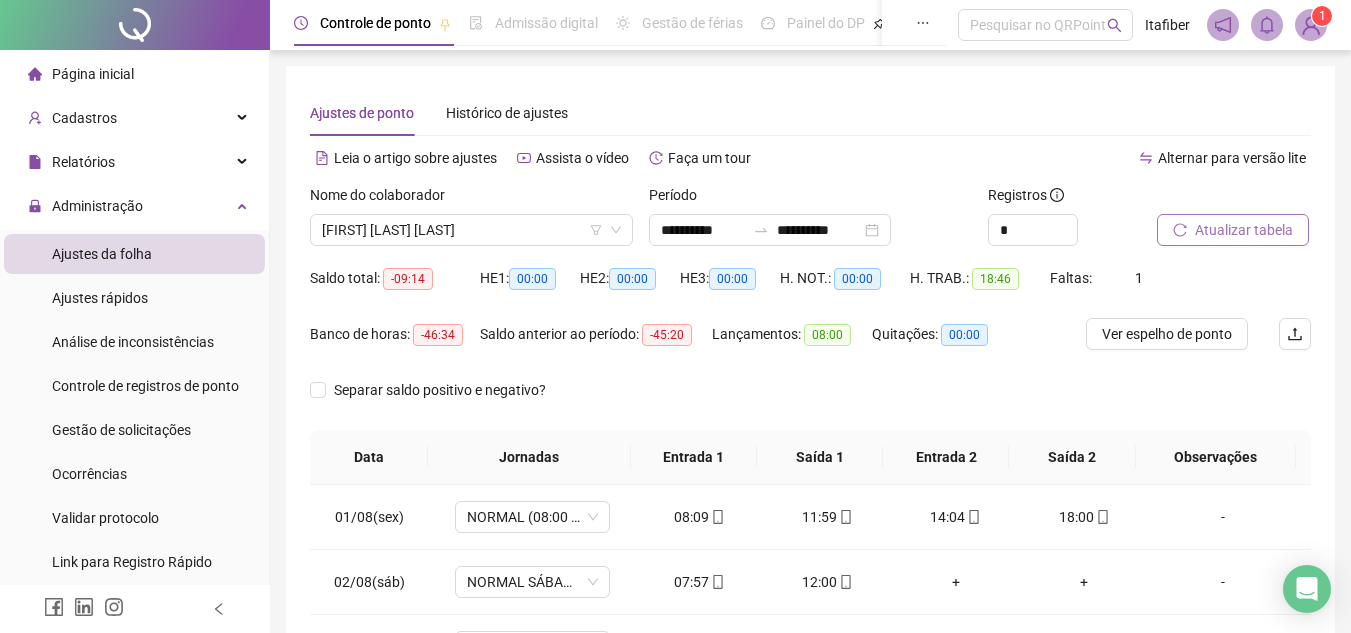 click on "Atualizar tabela" at bounding box center [1233, 230] 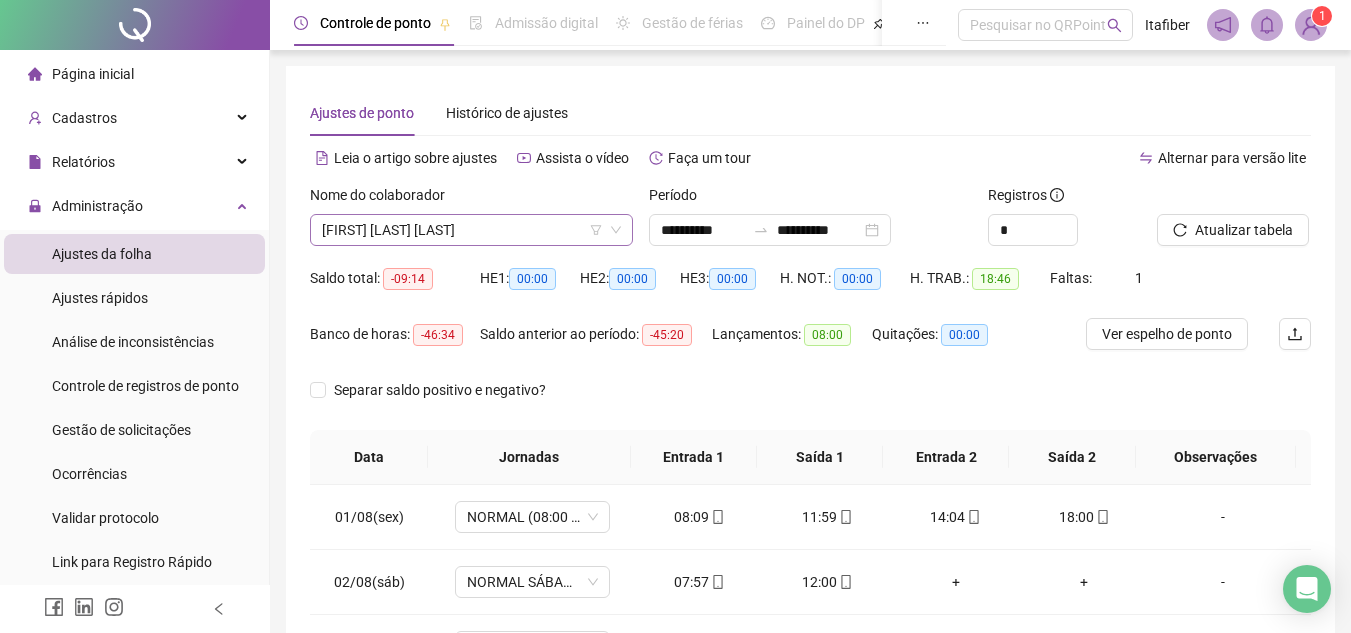 click on "[FIRST] [LAST] [LAST]" at bounding box center [471, 230] 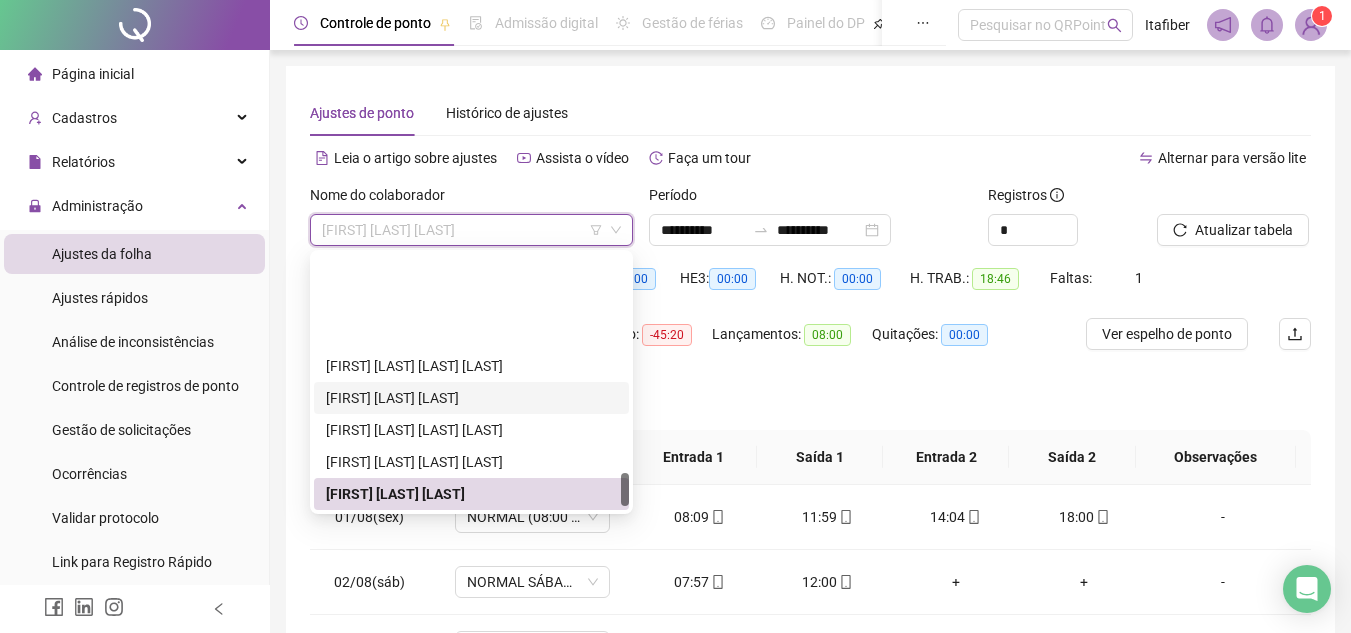 scroll, scrollTop: 1696, scrollLeft: 0, axis: vertical 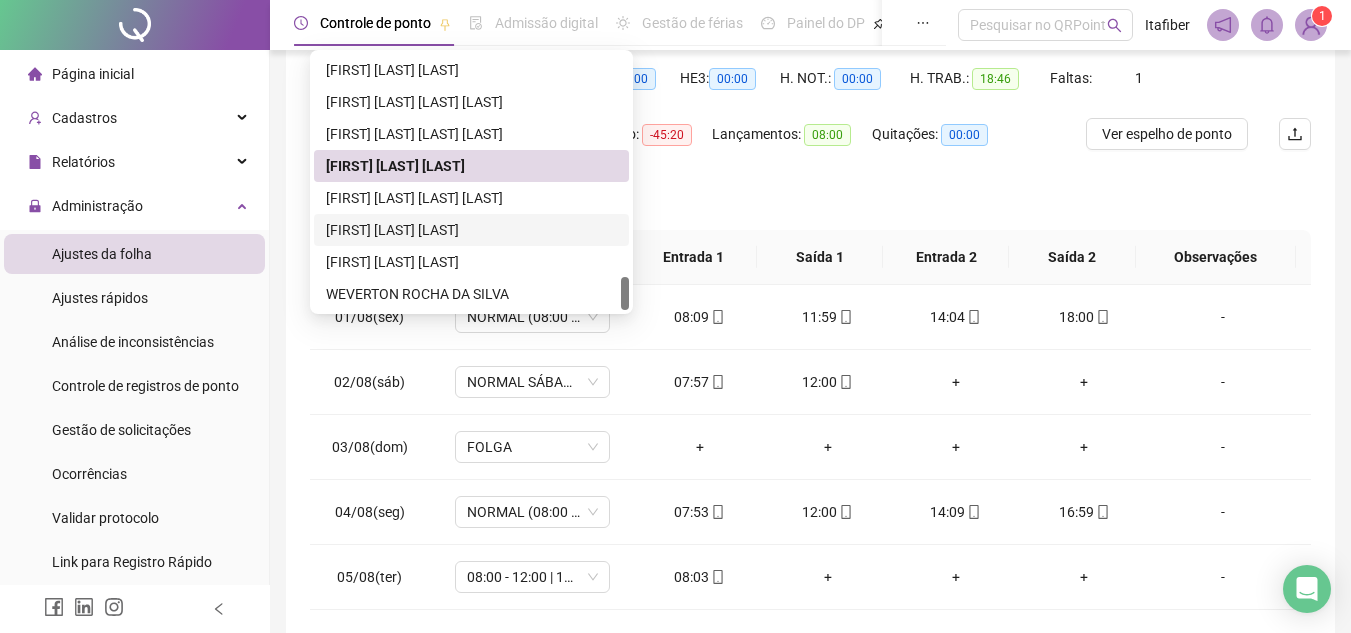 click on "[FIRST] [LAST] [LAST]" at bounding box center (471, 230) 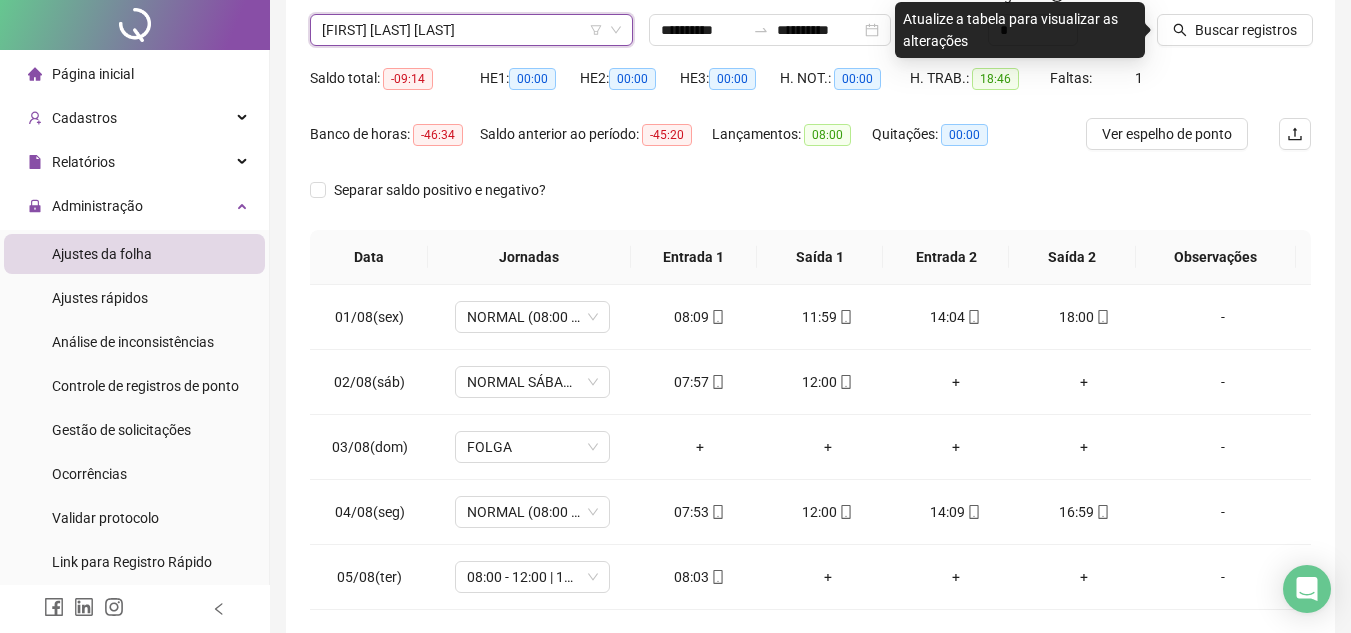 scroll, scrollTop: 0, scrollLeft: 0, axis: both 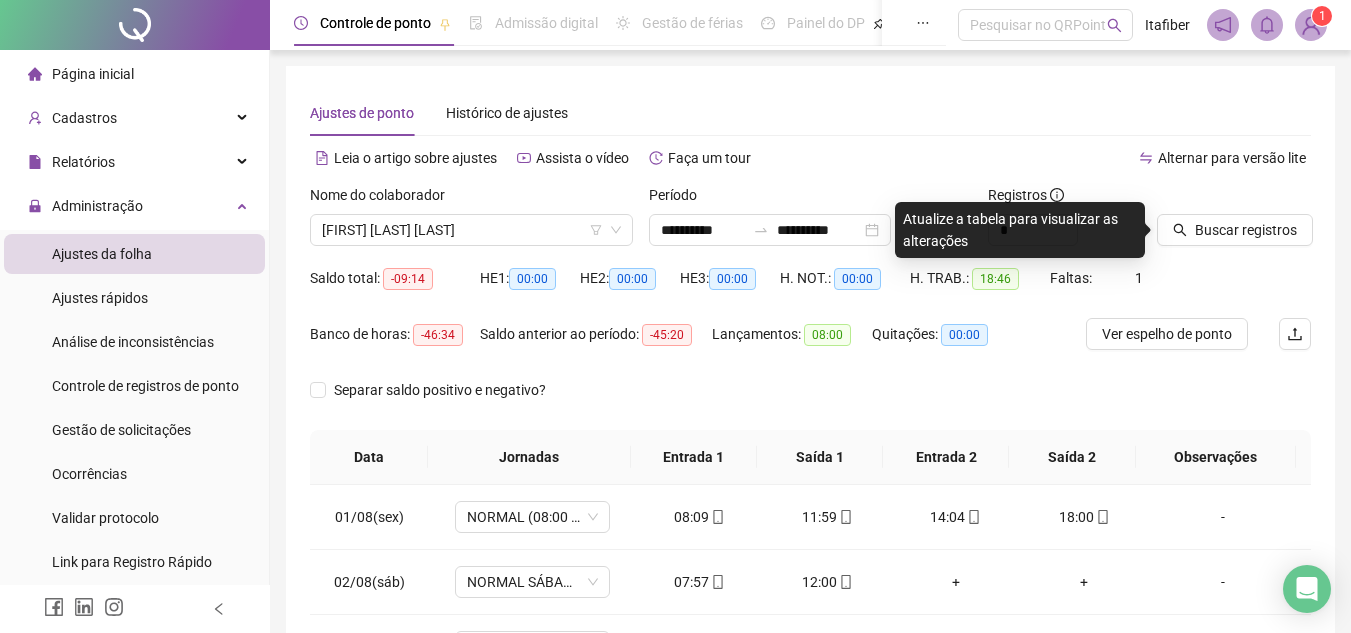 click on "Nome do colaborador [FIRST] [LAST] [LAST]" at bounding box center [471, 223] 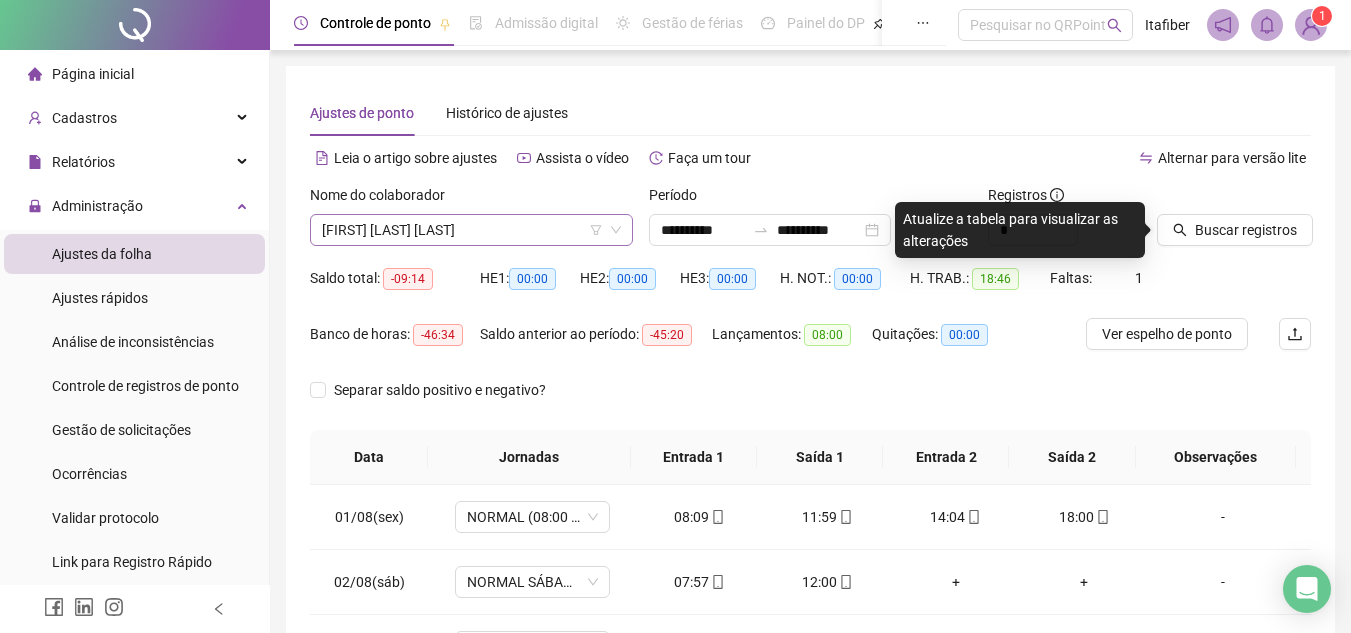 click on "[FIRST] [LAST] [LAST]" at bounding box center (471, 230) 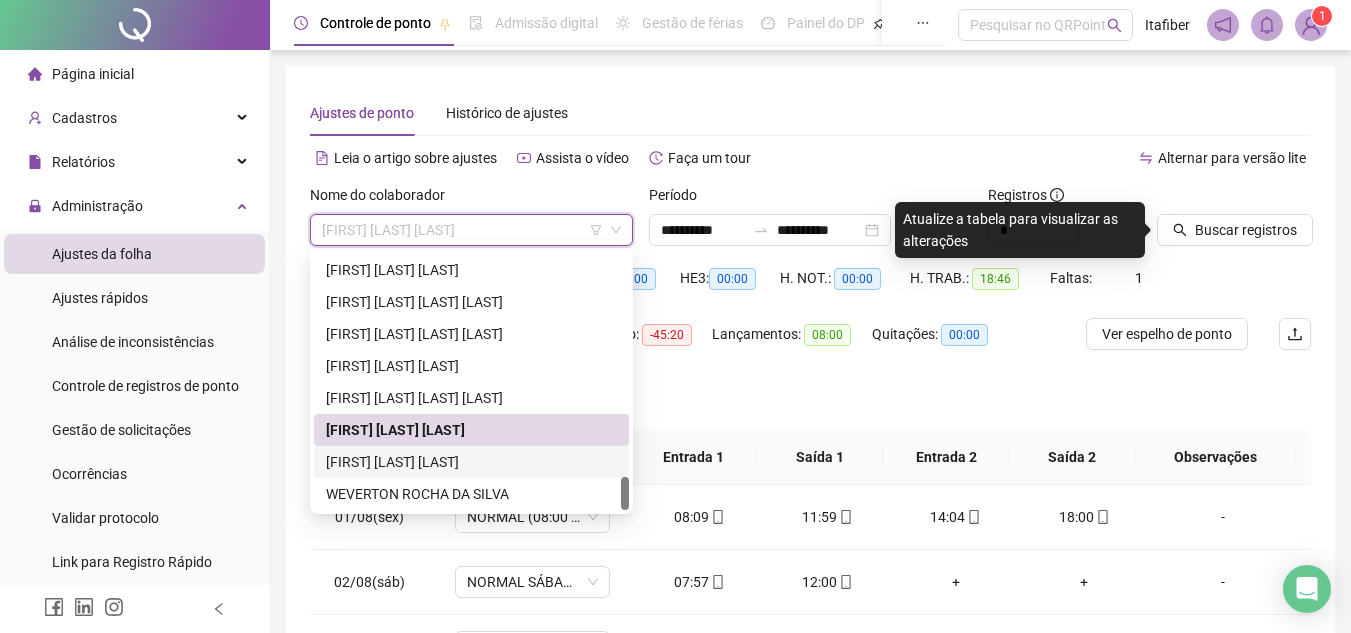 click on "[FIRST] [LAST] [LAST]" at bounding box center (471, 462) 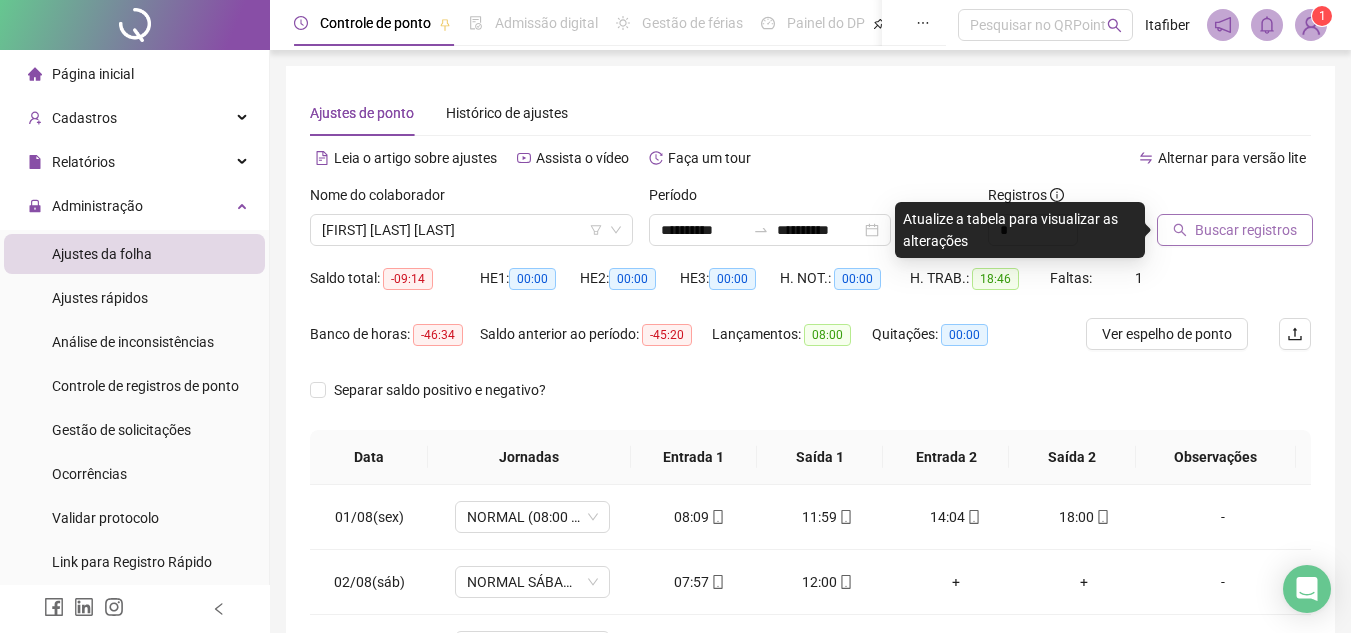 click on "Buscar registros" at bounding box center [1246, 230] 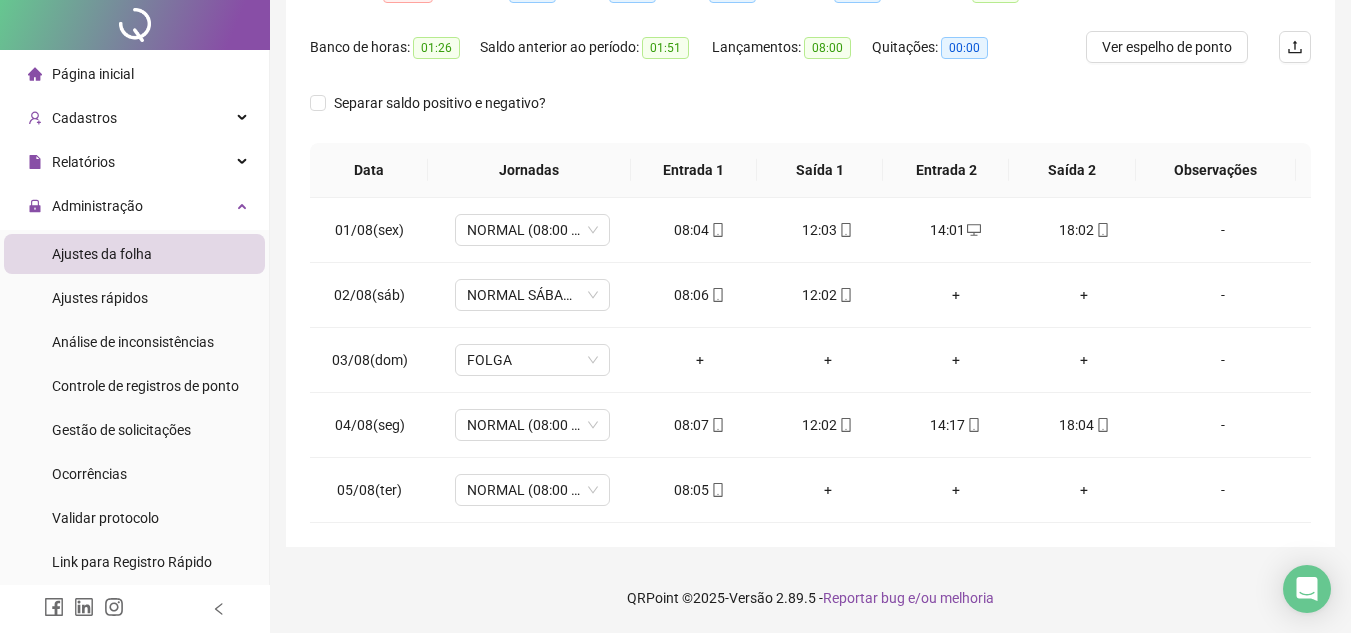 scroll, scrollTop: 0, scrollLeft: 0, axis: both 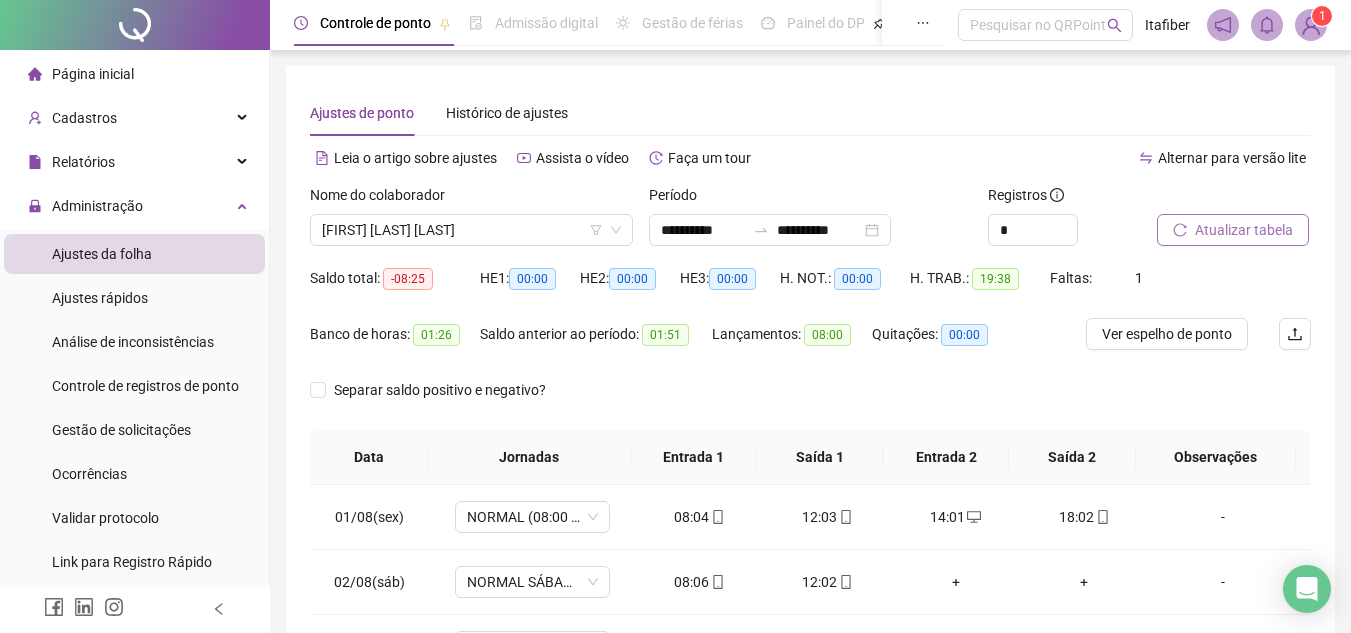 click on "Página inicial" at bounding box center [93, 74] 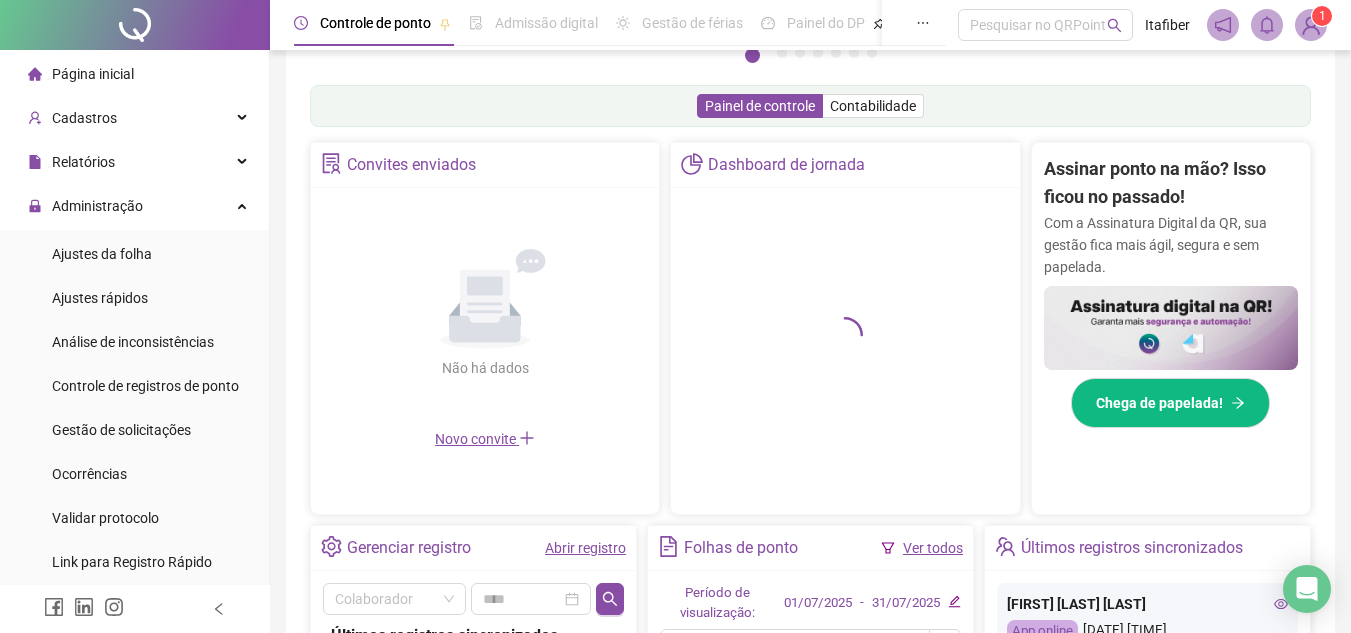 scroll, scrollTop: 595, scrollLeft: 0, axis: vertical 